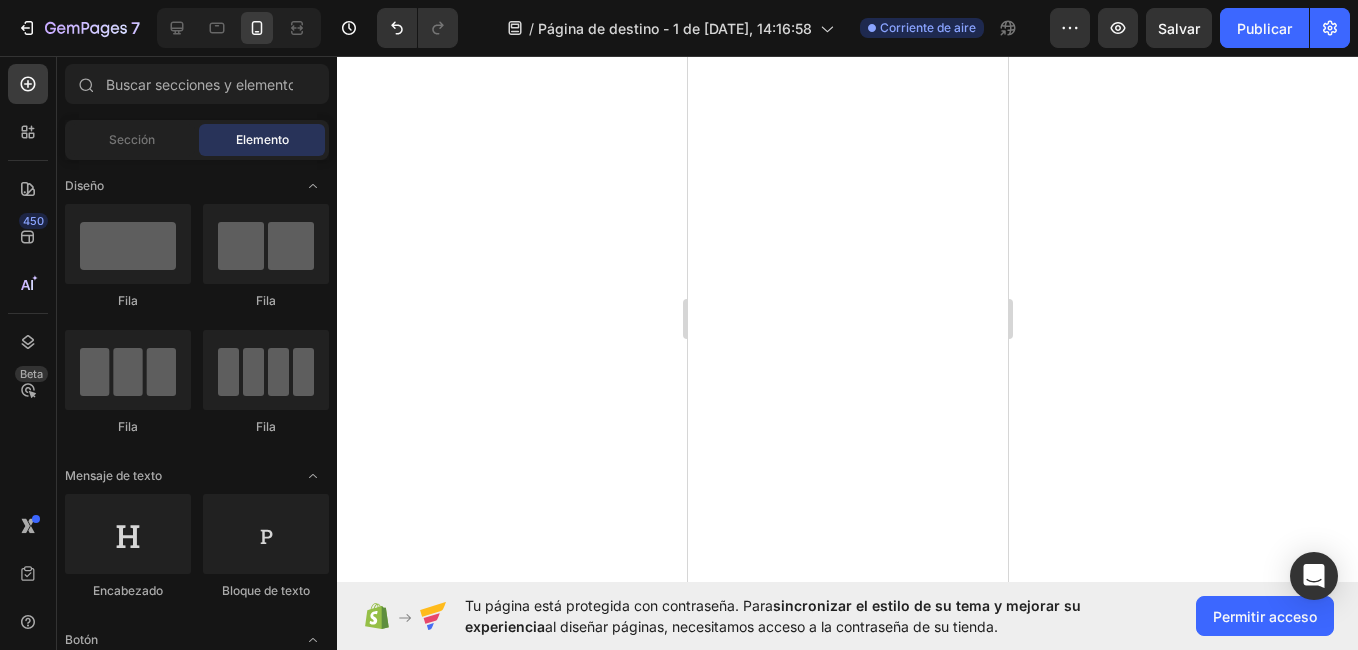 scroll, scrollTop: 0, scrollLeft: 0, axis: both 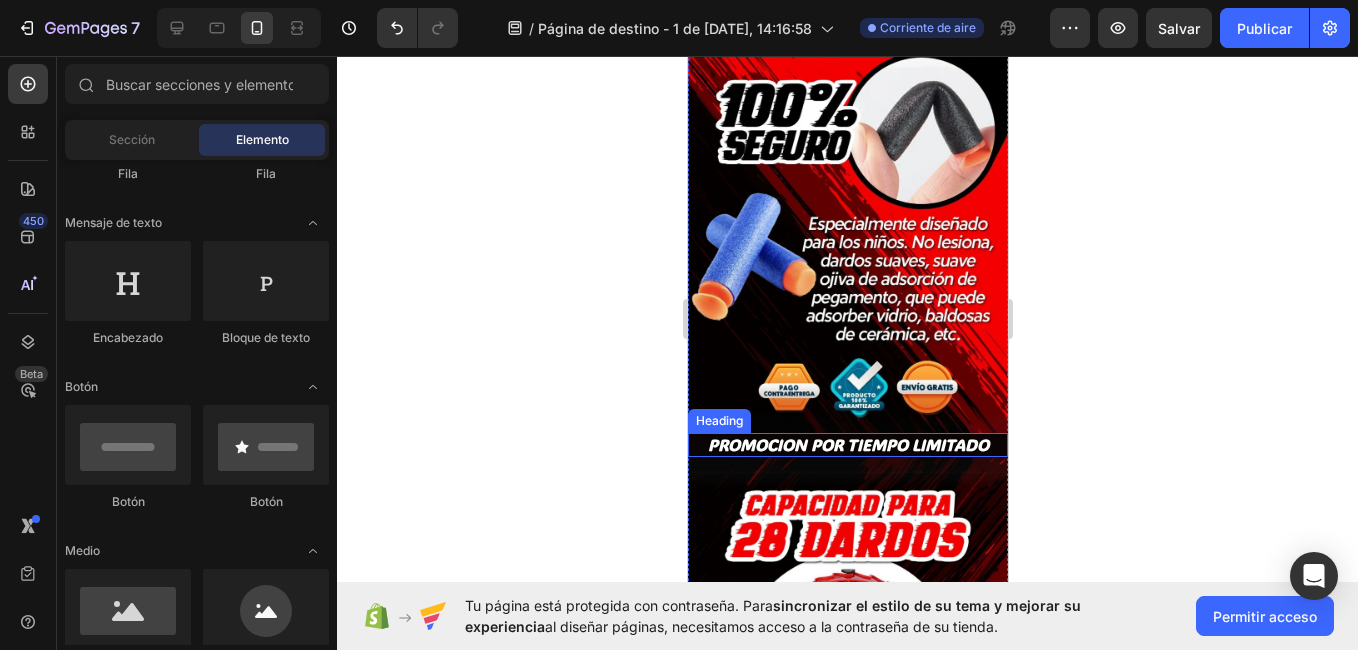 click on "PROMOCION POR TIEMPO LIMITADO" at bounding box center [847, 445] 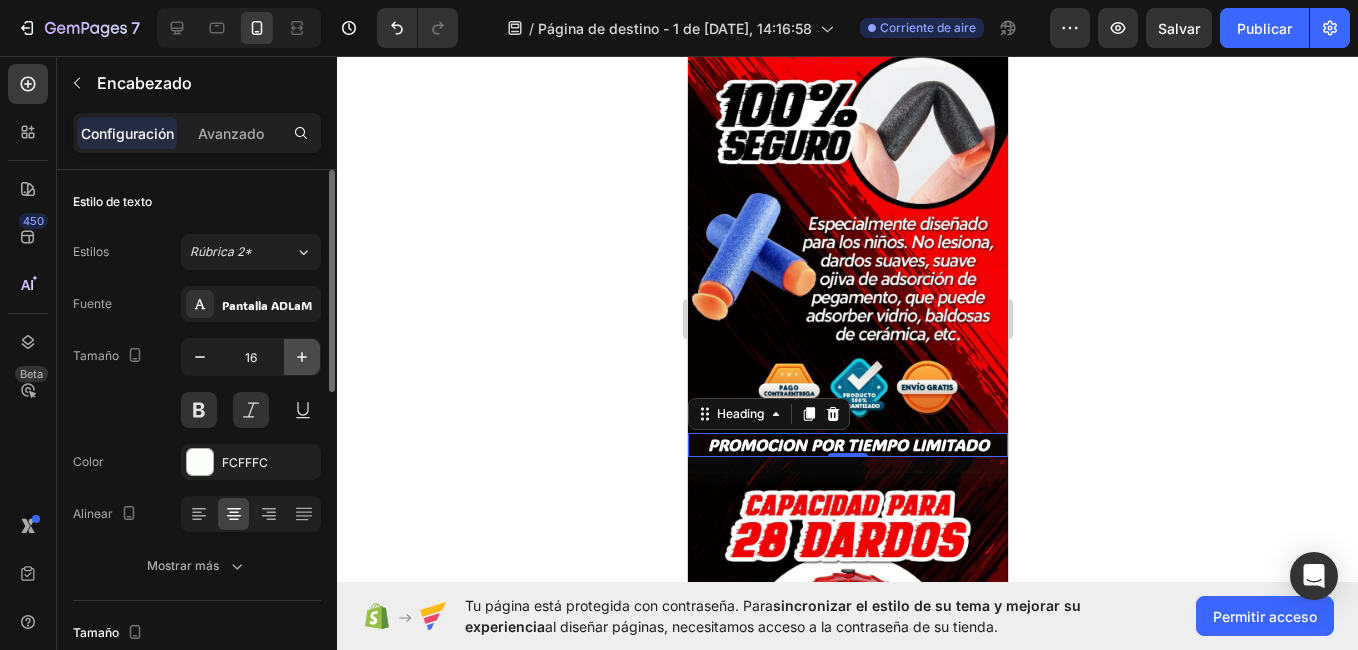 click 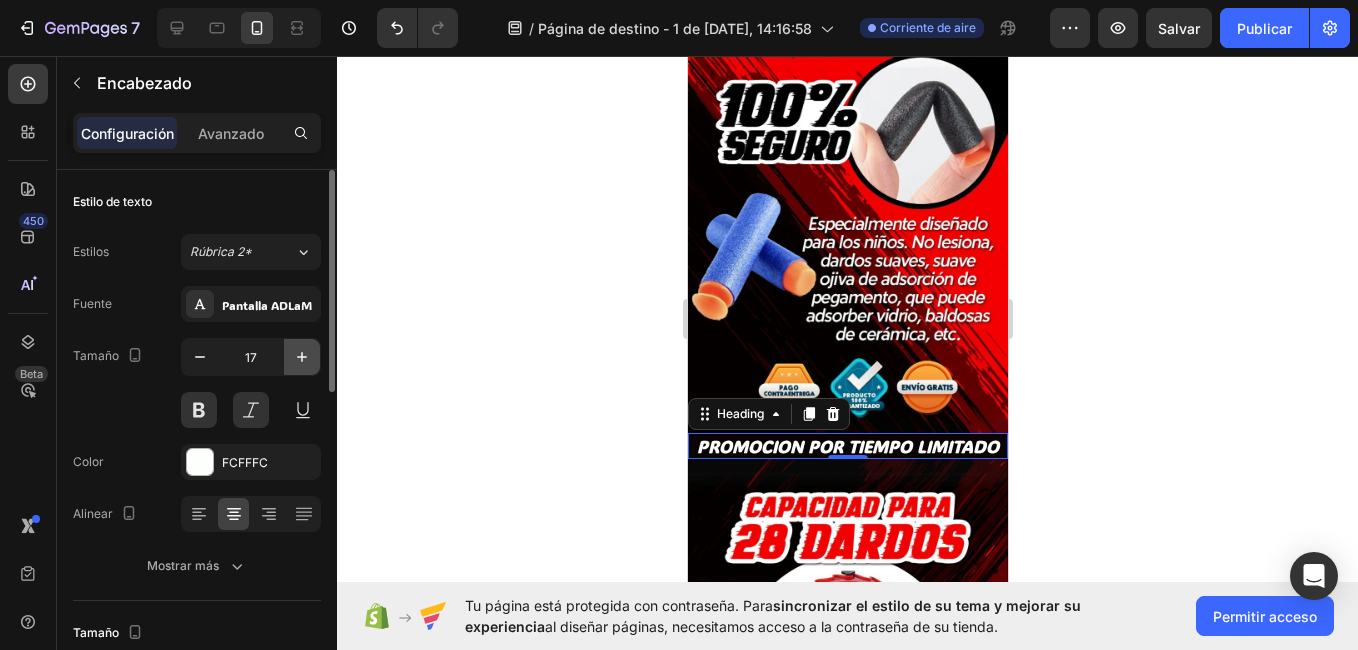 click 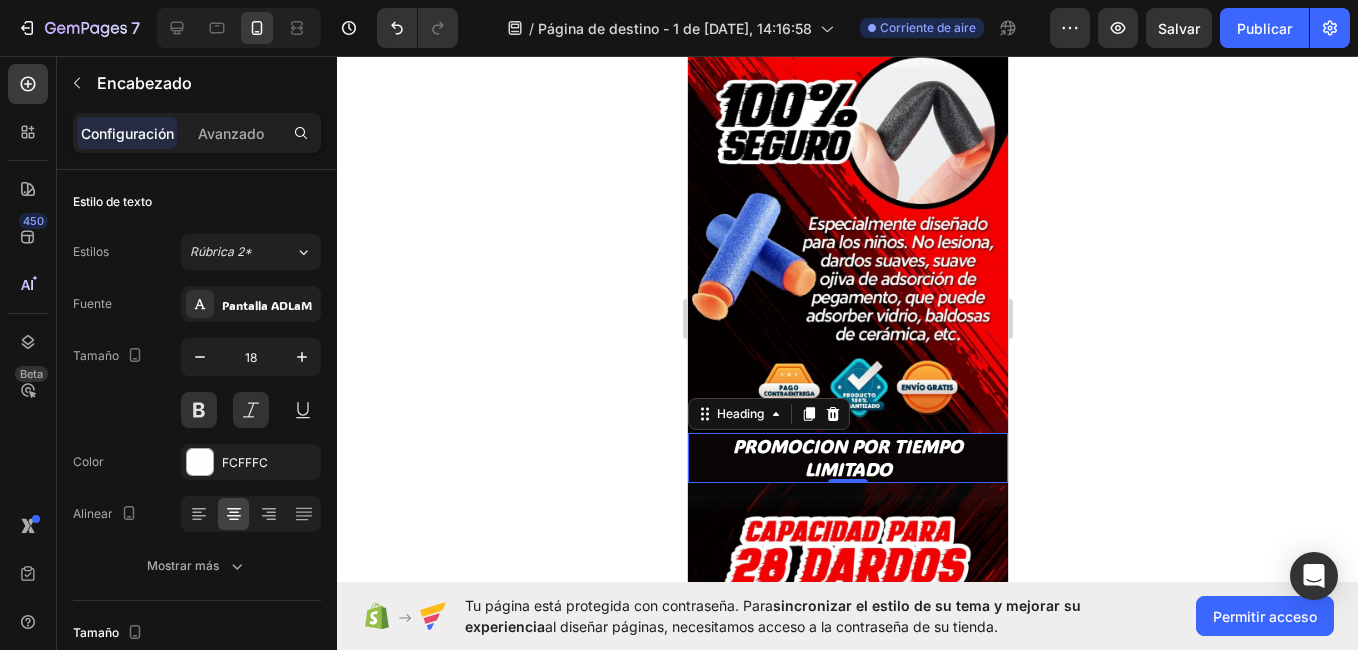 click 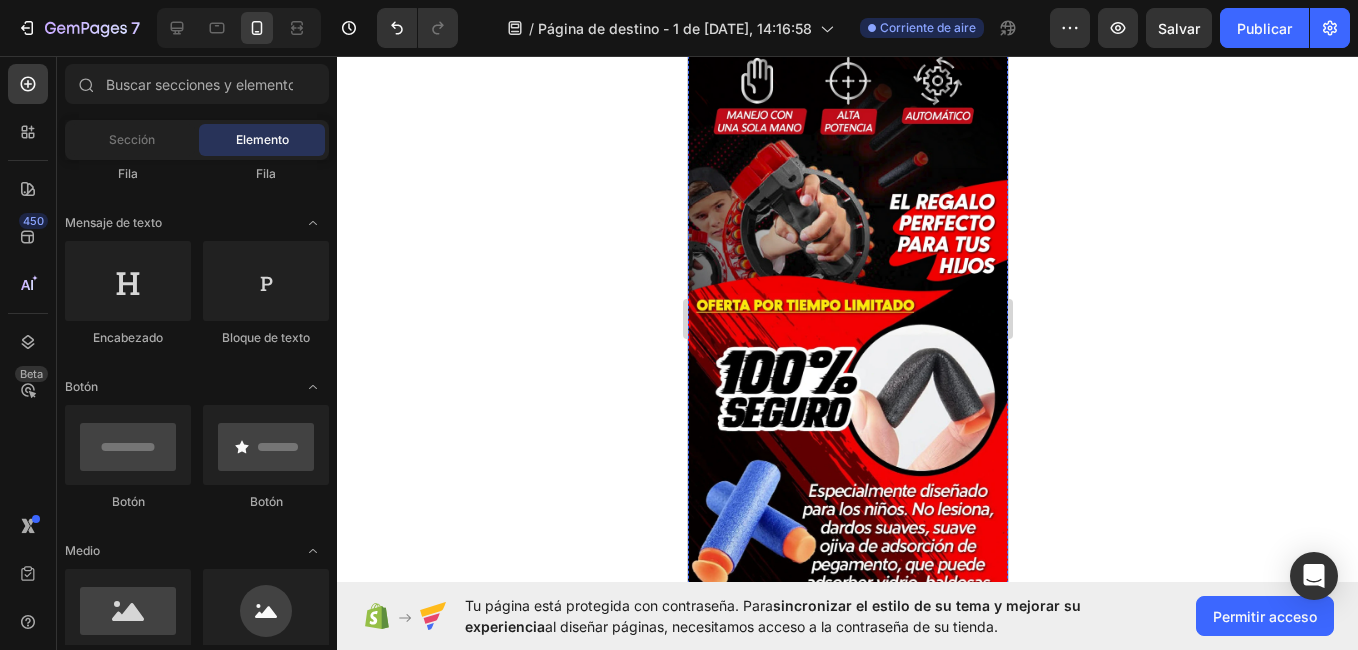 scroll, scrollTop: 715, scrollLeft: 0, axis: vertical 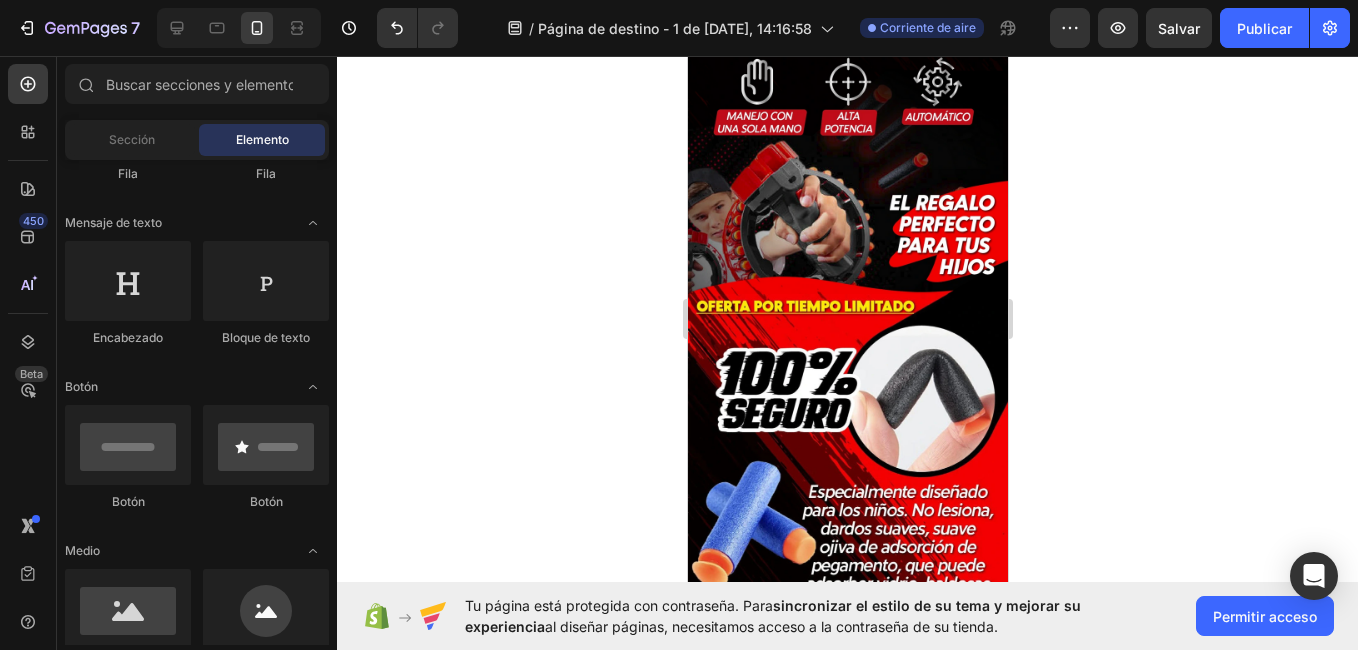 click 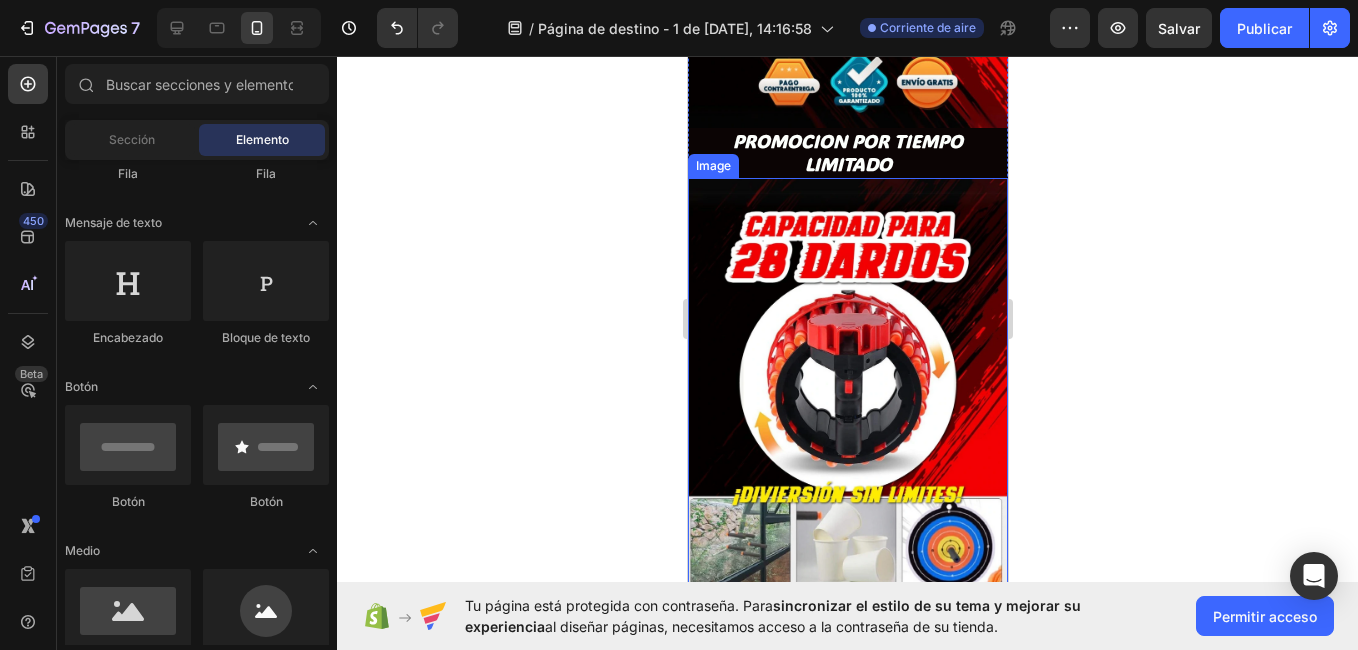 scroll, scrollTop: 1252, scrollLeft: 0, axis: vertical 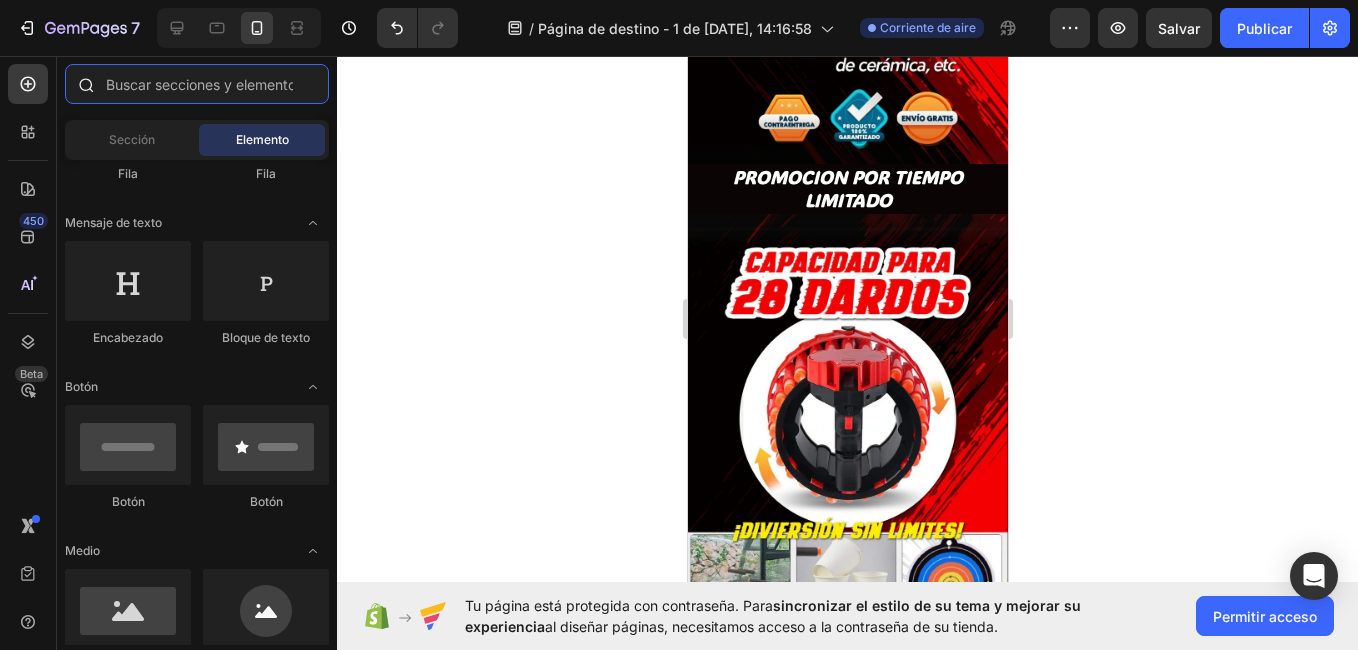 click at bounding box center [197, 84] 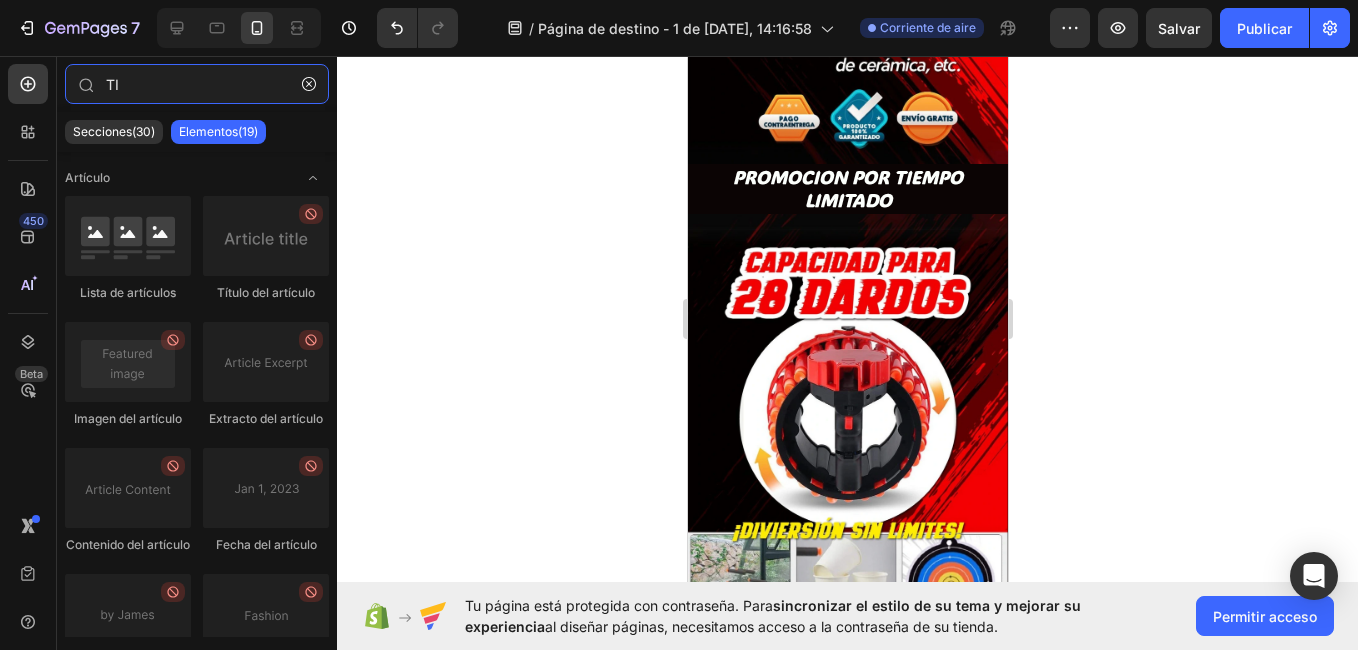 type on "T" 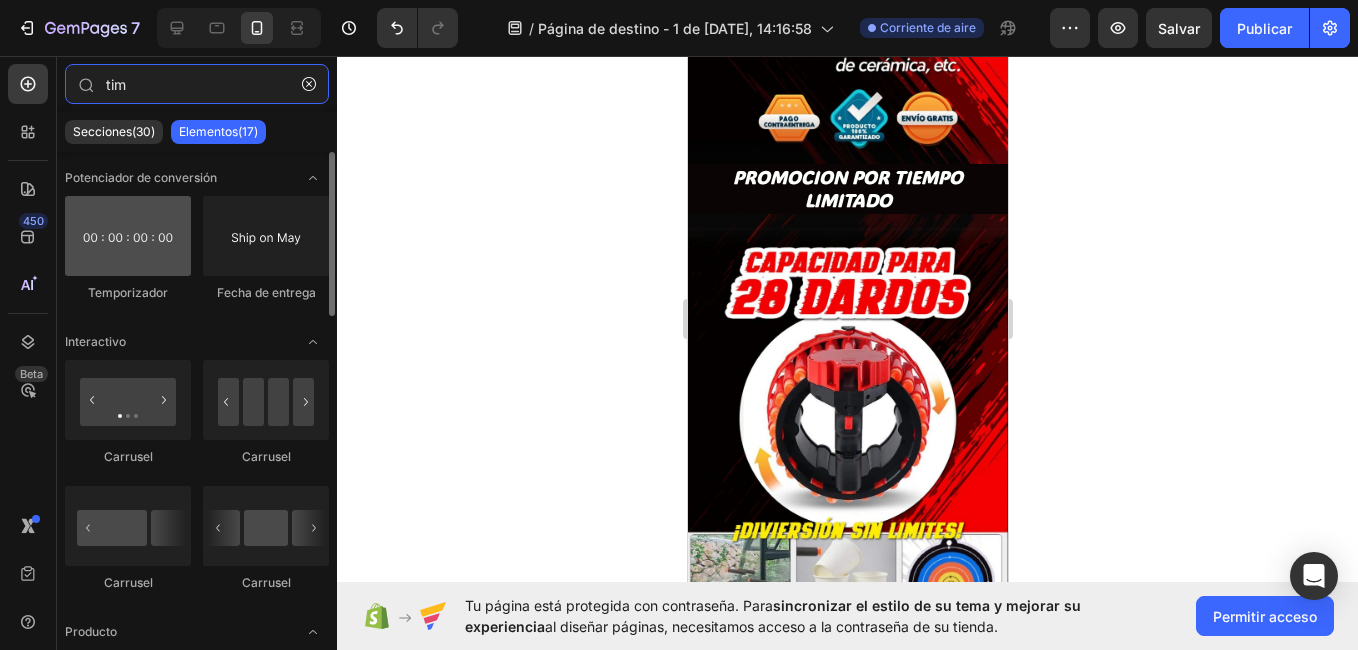 type on "tim" 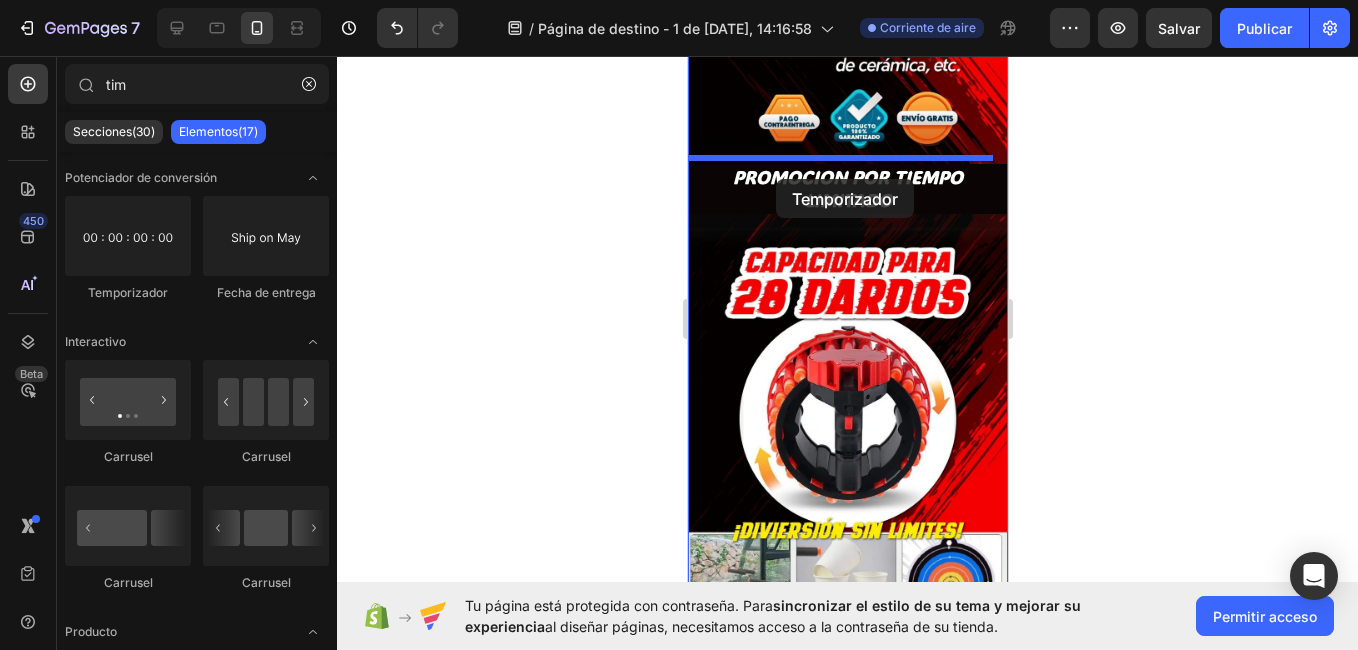 drag, startPoint x: 837, startPoint y: 311, endPoint x: 775, endPoint y: 179, distance: 145.83553 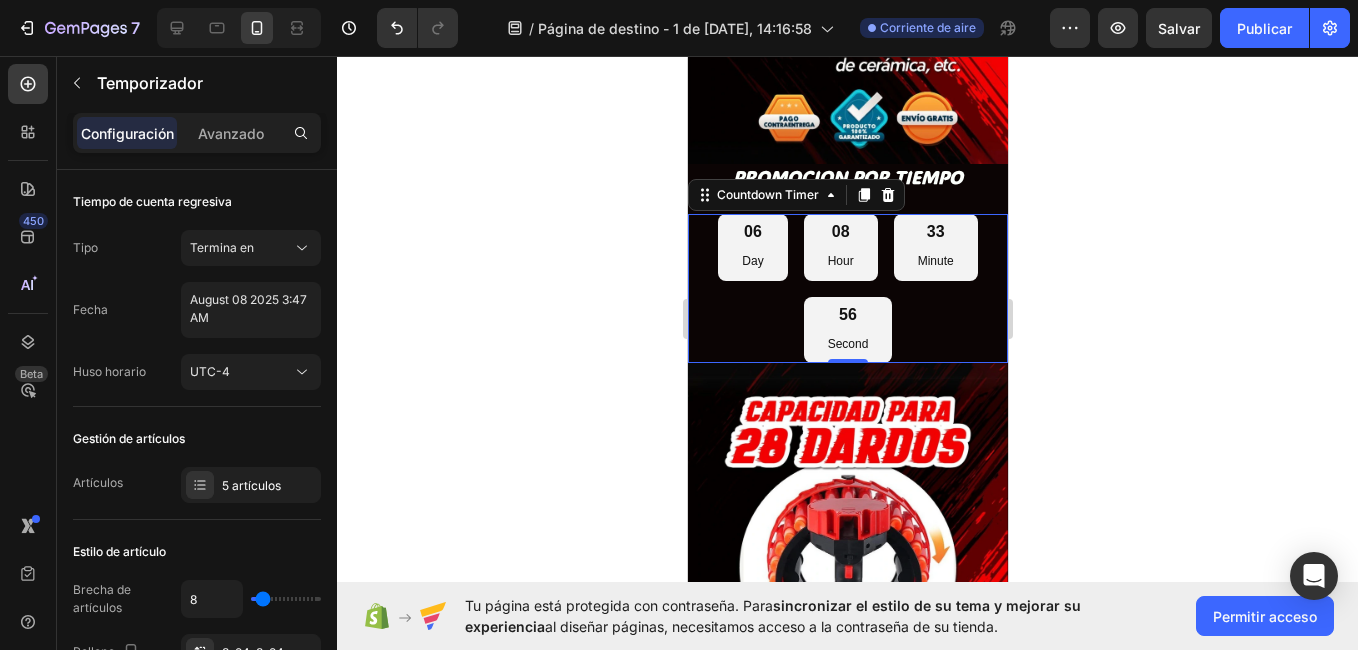 click on "06" at bounding box center (751, 232) 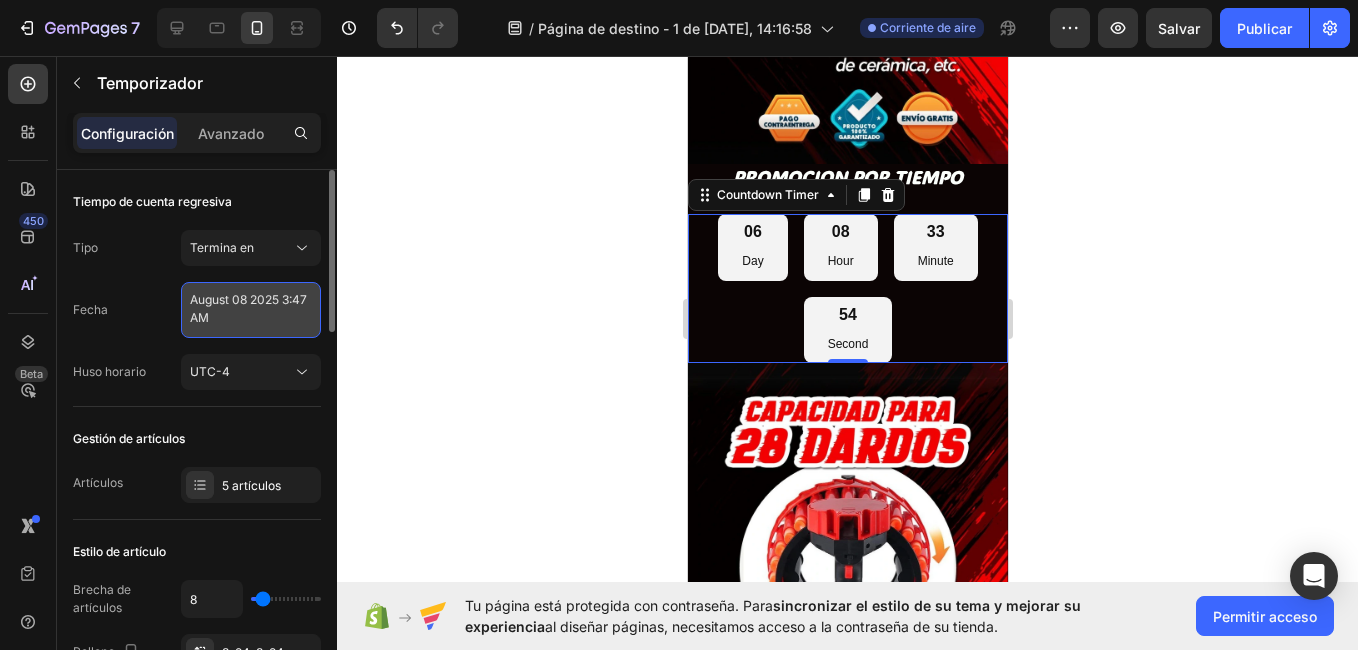 click on "August 08 2025 3:47 AM" at bounding box center (251, 310) 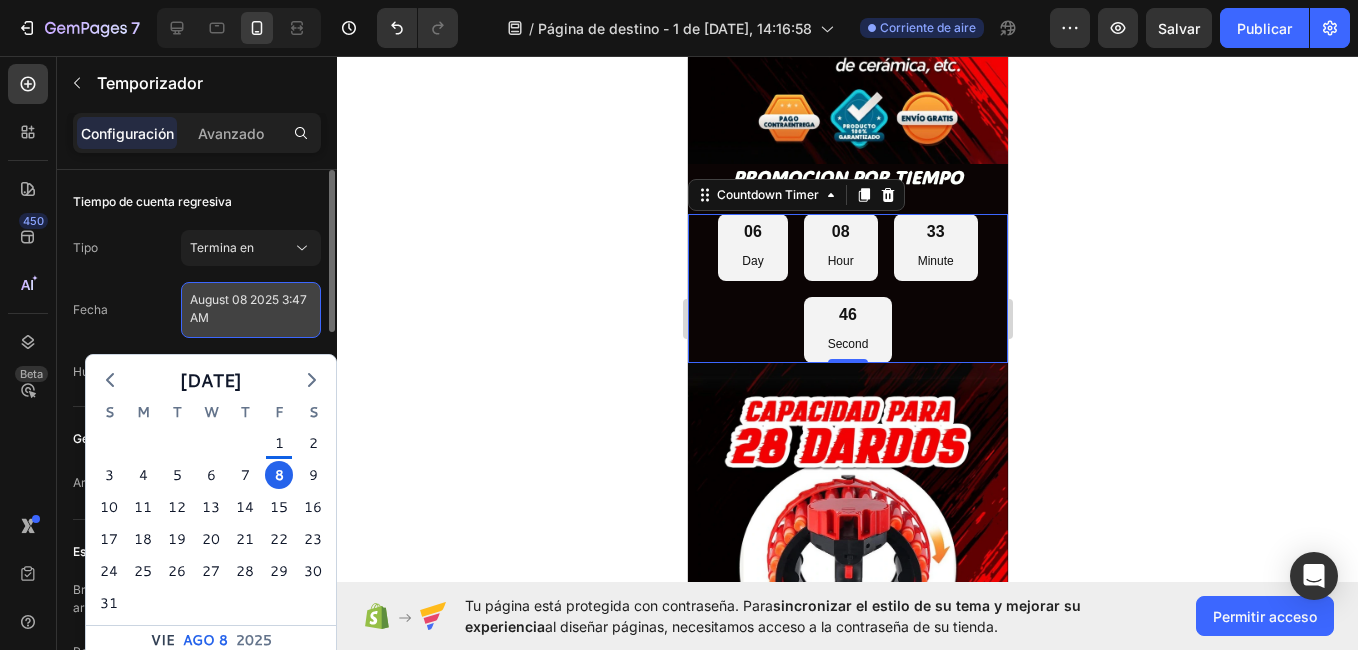 click on "August 08 2025 3:47 AM" at bounding box center (251, 310) 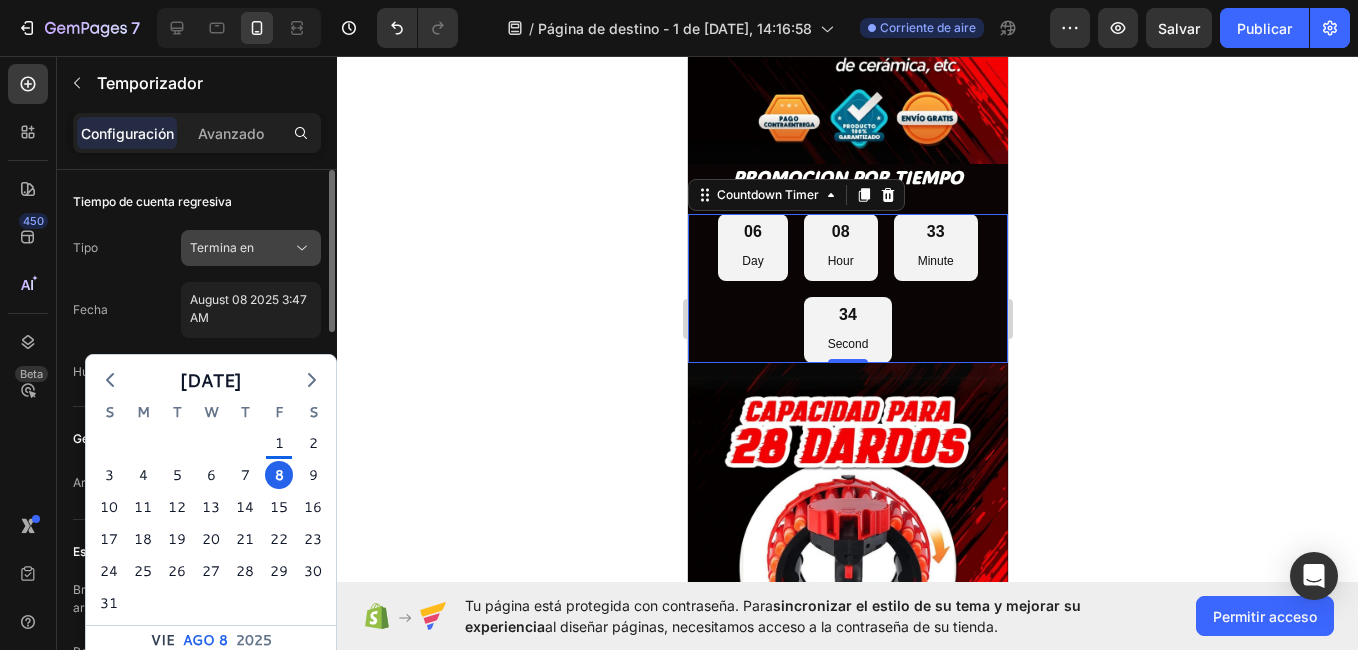 click 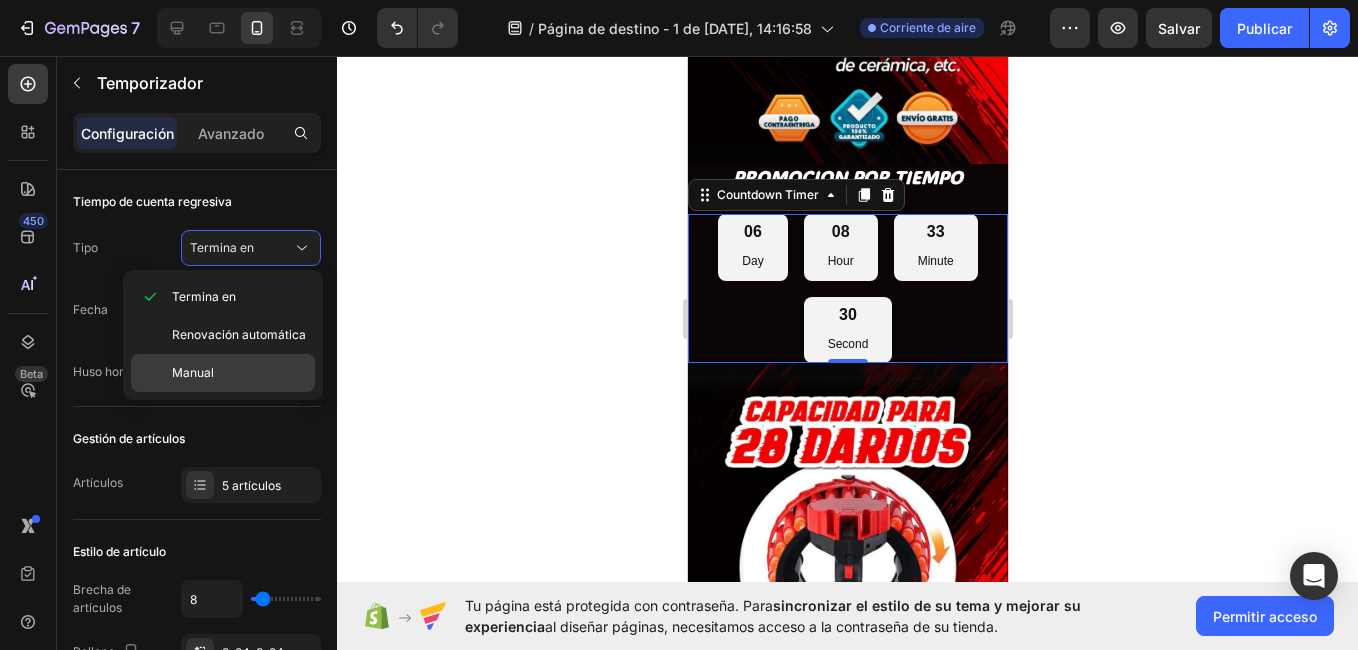 click on "Manual" 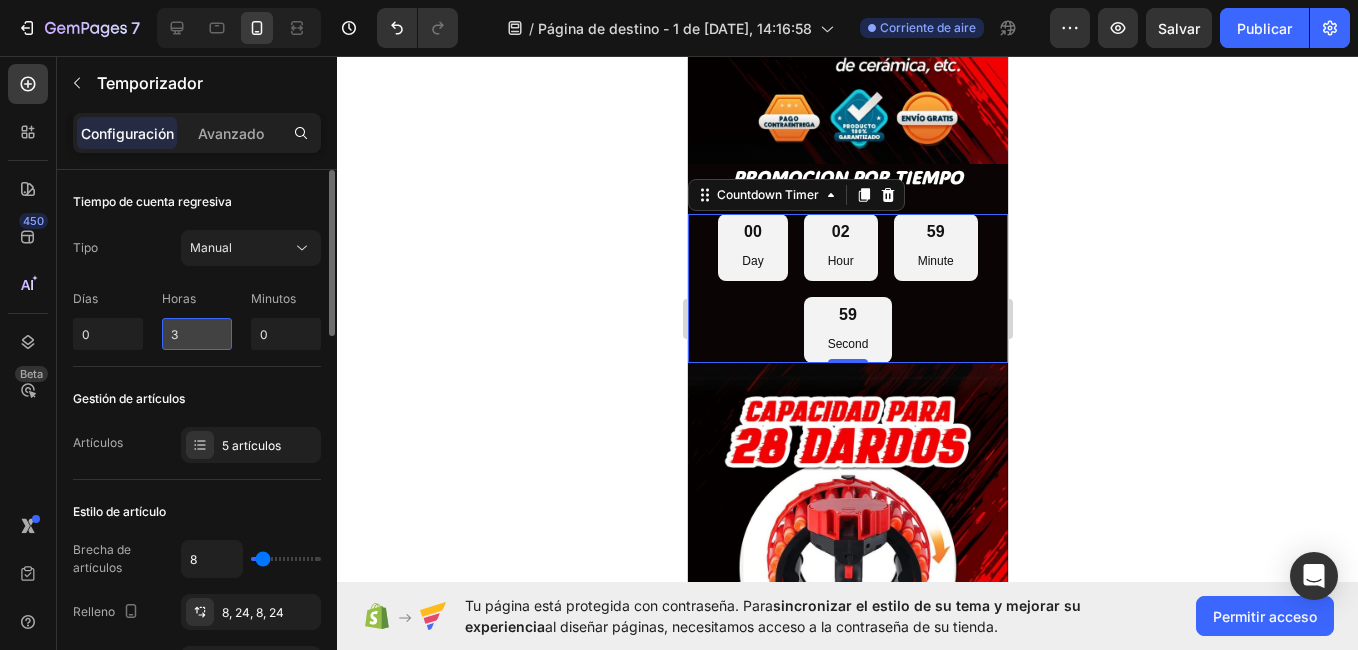 click on "3" at bounding box center (197, 334) 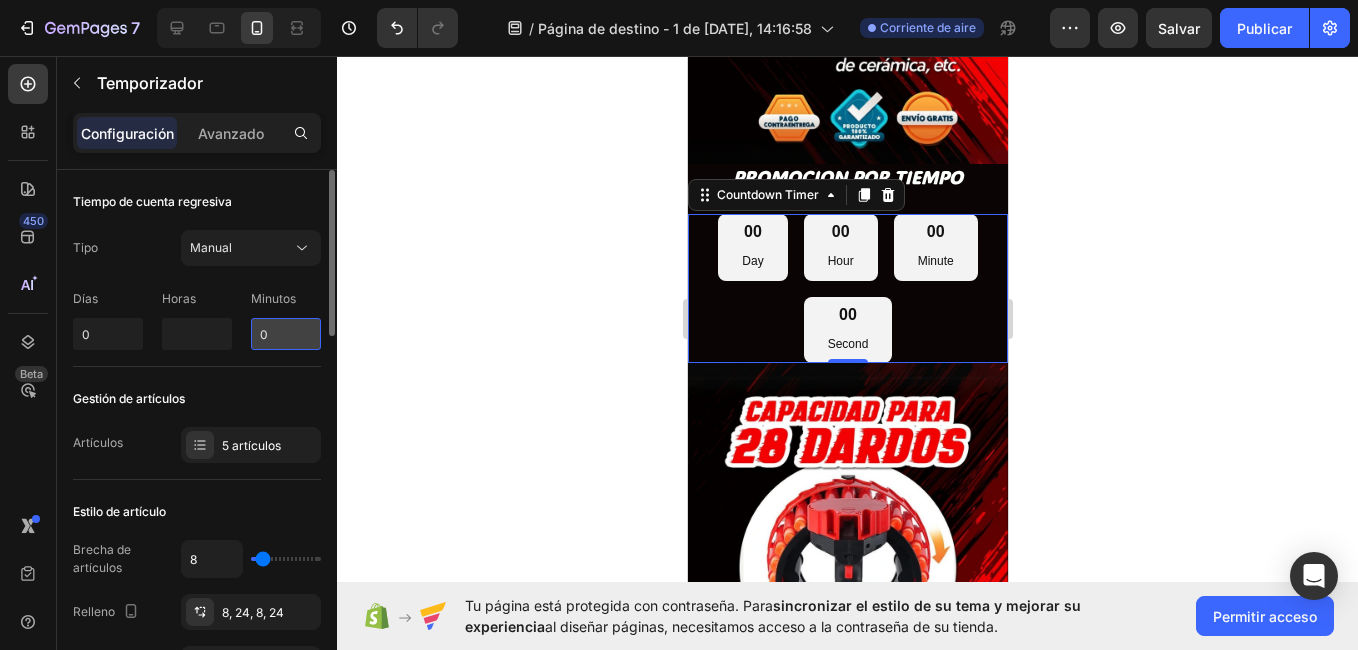 type on "0" 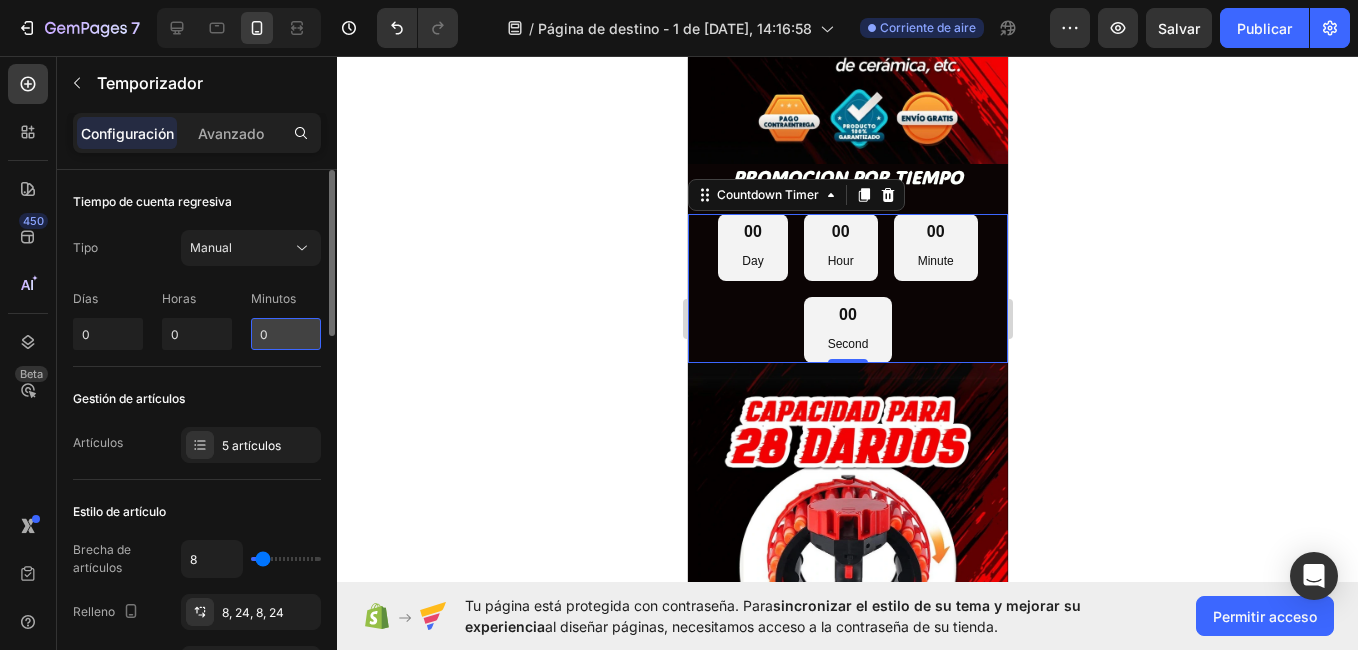 click on "0" at bounding box center (286, 334) 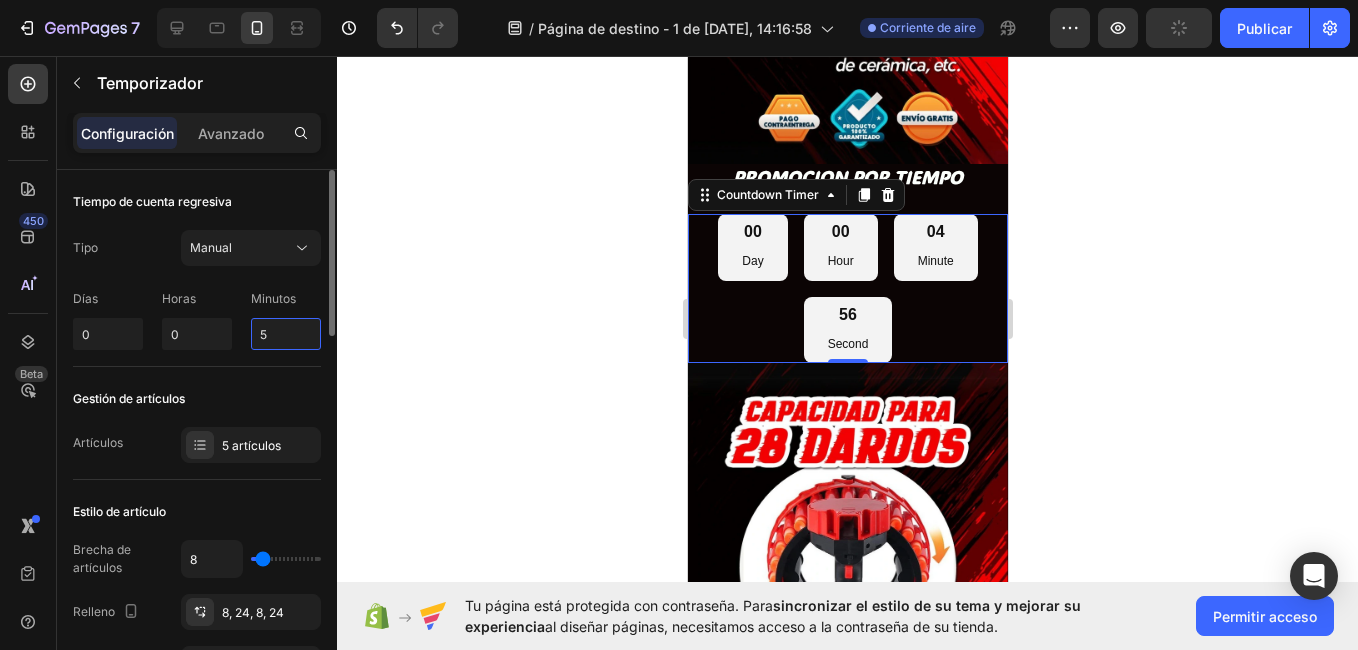 type on "5" 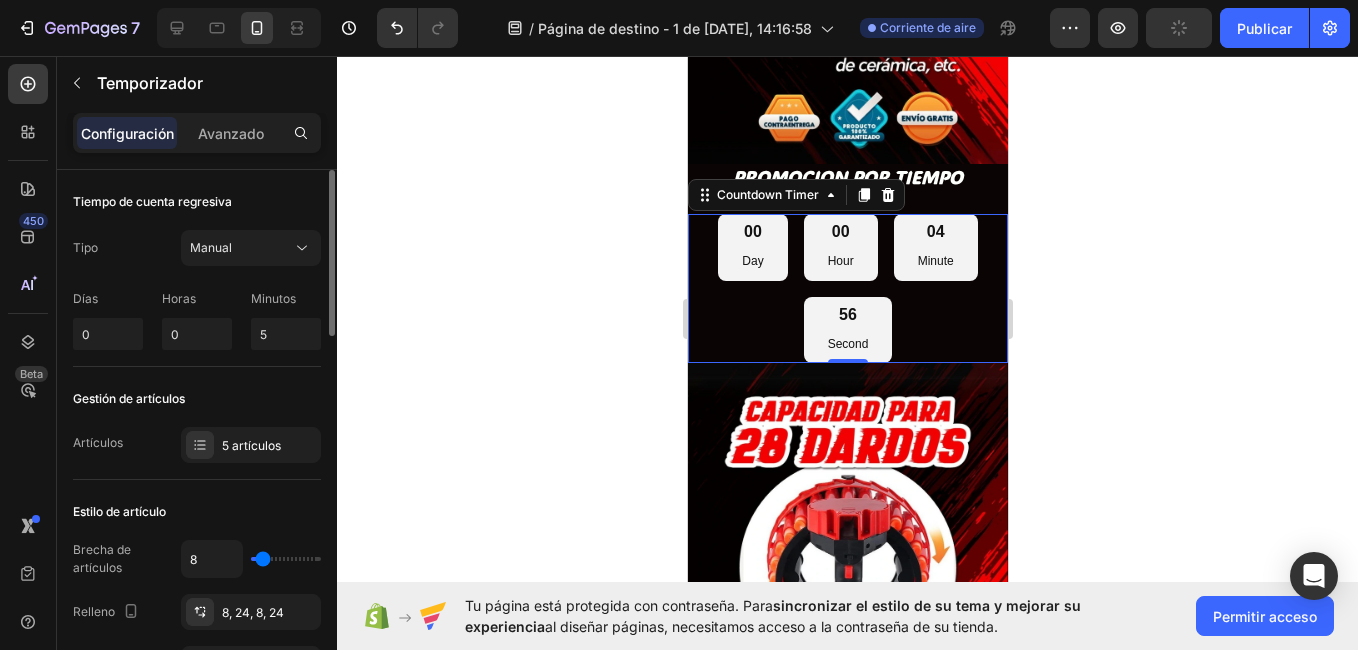 click on "Gestión de artículos" at bounding box center [197, 399] 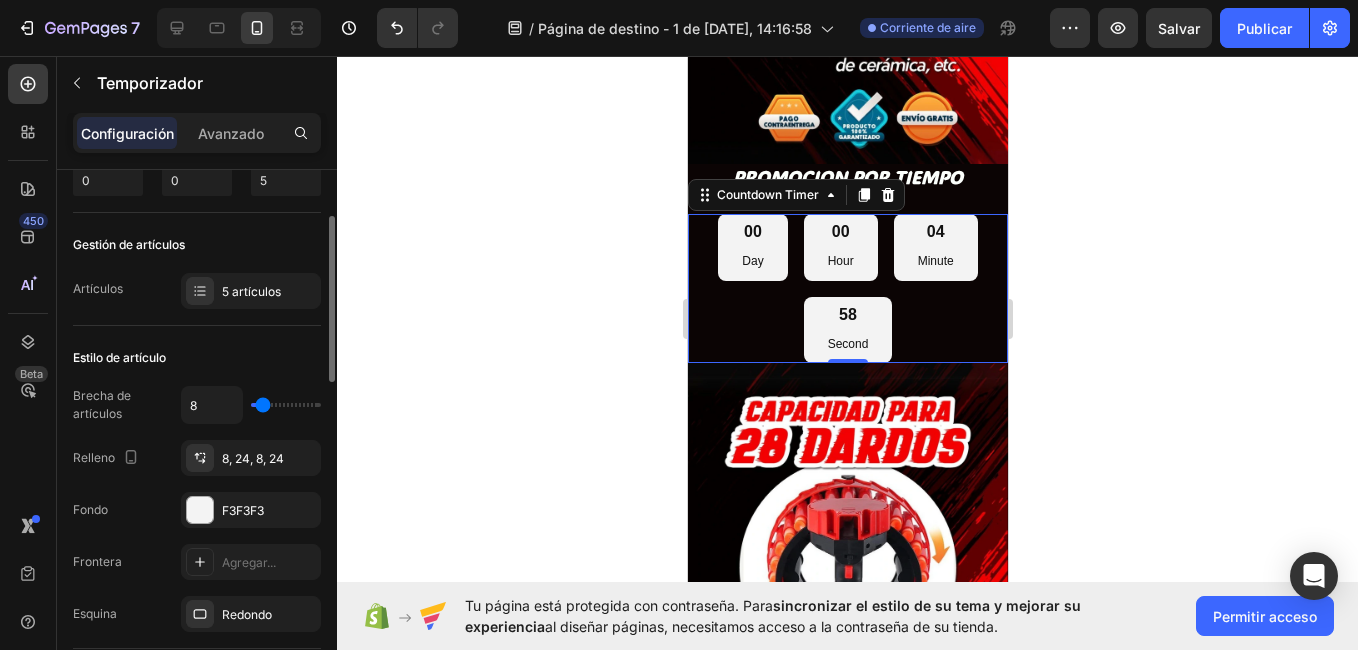 scroll, scrollTop: 154, scrollLeft: 0, axis: vertical 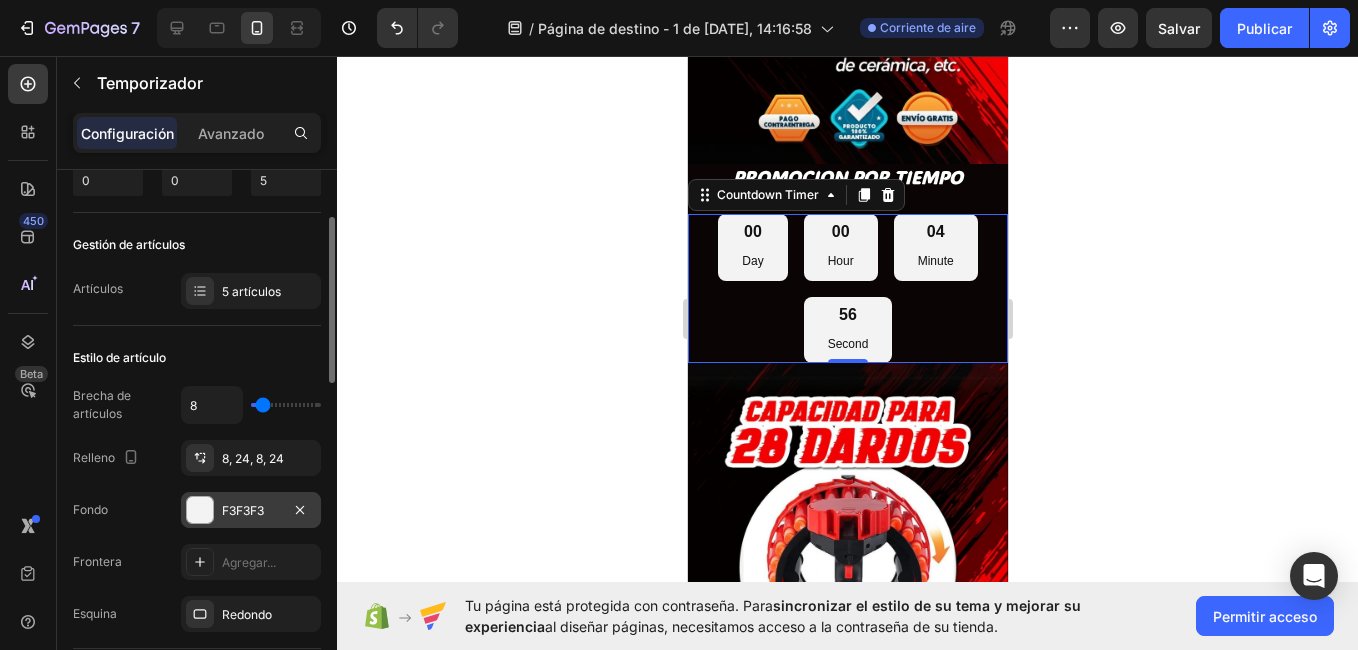 click at bounding box center (200, 510) 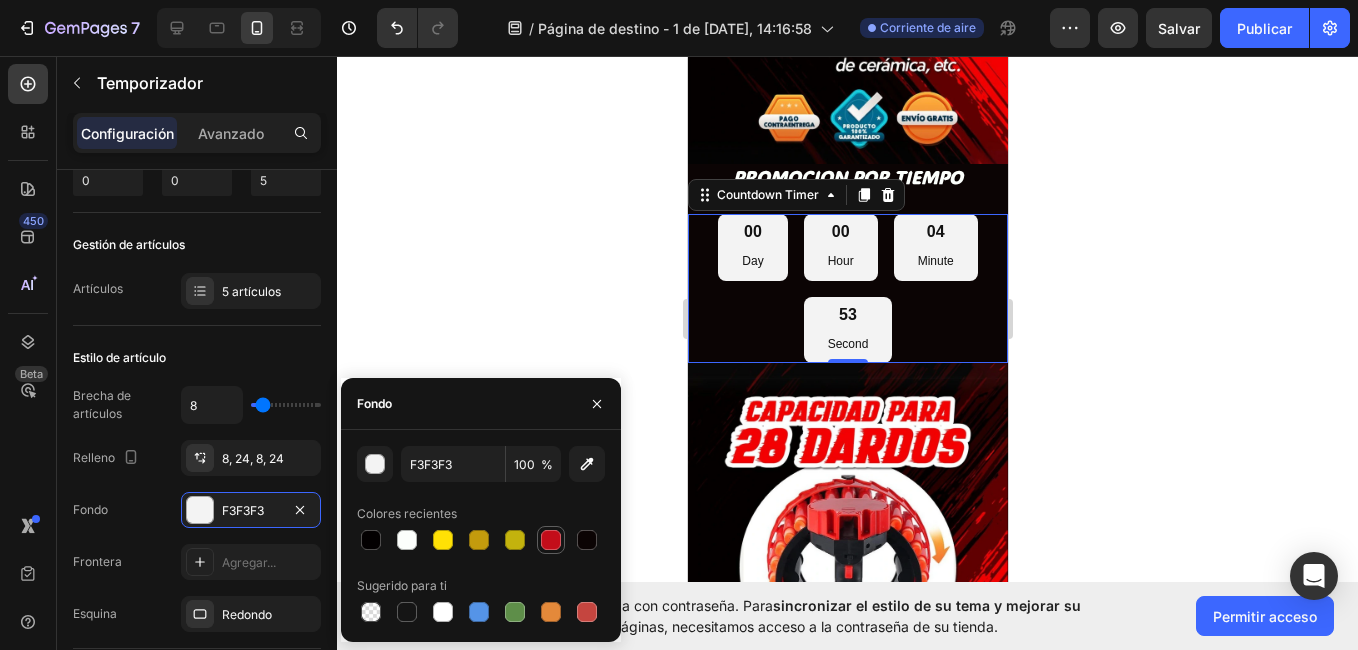 click at bounding box center (551, 540) 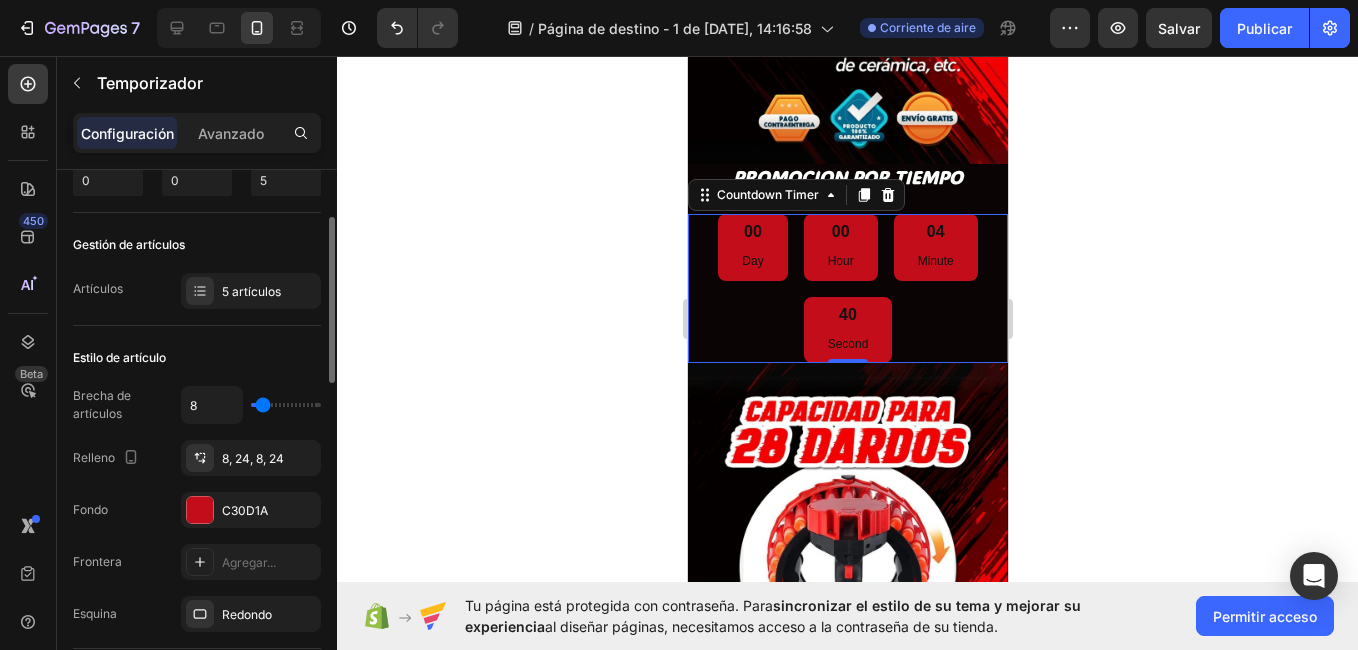 click on "Estilo de artículo Brecha de artículos 8 Relleno 8, 24, 8, 24 Fondo C30D1A Frontera Agregar... Esquina Redondo" 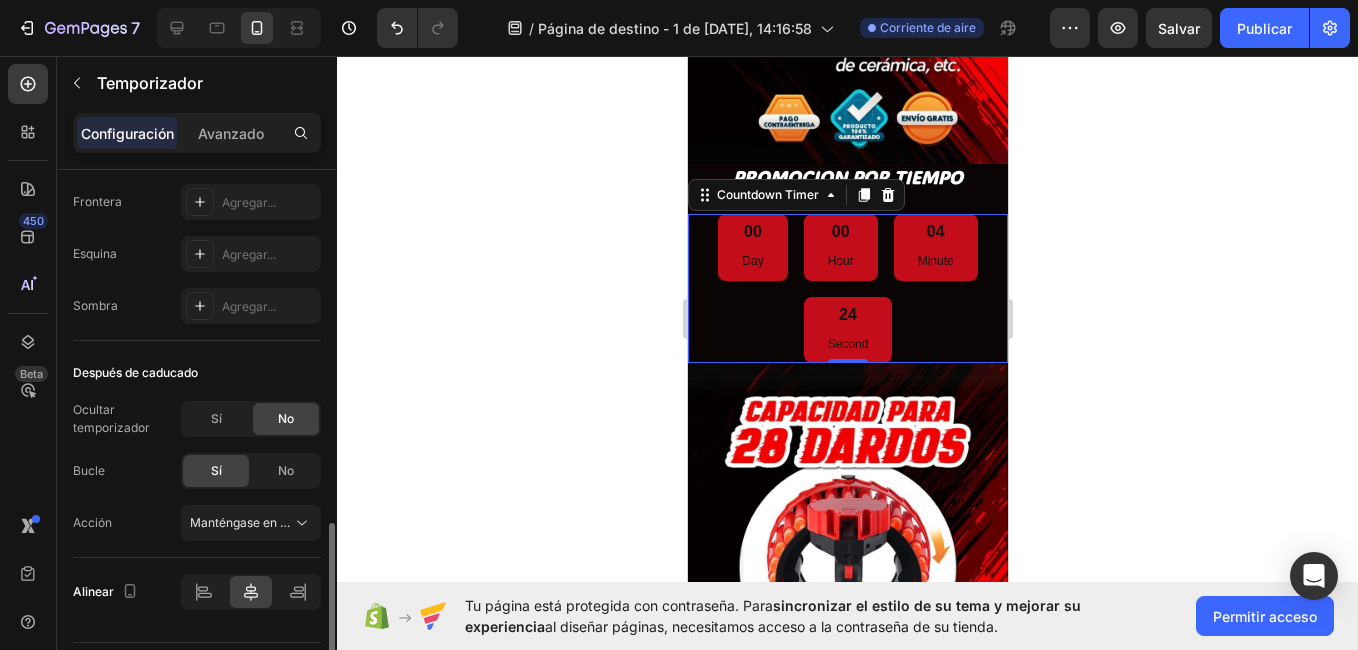 scroll, scrollTop: 1135, scrollLeft: 0, axis: vertical 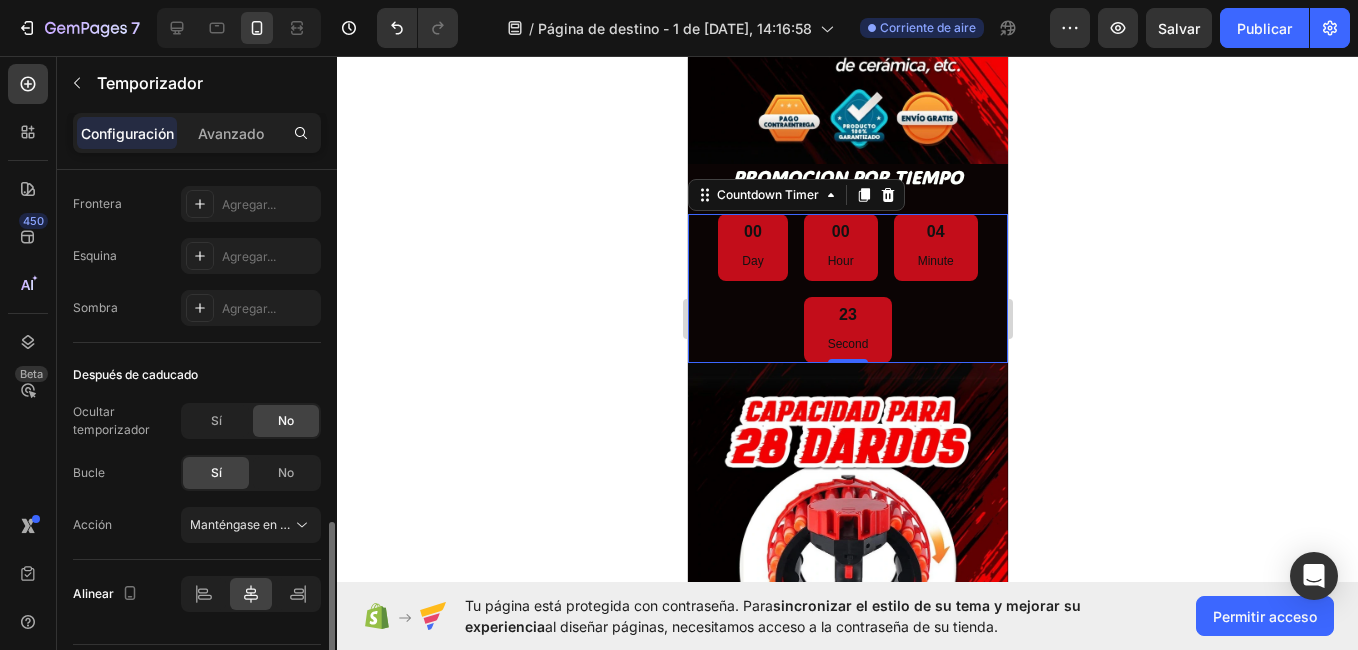 click on "No" 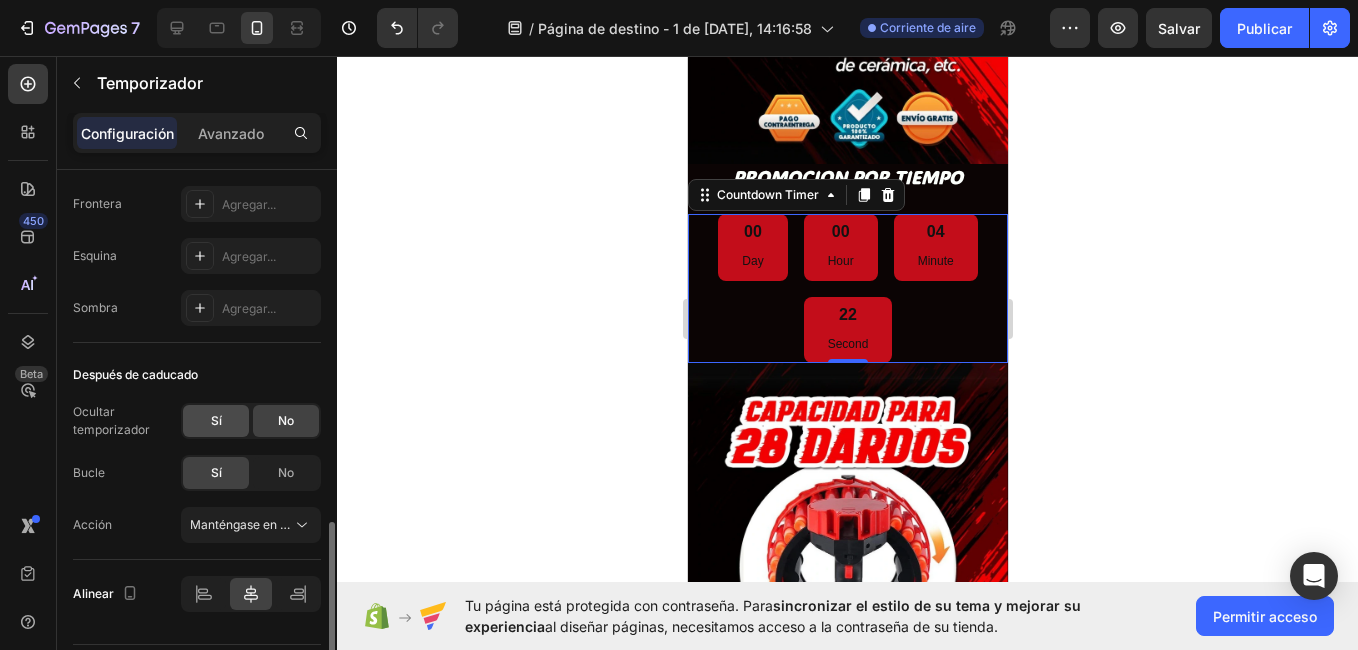 click on "Sí" 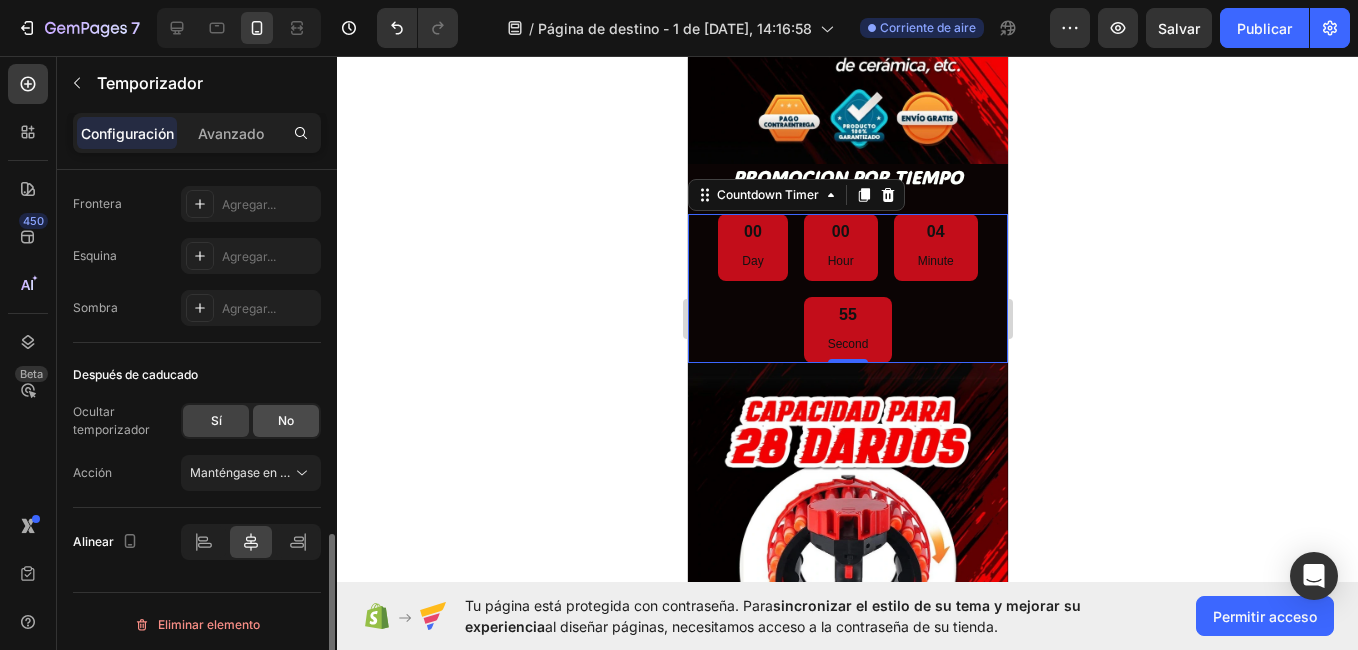 click on "No" 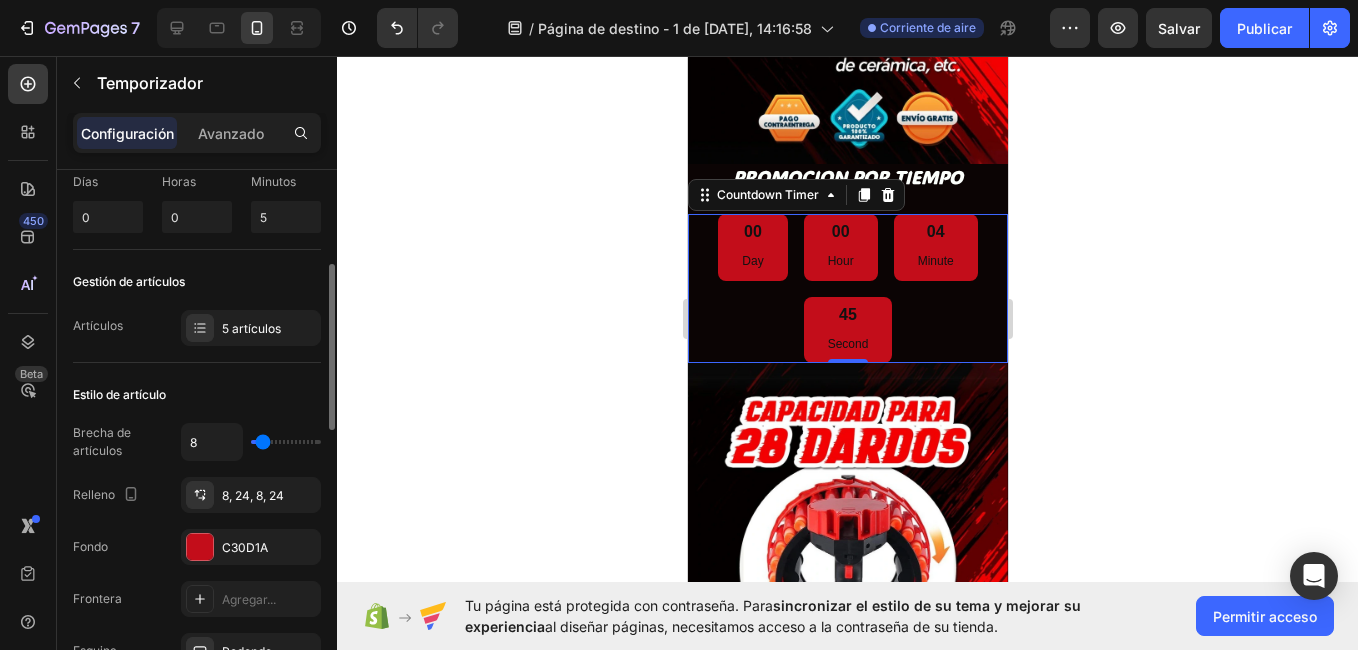 scroll, scrollTop: 161, scrollLeft: 0, axis: vertical 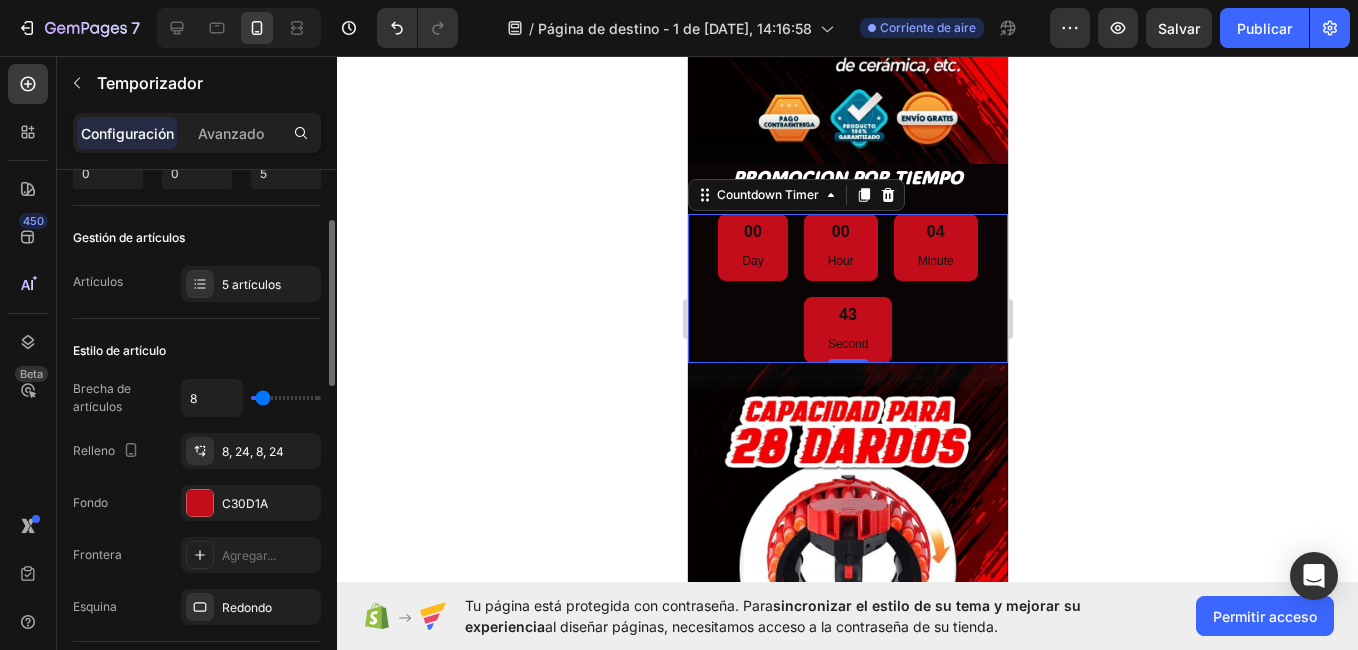 type on "0" 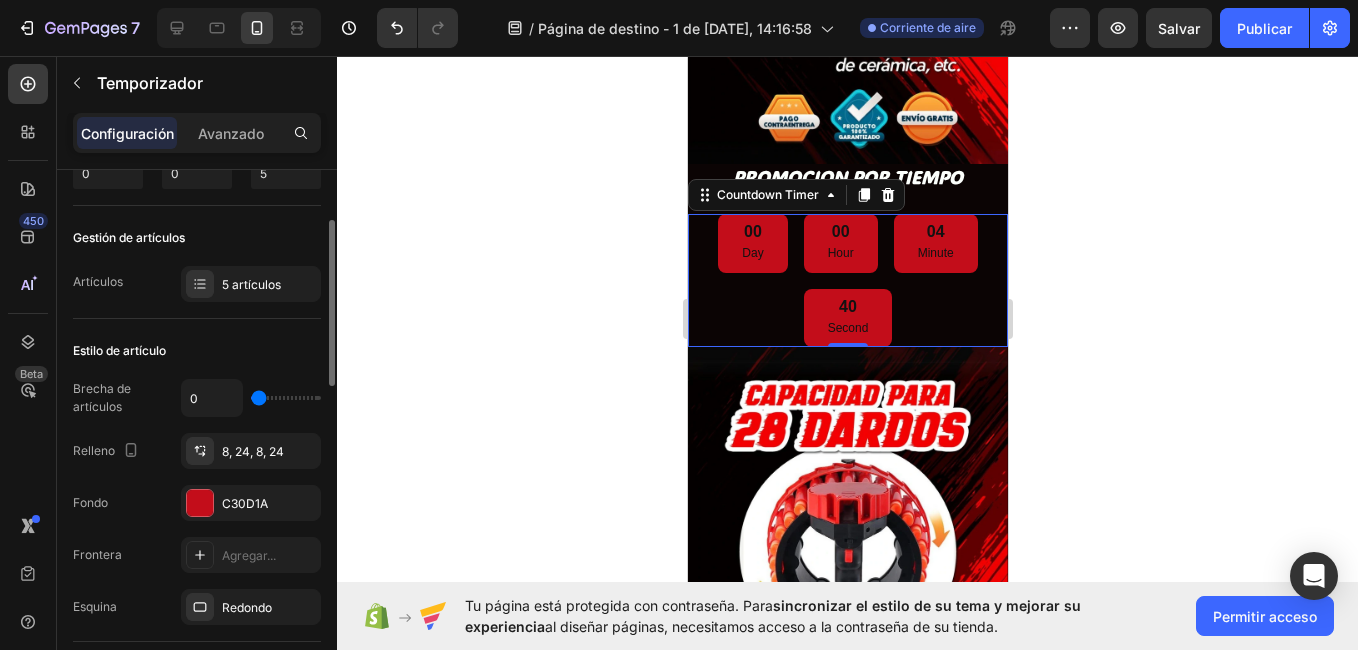 drag, startPoint x: 249, startPoint y: 403, endPoint x: 277, endPoint y: 401, distance: 28.071337 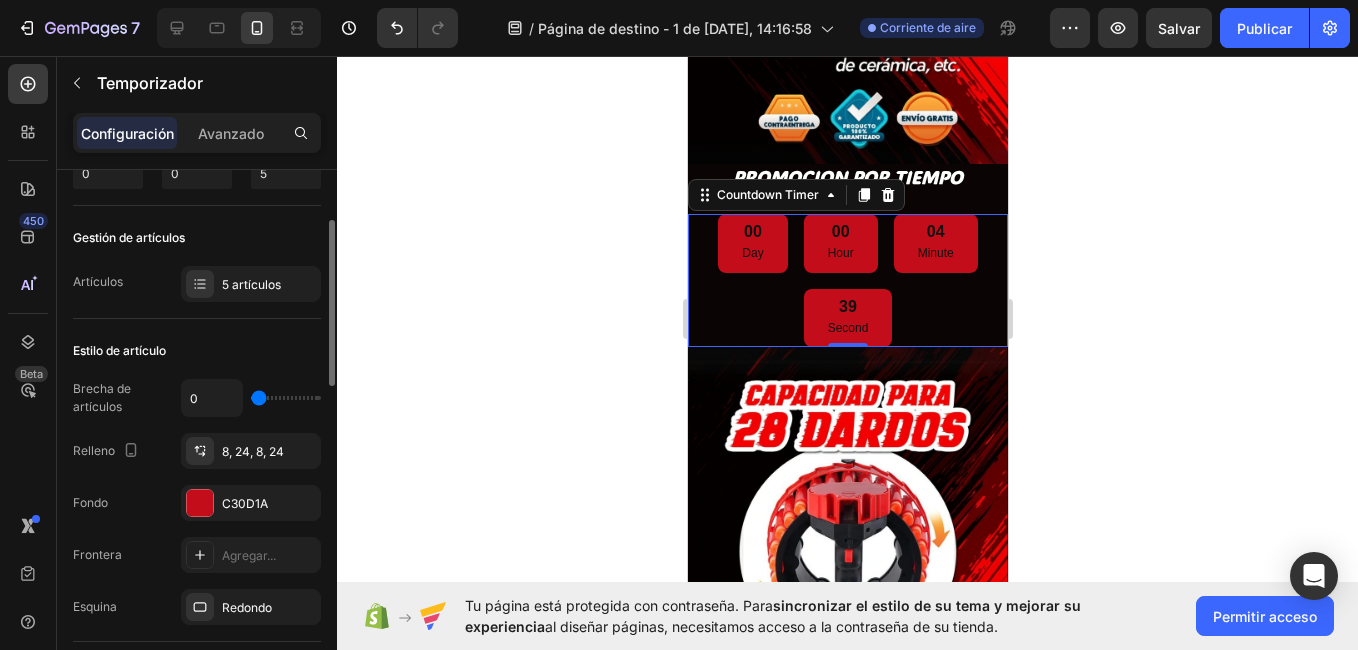 click at bounding box center [286, 398] 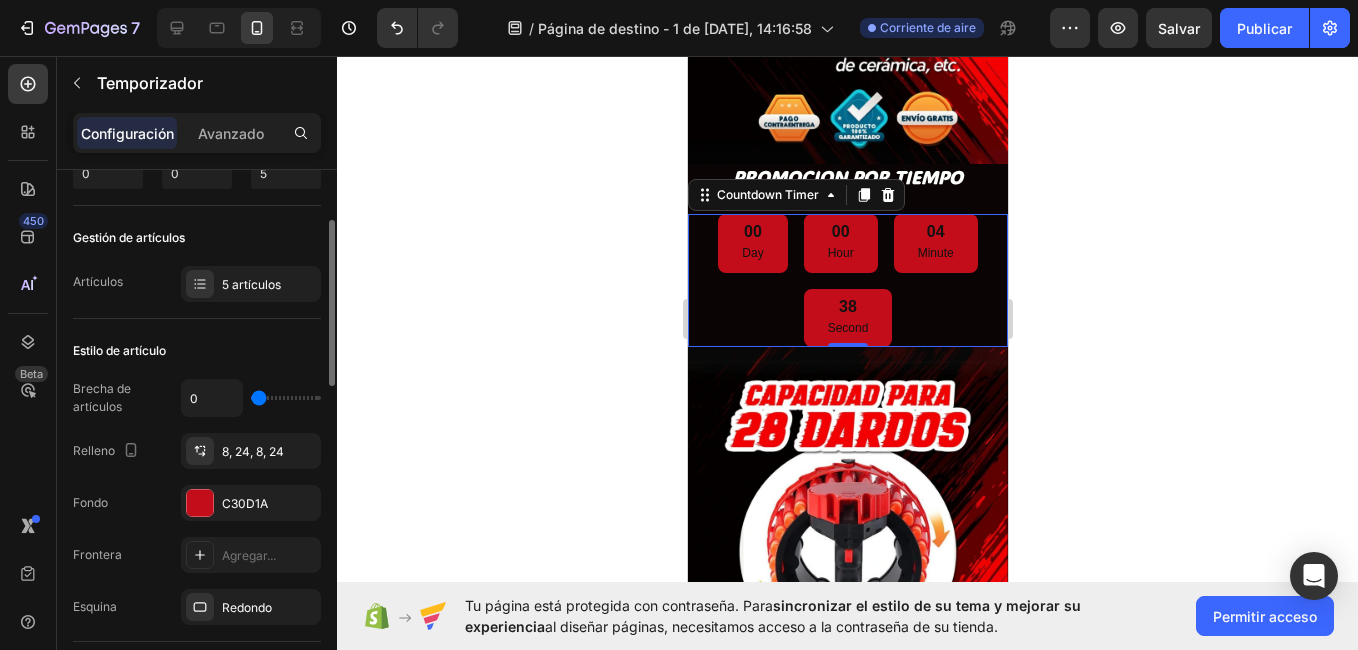 type on "13" 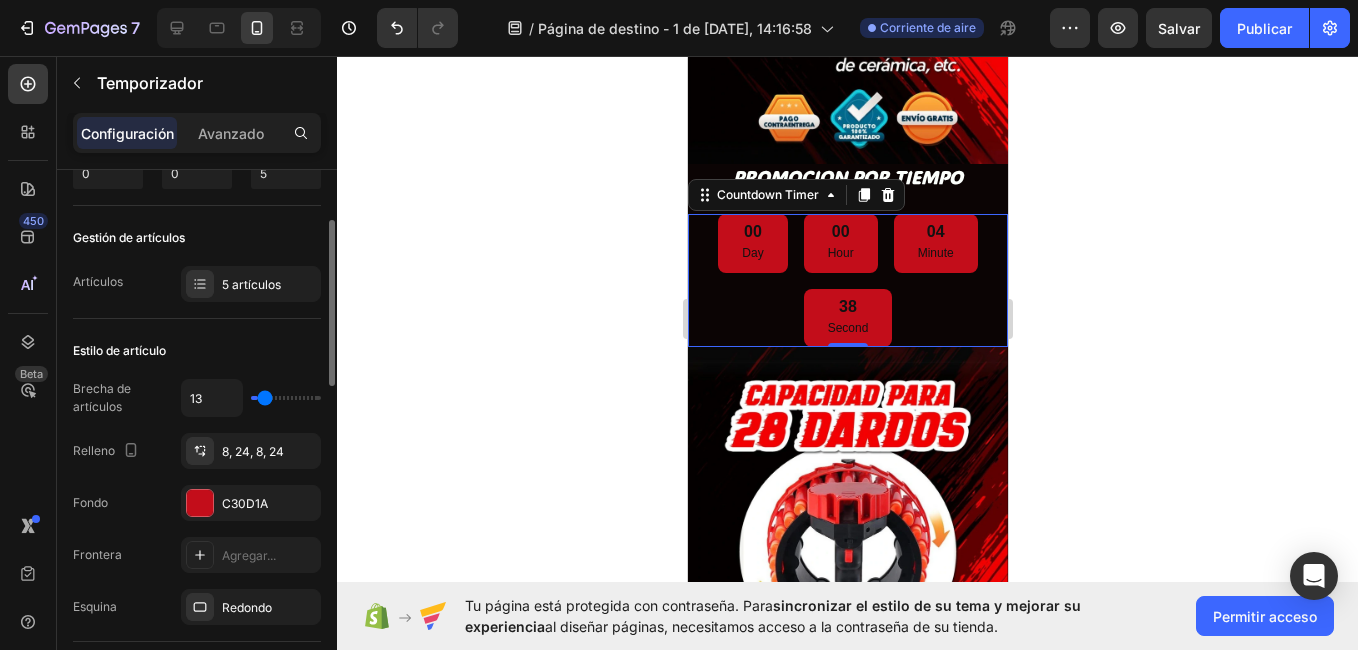 type on "16" 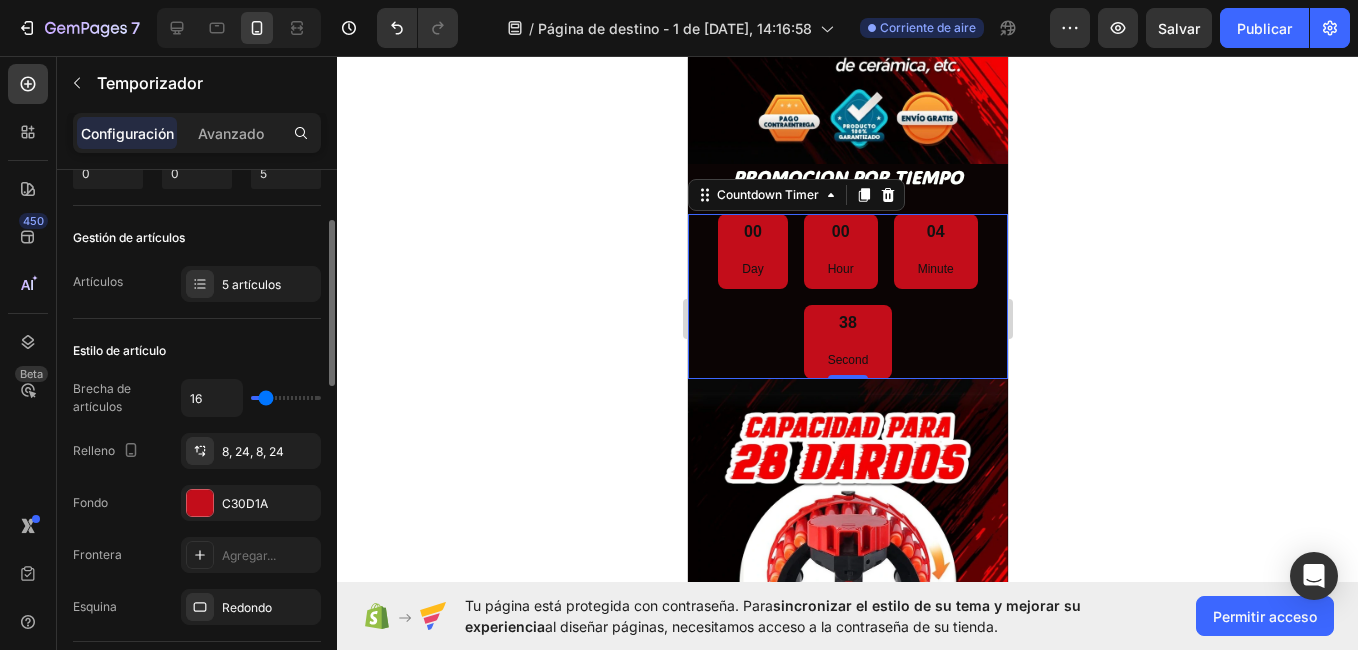 type on "20" 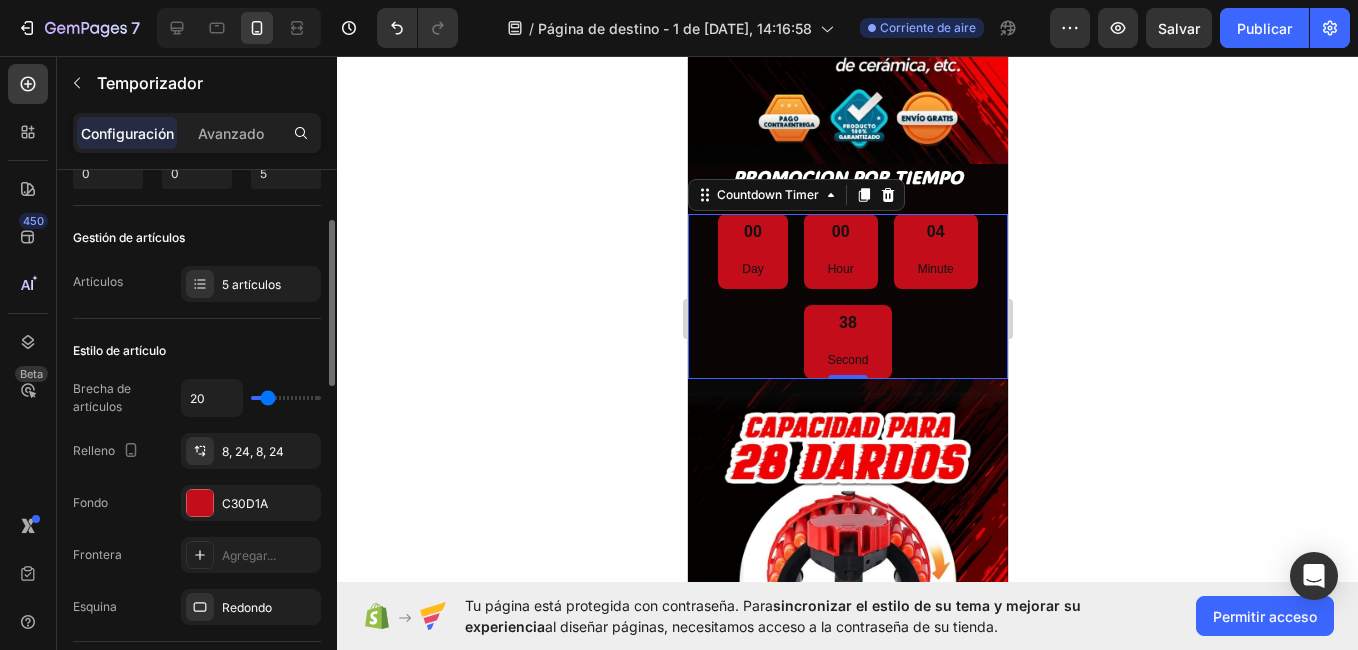 type on "22" 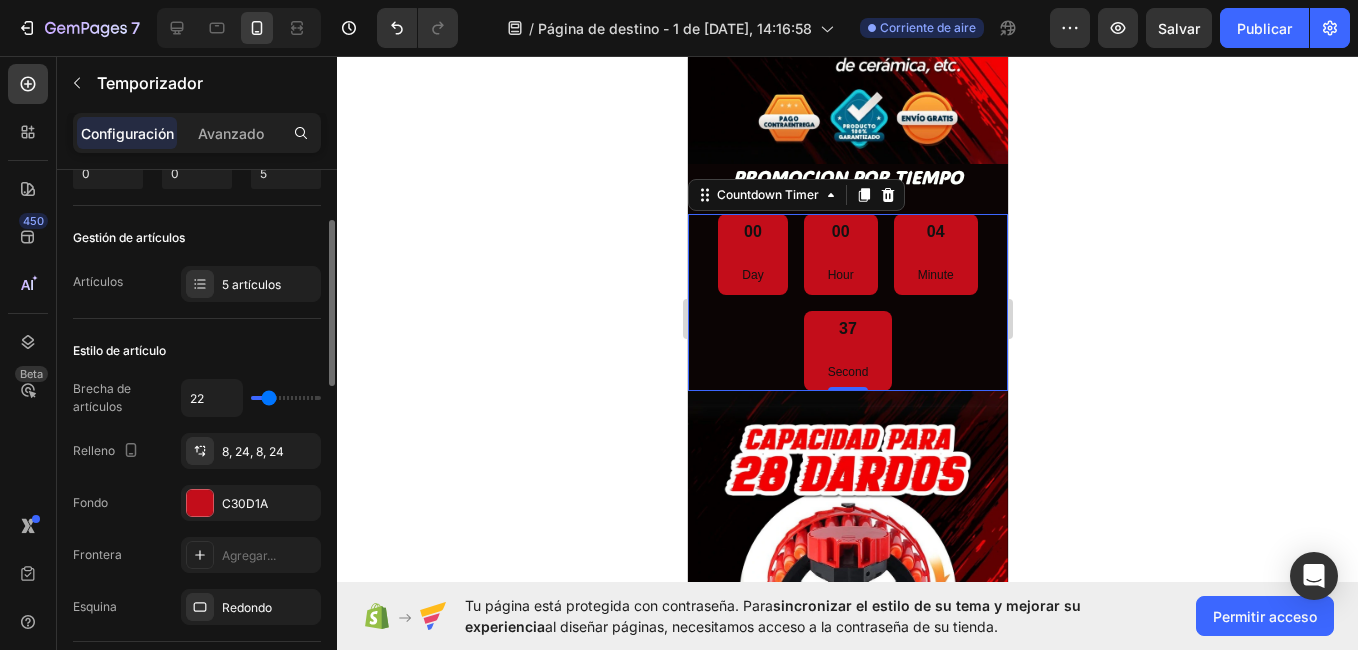 type on "20" 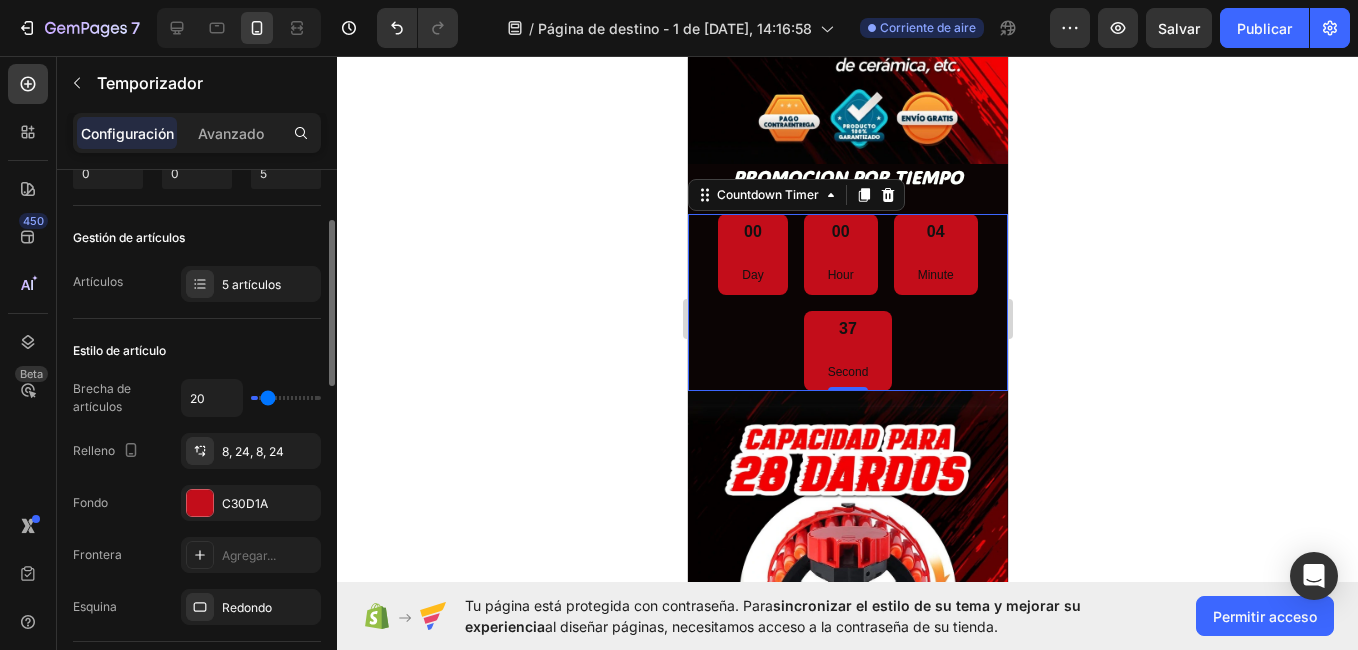 type on "0" 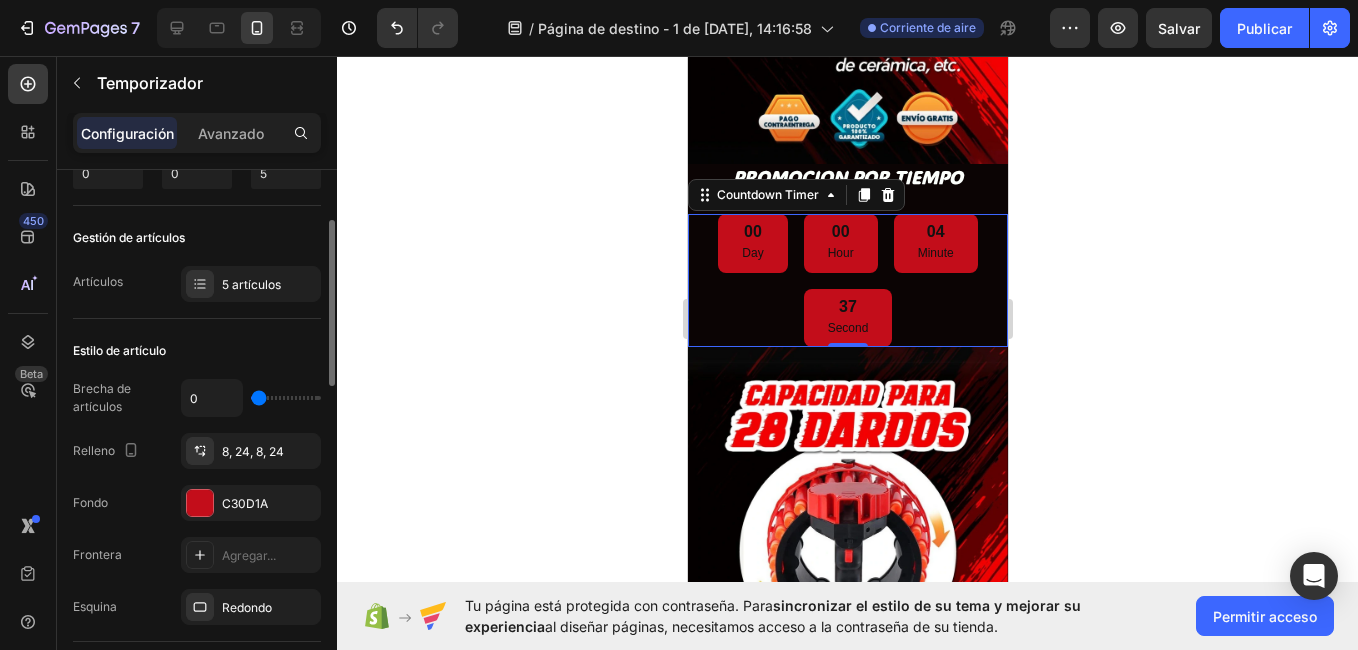 type on "49" 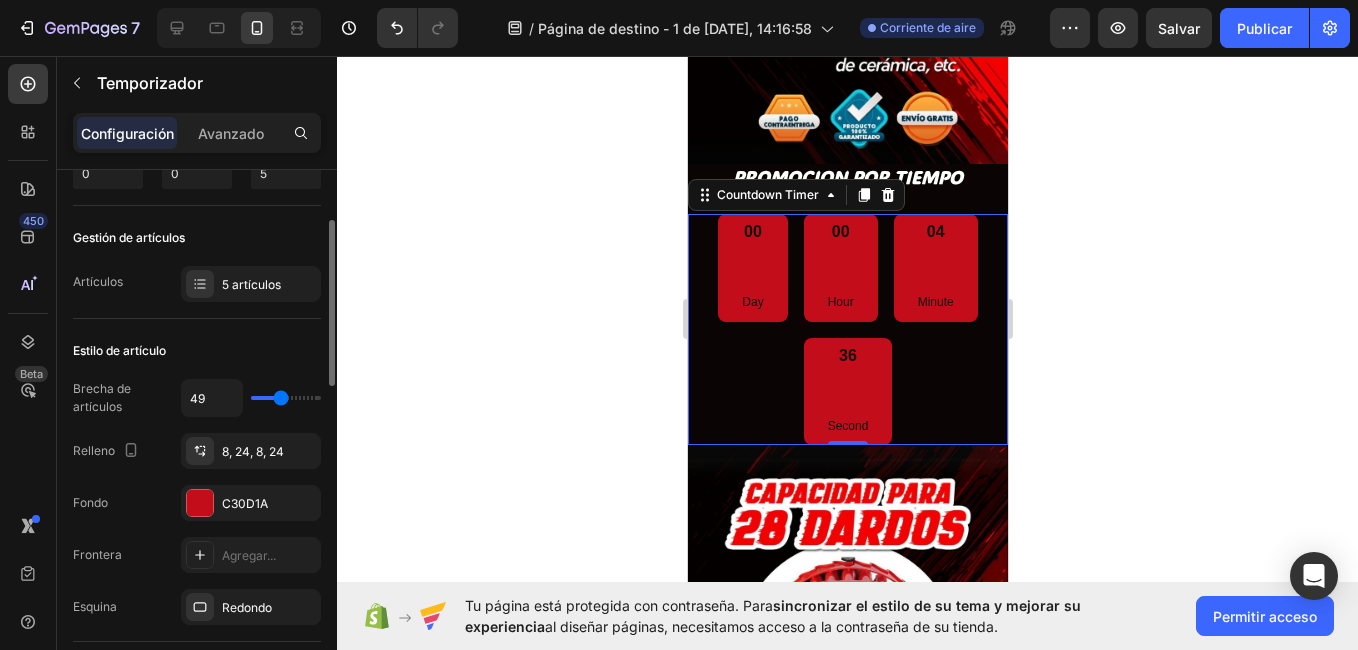 type on "47" 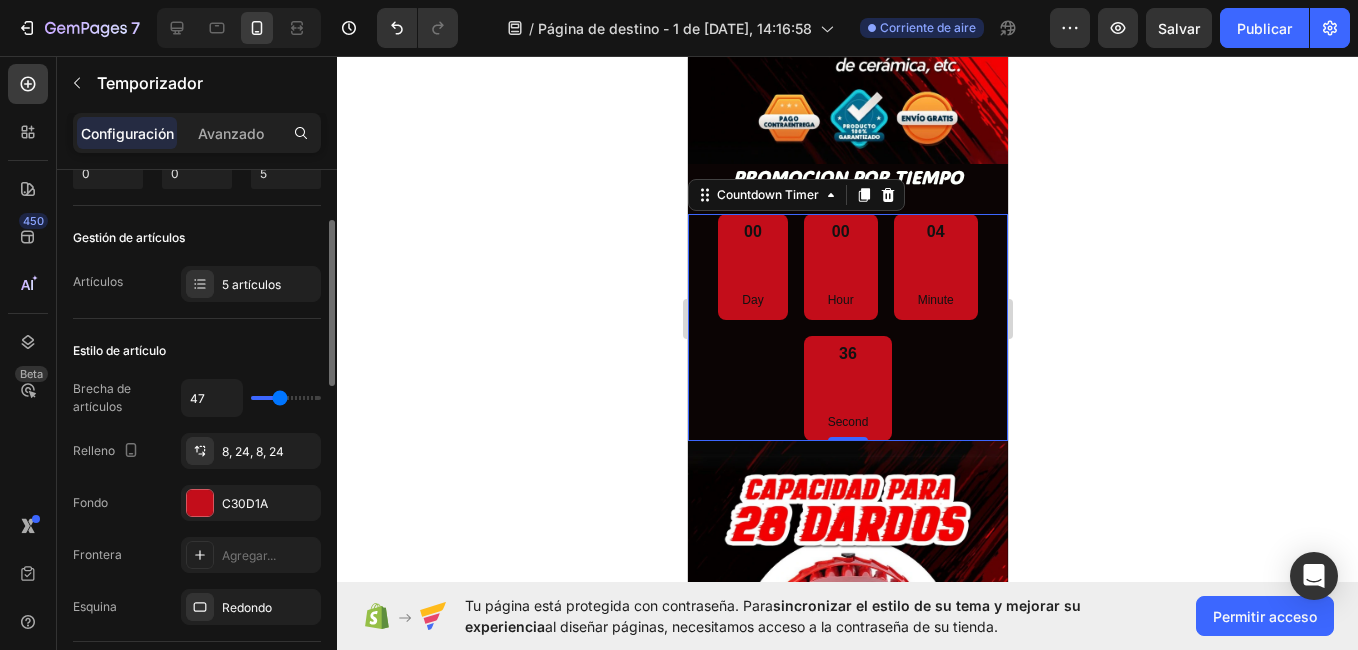 type on "44" 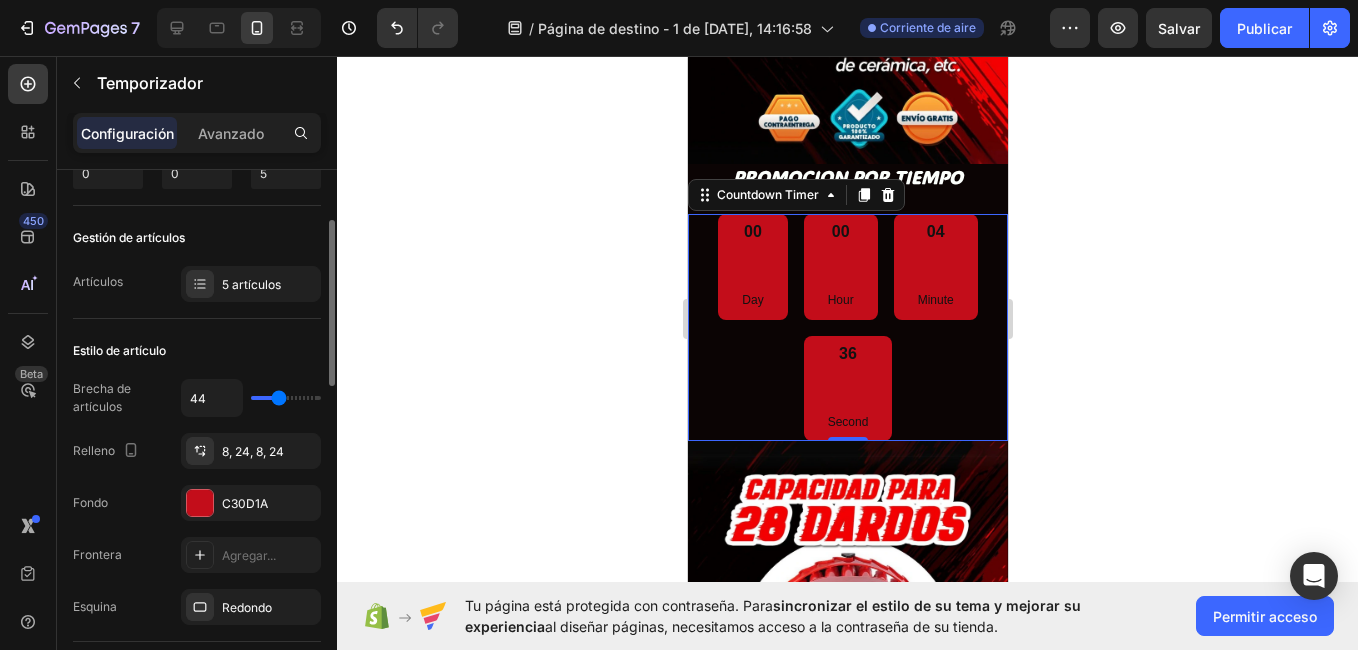 type on "36" 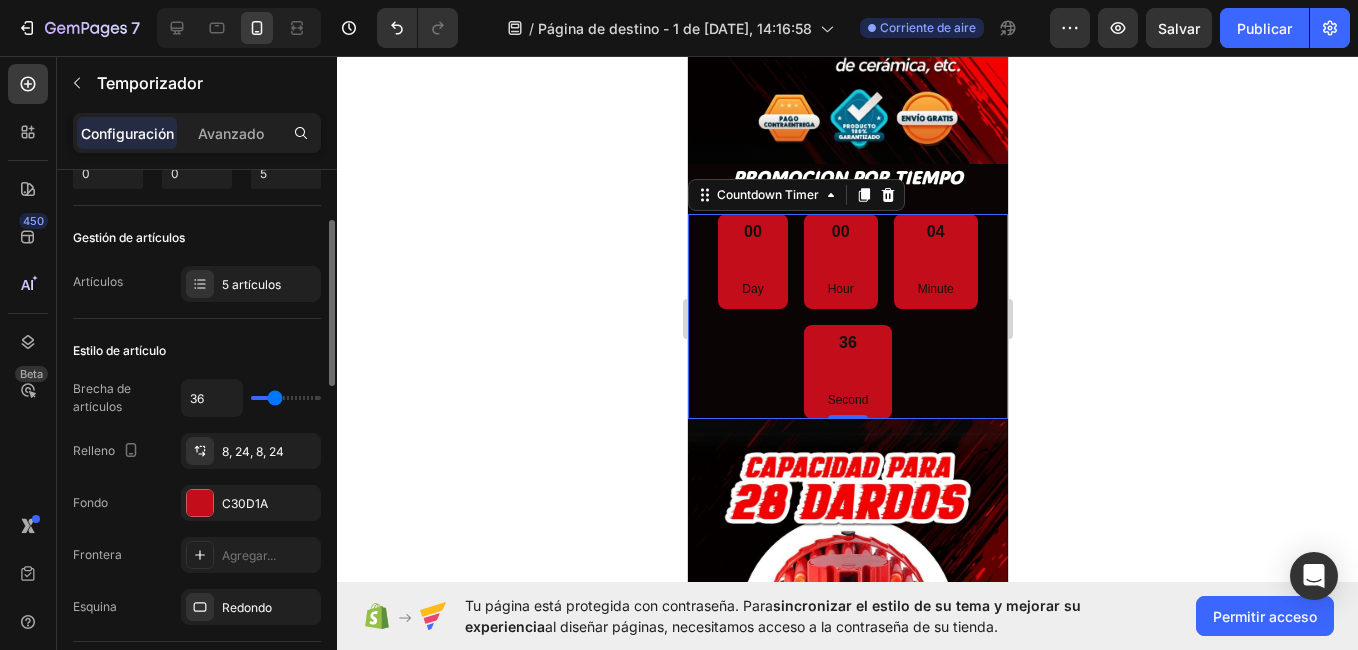 type on "9" 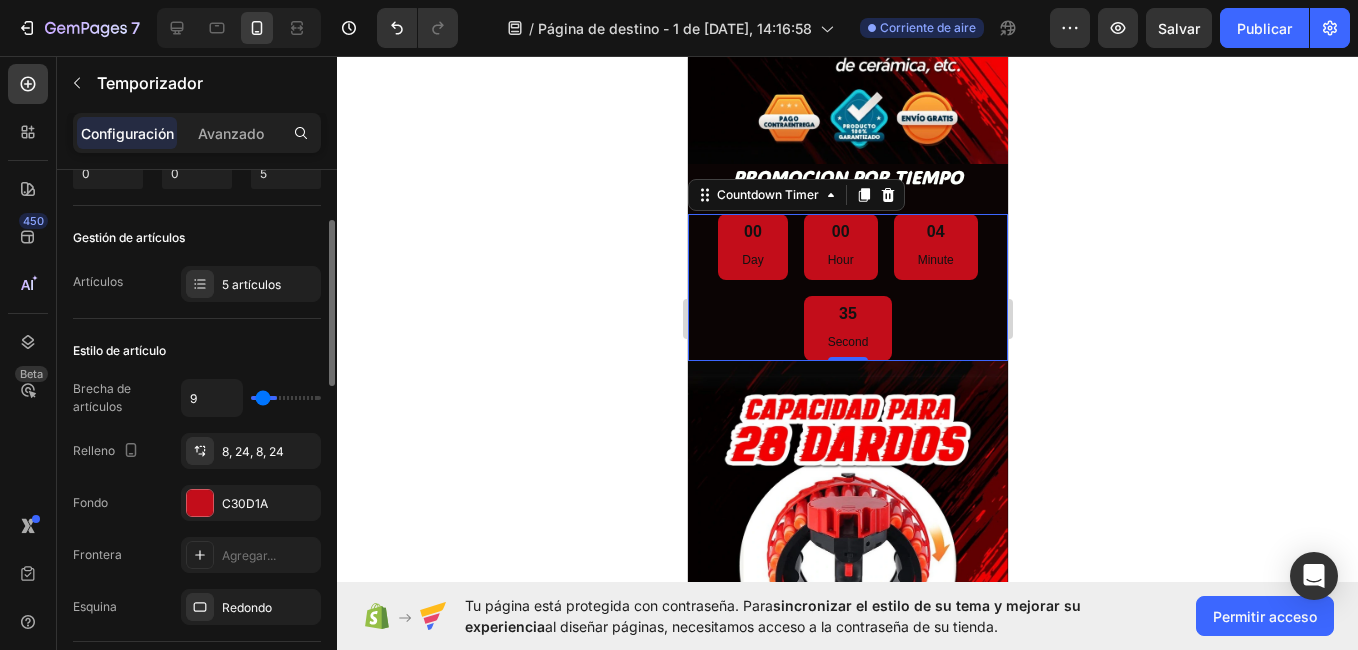 type on "7" 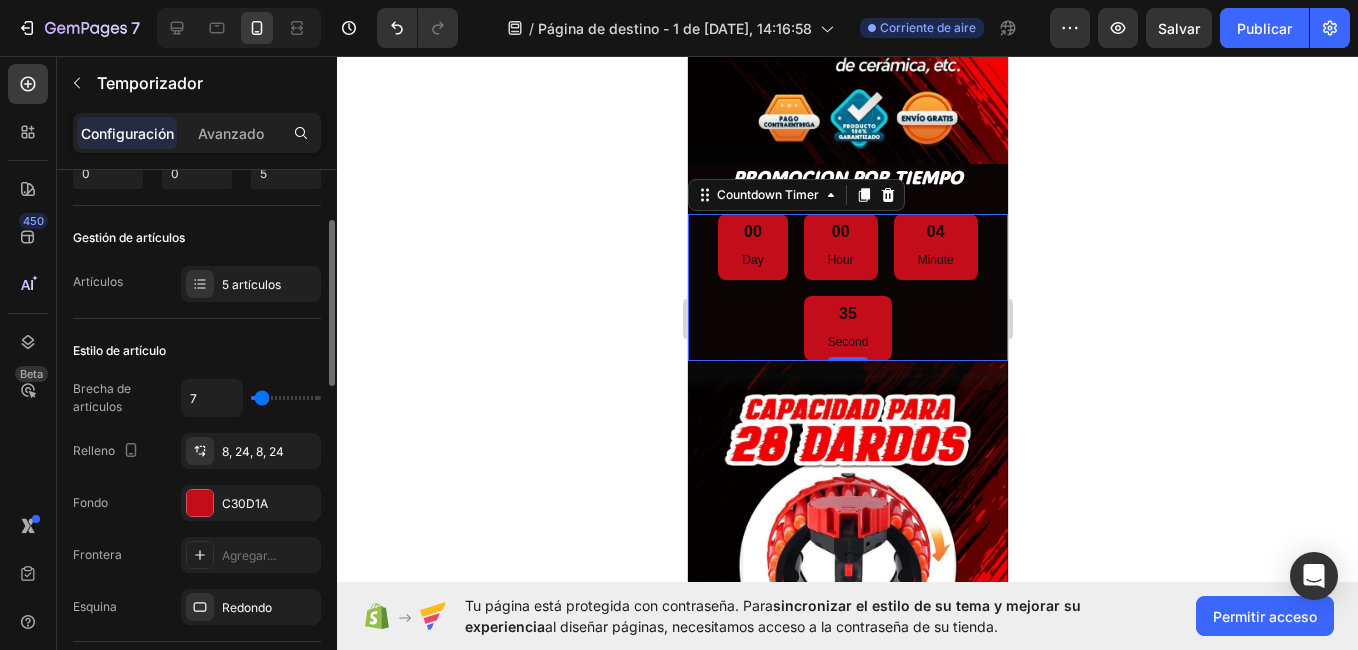 type on "2" 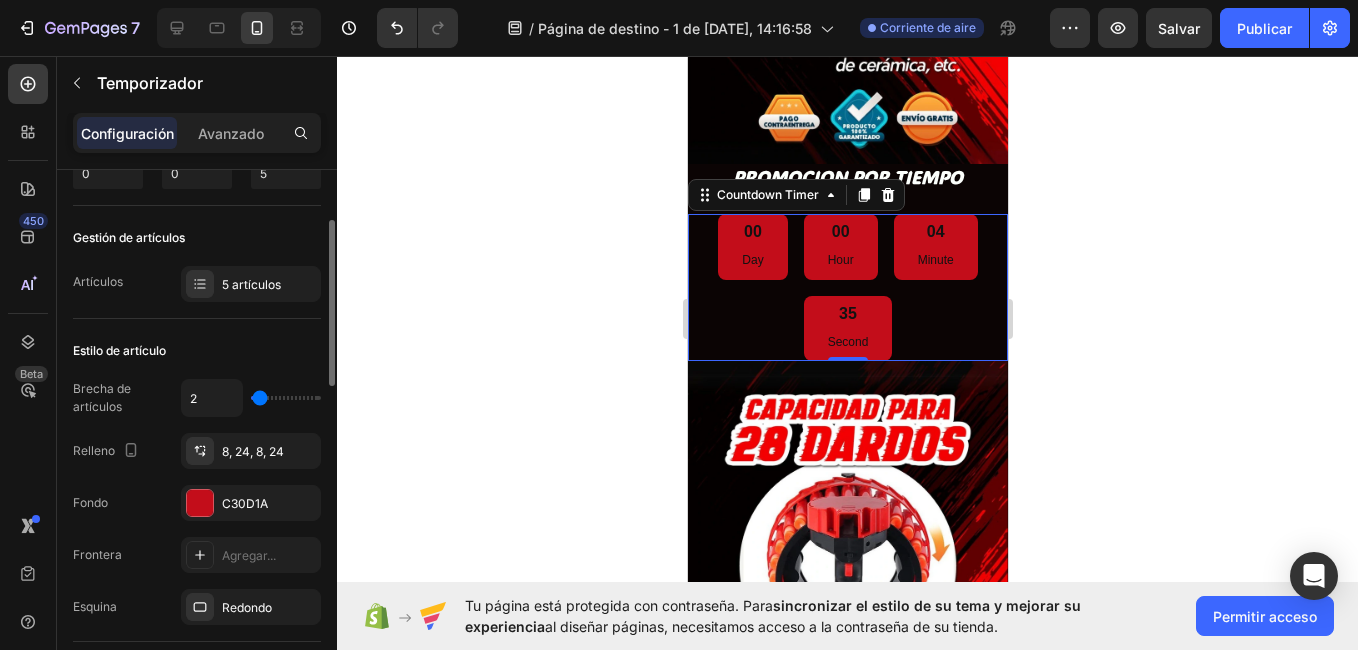 type on "0" 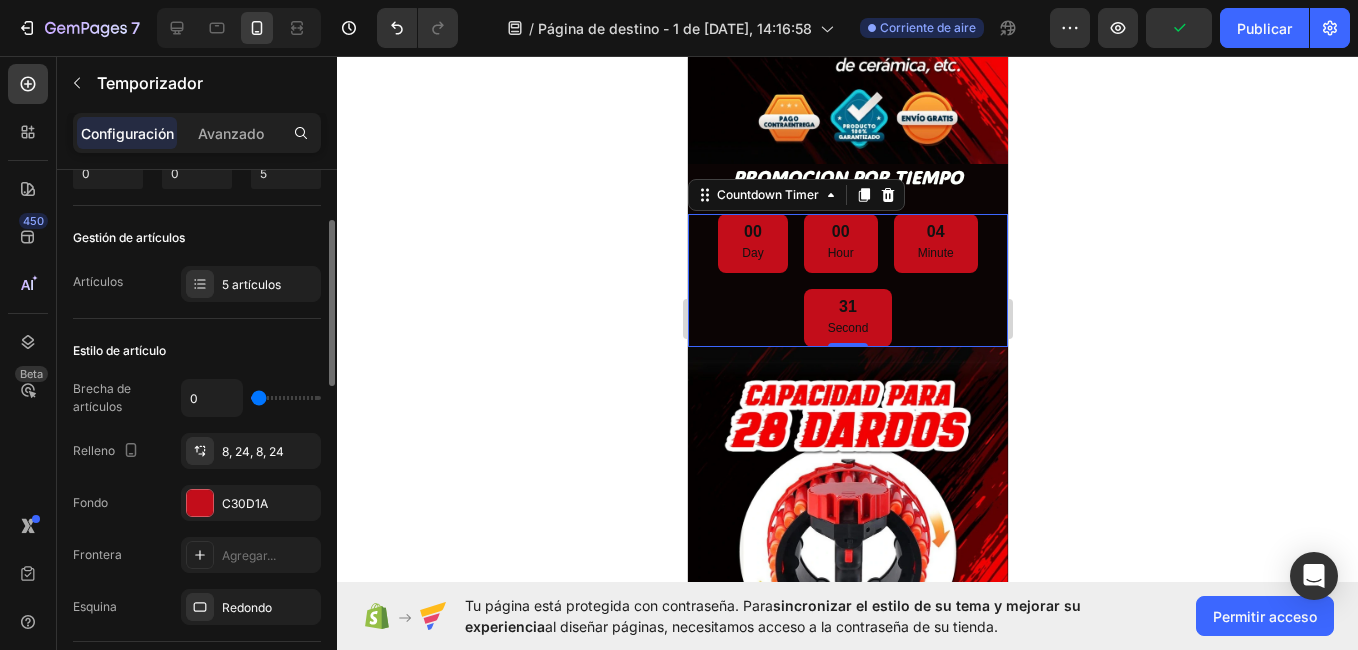 click at bounding box center (286, 398) 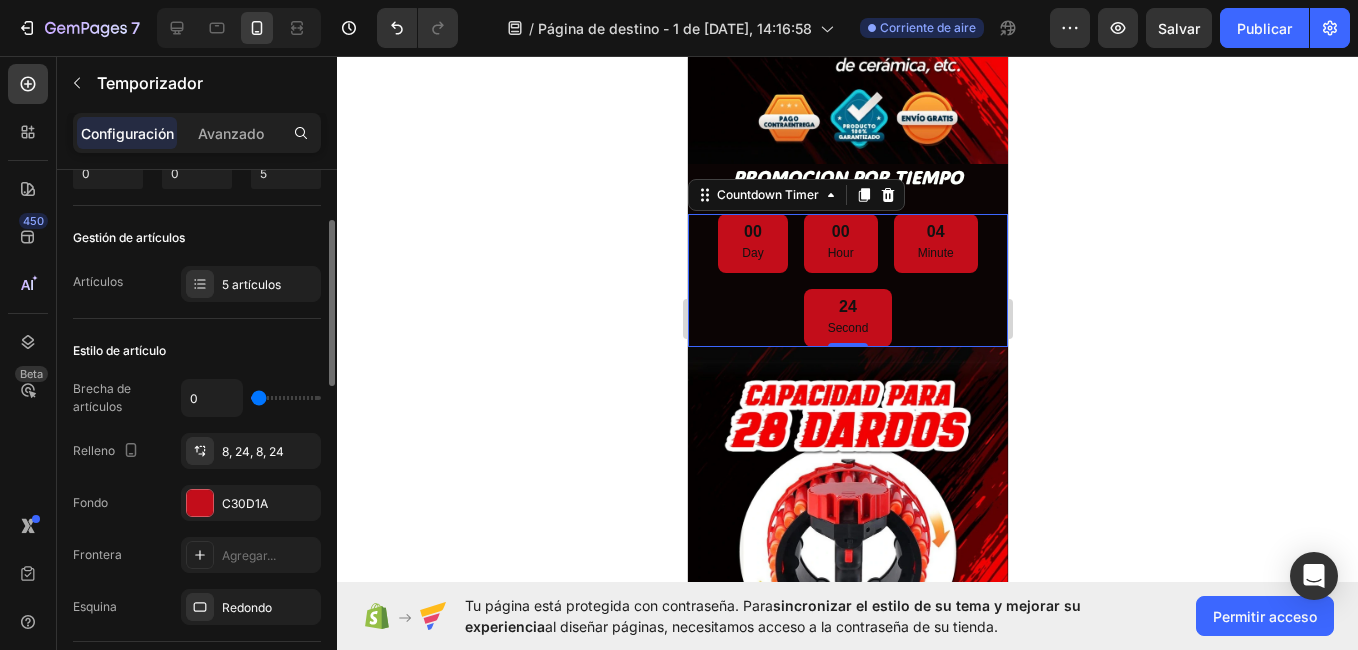 type on "2" 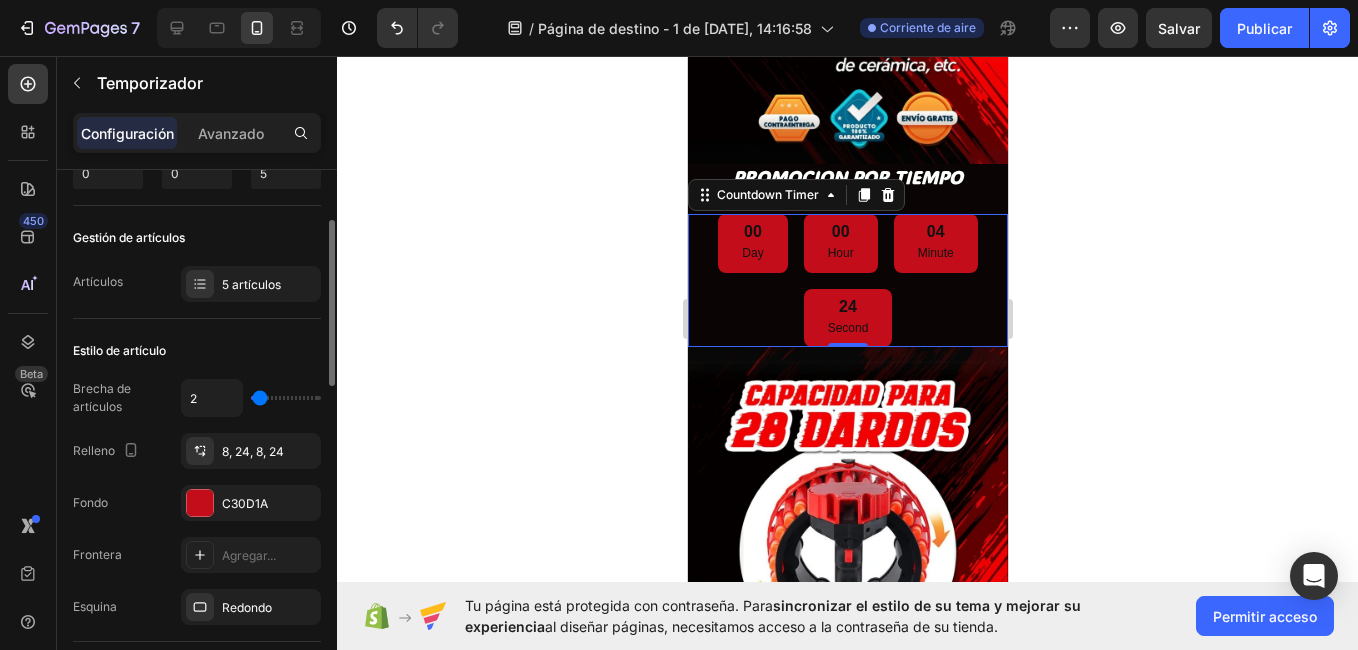 type on "7" 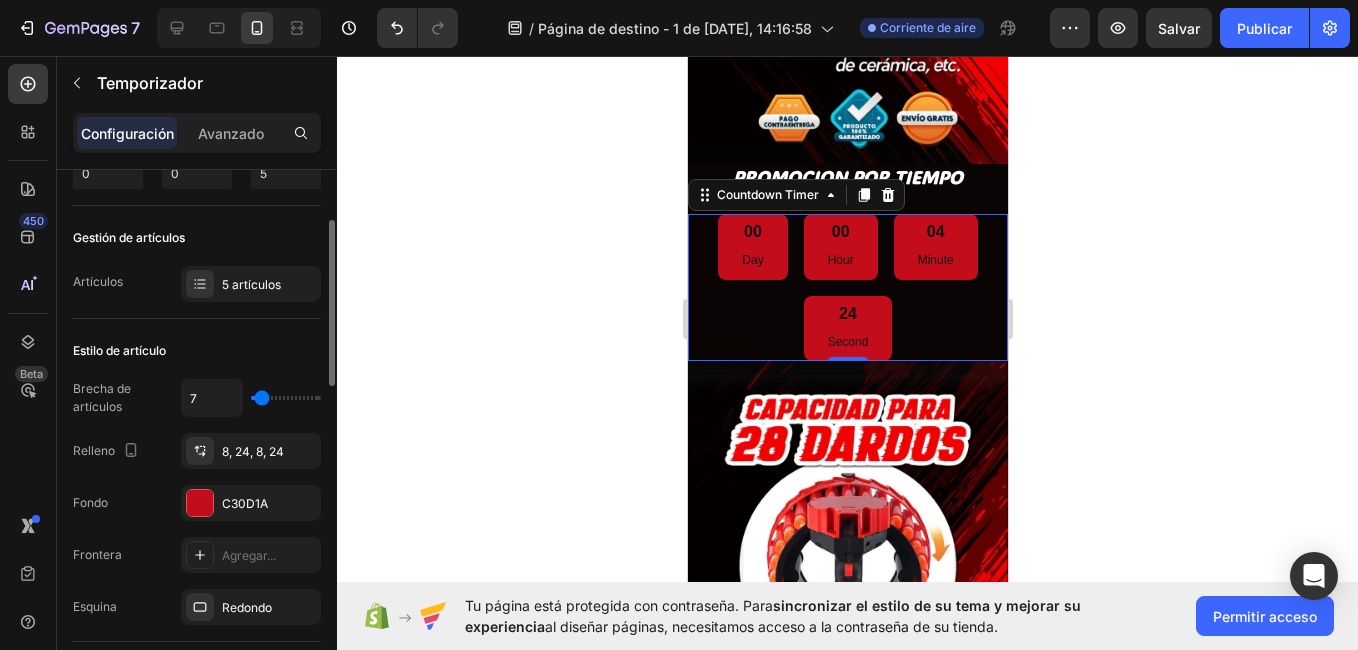 type on "11" 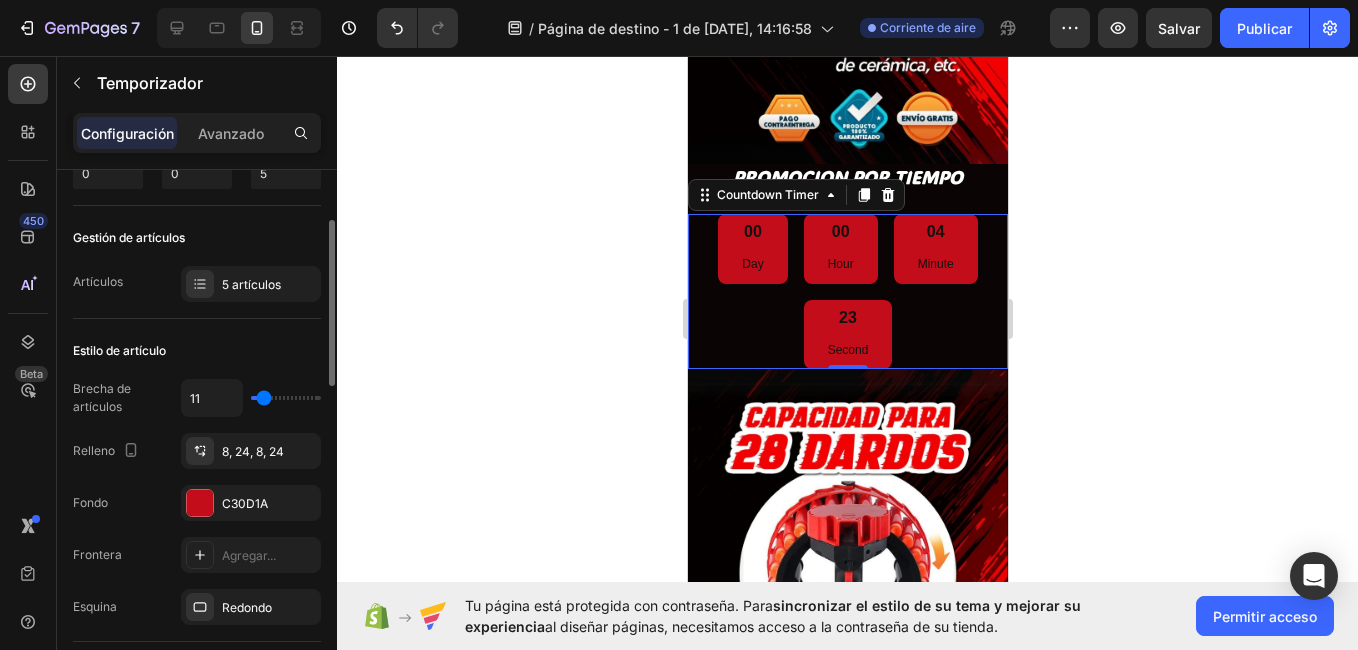 type on "9" 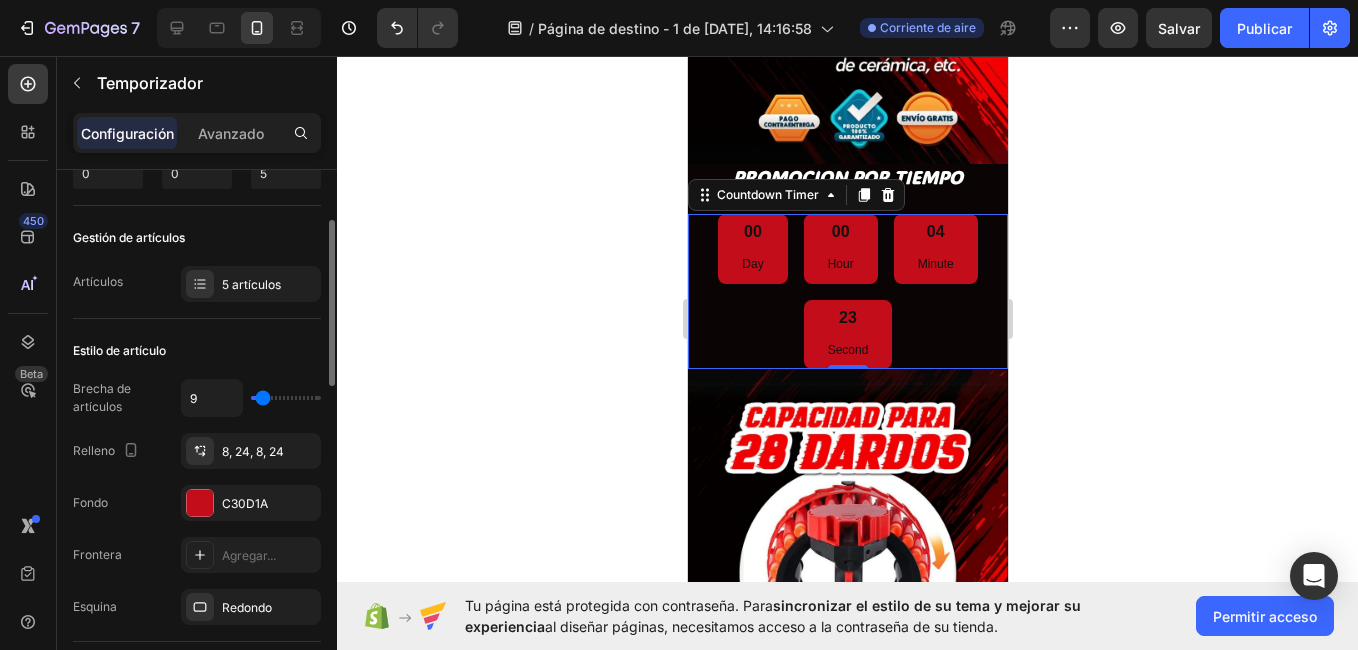 type on "7" 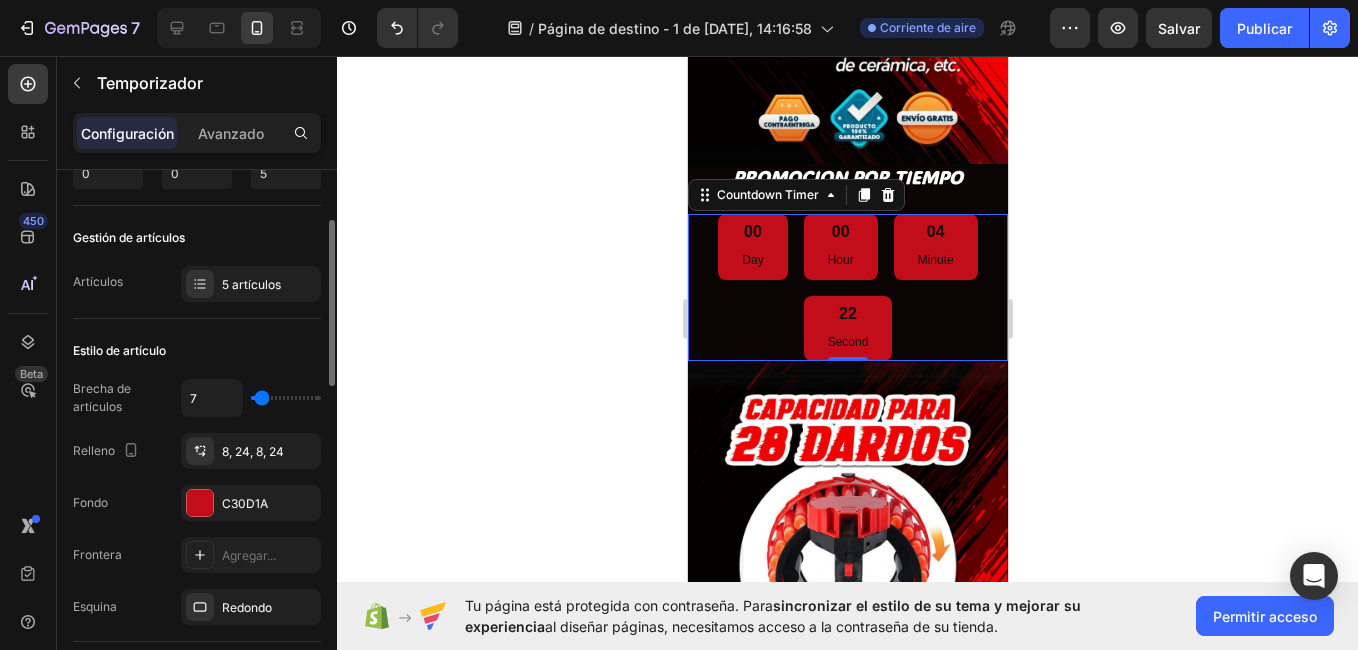 type on "4" 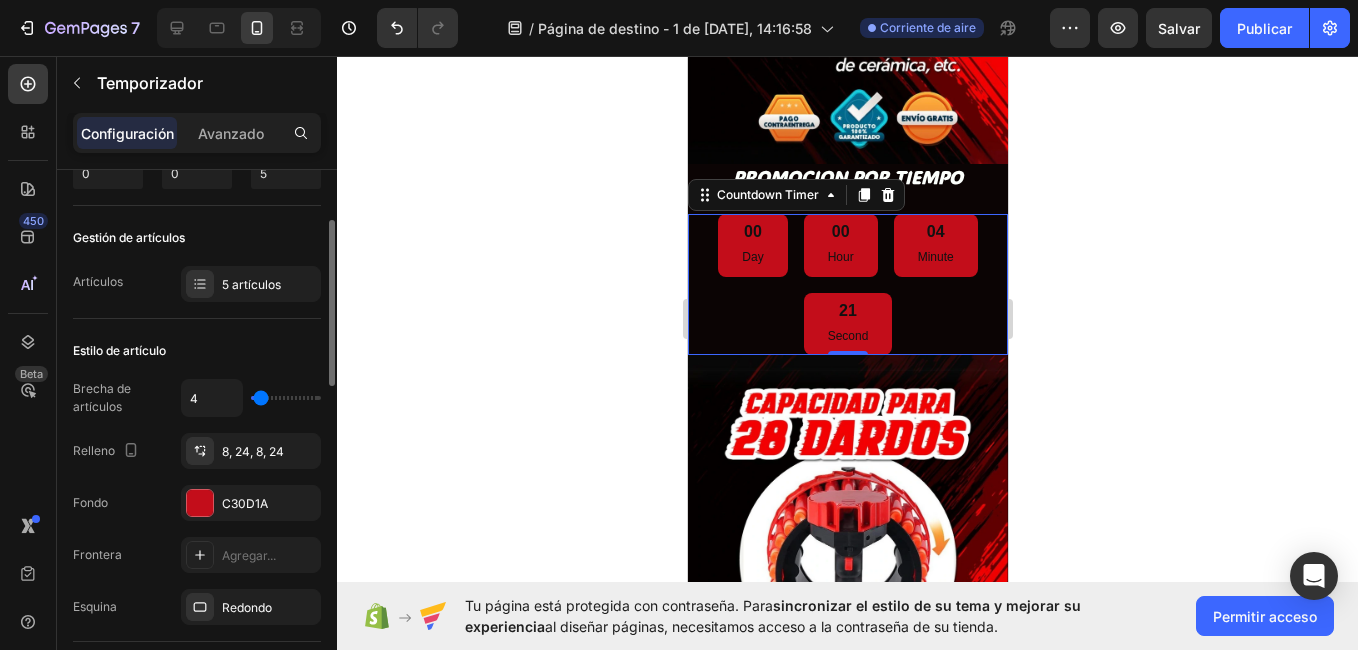 type on "4" 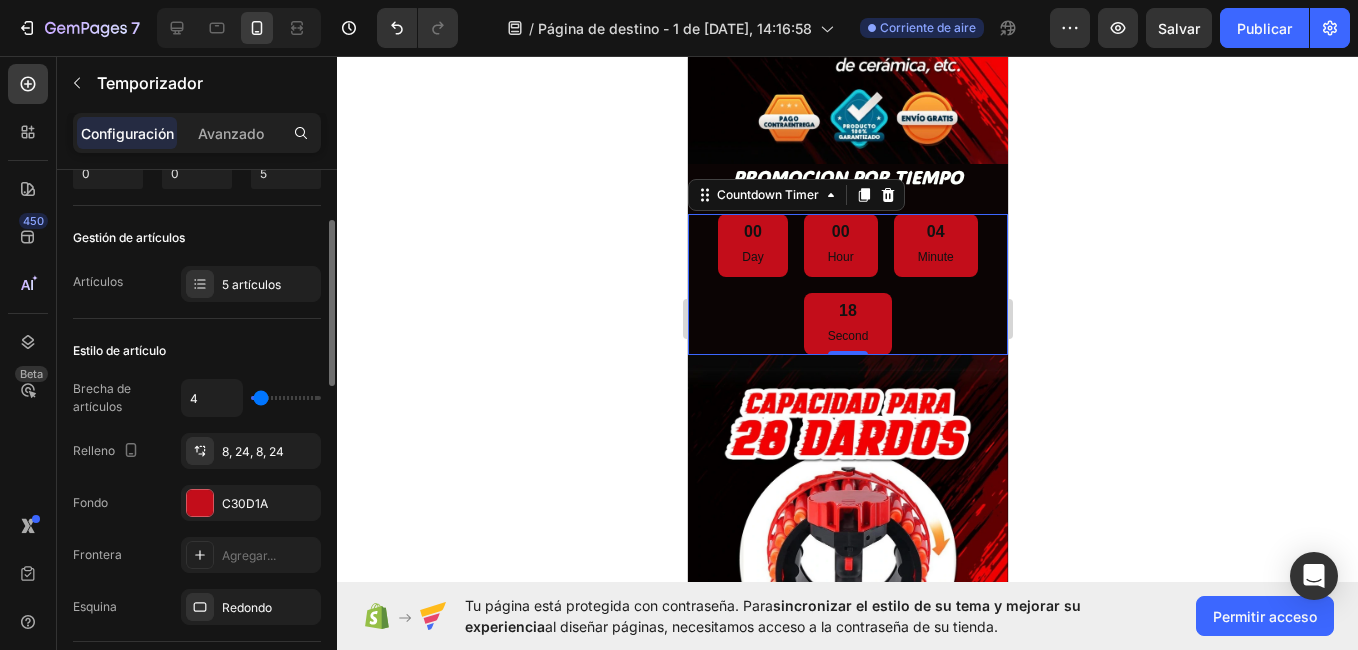 click on "Brecha de artículos 4 Relleno 8, 24, 8, 24 Fondo C30D1A Frontera Agregar... Esquina Redondo" at bounding box center (197, 502) 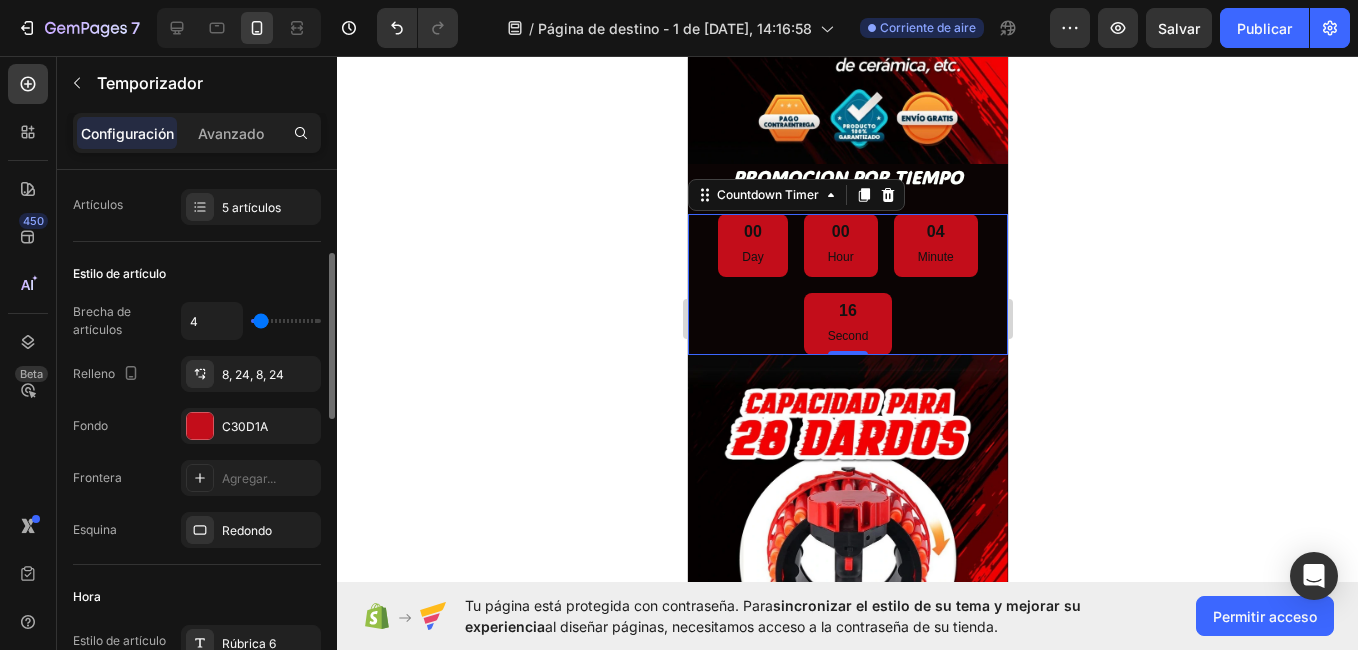 scroll, scrollTop: 245, scrollLeft: 0, axis: vertical 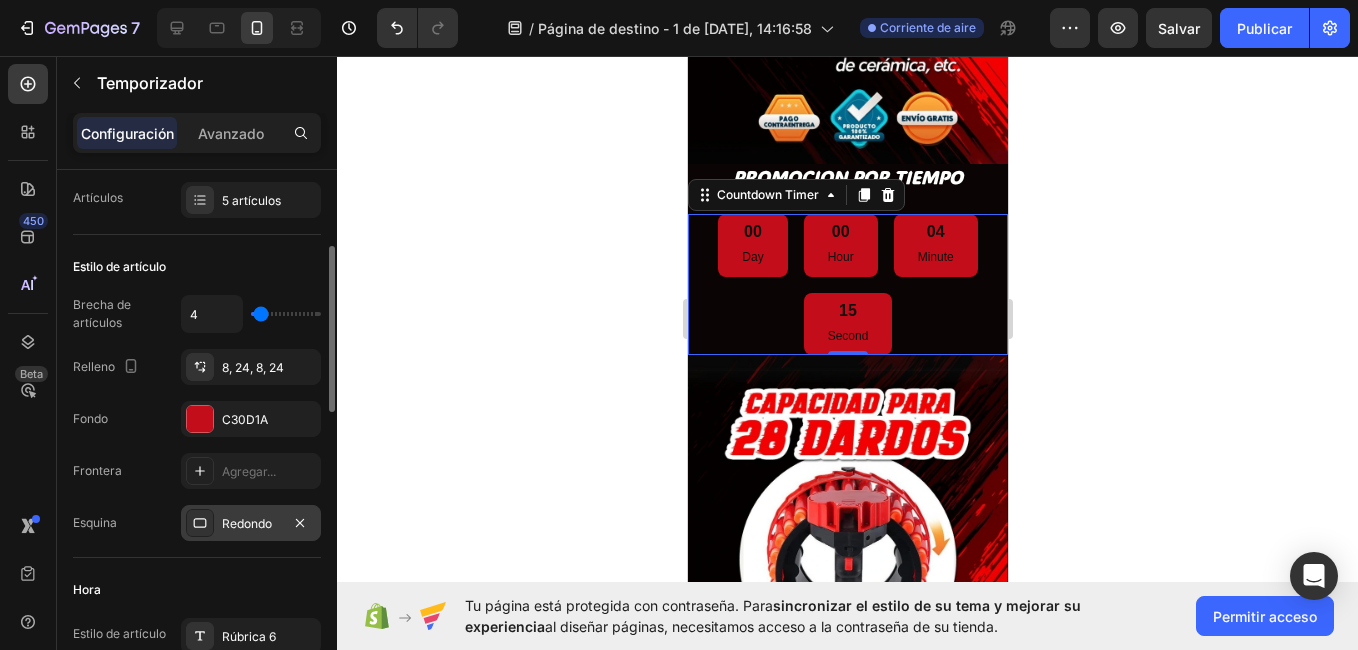 click at bounding box center [200, 523] 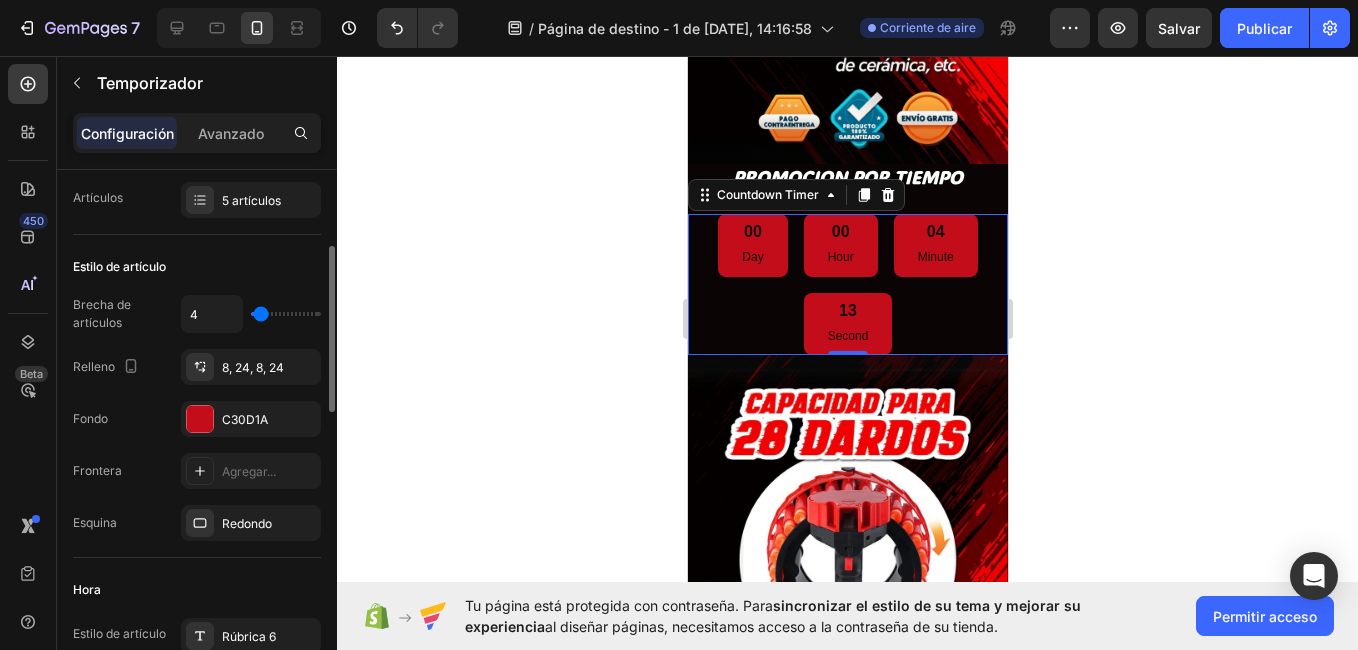 click on "Esquina Redondo" at bounding box center [197, 523] 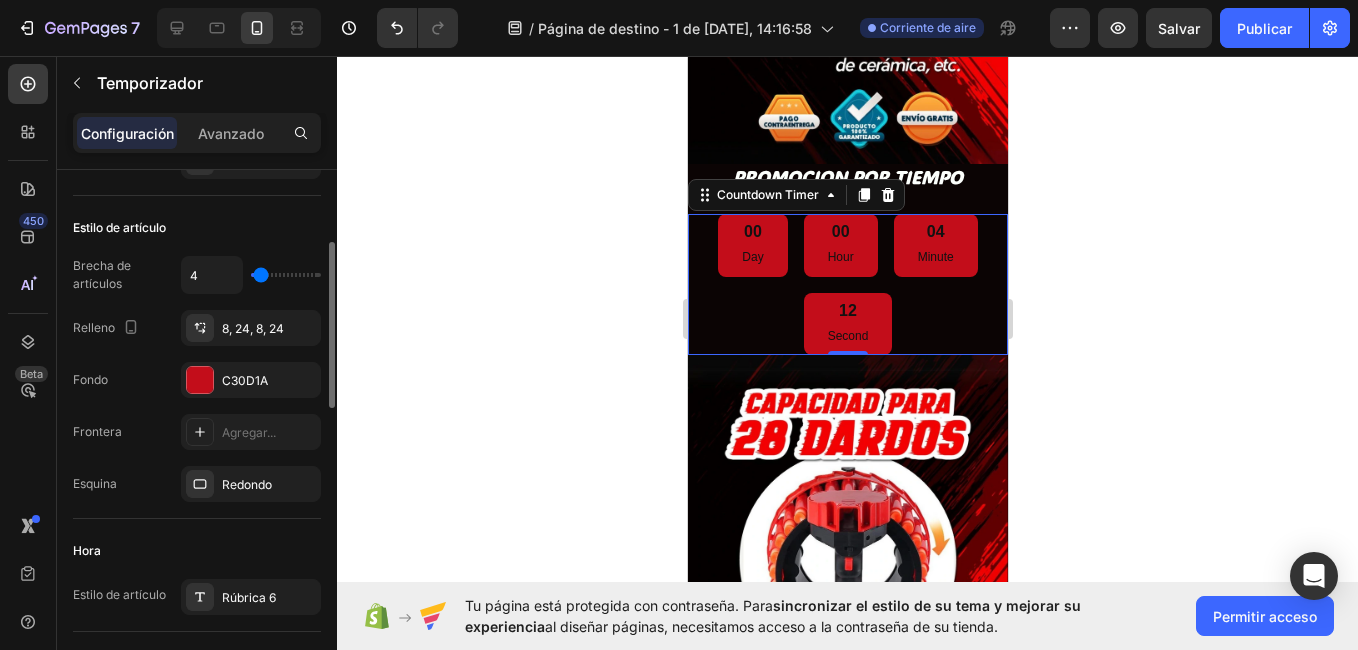 scroll, scrollTop: 239, scrollLeft: 0, axis: vertical 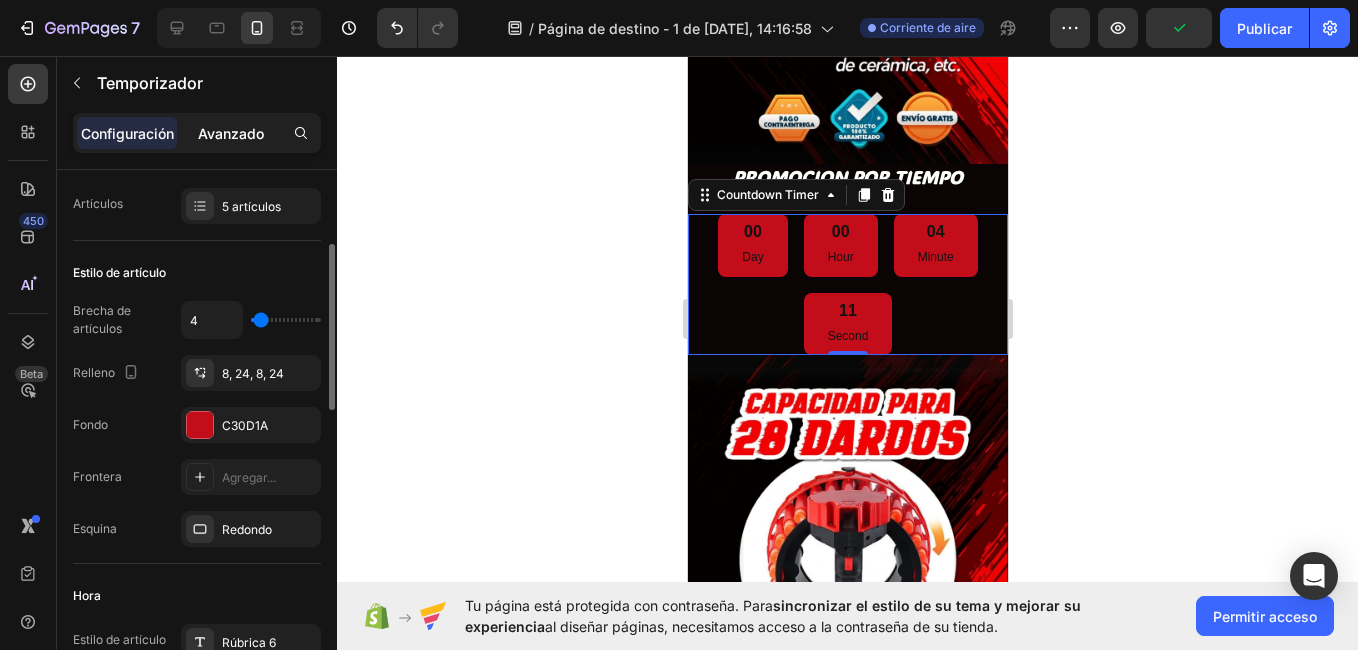 click on "Avanzado" 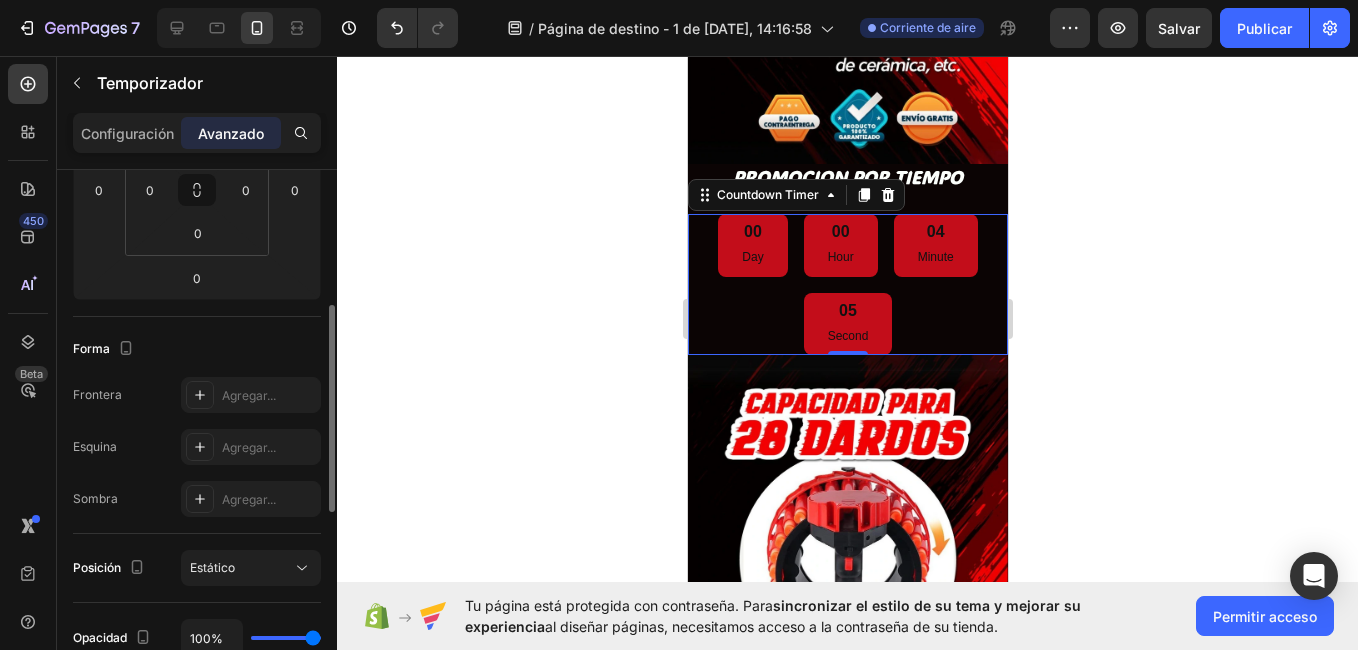 scroll, scrollTop: 362, scrollLeft: 0, axis: vertical 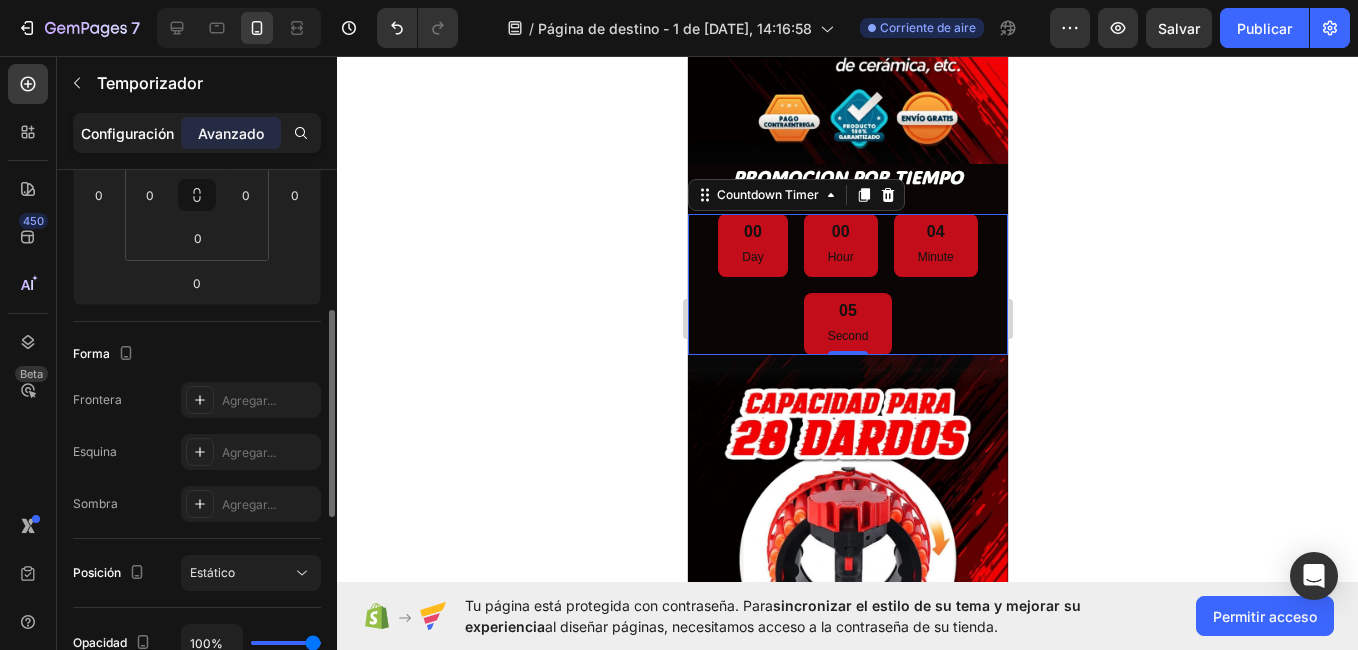click on "Configuración" at bounding box center [127, 133] 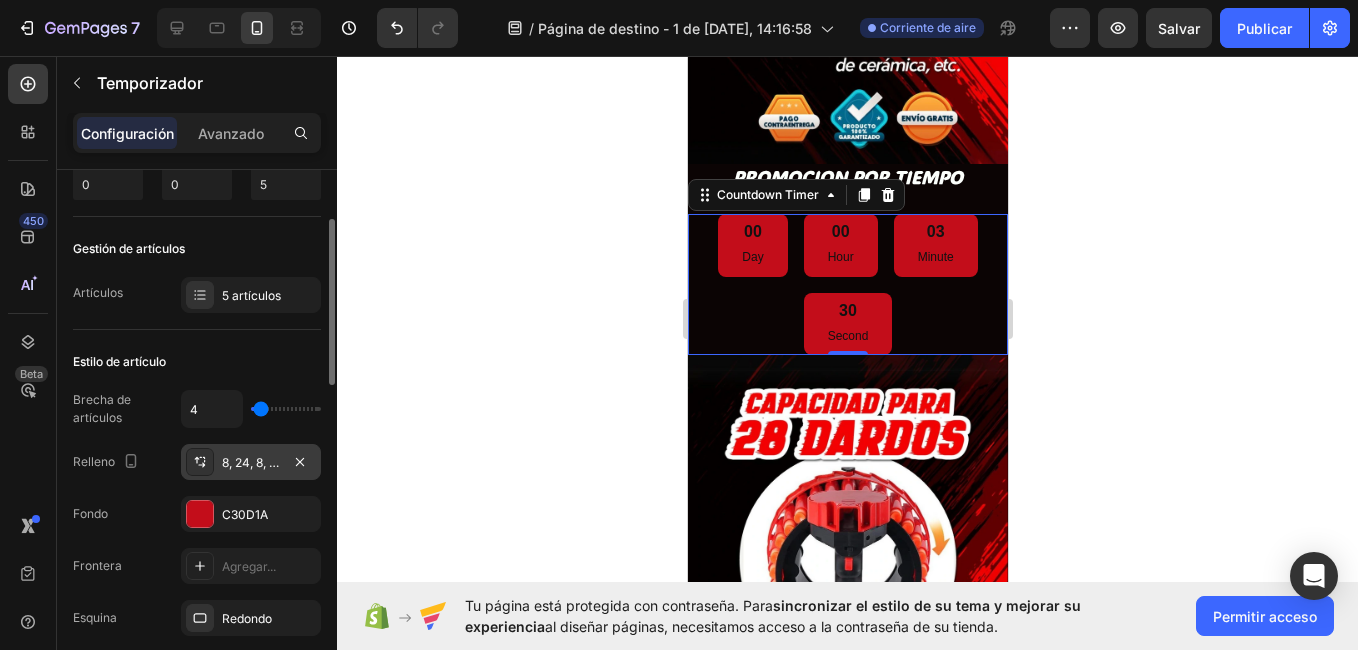 scroll, scrollTop: 149, scrollLeft: 0, axis: vertical 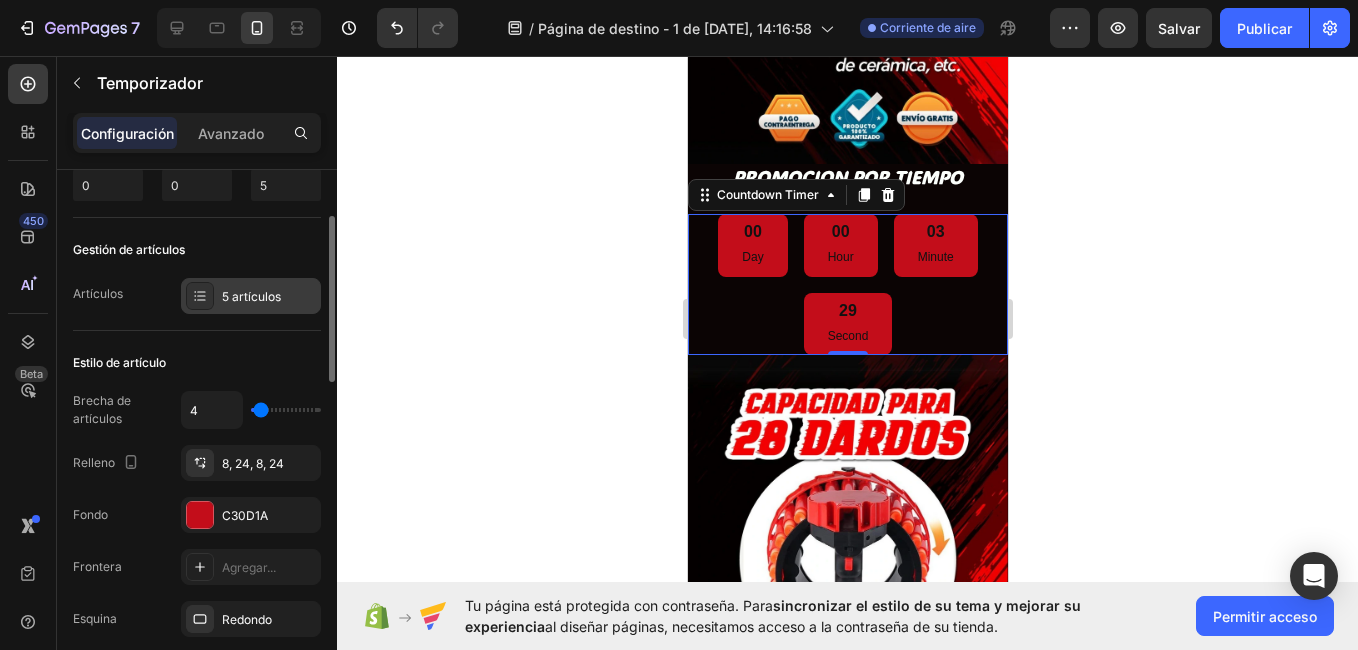 click on "5 artículos" at bounding box center [269, 297] 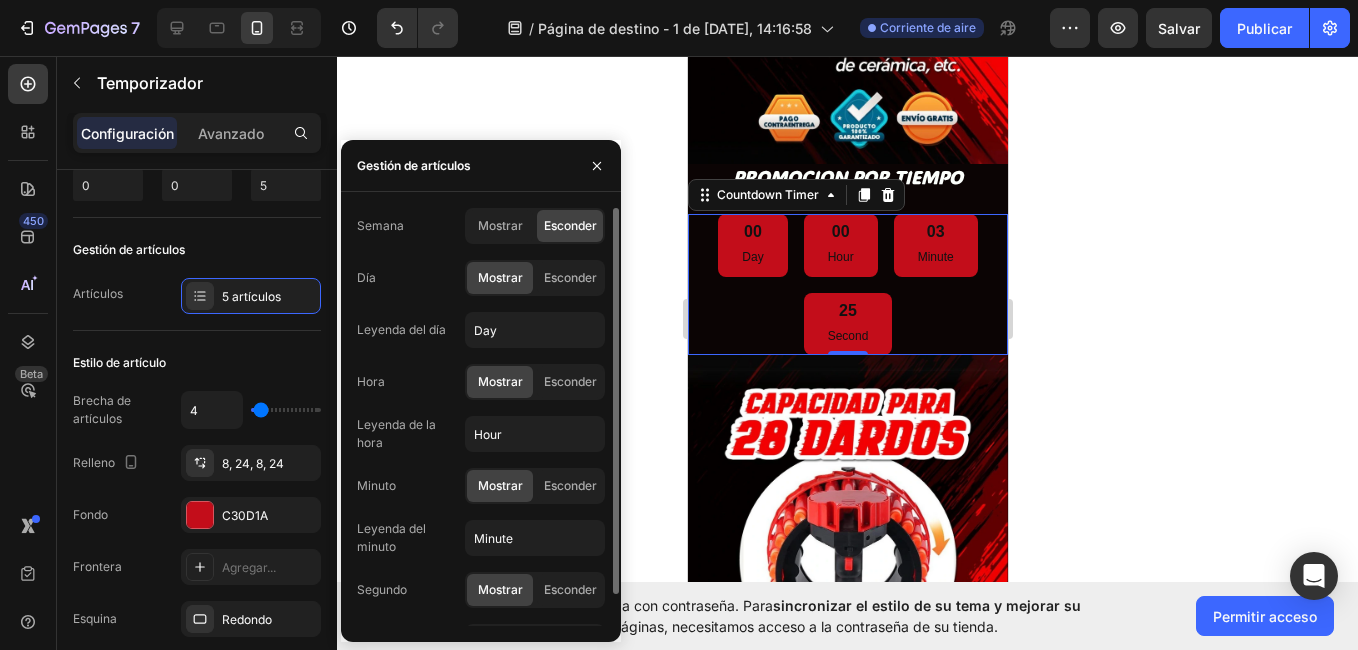 click on "Esconder" 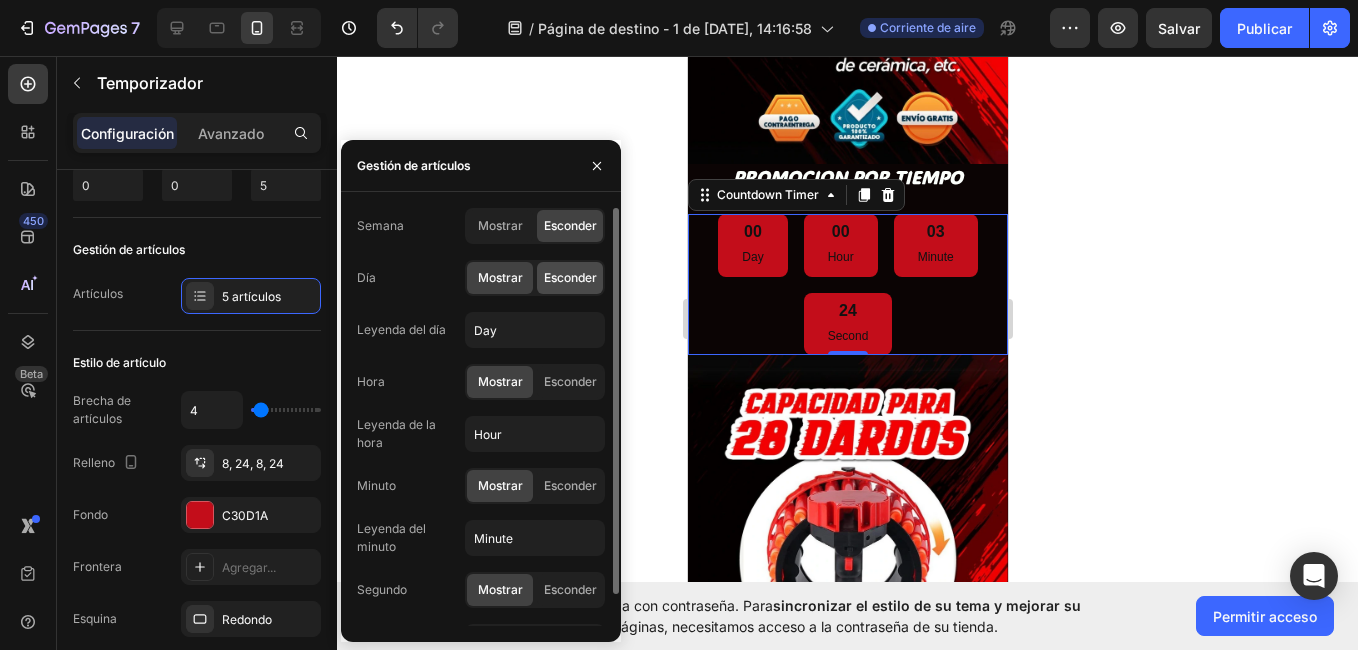 click on "Esconder" 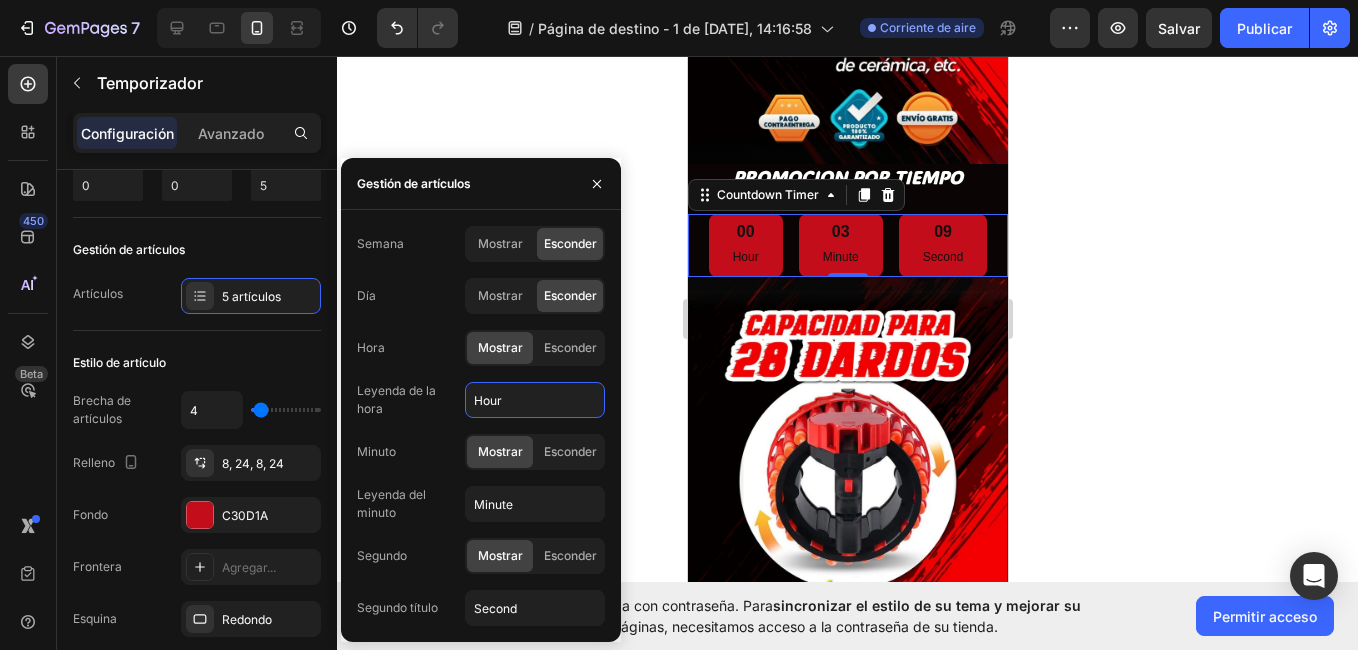 type 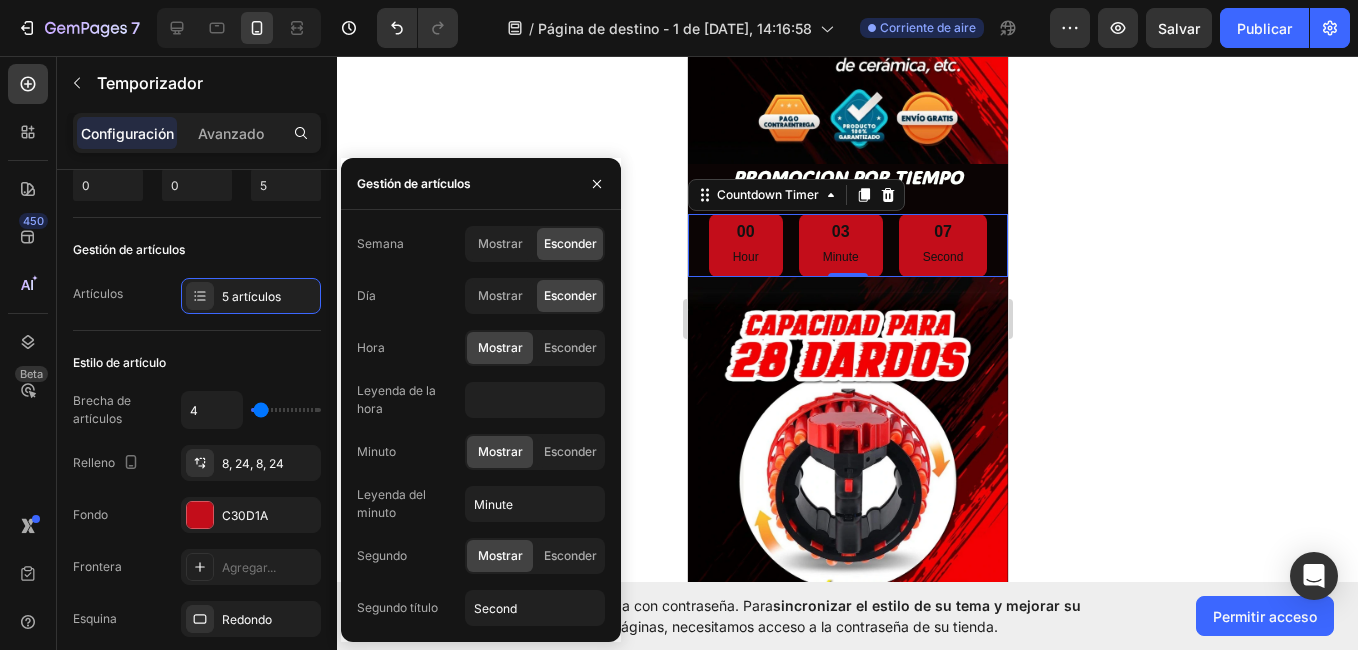click on "Minuto Mostrar Esconder" at bounding box center [481, 452] 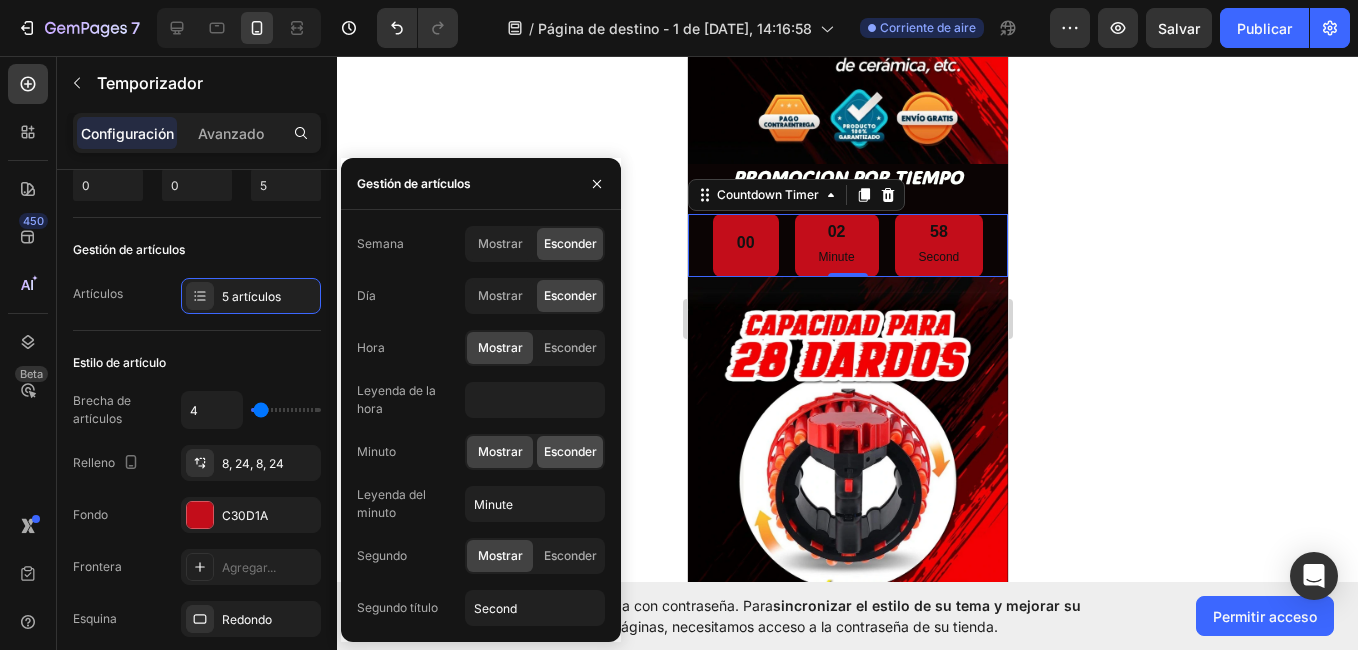 click on "Esconder" 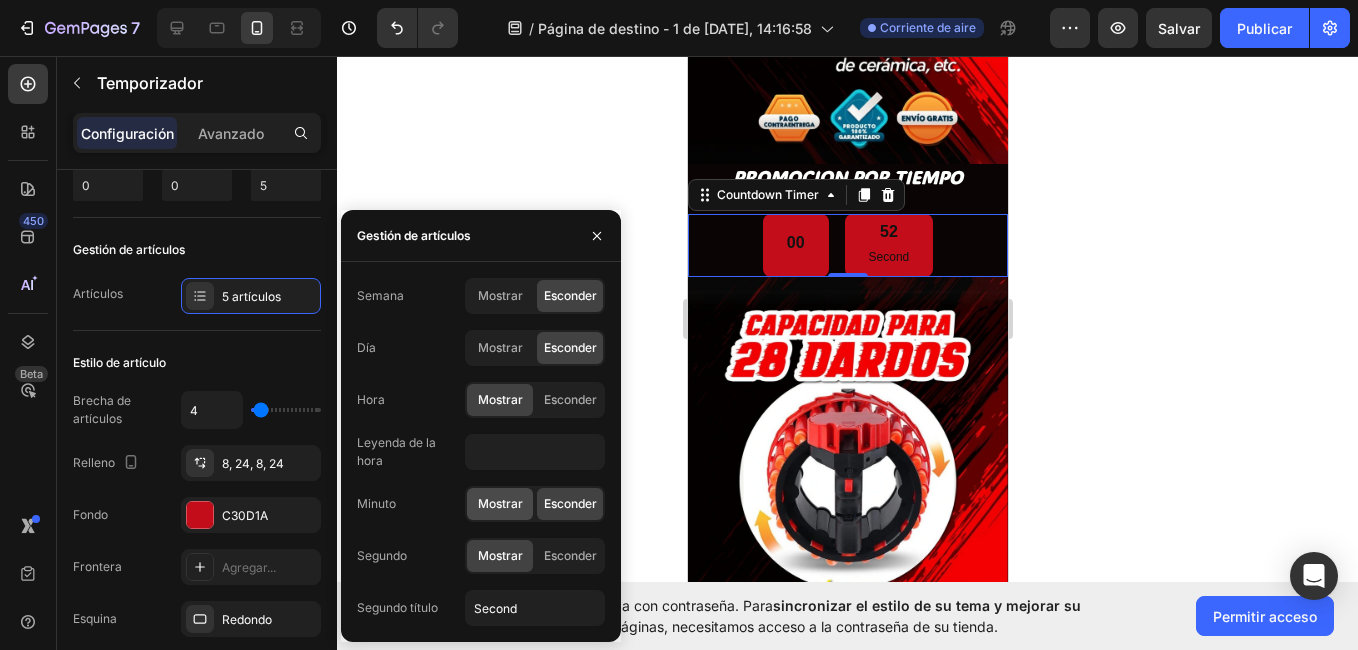 click on "Mostrar" 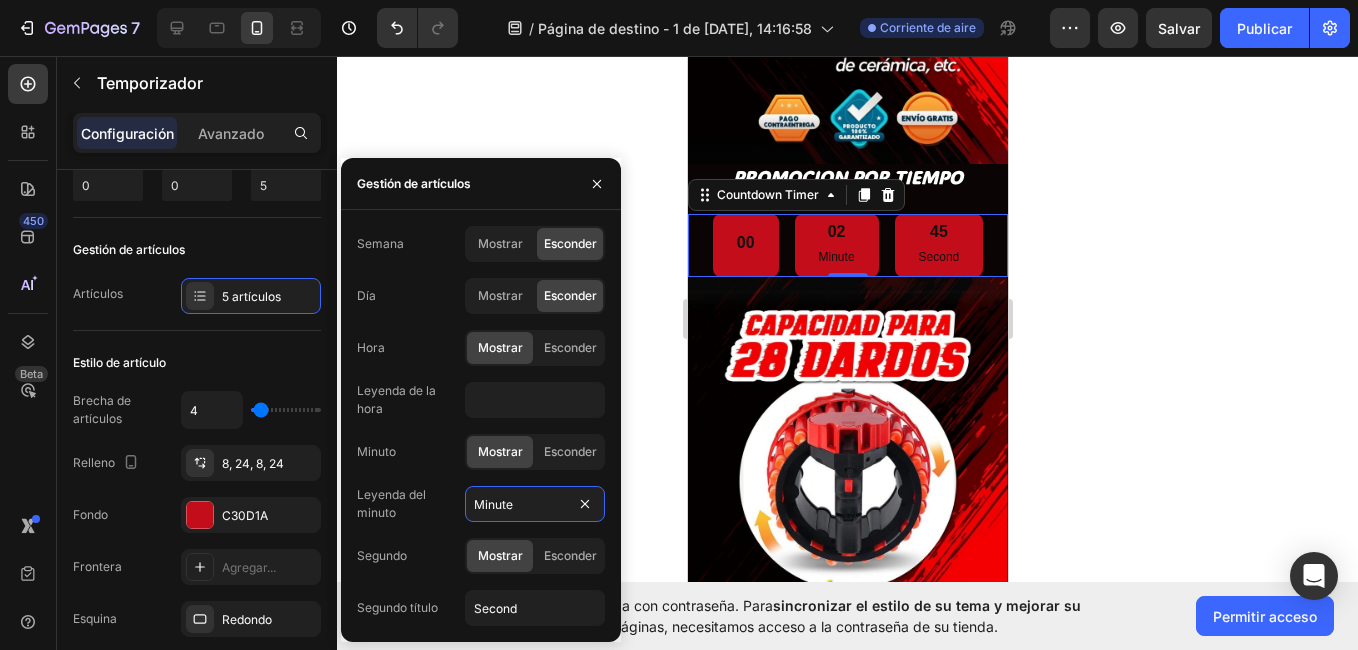 click on "Minute" at bounding box center (535, 504) 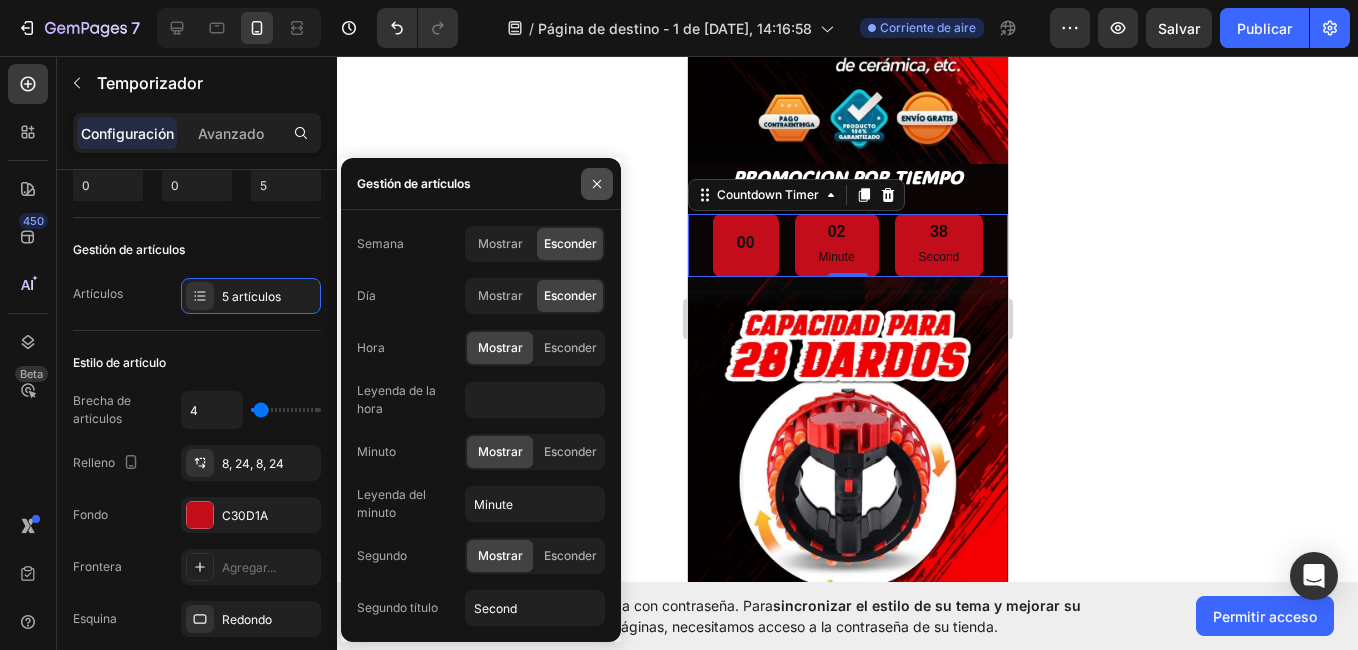 click at bounding box center [597, 184] 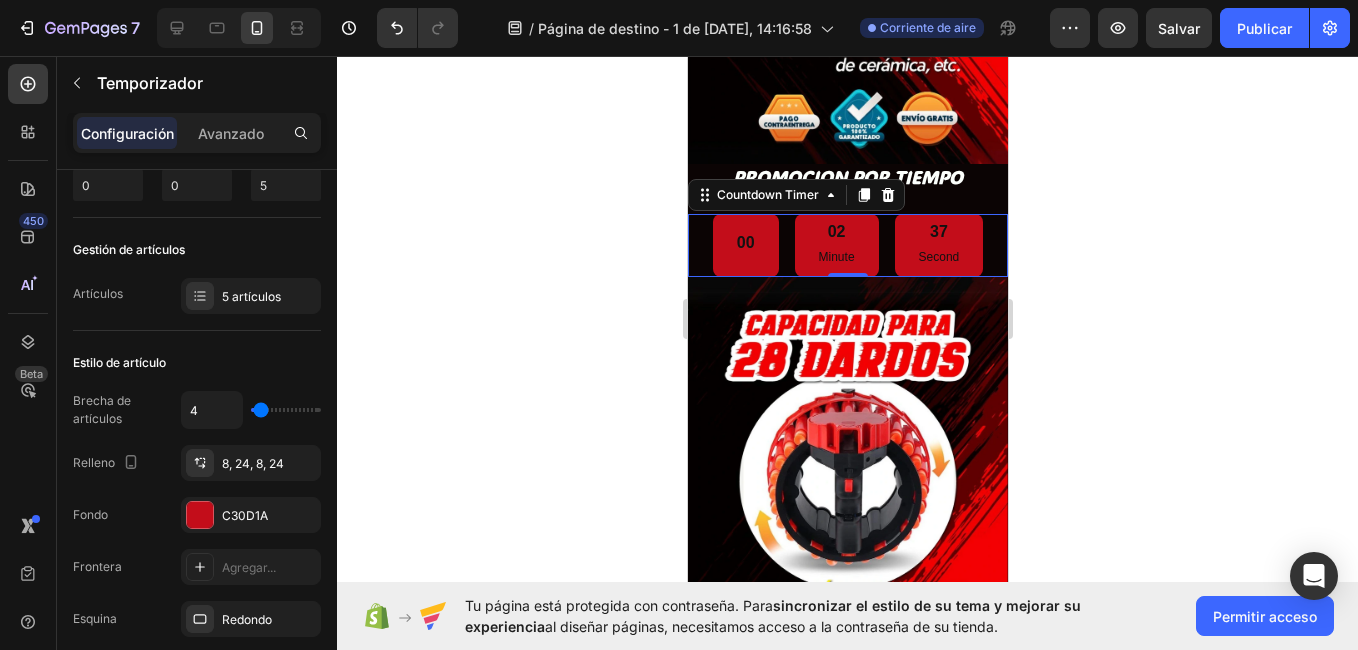 click 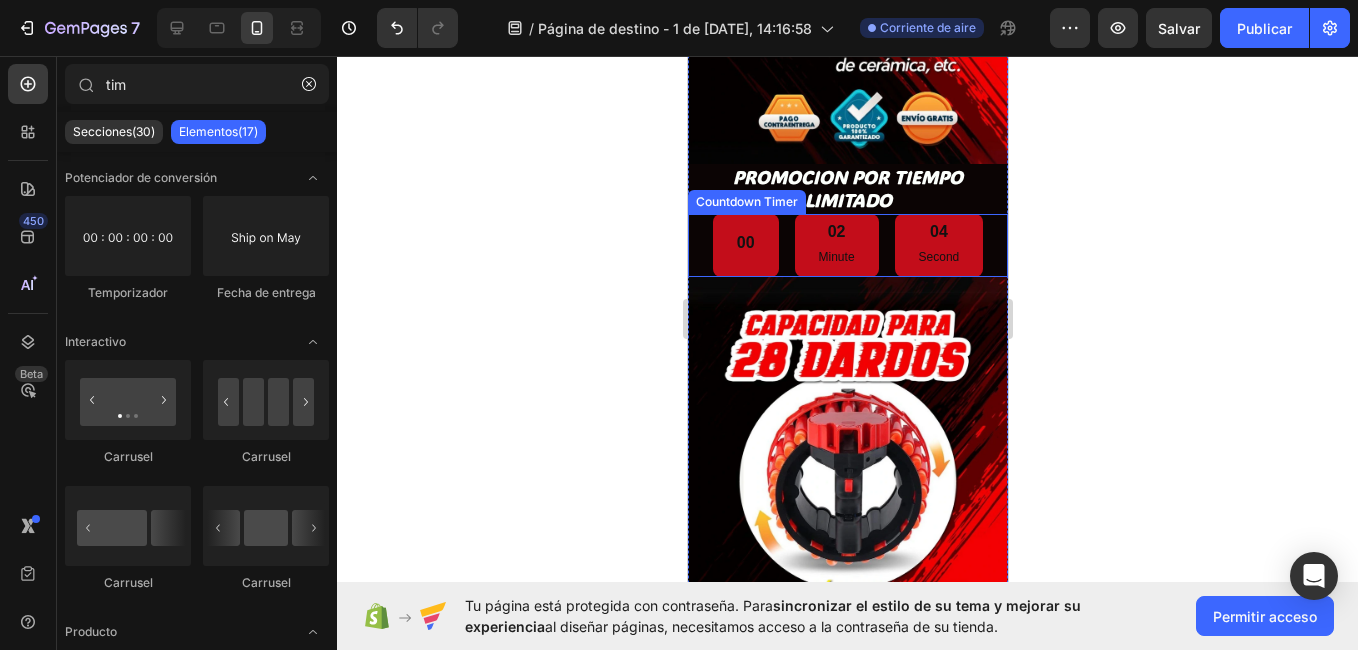 click on "00" at bounding box center [745, 245] 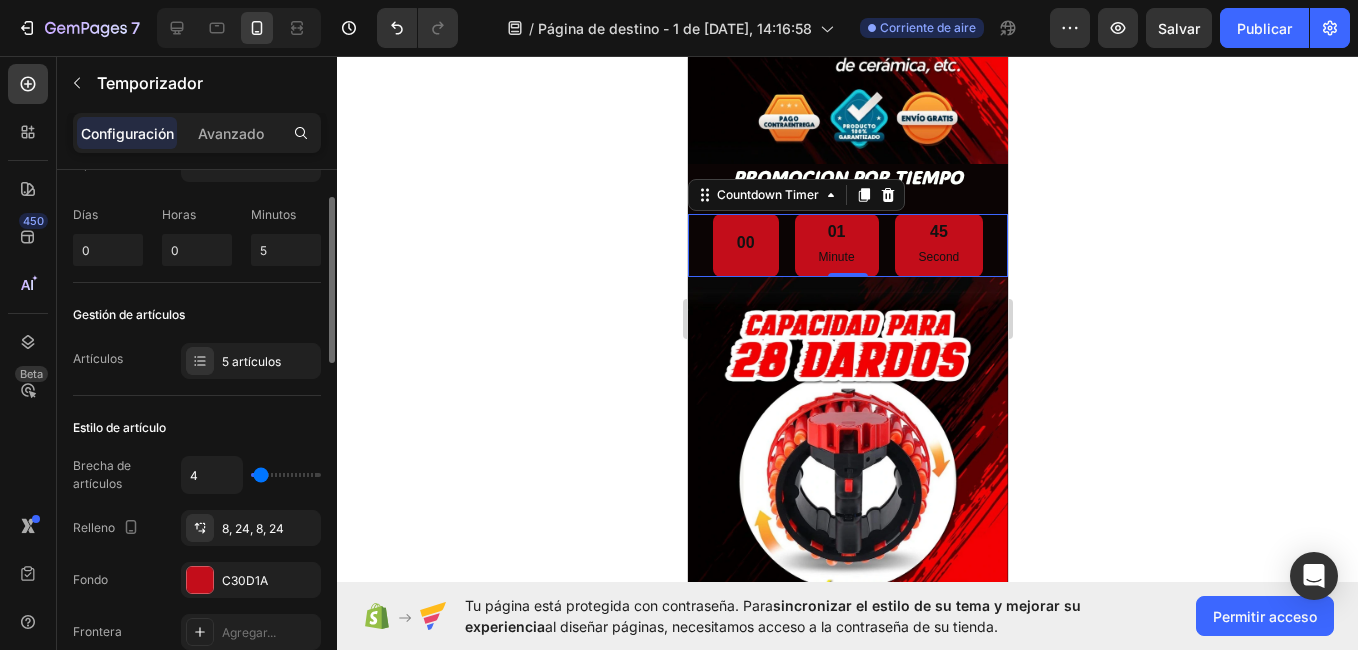 scroll, scrollTop: 0, scrollLeft: 0, axis: both 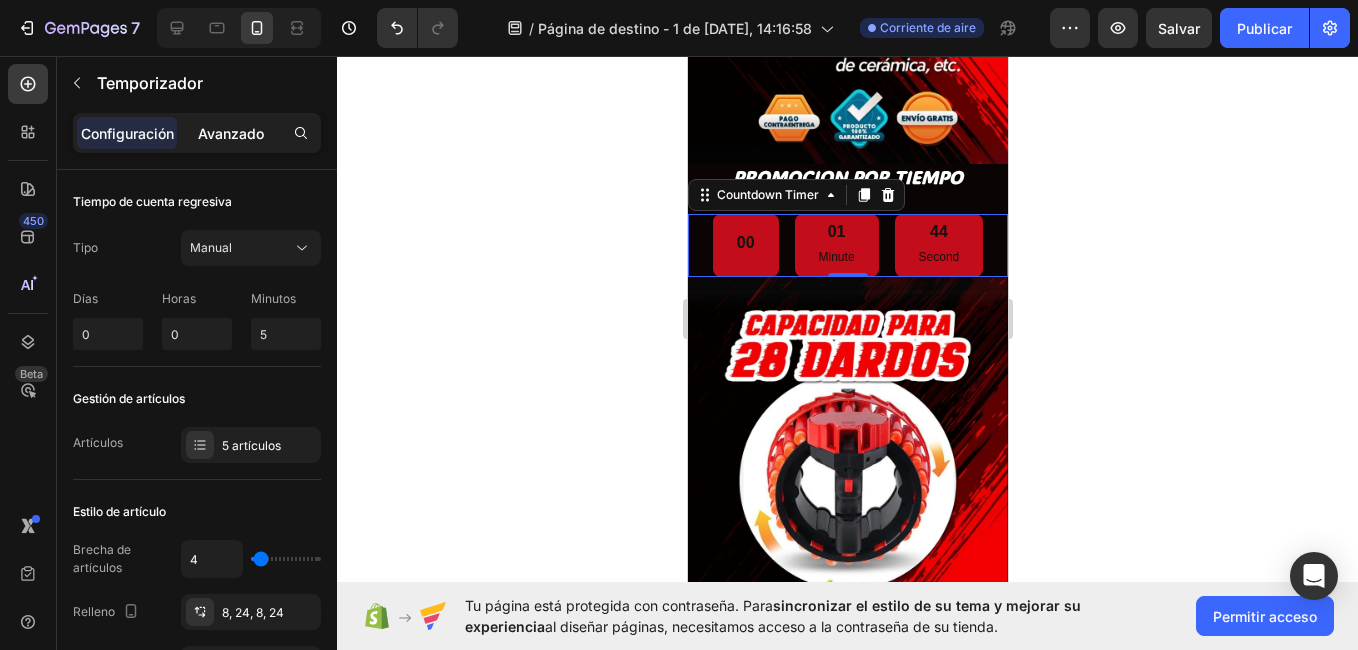click on "Avanzado" at bounding box center (231, 133) 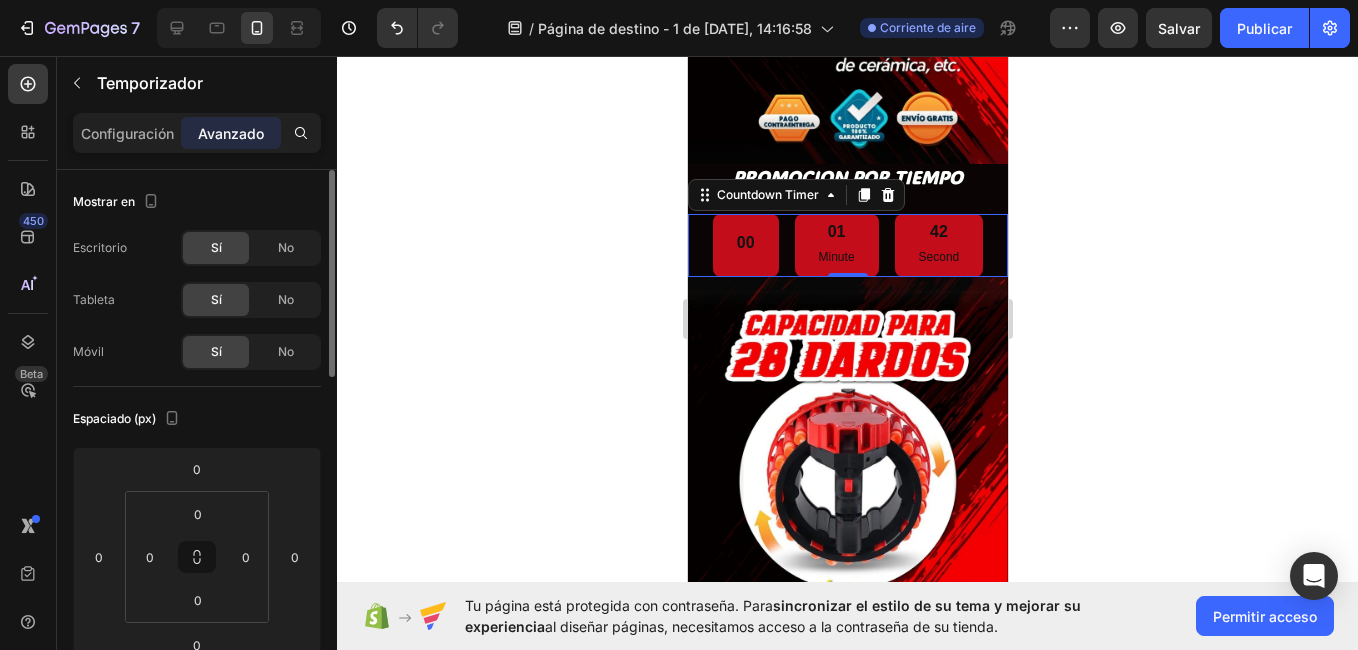 click on "Mostrar en Escritorio Sí No Tableta Sí No Móvil Sí No" 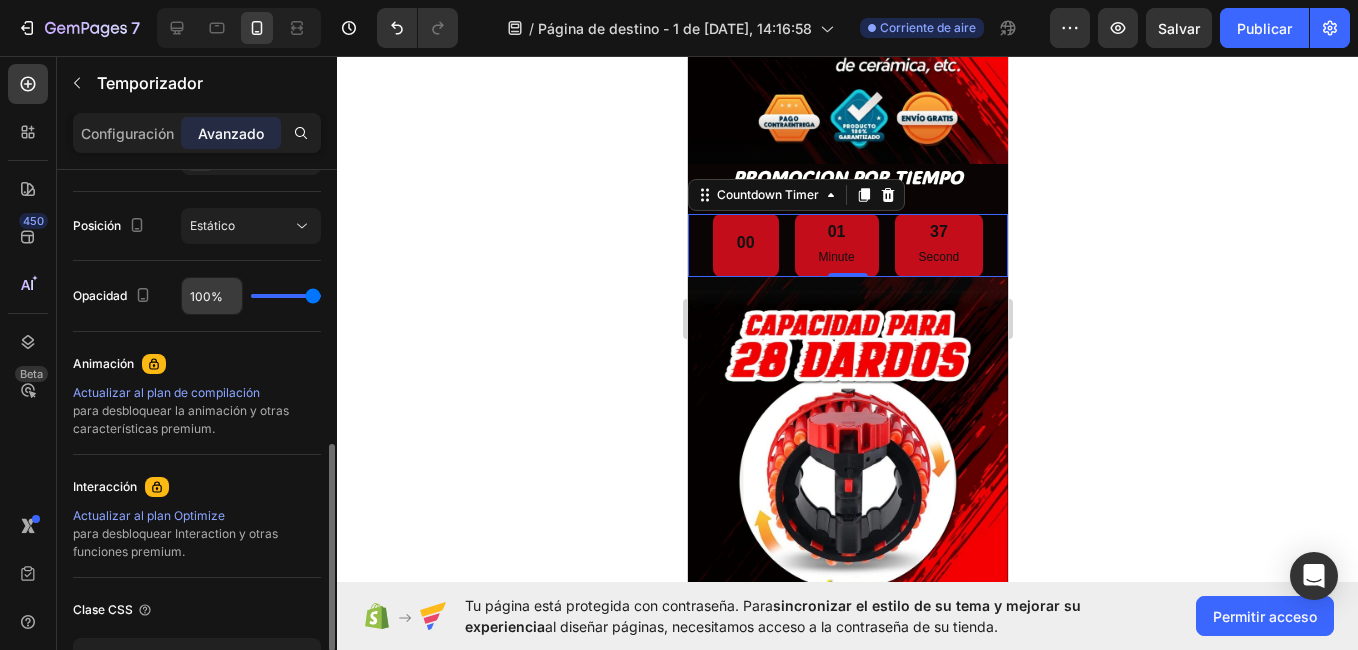 scroll, scrollTop: 708, scrollLeft: 0, axis: vertical 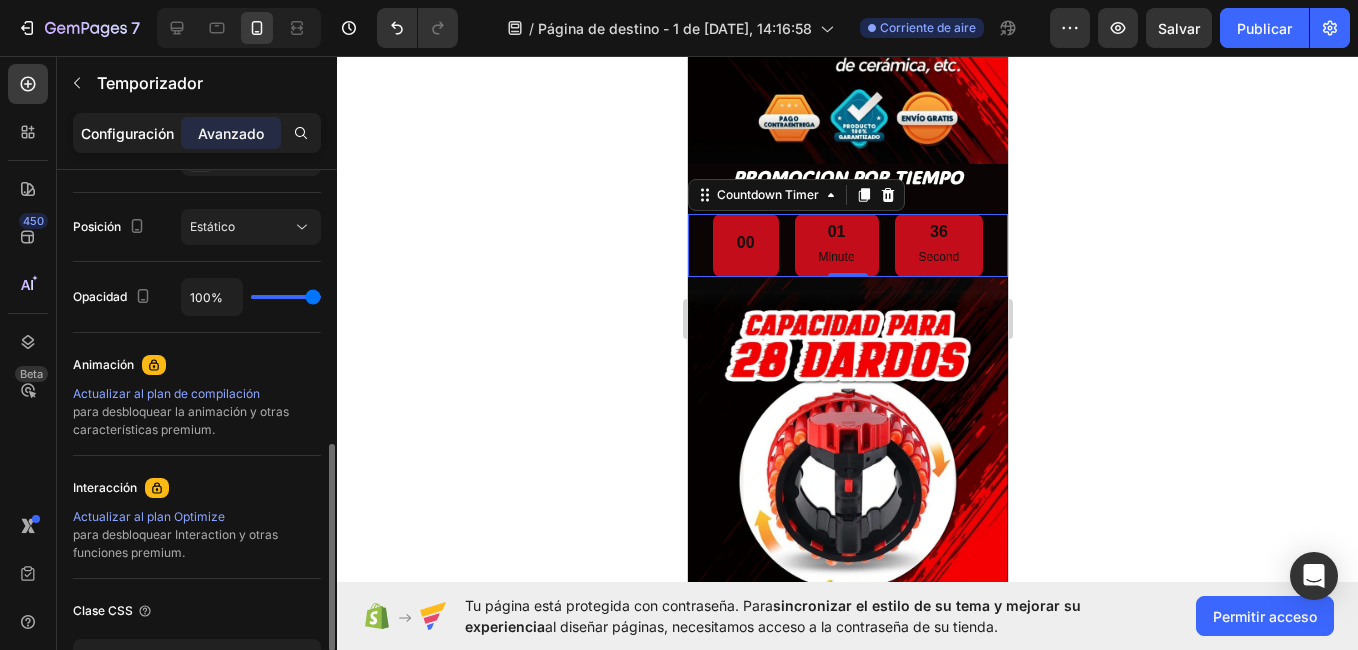 click on "Configuración" at bounding box center (127, 133) 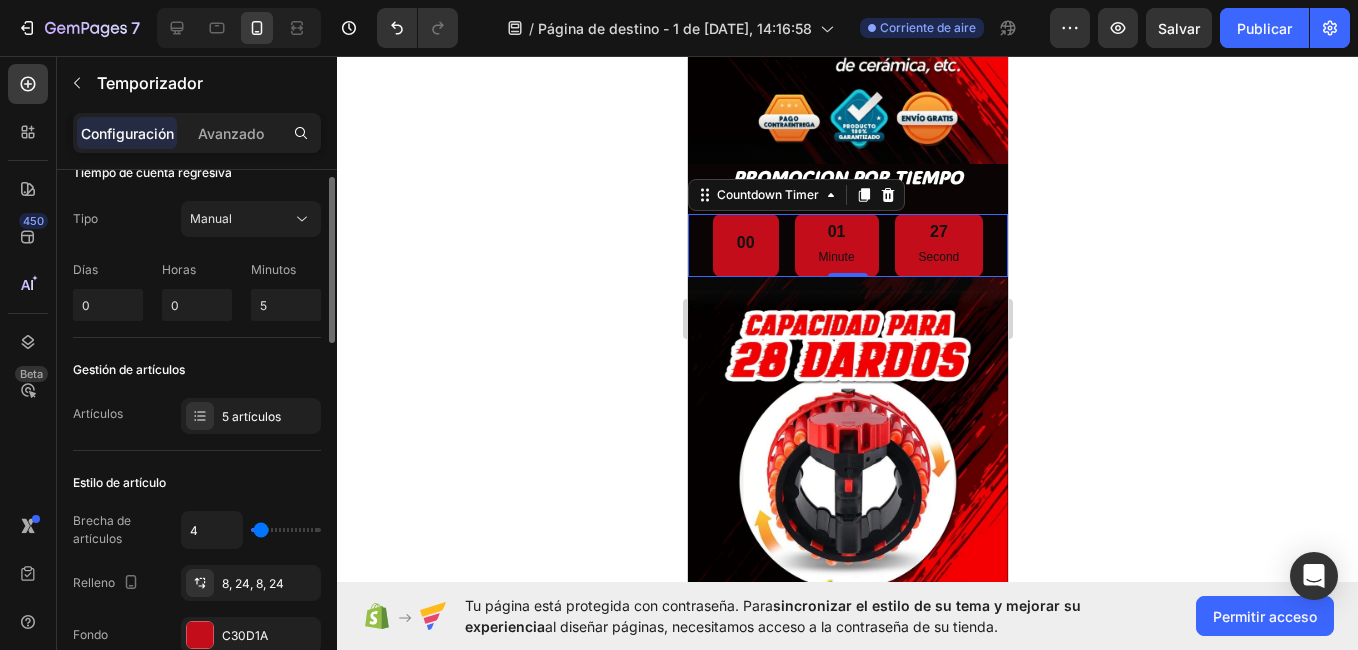 scroll, scrollTop: 28, scrollLeft: 0, axis: vertical 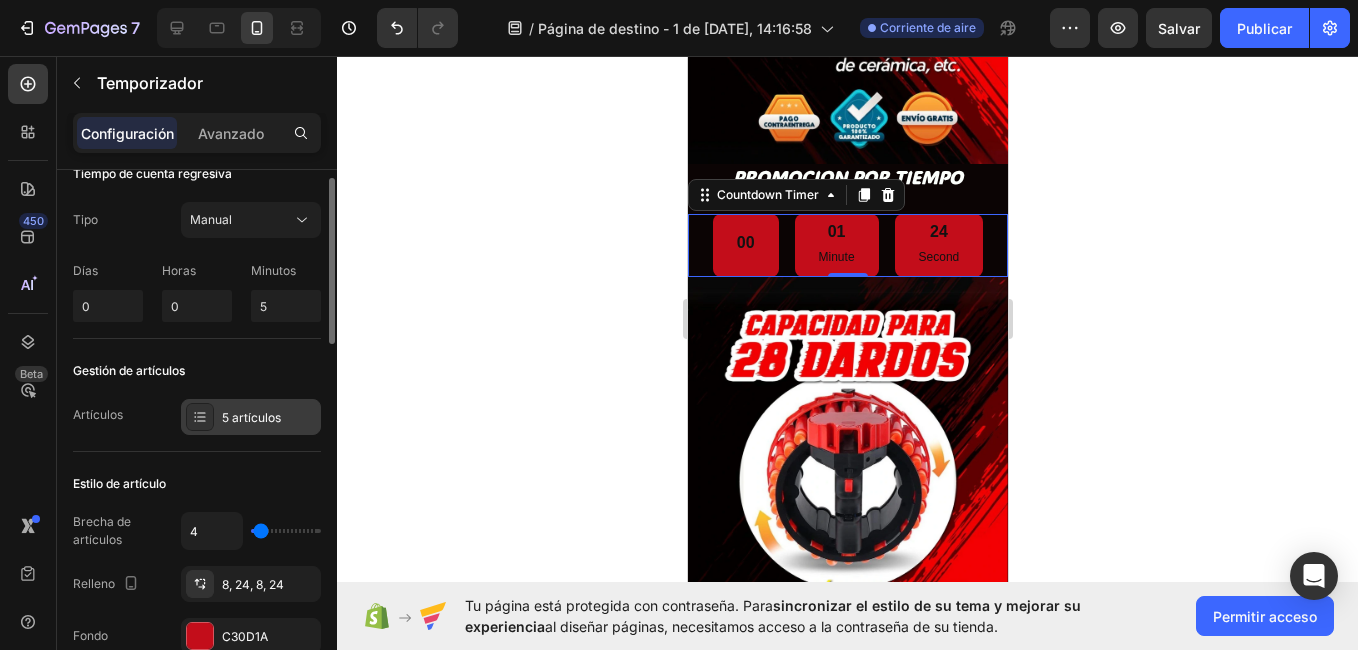 click 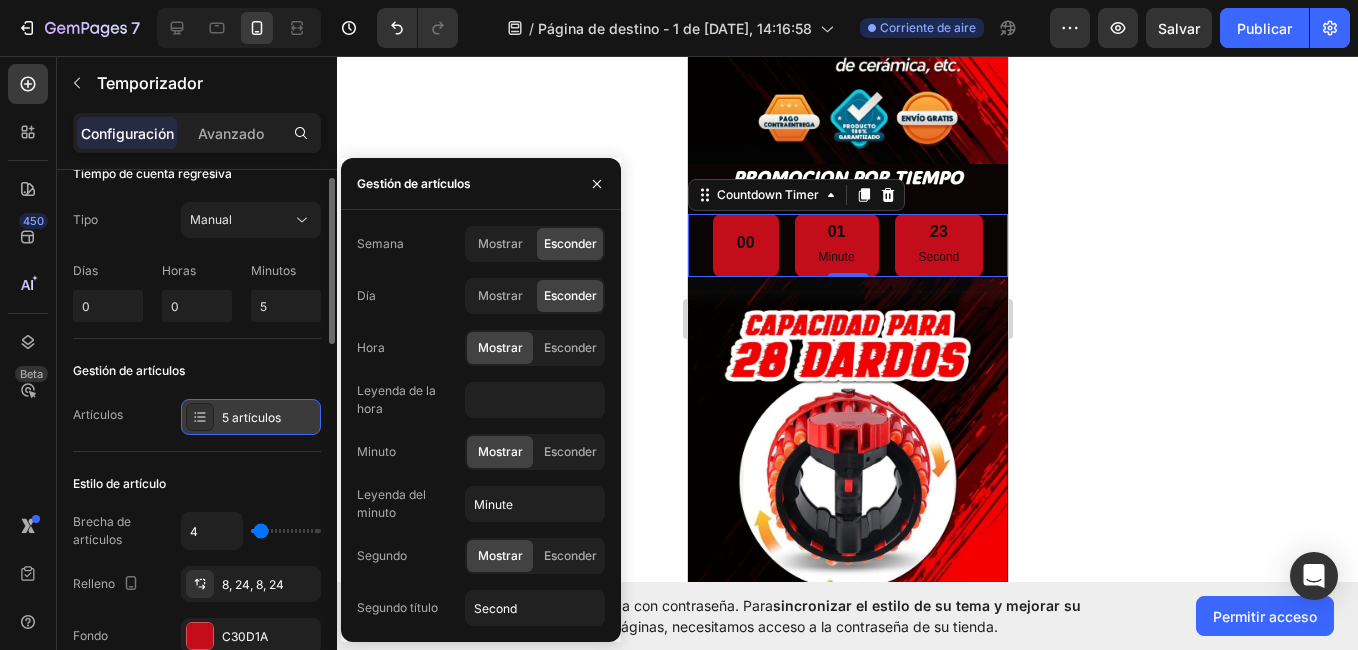 click 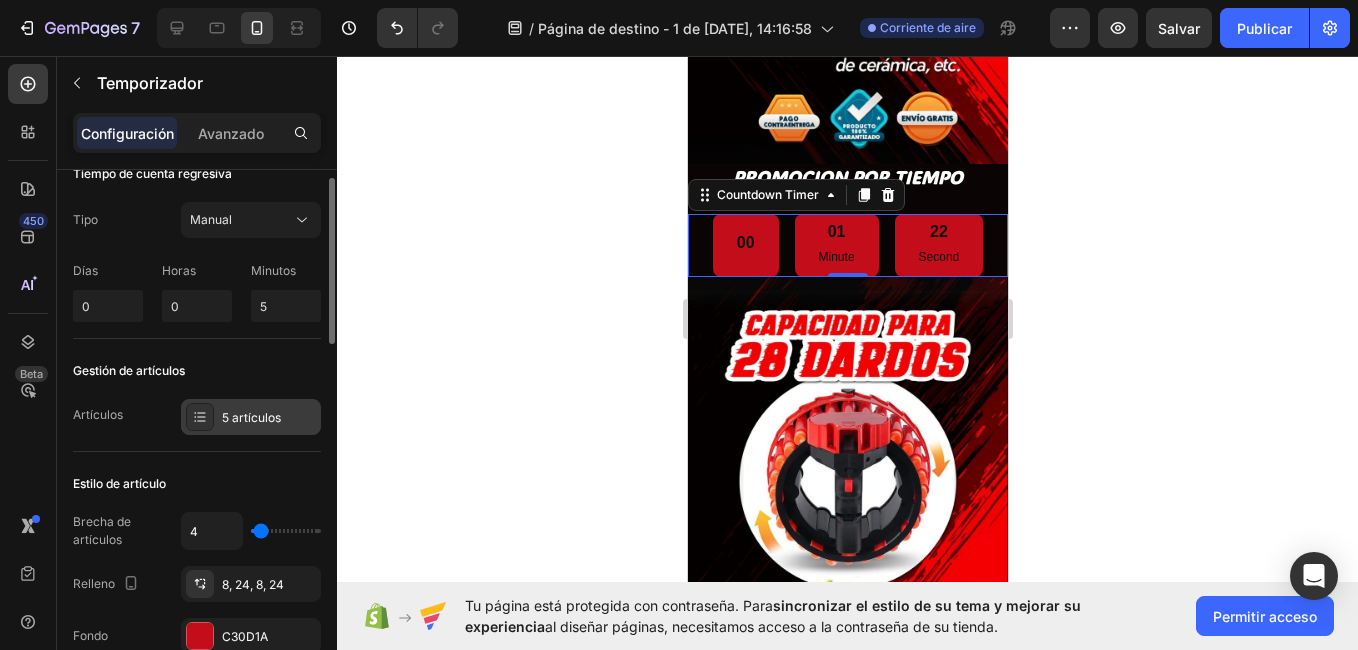 click 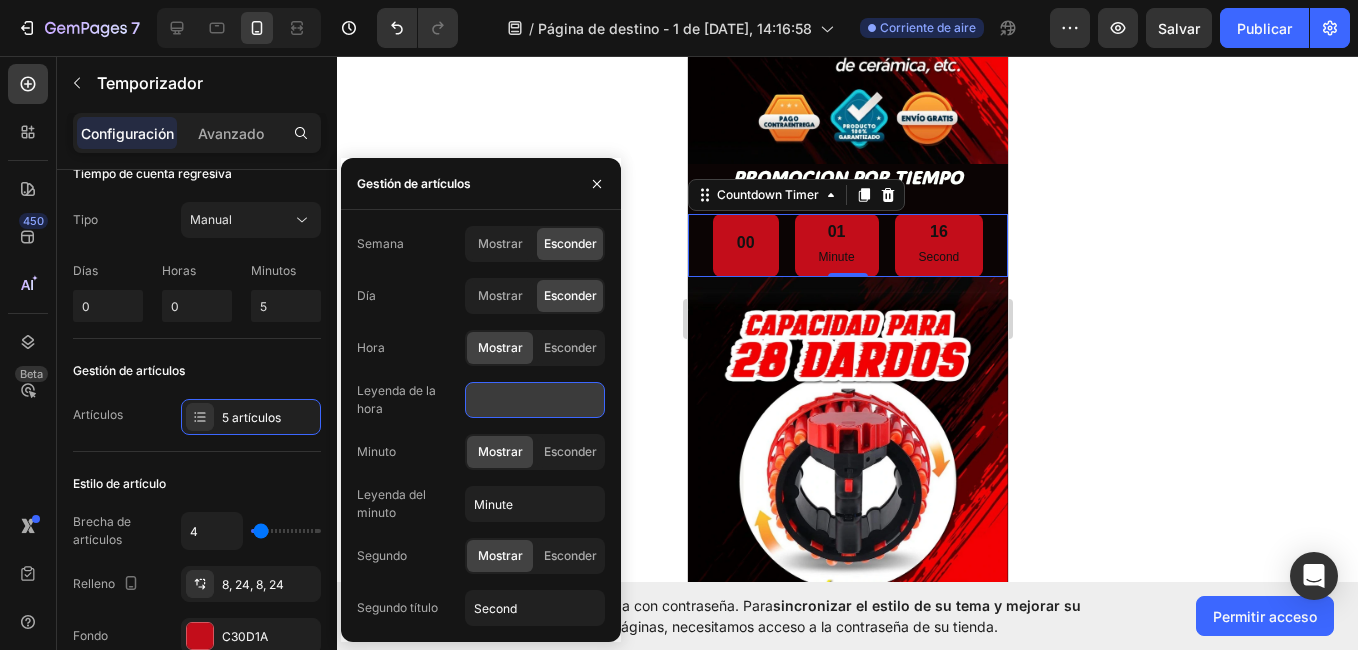 click at bounding box center (535, 400) 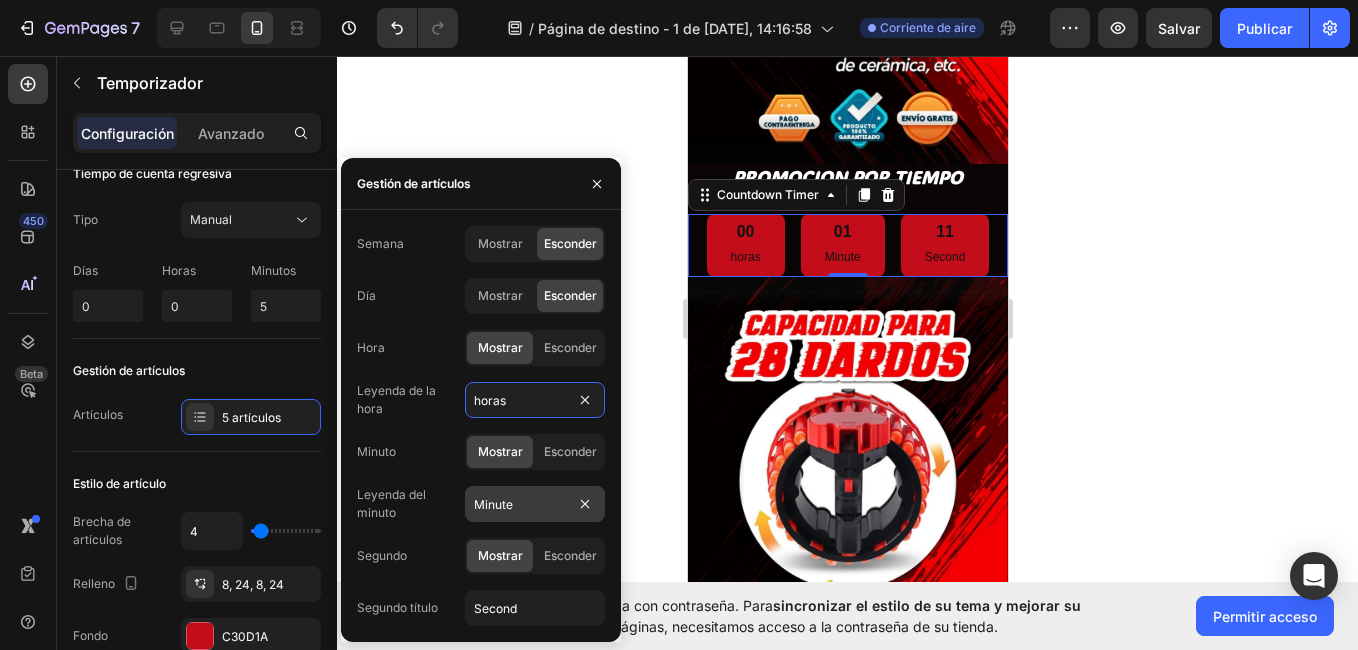 type on "horas" 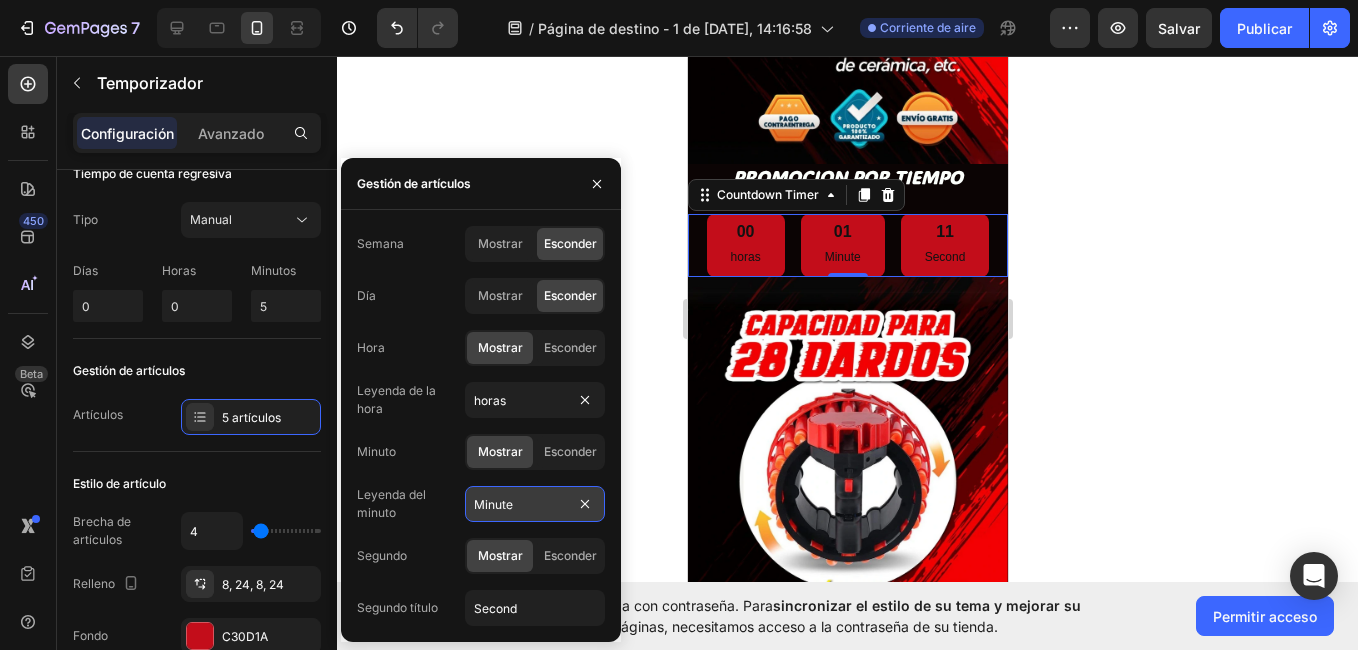 click on "Minute" at bounding box center (535, 504) 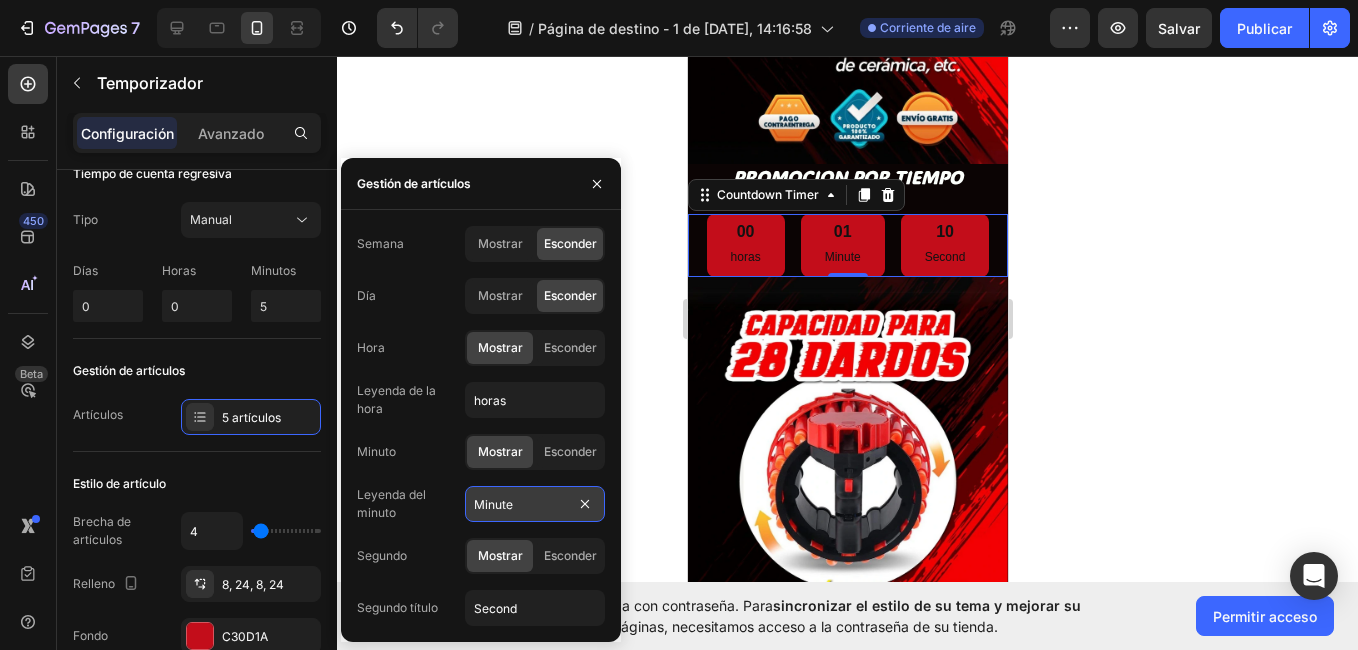 click on "Minute" at bounding box center (535, 504) 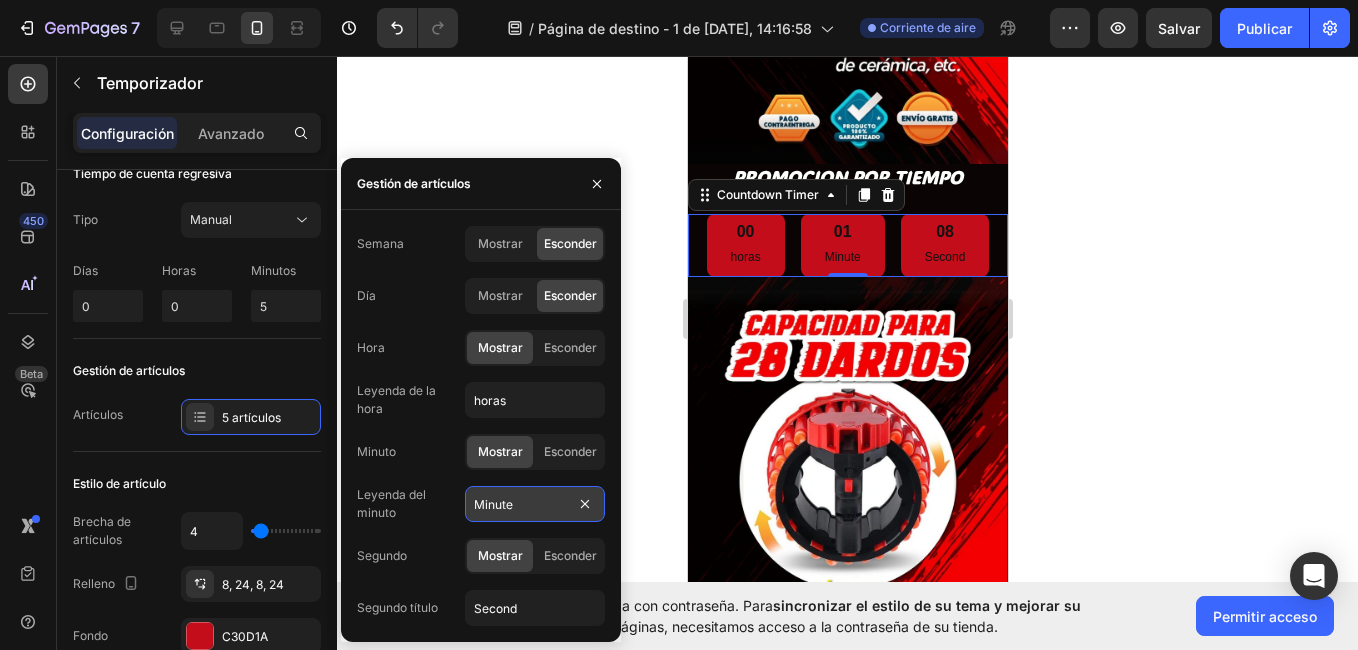 click on "Minute" at bounding box center (535, 504) 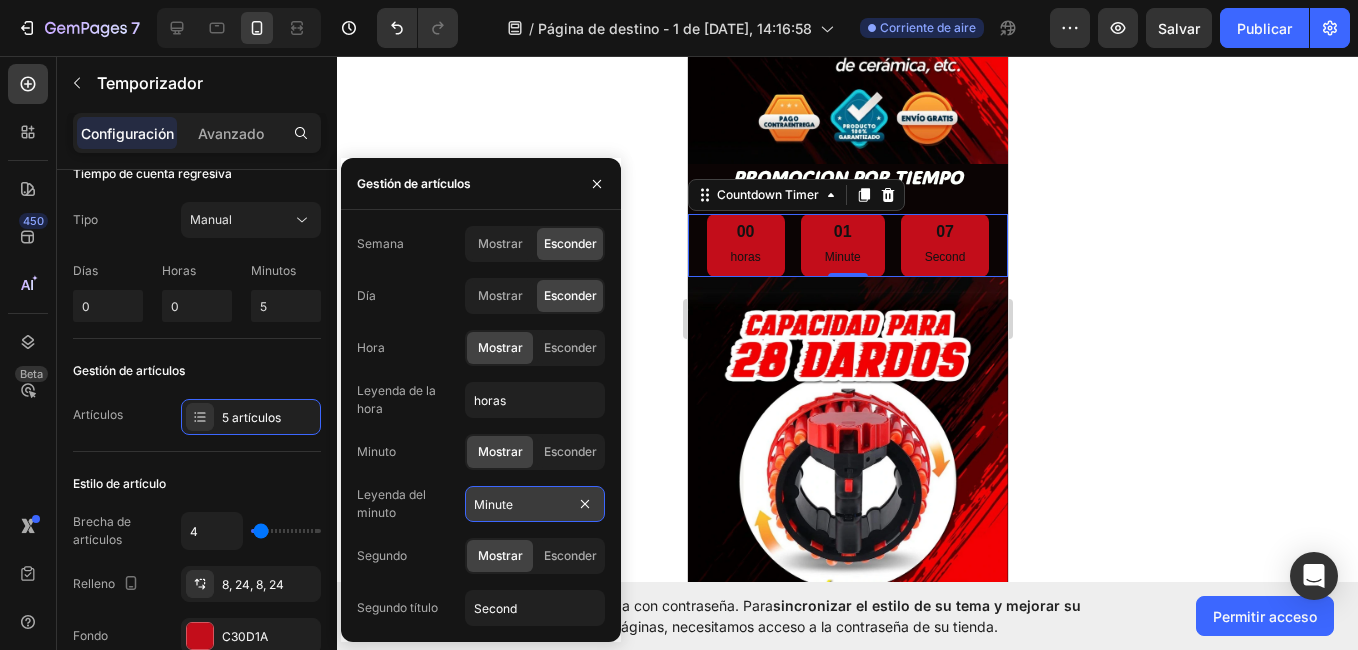 click on "Minute" at bounding box center [535, 504] 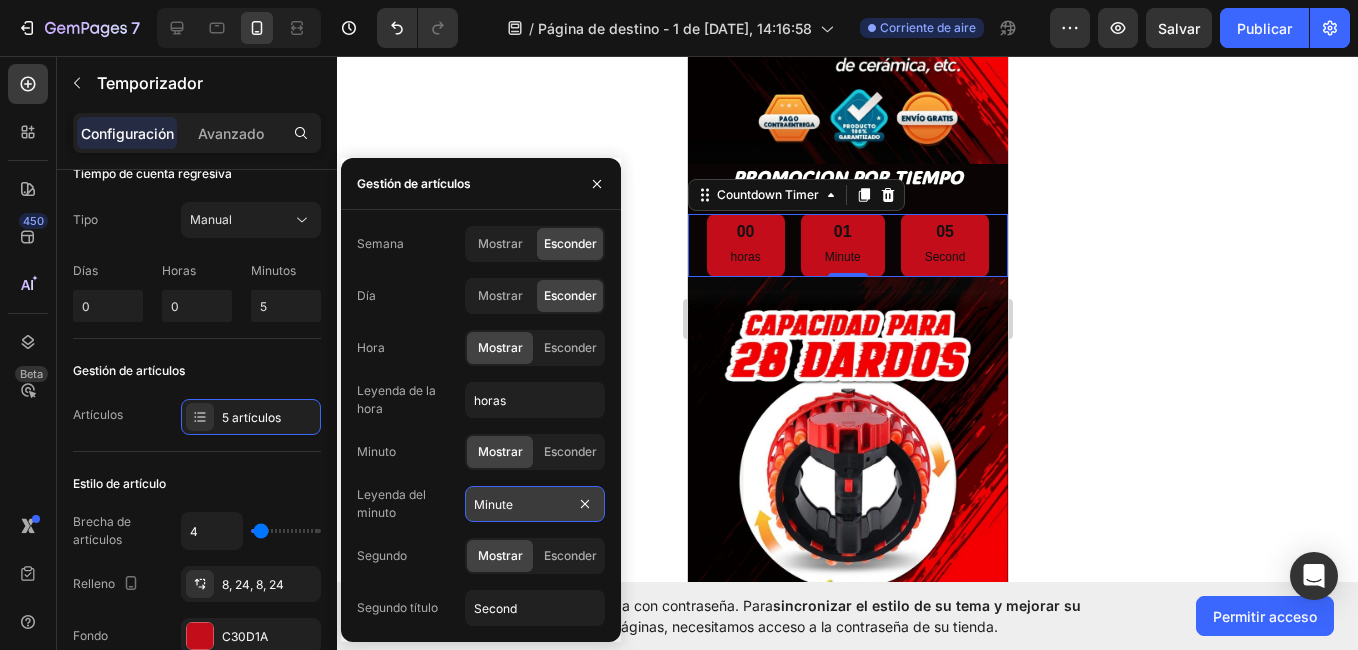 click on "Minute" at bounding box center (535, 504) 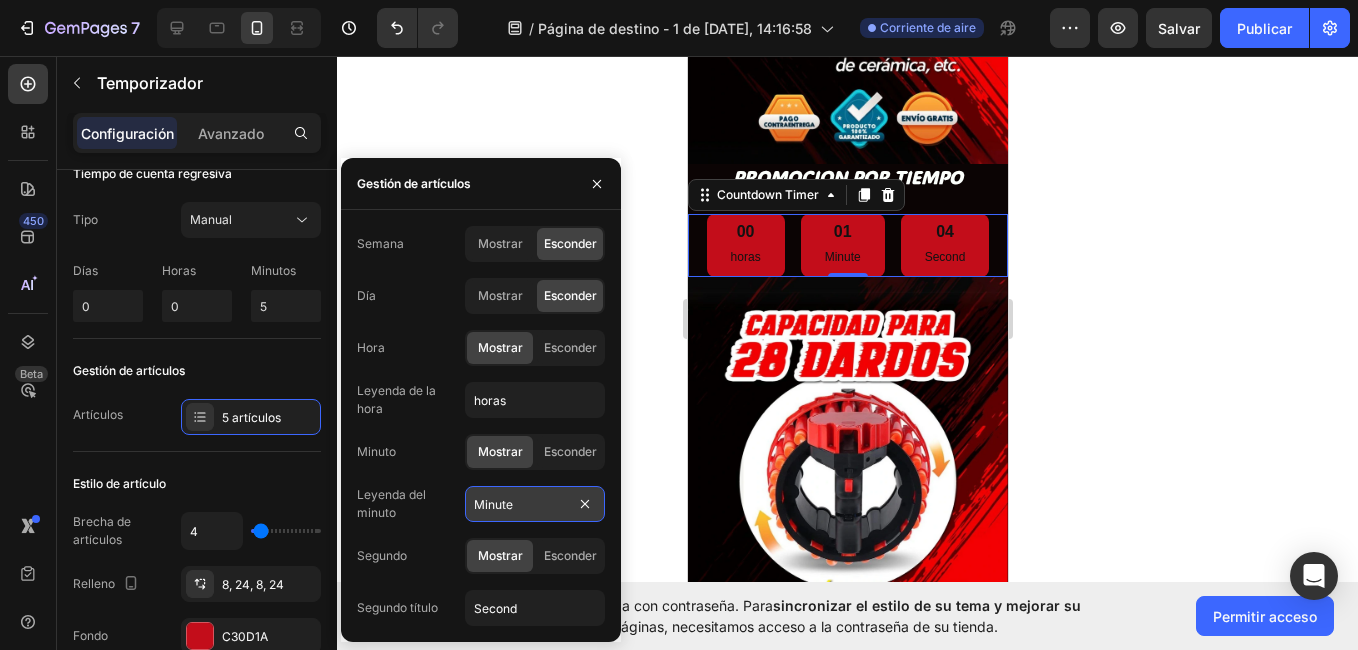 type on "m" 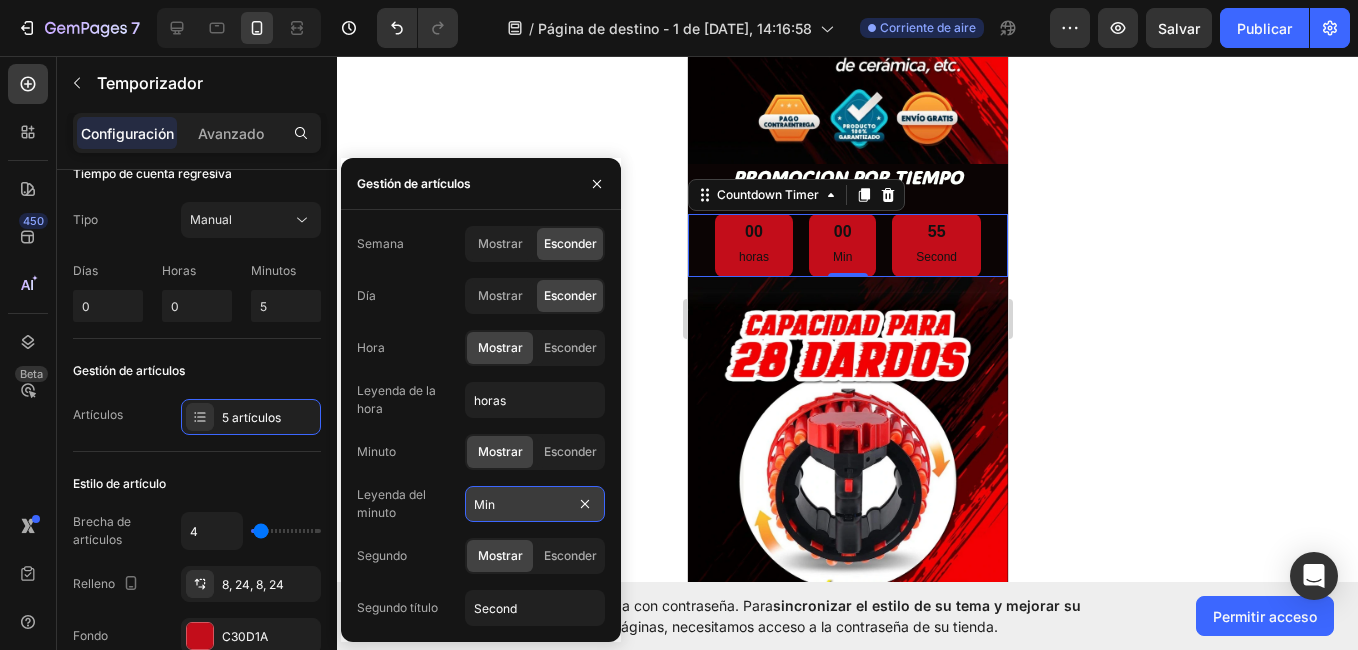 click on "Min" at bounding box center [535, 504] 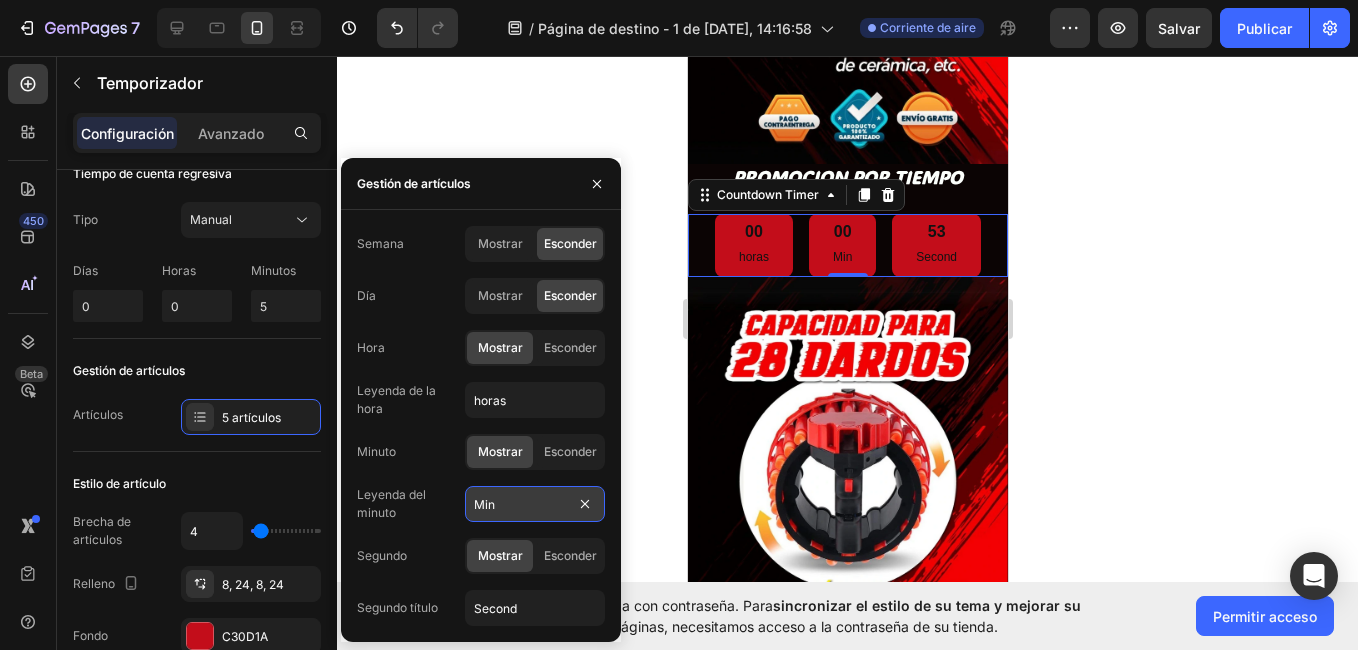 click on "Min" at bounding box center [535, 504] 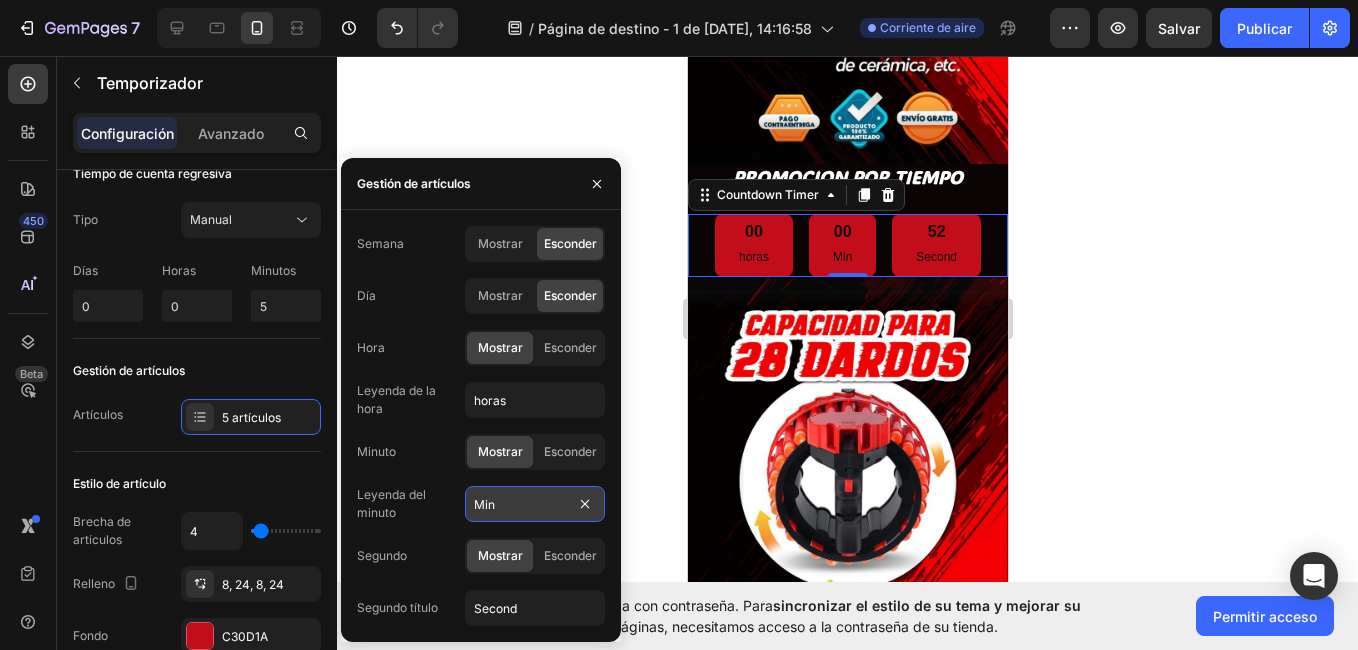 click on "Min" at bounding box center [535, 504] 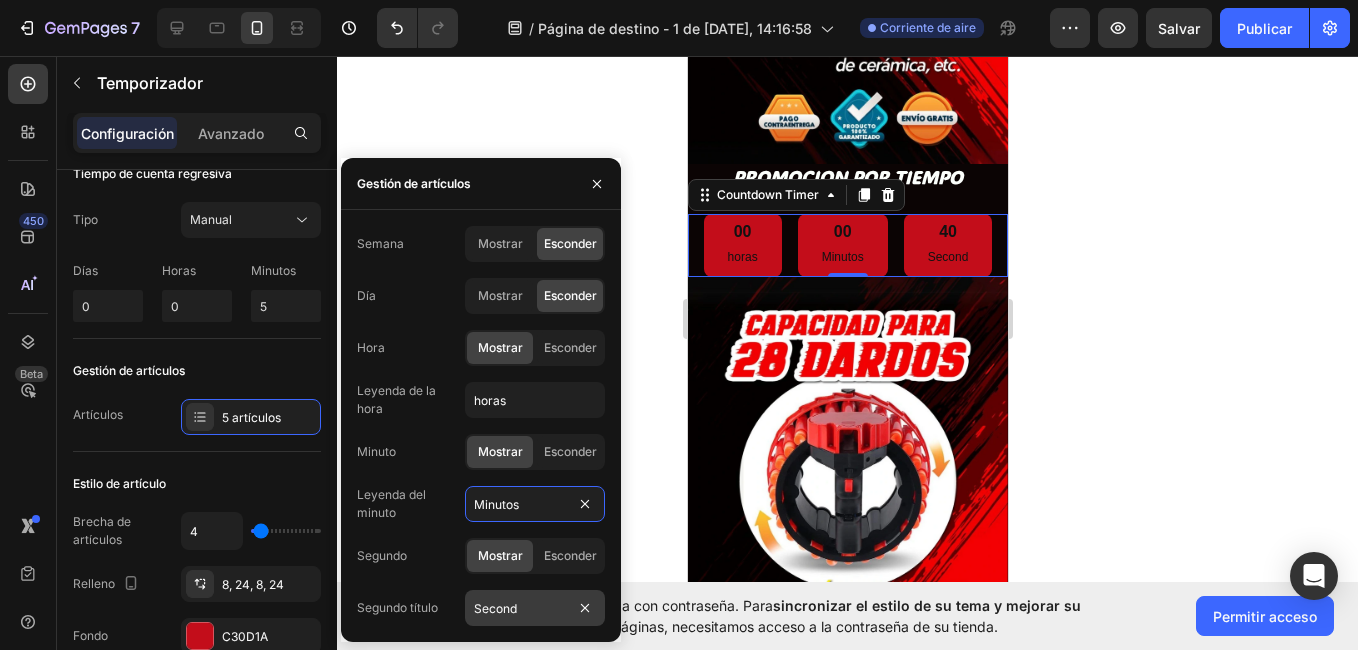 type on "Minutos" 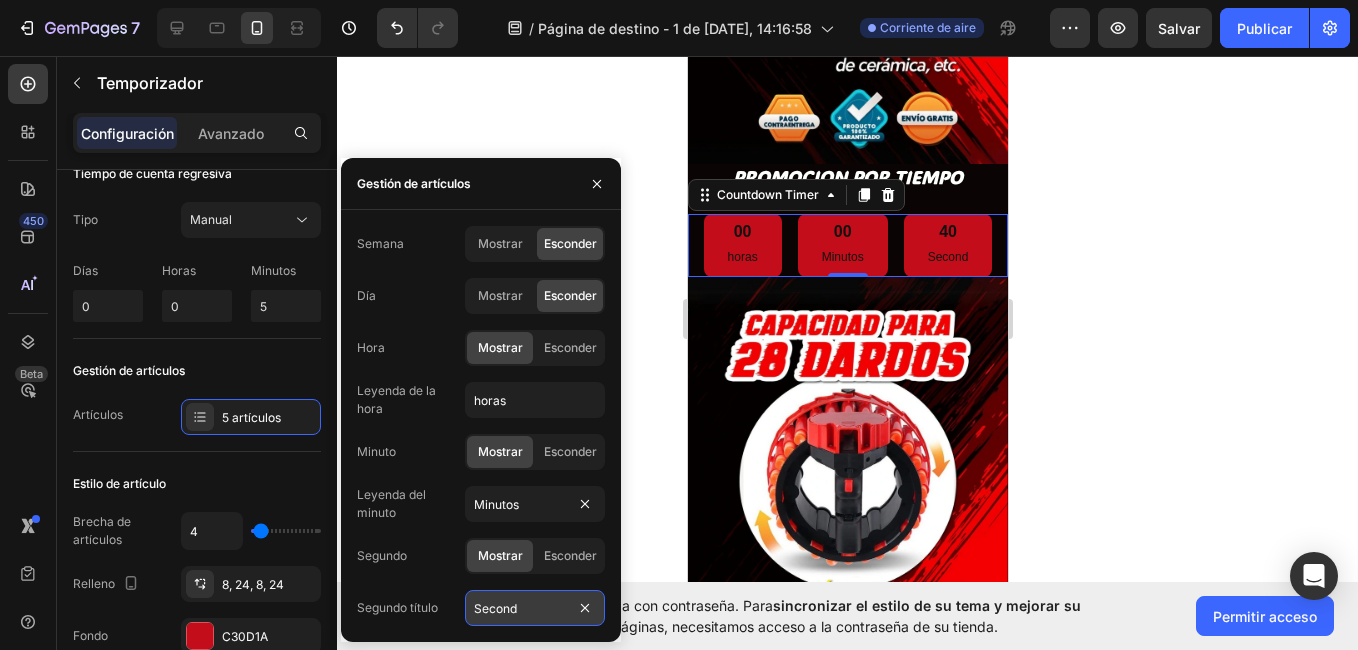 click on "Second" at bounding box center [535, 608] 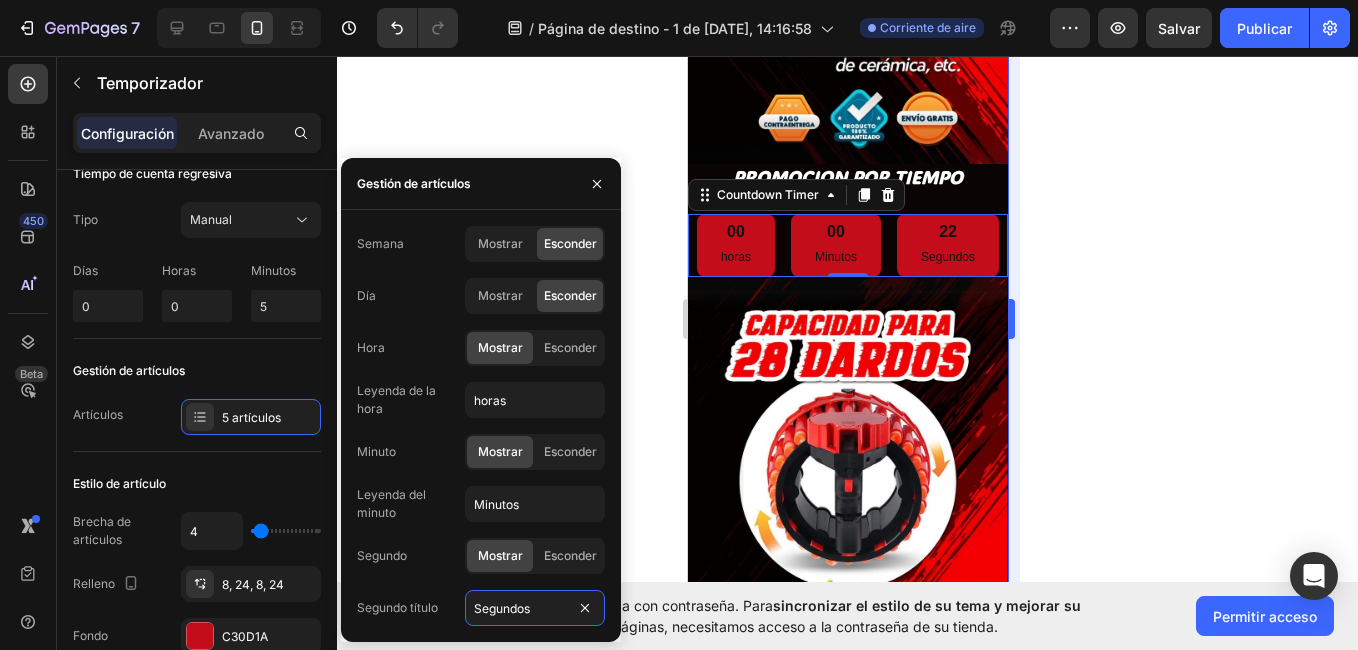 type on "Segundos" 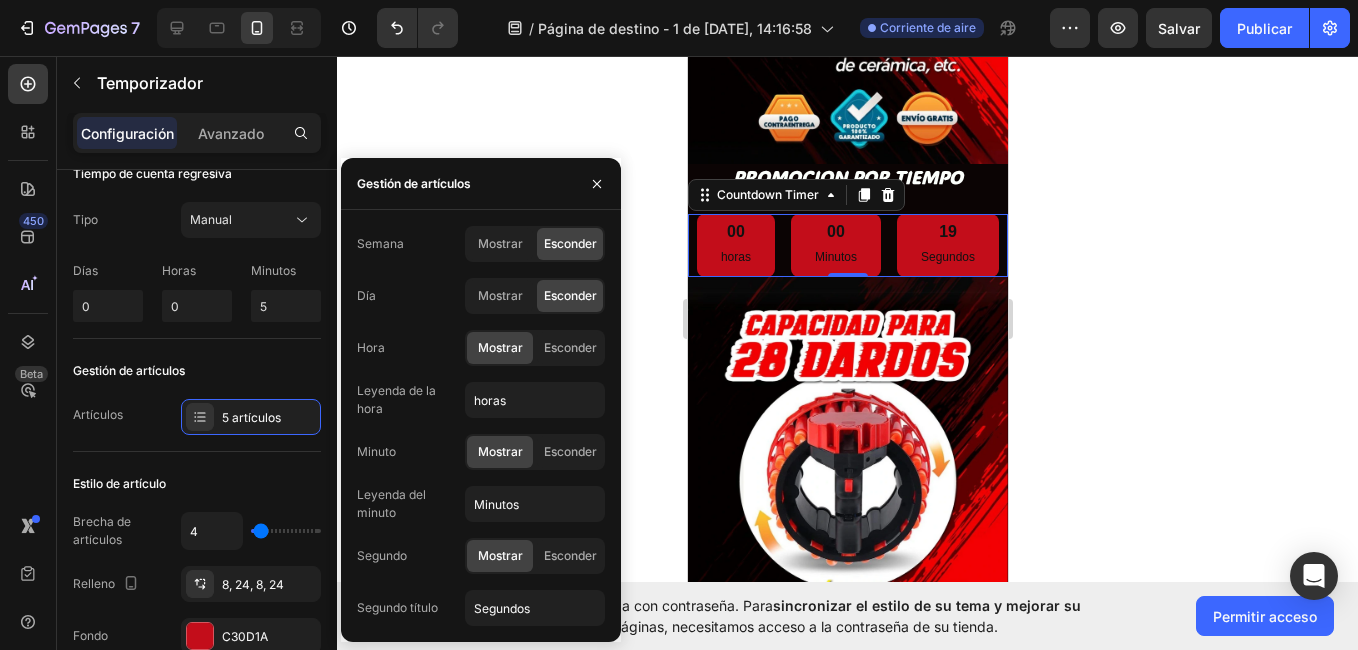 click 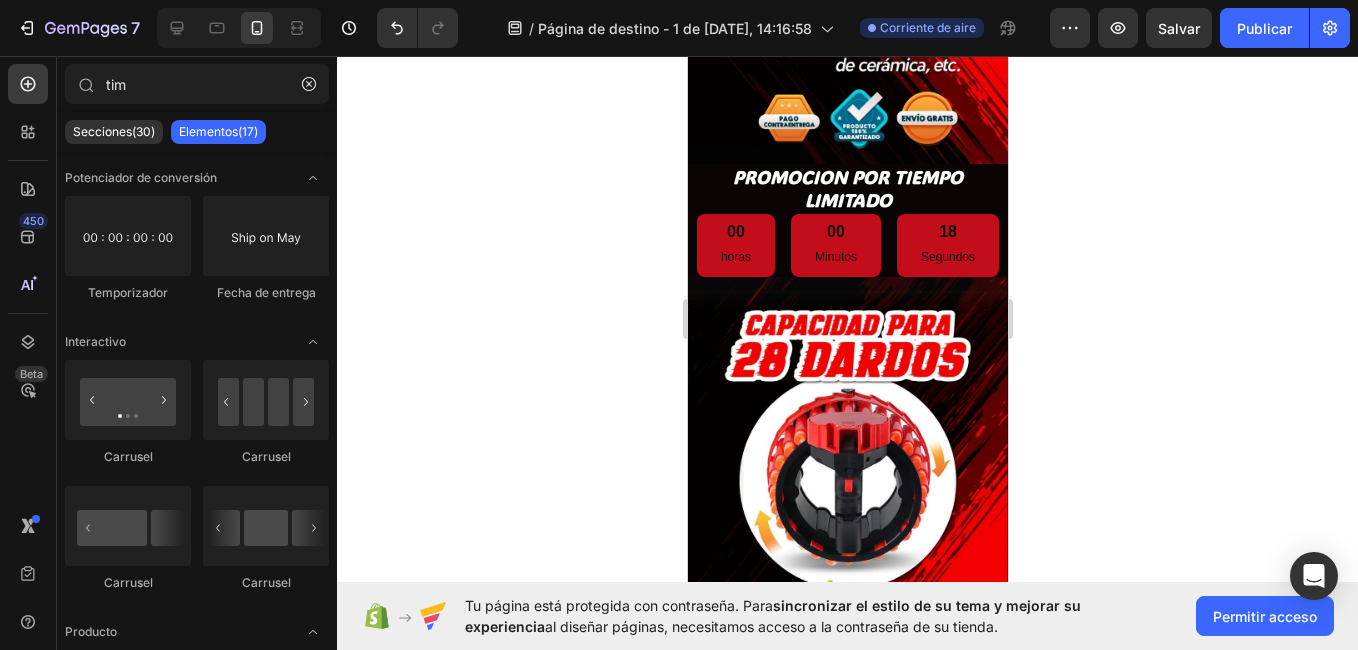 click 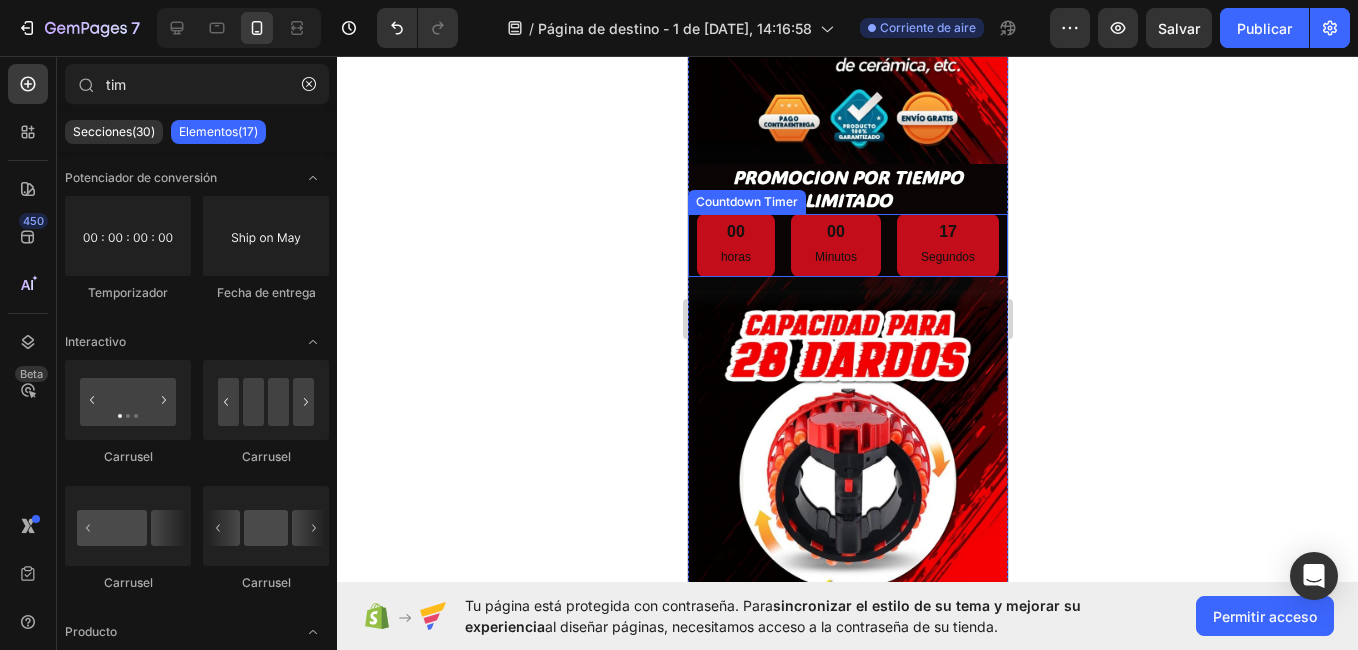 click on "00 horas" at bounding box center (735, 245) 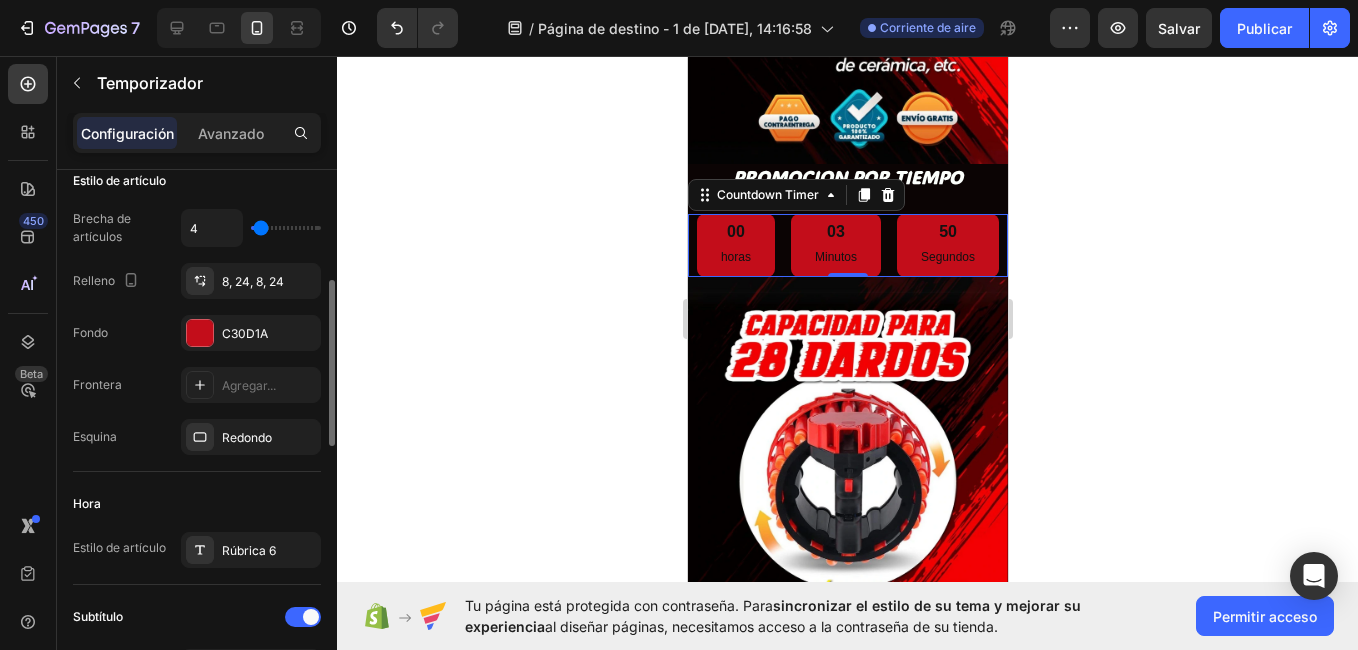 scroll, scrollTop: 322, scrollLeft: 0, axis: vertical 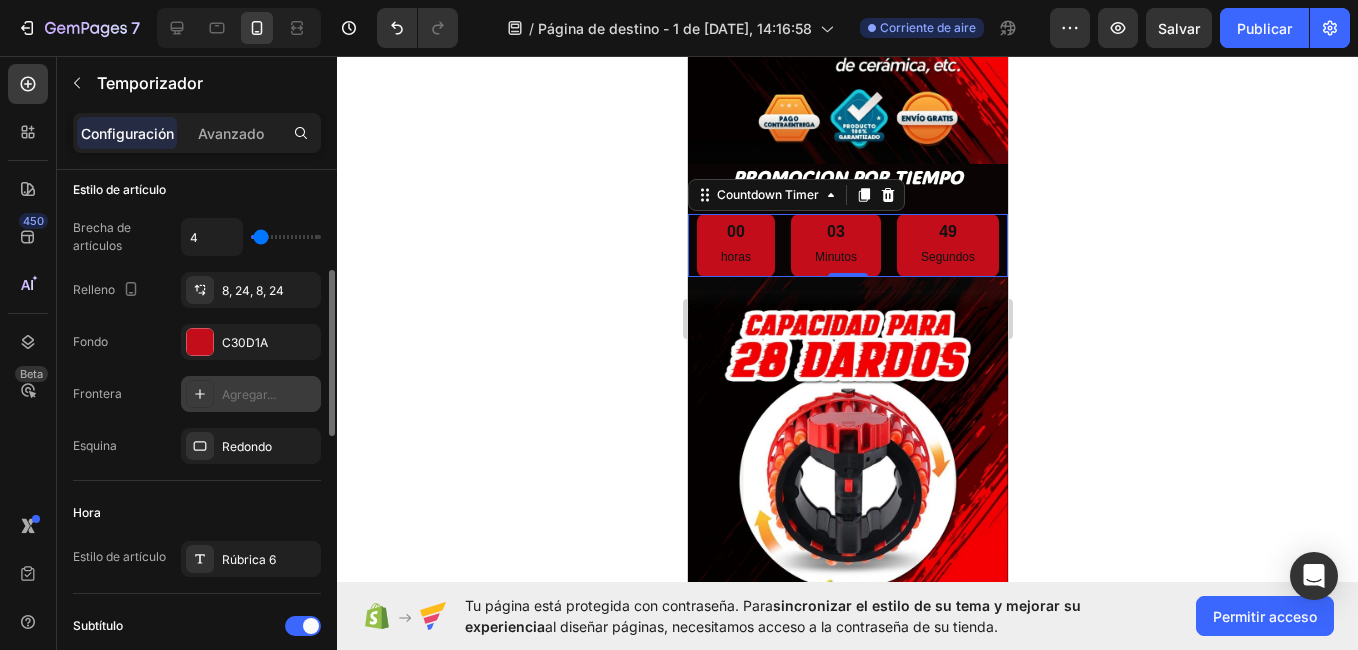 click at bounding box center [200, 394] 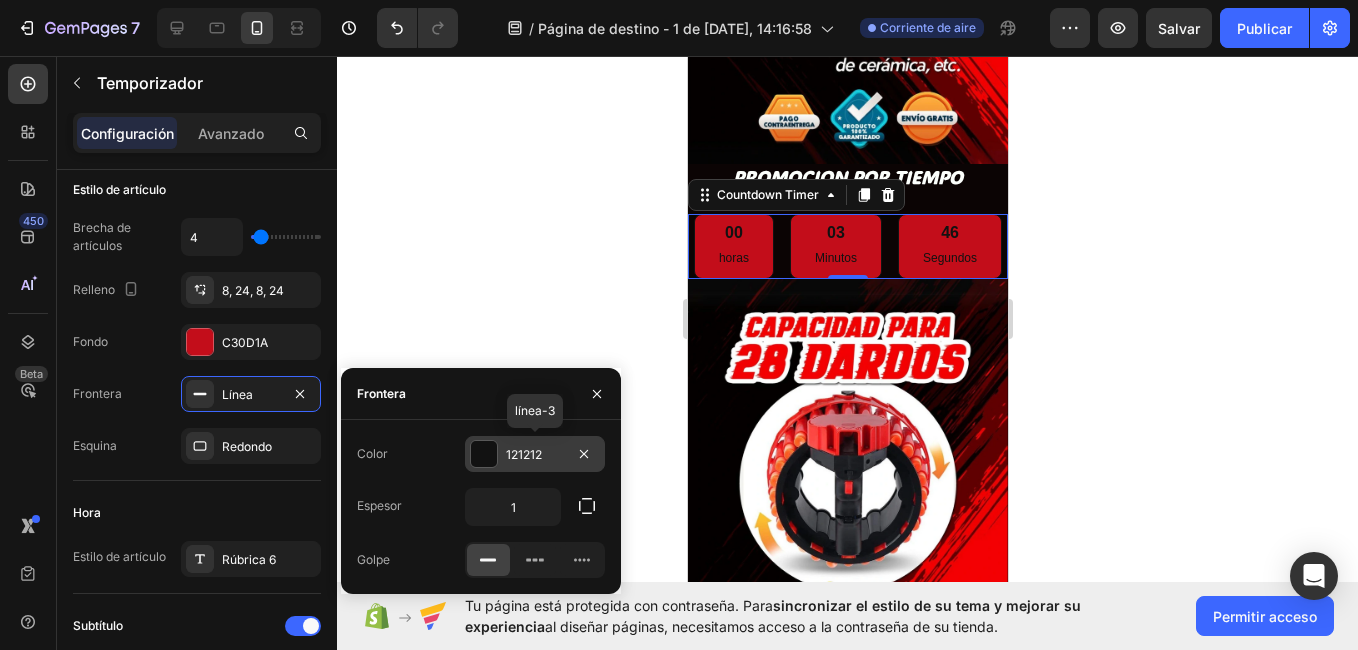 click at bounding box center (484, 454) 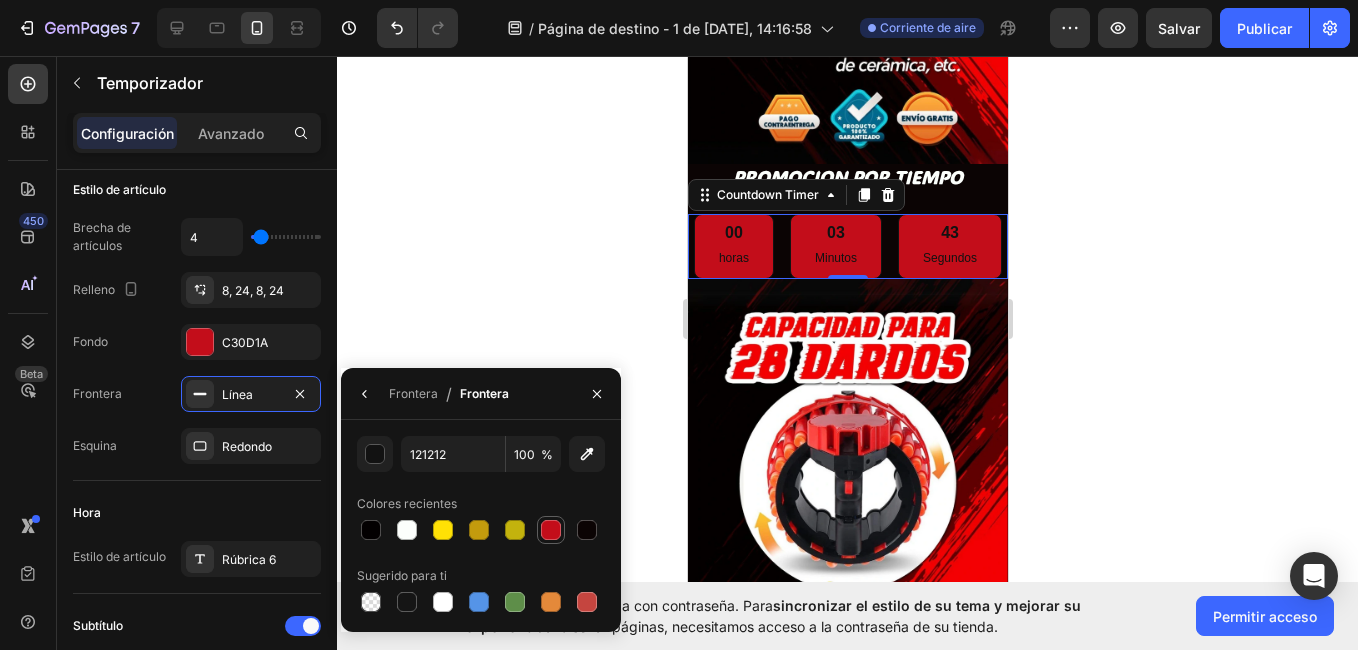 click at bounding box center [551, 530] 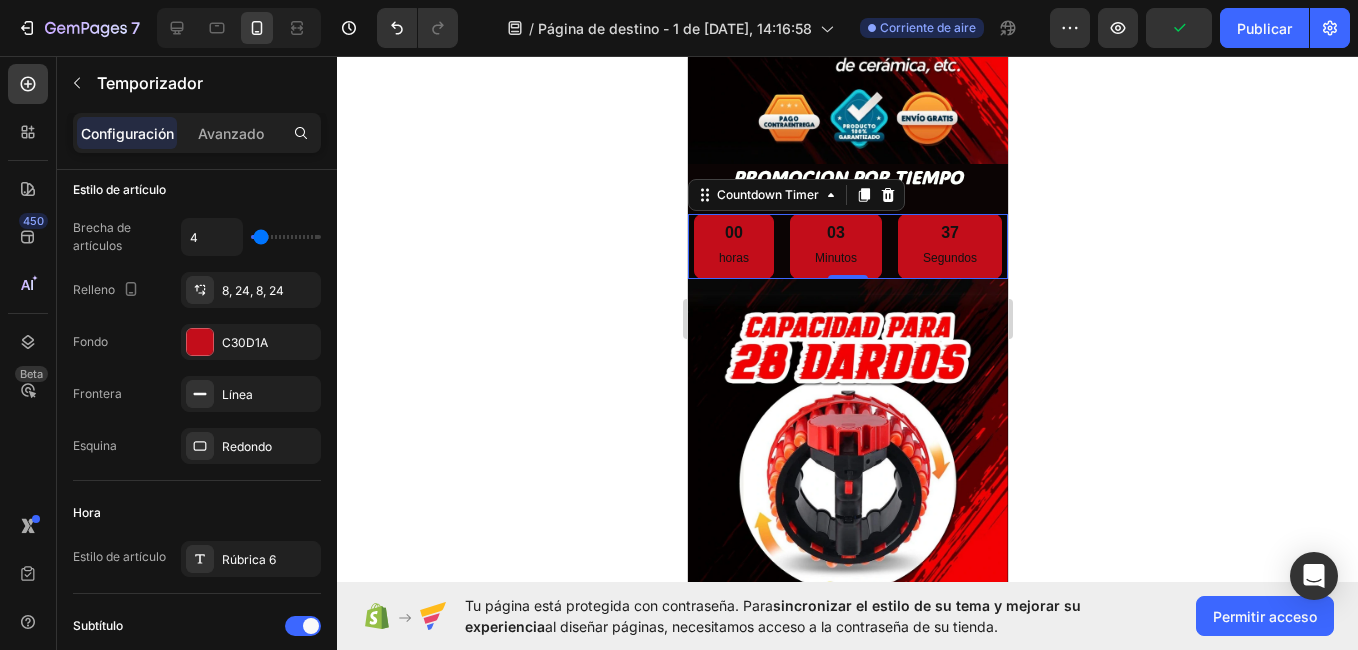click 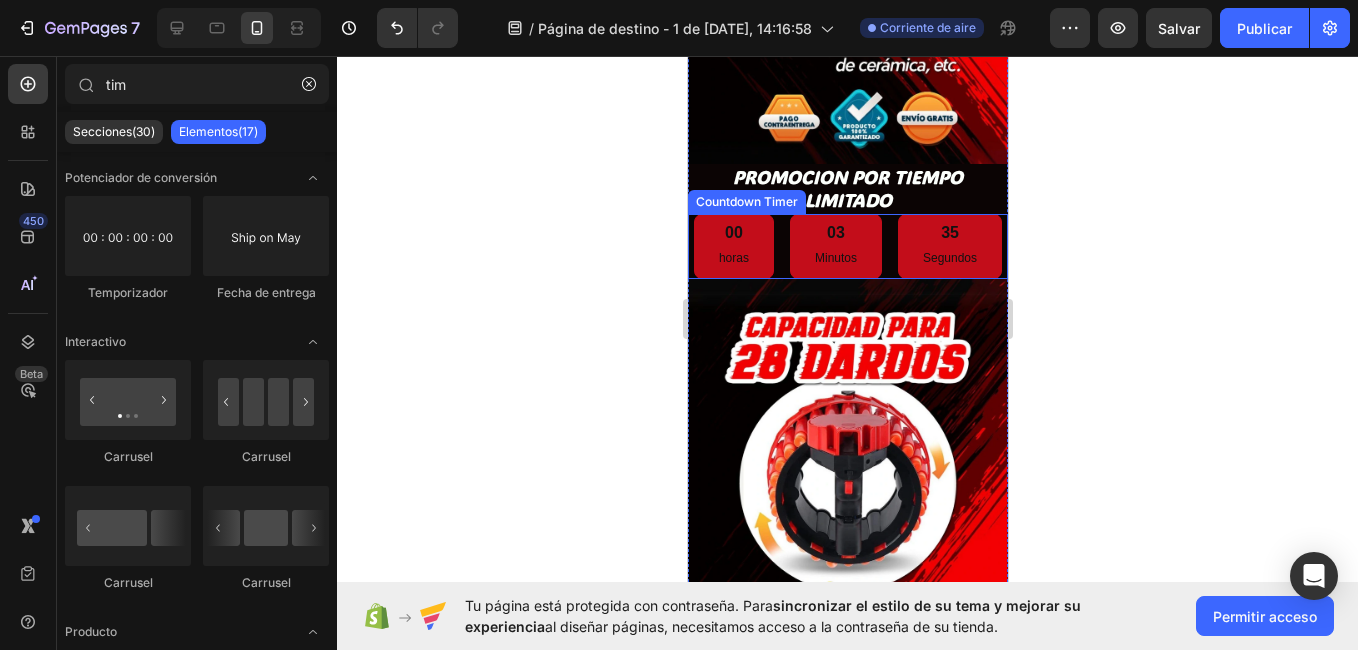 click on "horas" at bounding box center [733, 259] 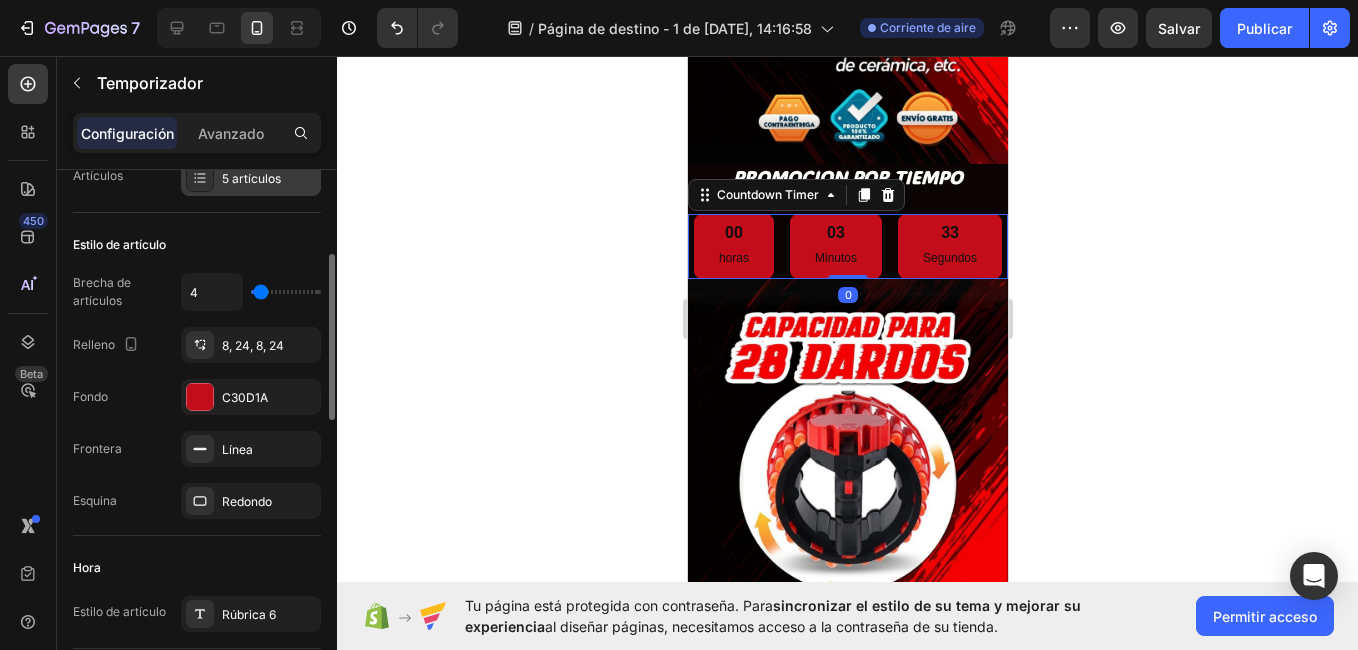 scroll, scrollTop: 268, scrollLeft: 0, axis: vertical 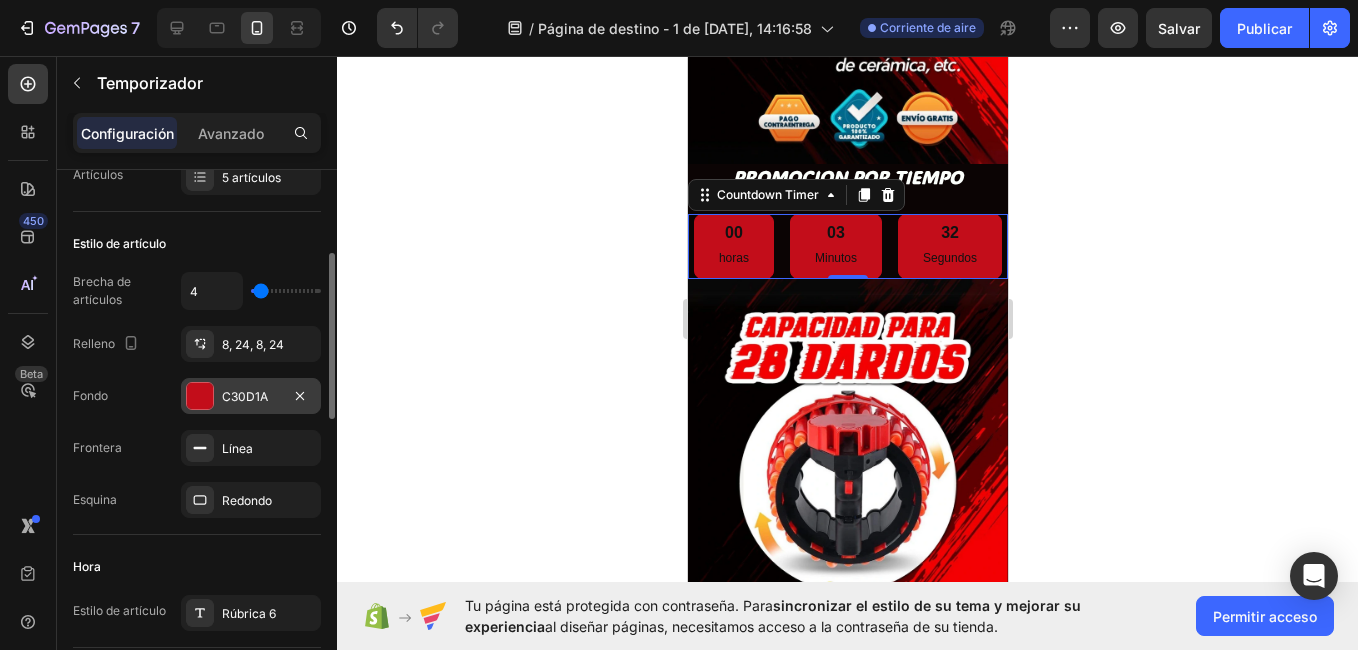 click at bounding box center (200, 396) 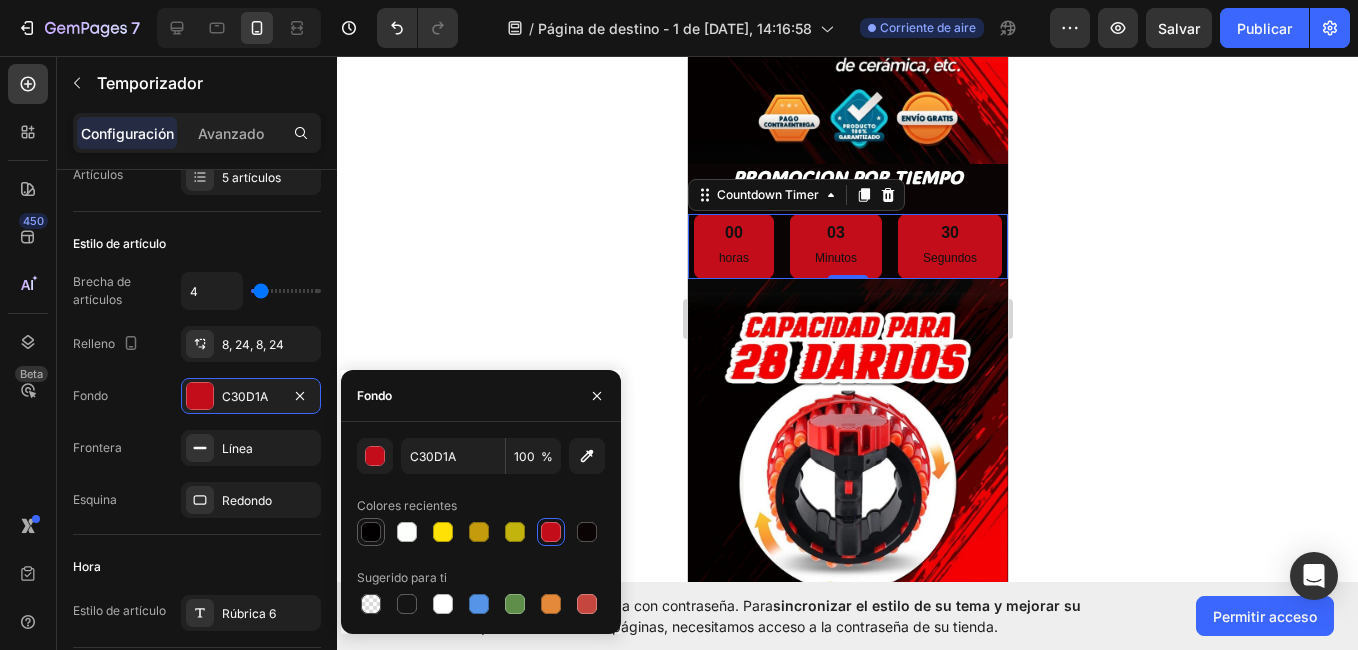 click at bounding box center [371, 532] 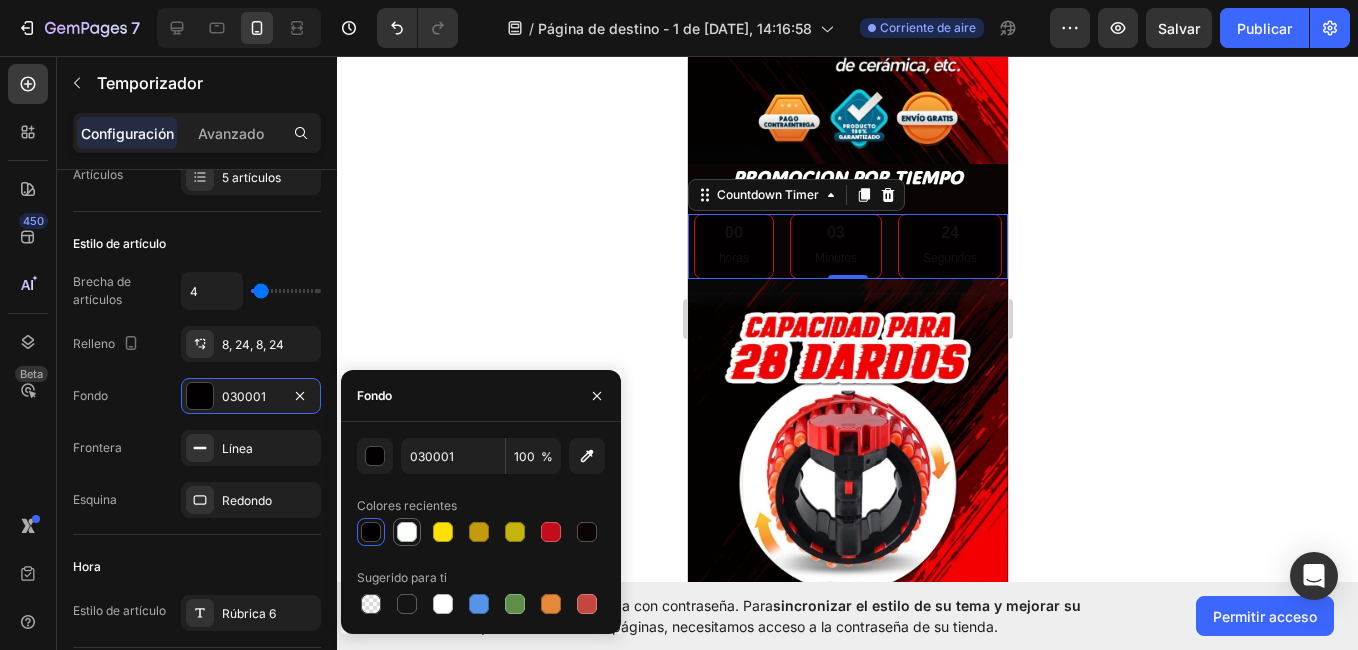 click at bounding box center [407, 532] 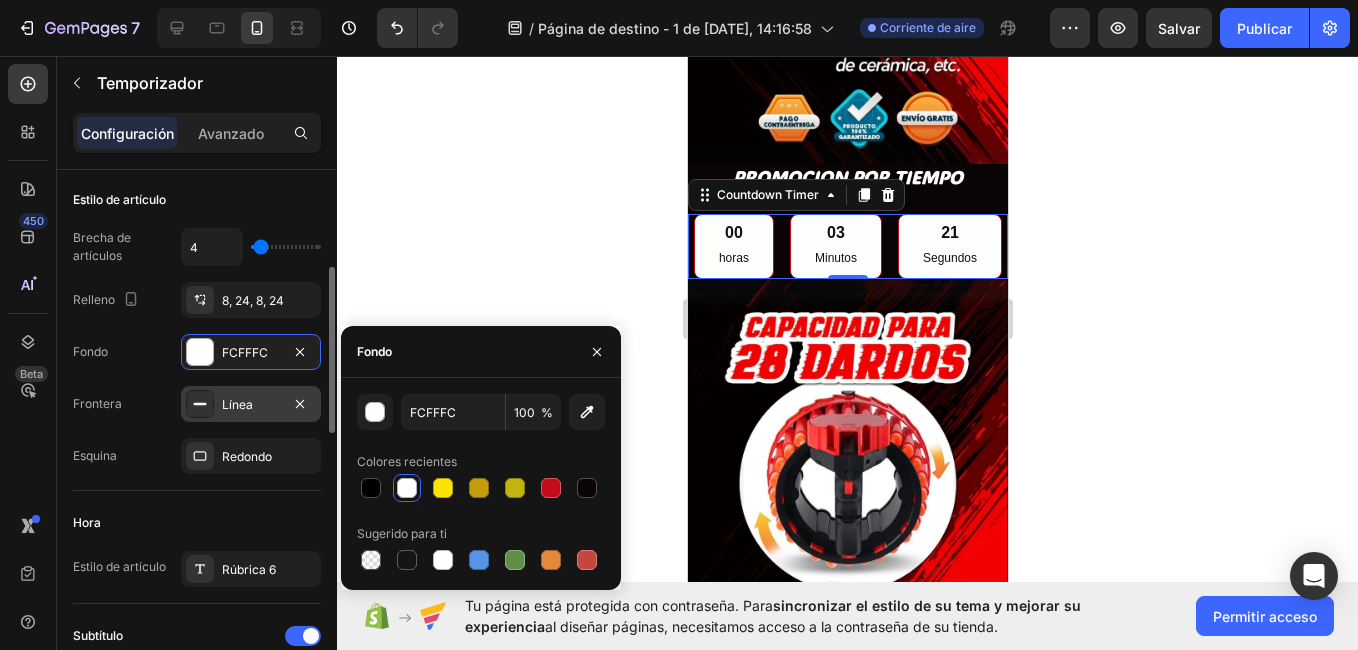 scroll, scrollTop: 313, scrollLeft: 0, axis: vertical 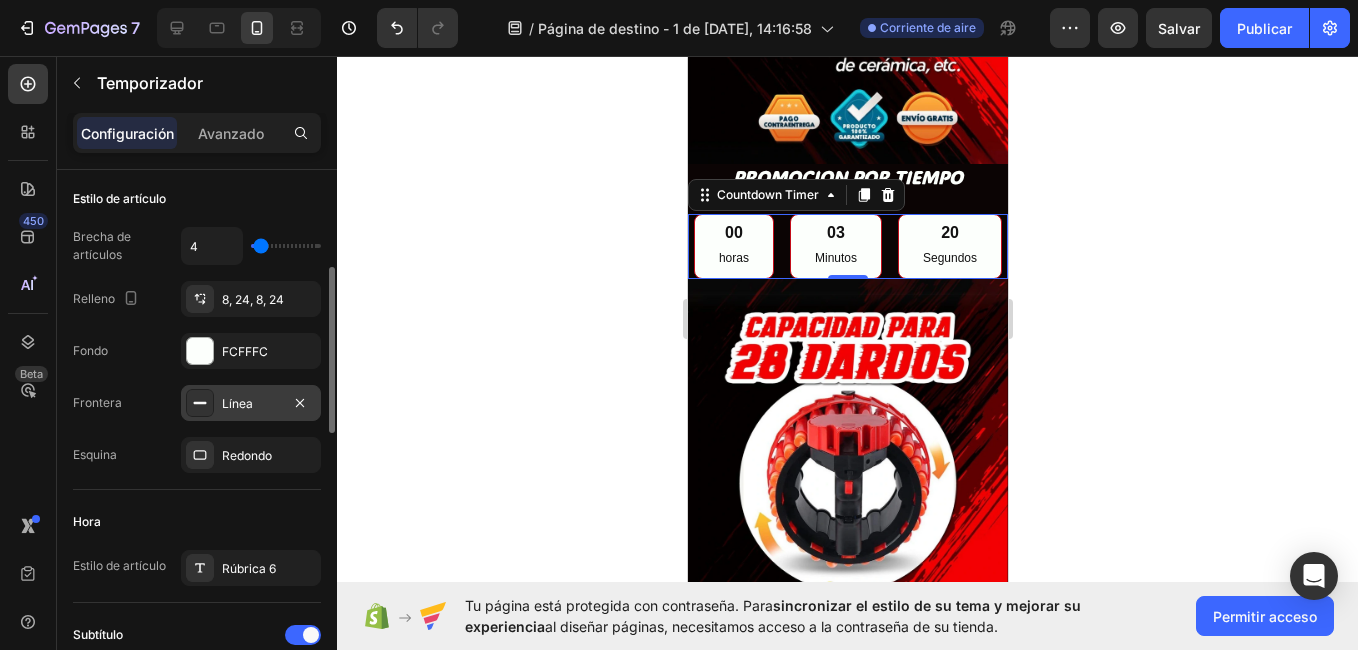 click on "Línea" at bounding box center [251, 404] 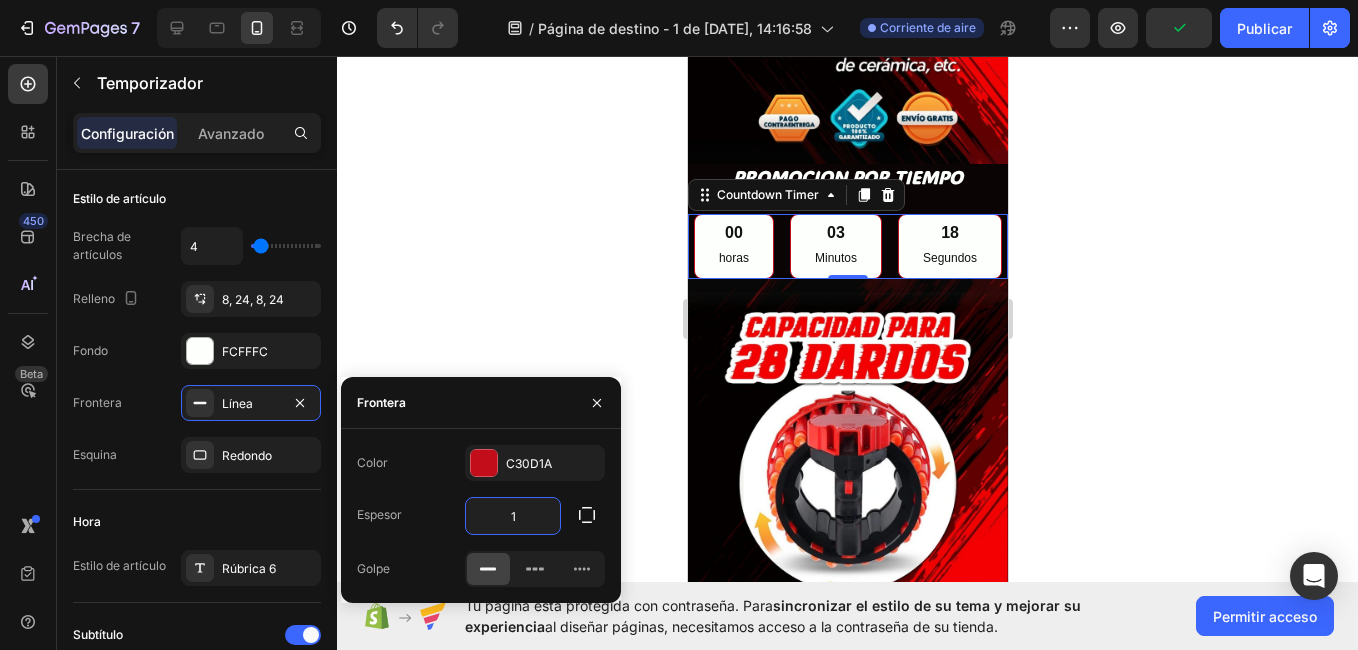 click on "1" at bounding box center (513, 516) 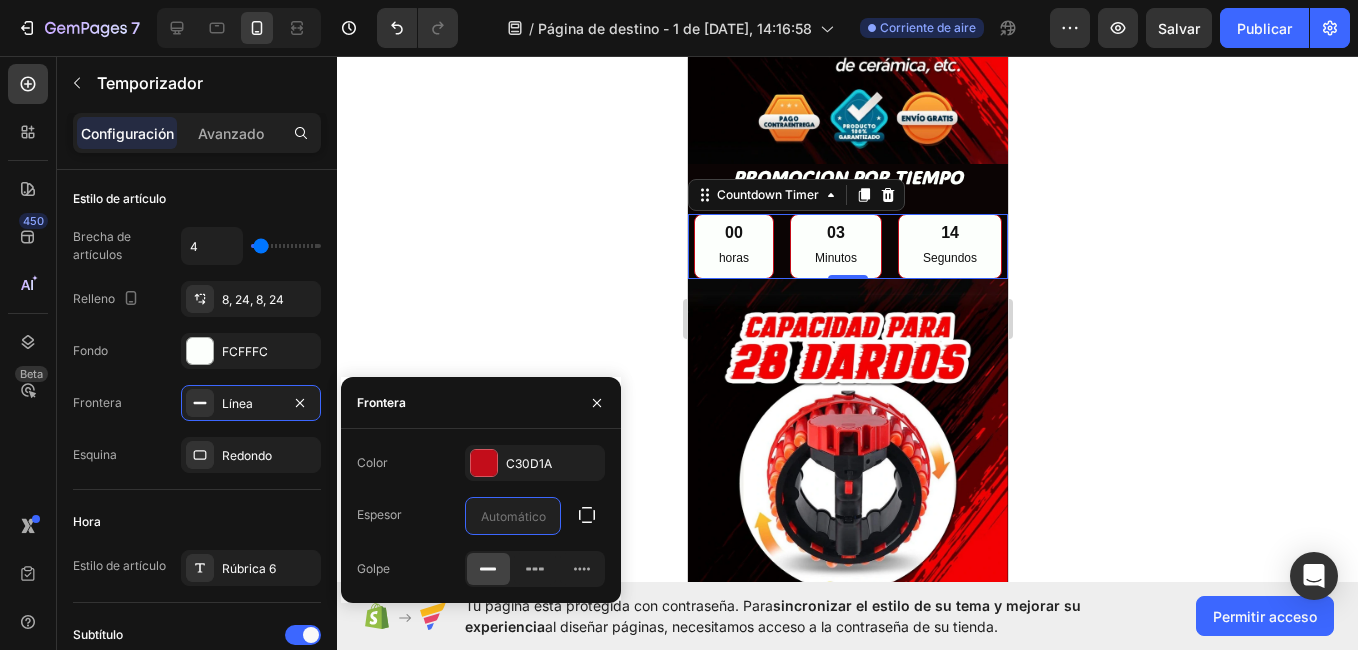 type on "4" 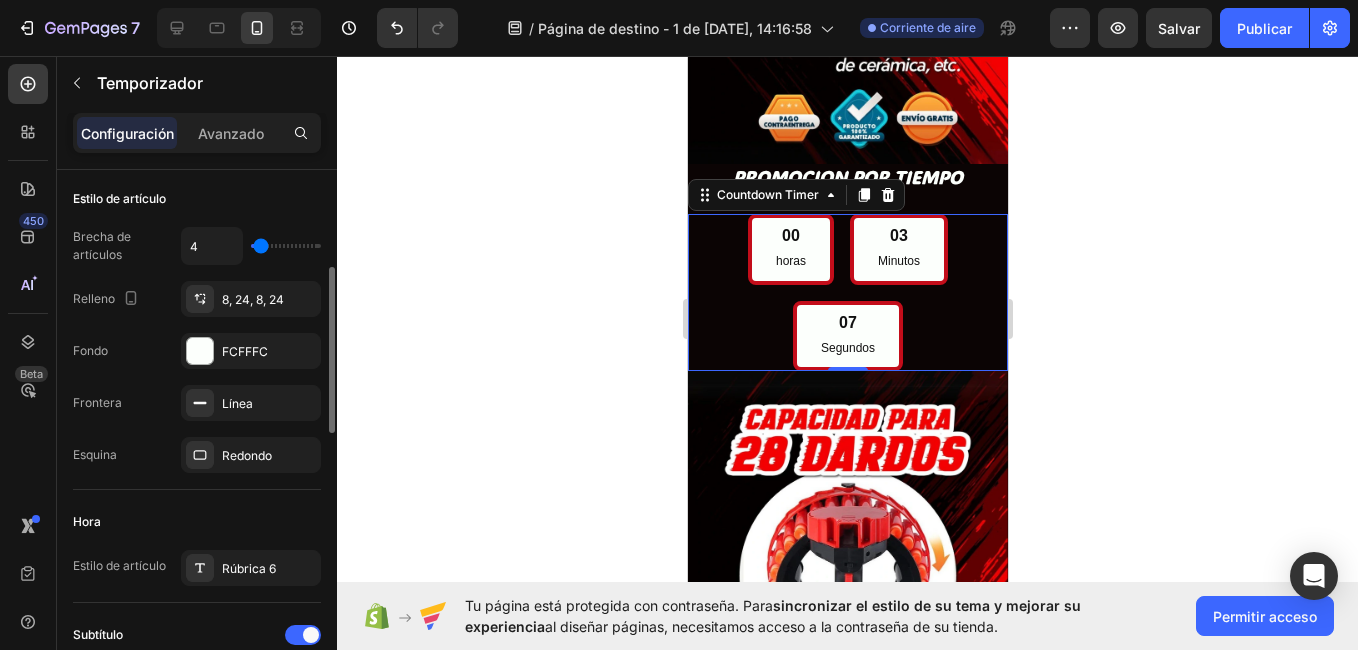 type on "0" 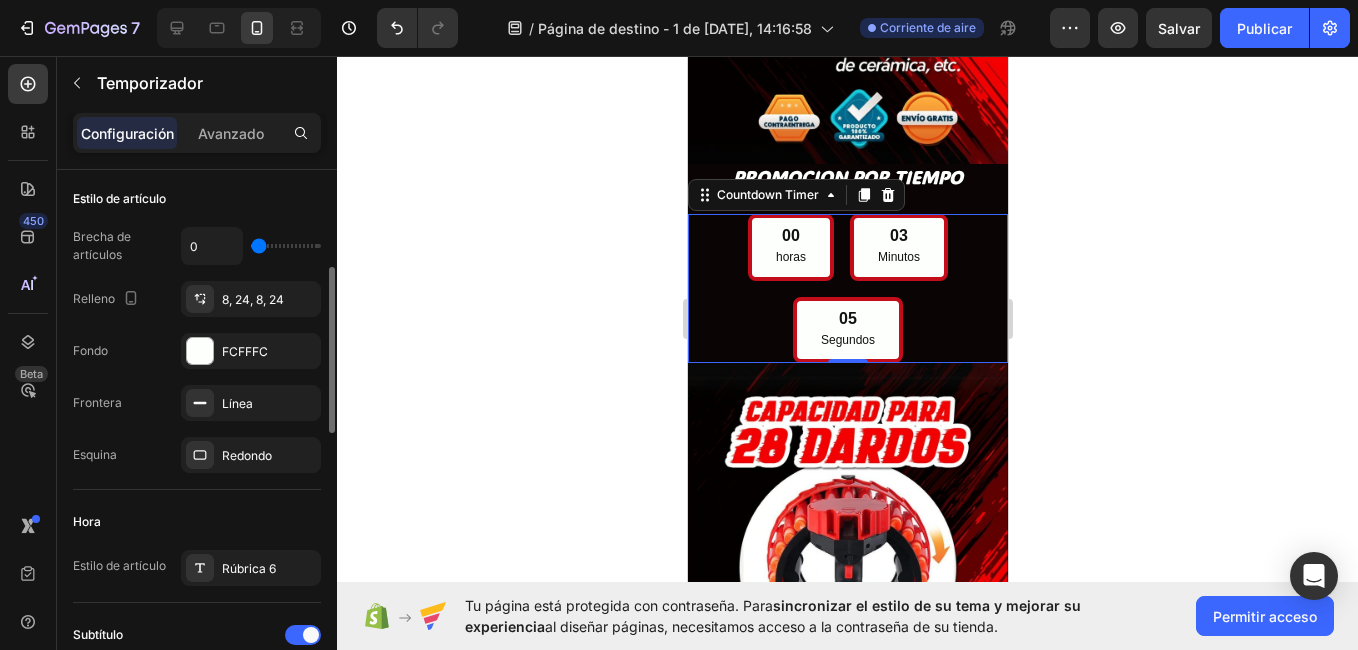 type on "0" 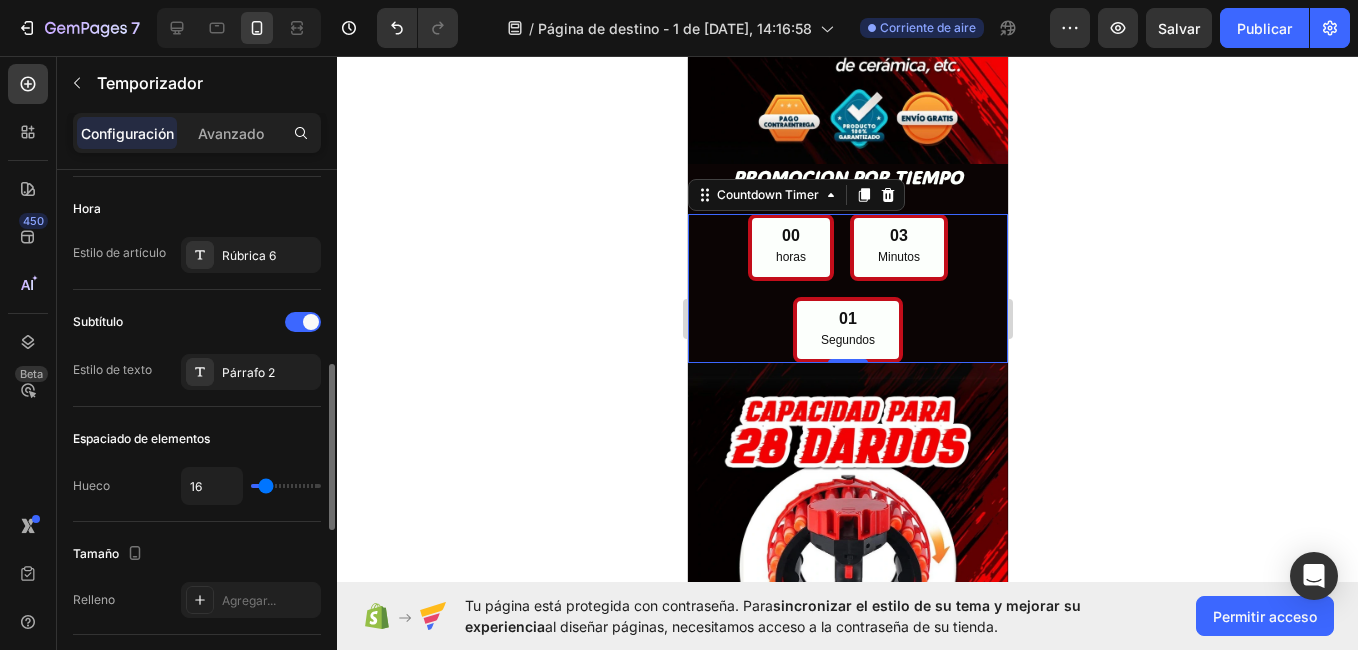 scroll, scrollTop: 628, scrollLeft: 0, axis: vertical 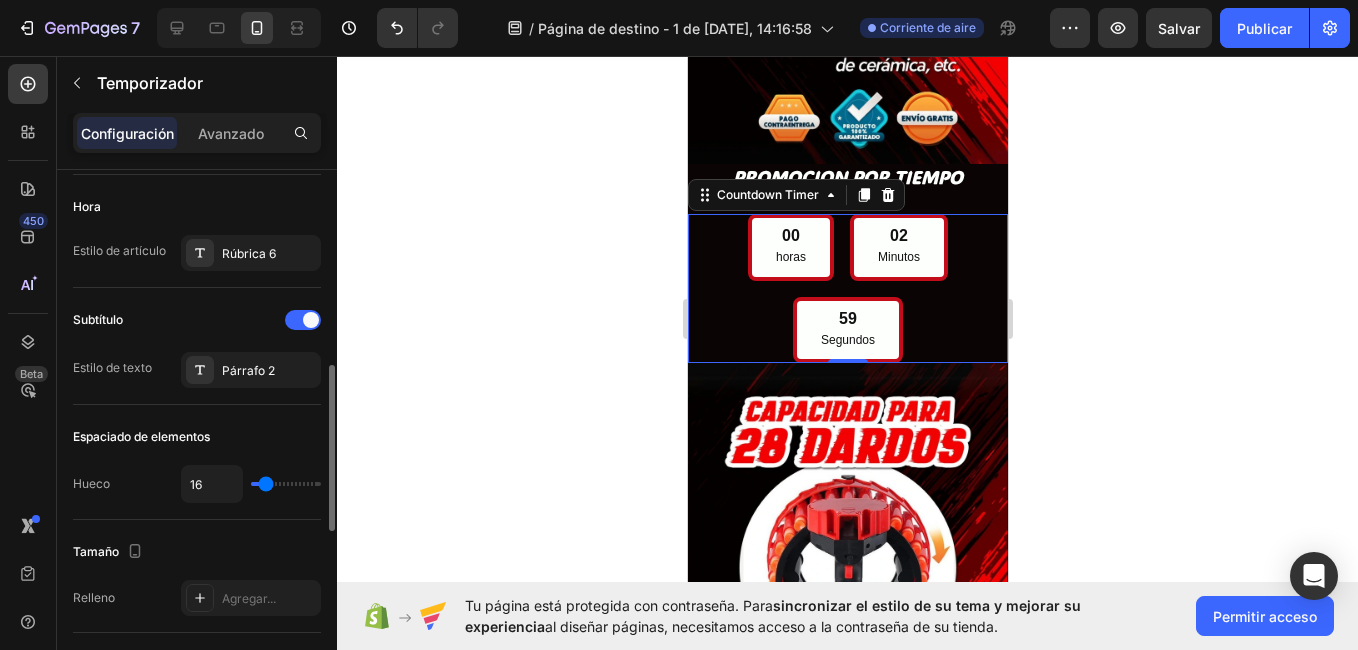 type on "0" 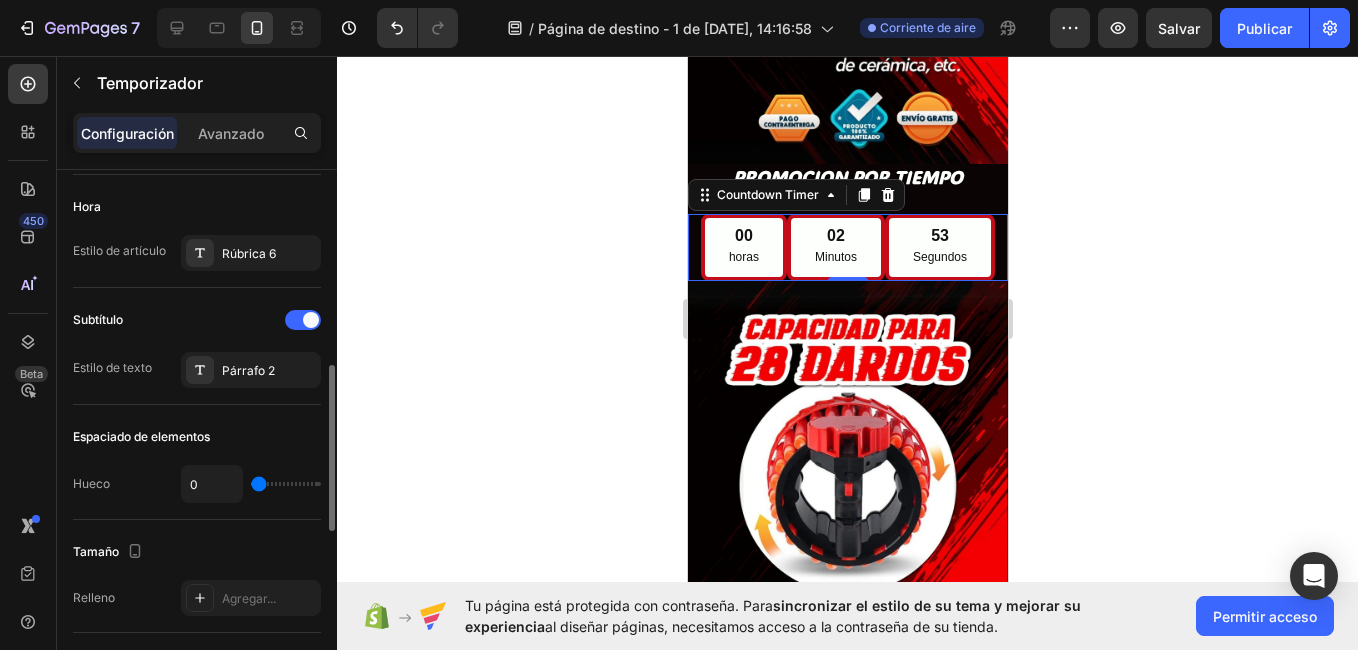 drag, startPoint x: 267, startPoint y: 478, endPoint x: 246, endPoint y: 478, distance: 21 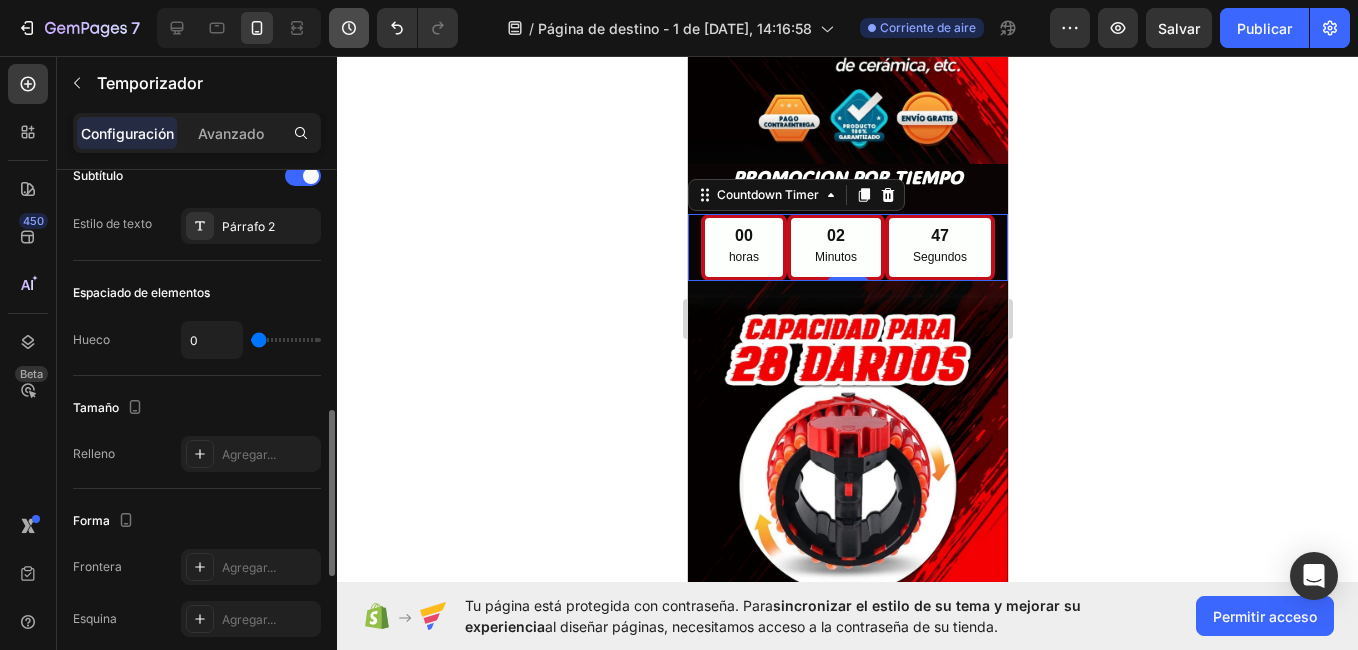 scroll, scrollTop: 771, scrollLeft: 0, axis: vertical 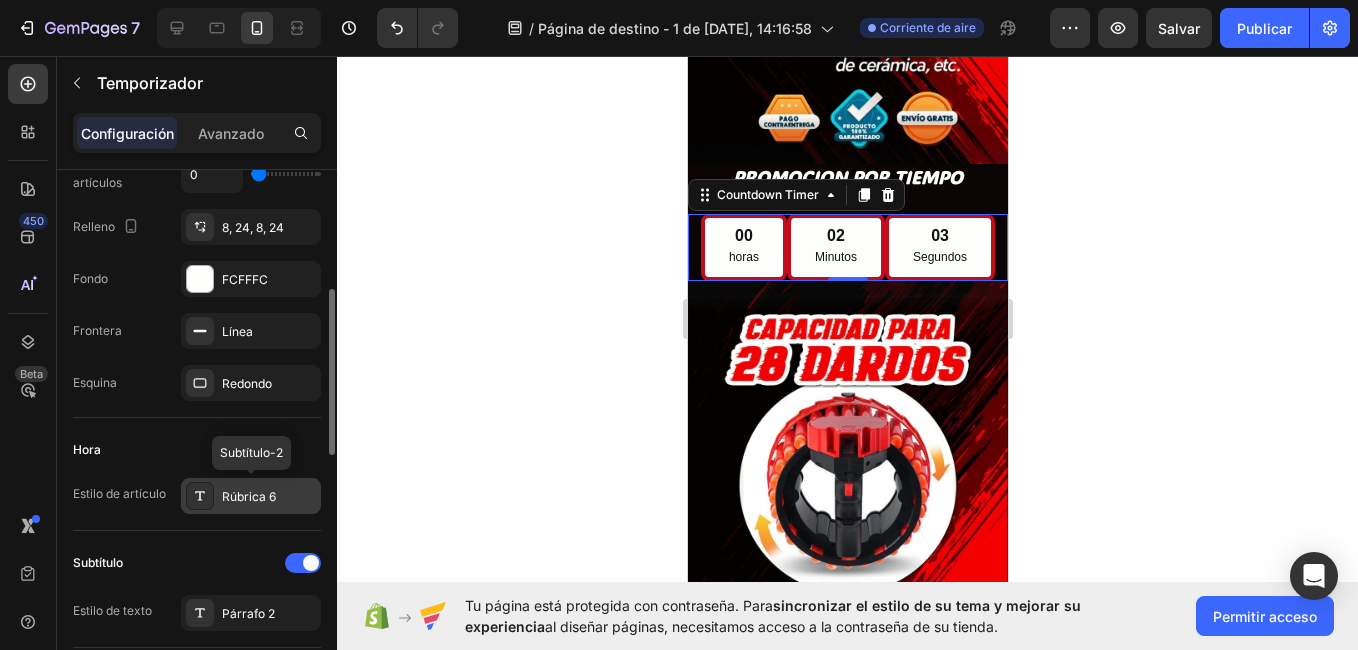 click on "Rúbrica 6" at bounding box center (269, 497) 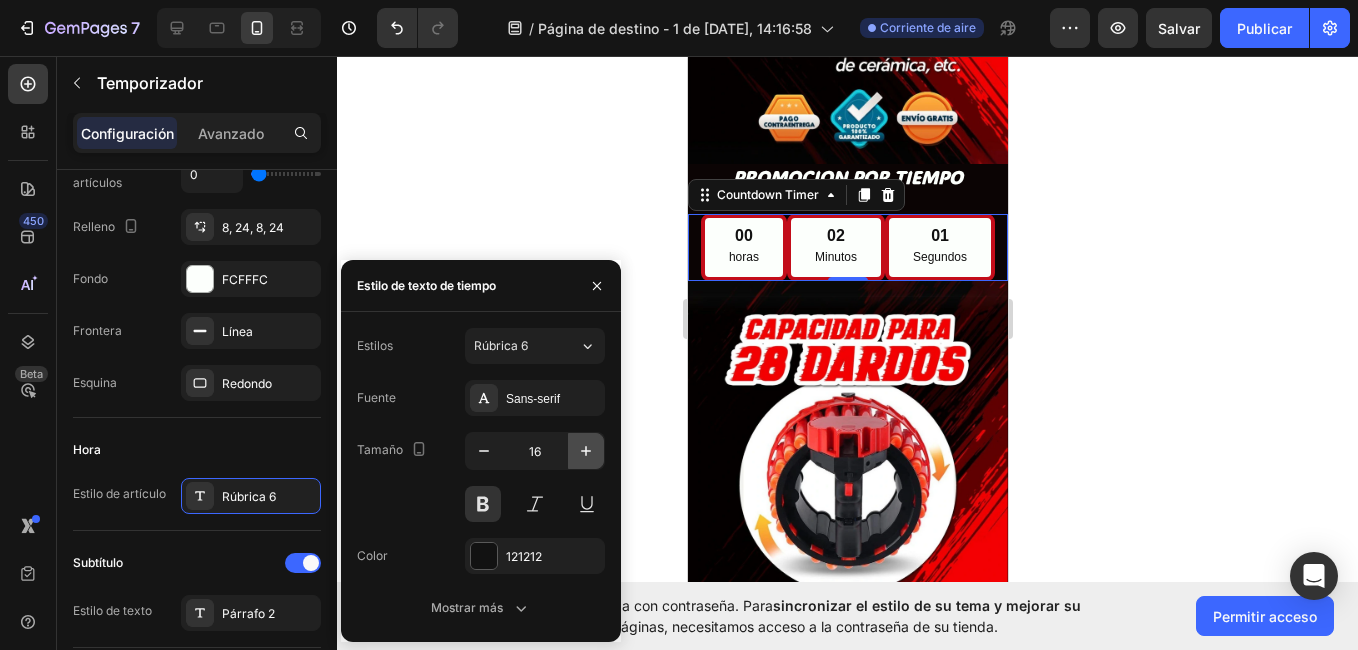 click 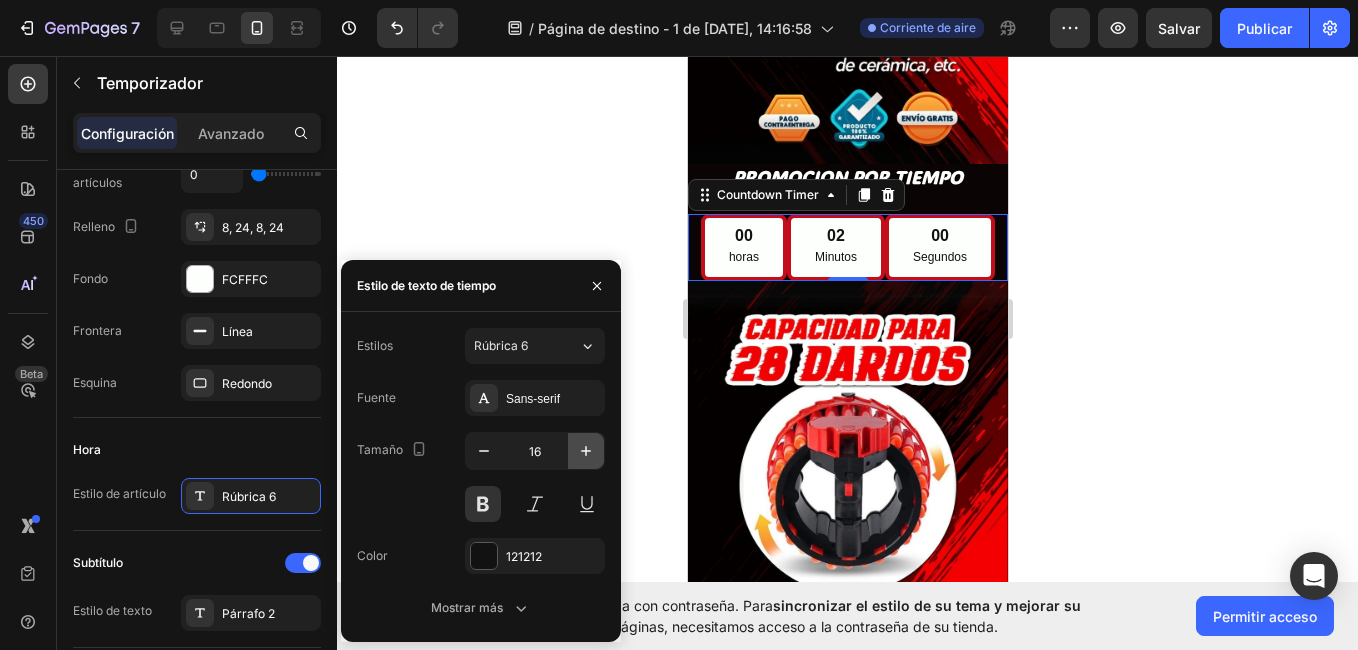 click 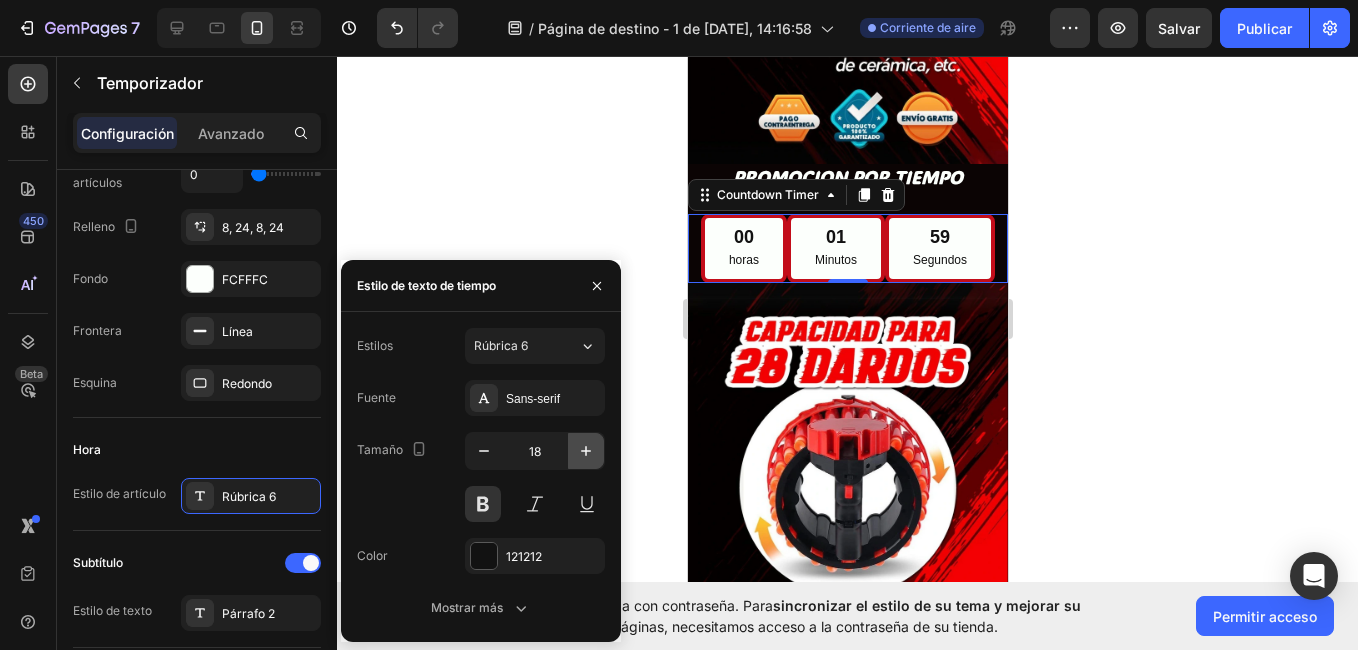 click 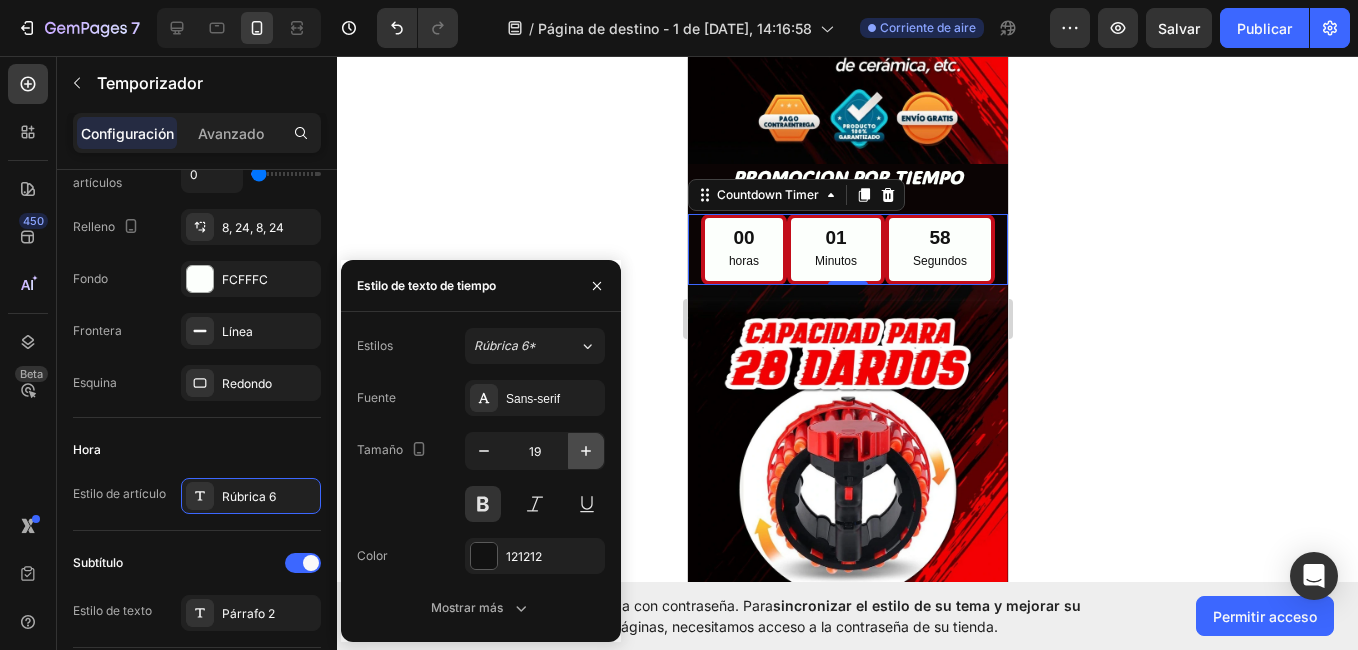 click 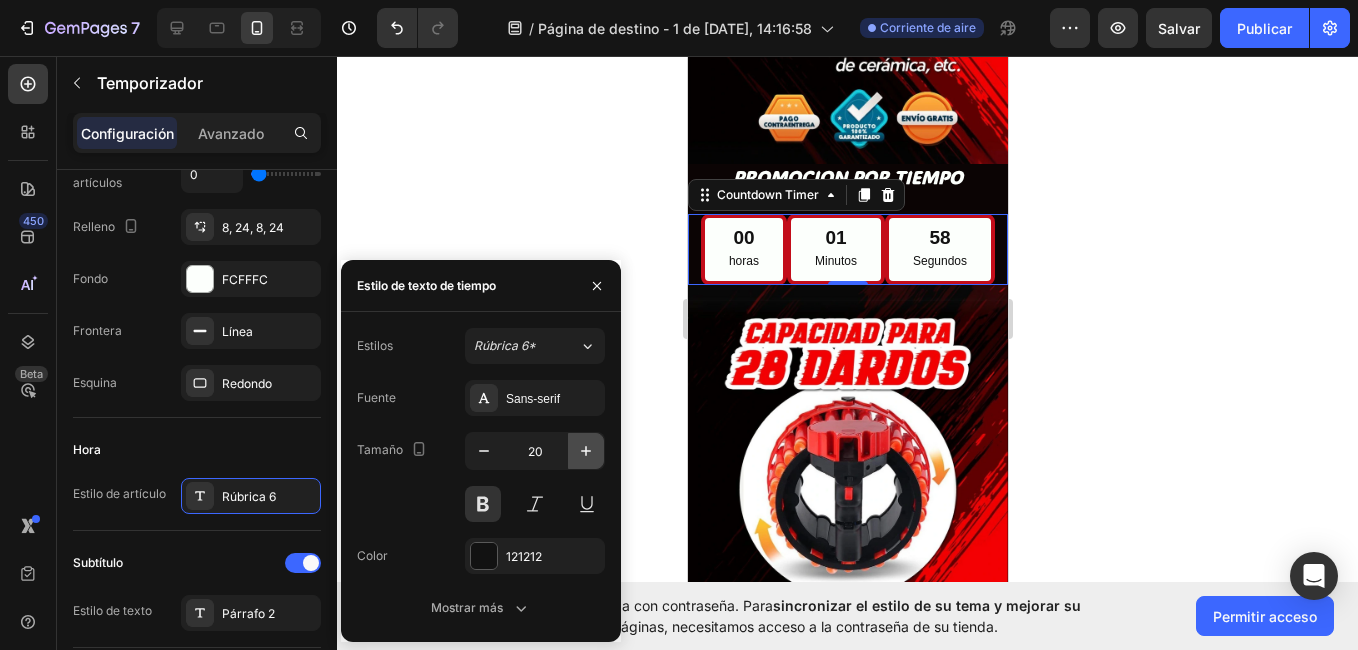 click 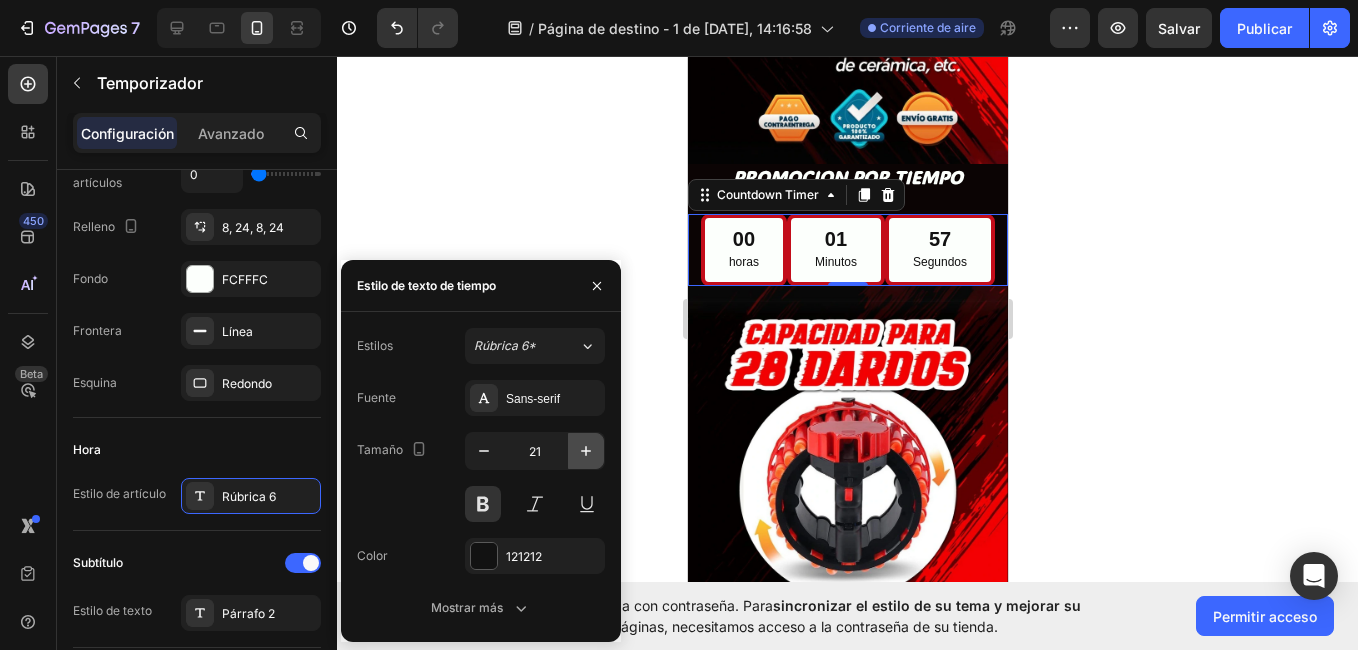 click 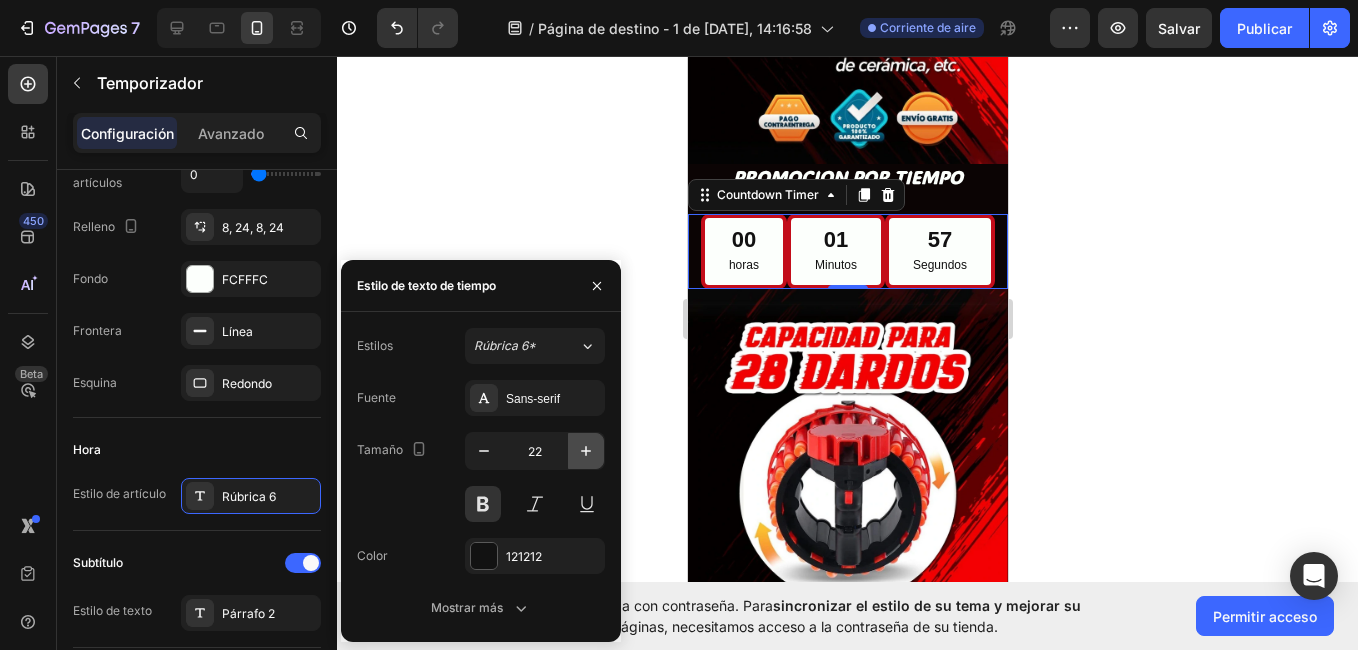 click 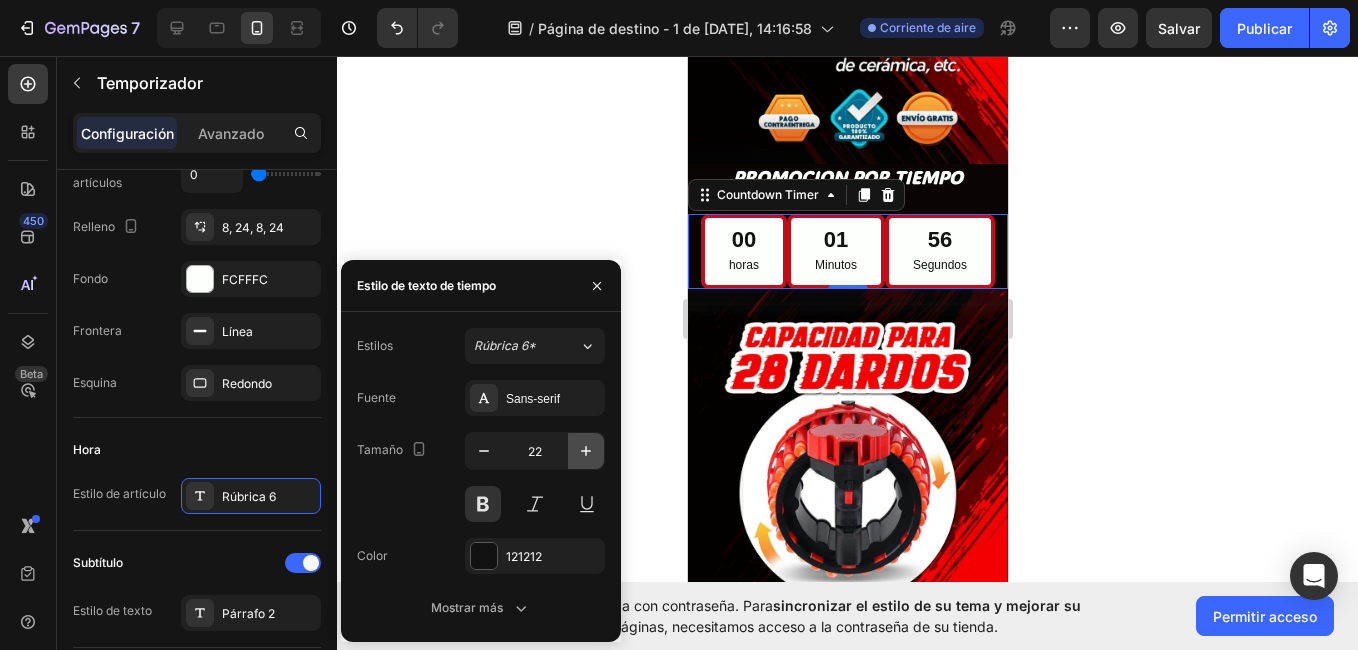 click 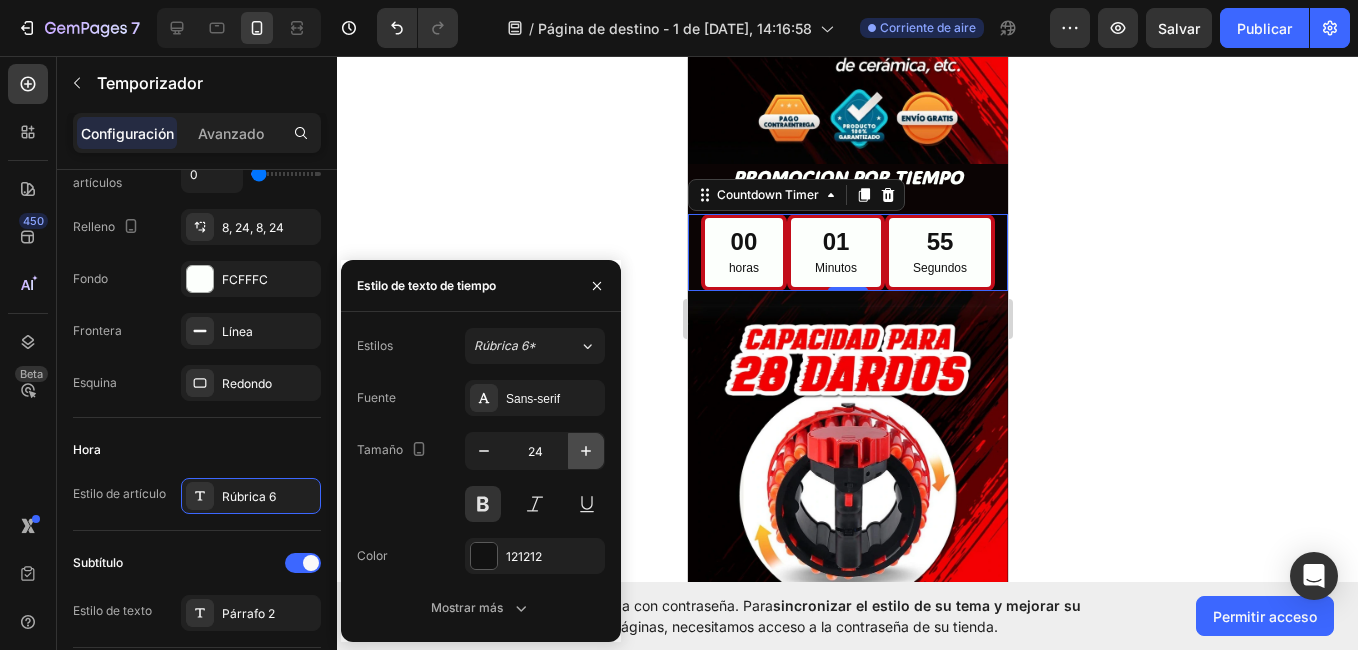 click 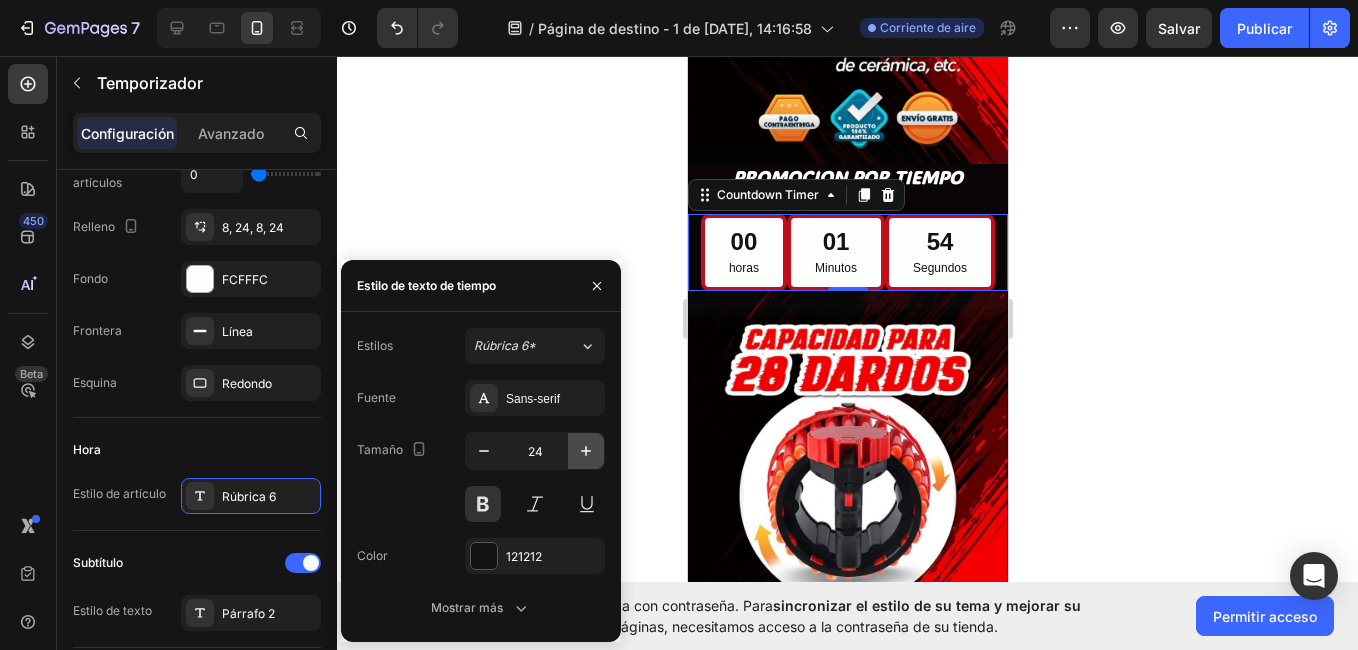 type on "25" 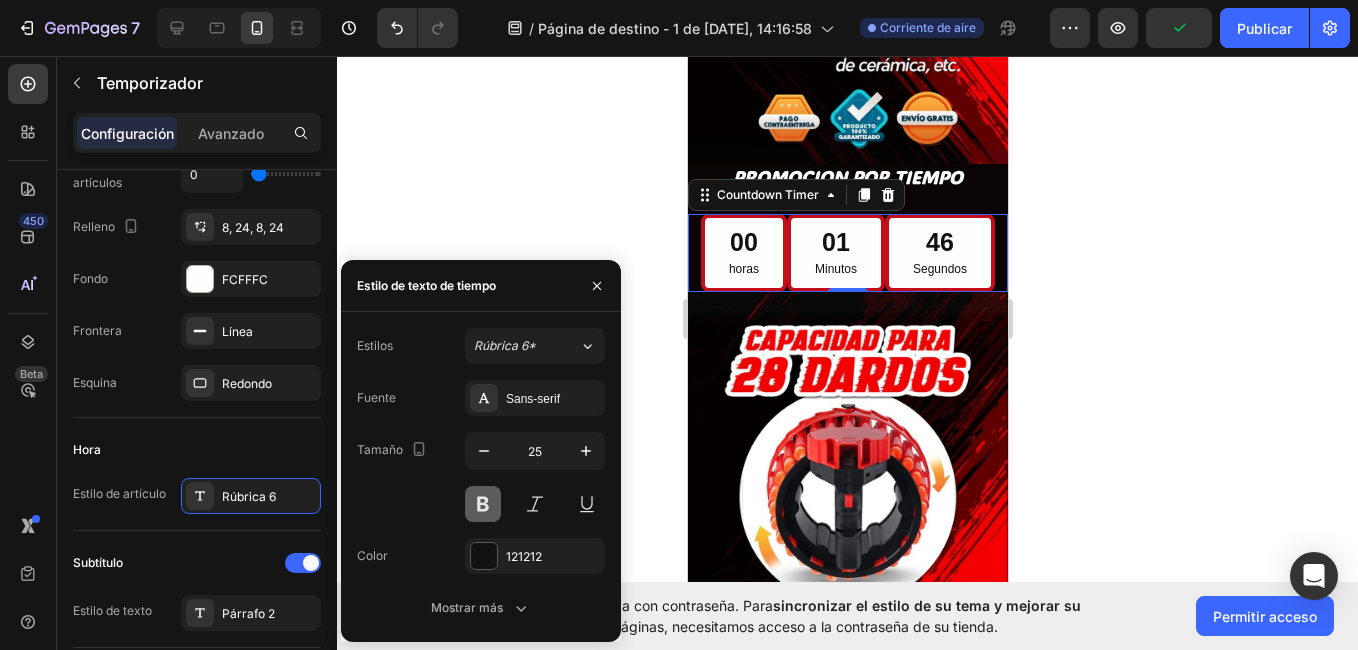 click at bounding box center [483, 504] 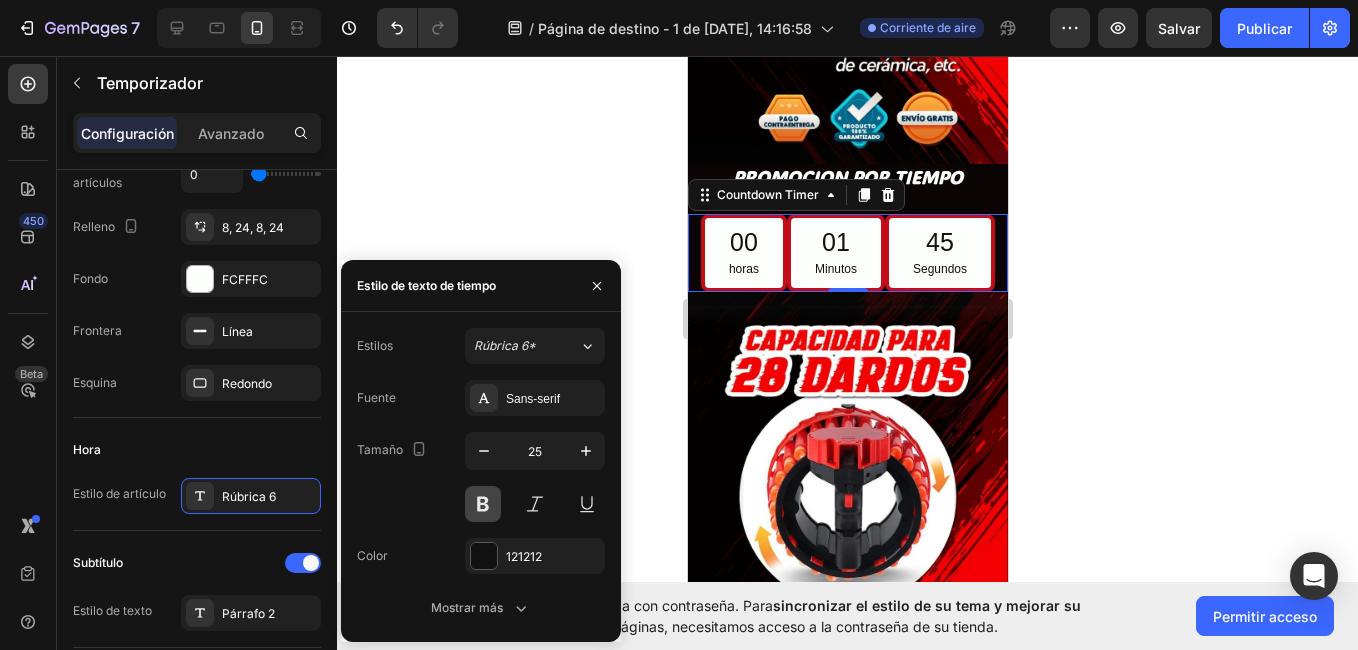 click at bounding box center (483, 504) 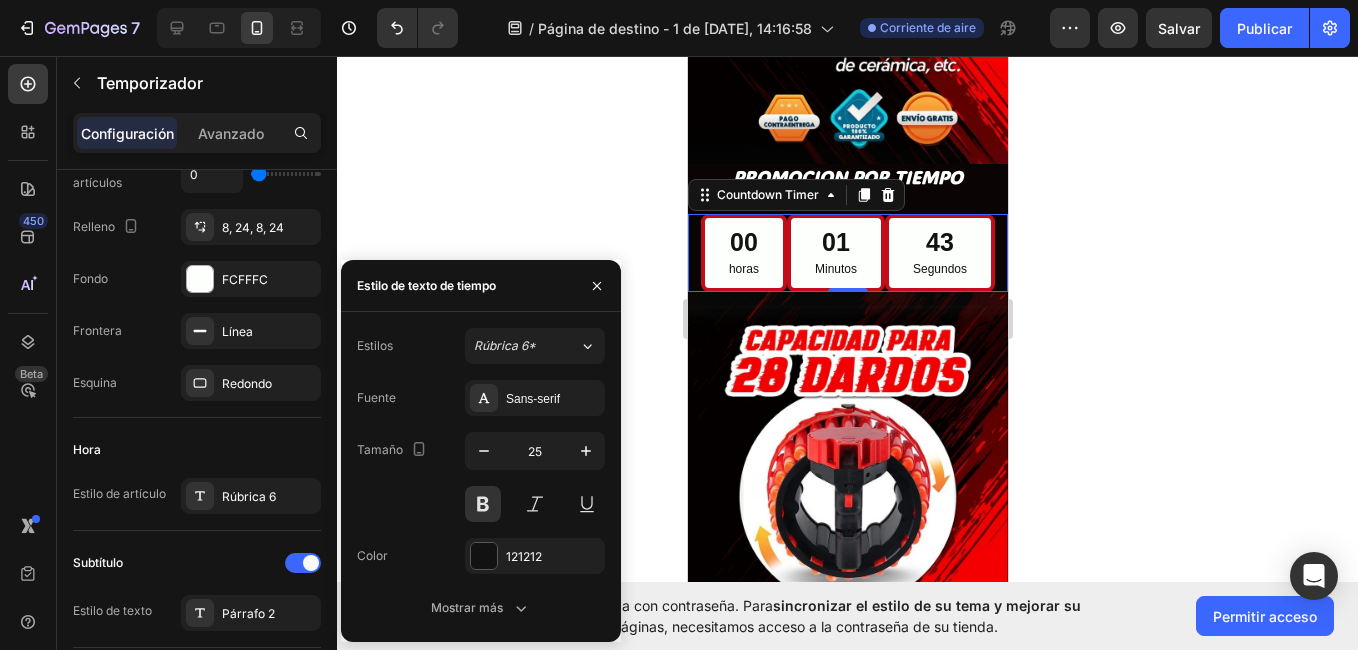 click 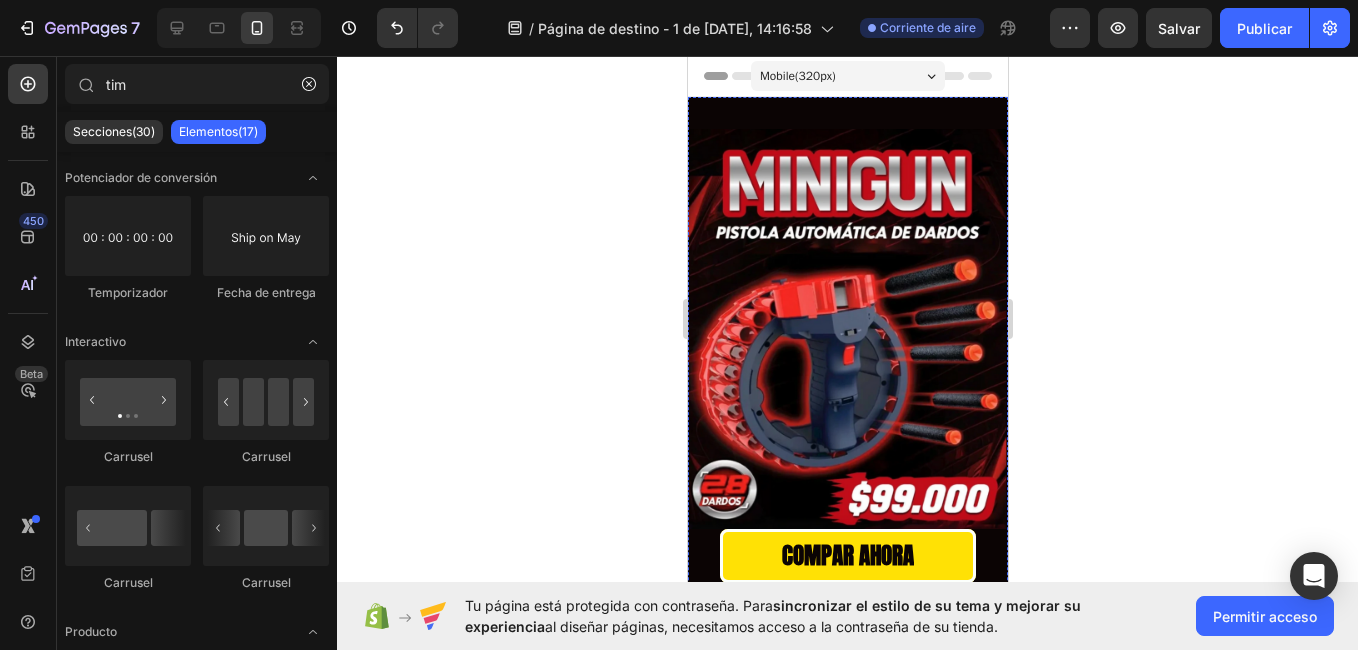 scroll, scrollTop: 152, scrollLeft: 0, axis: vertical 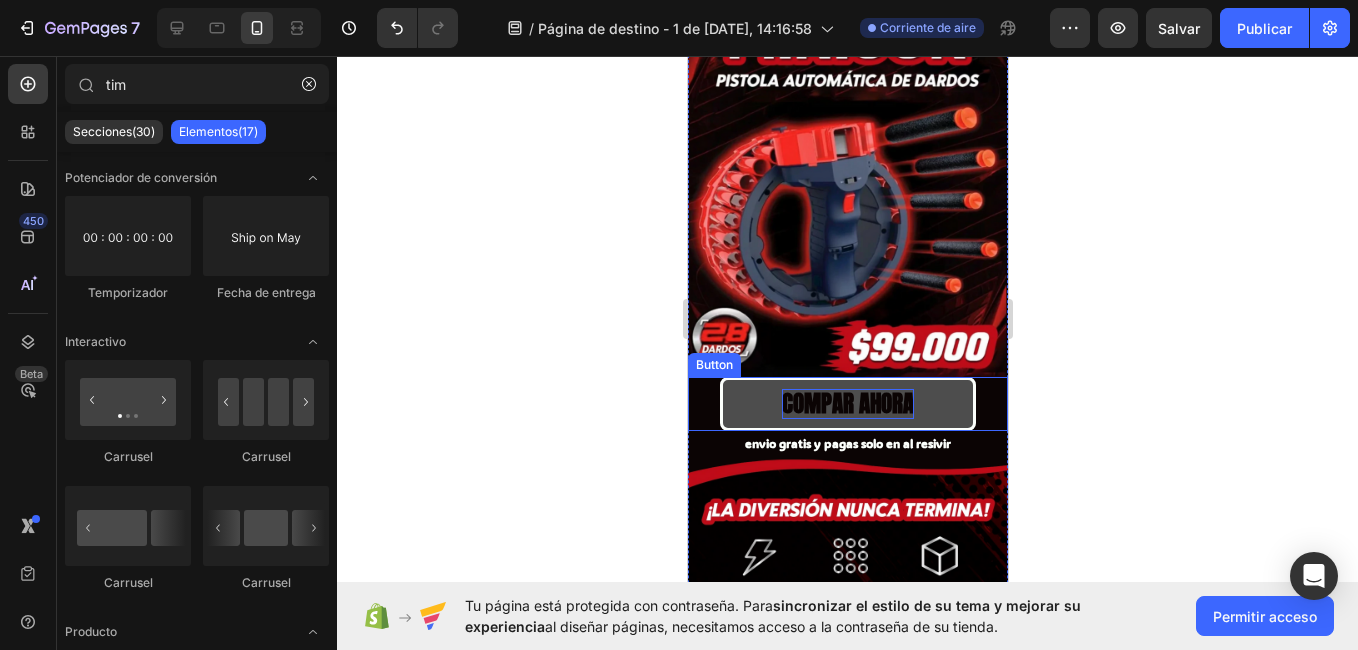 click on "COMPAR AHORA" at bounding box center [847, 404] 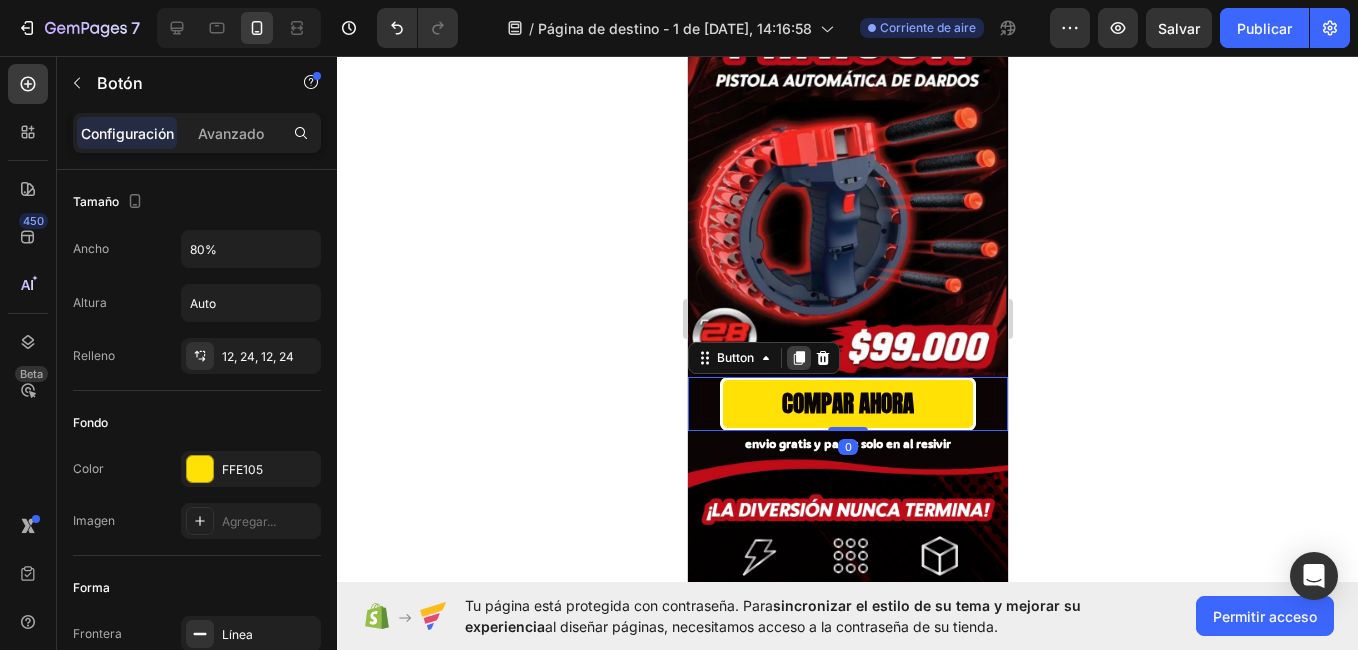 click 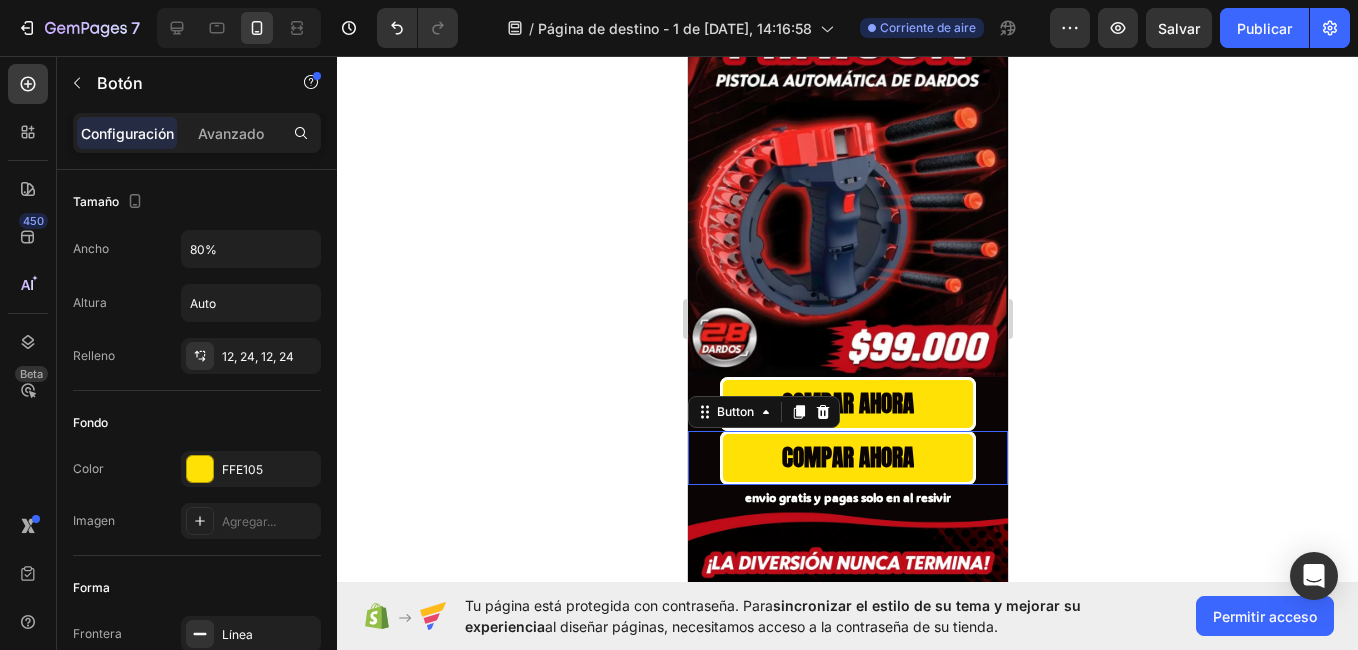 scroll, scrollTop: 385, scrollLeft: 0, axis: vertical 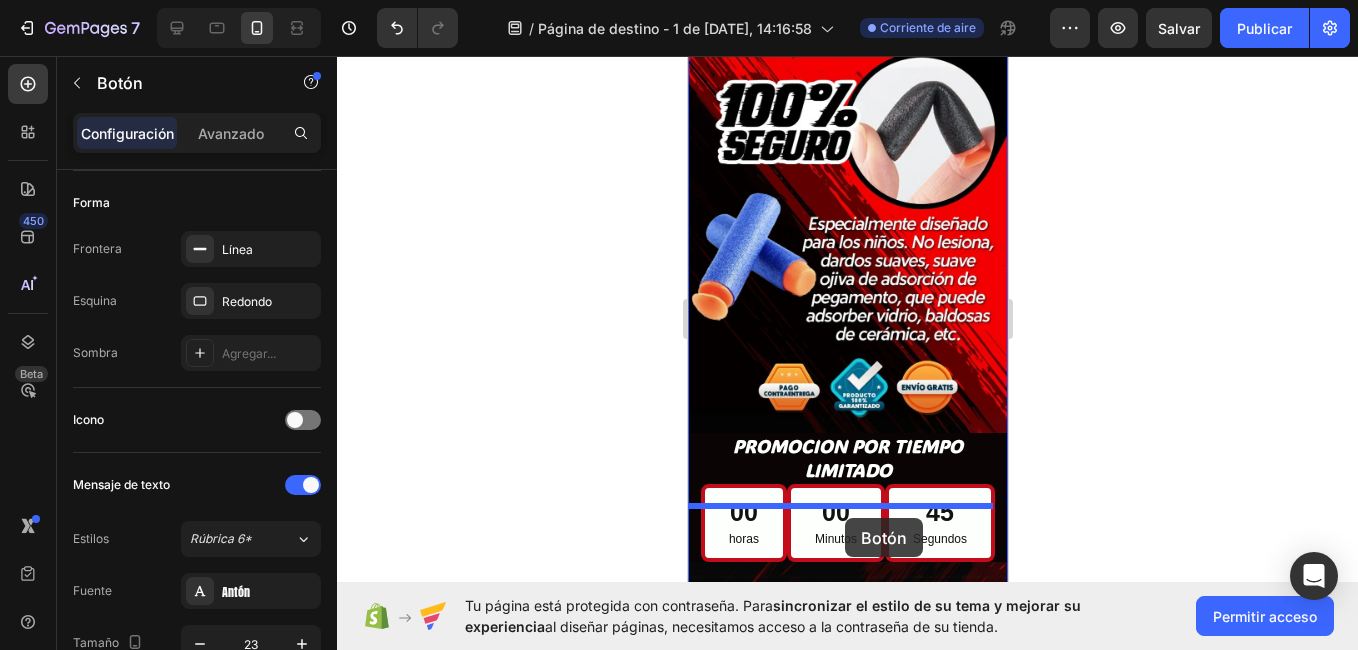 drag, startPoint x: 809, startPoint y: 424, endPoint x: 844, endPoint y: 518, distance: 100.304535 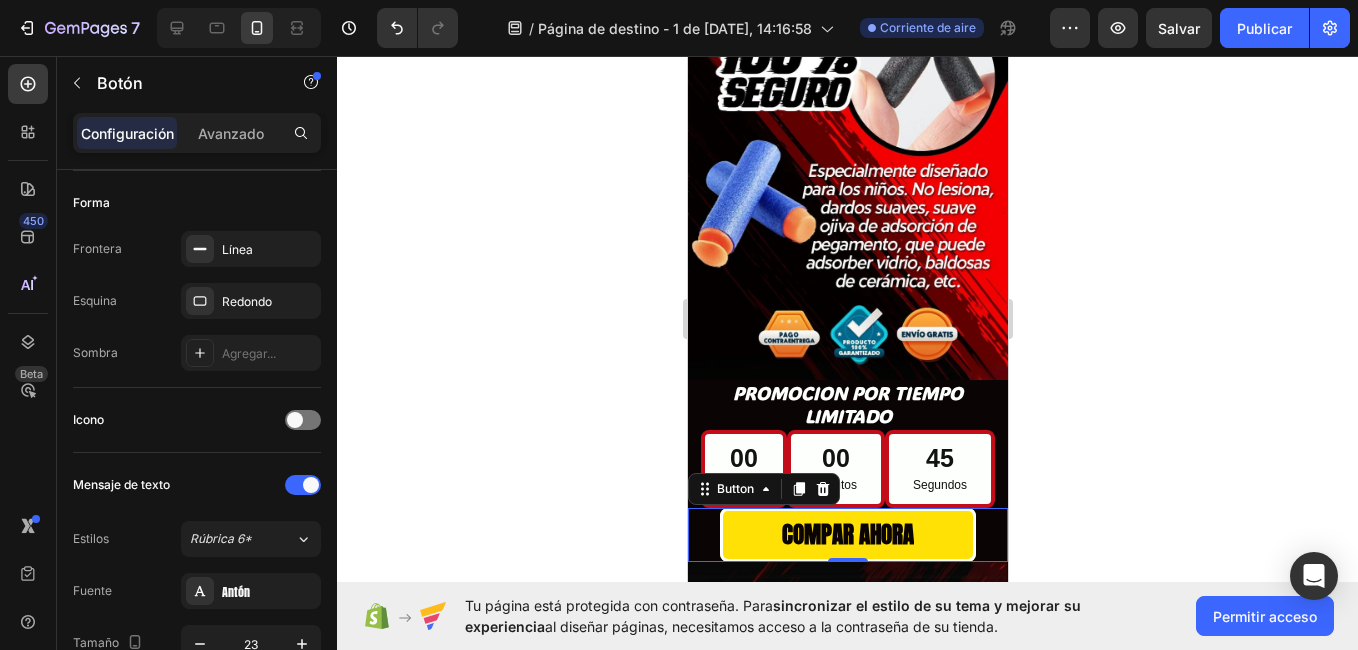 scroll, scrollTop: 987, scrollLeft: 0, axis: vertical 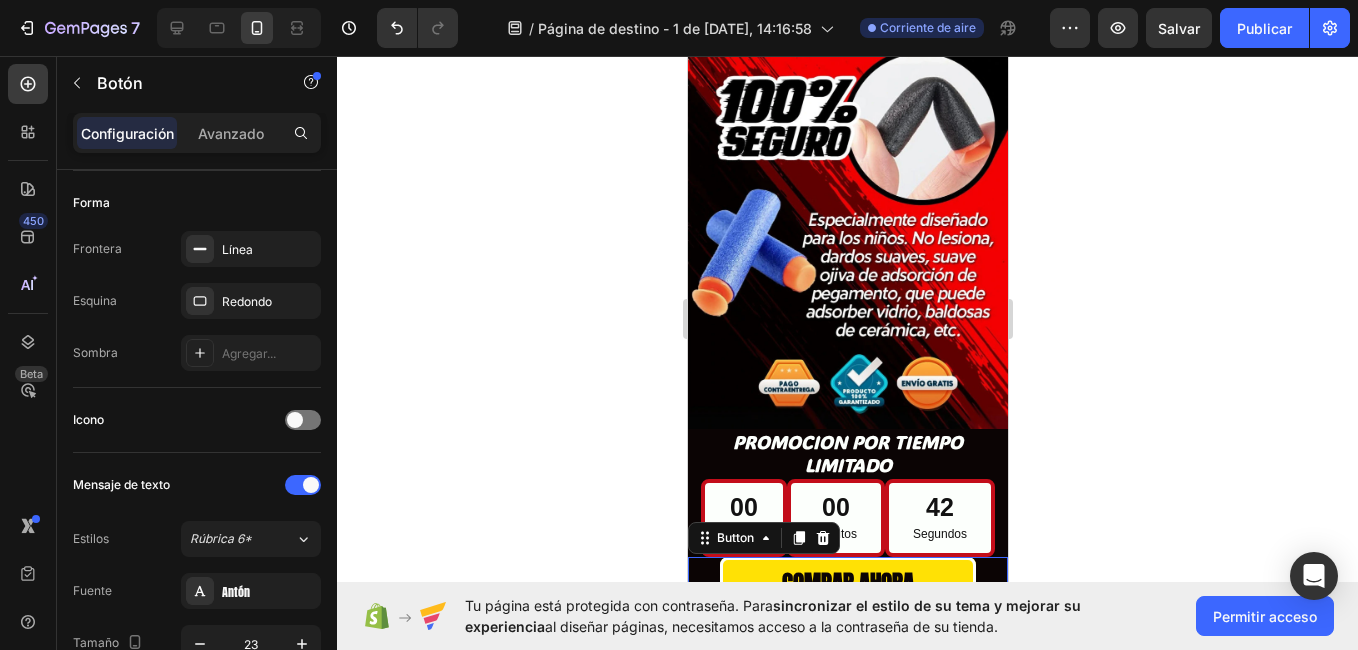 click 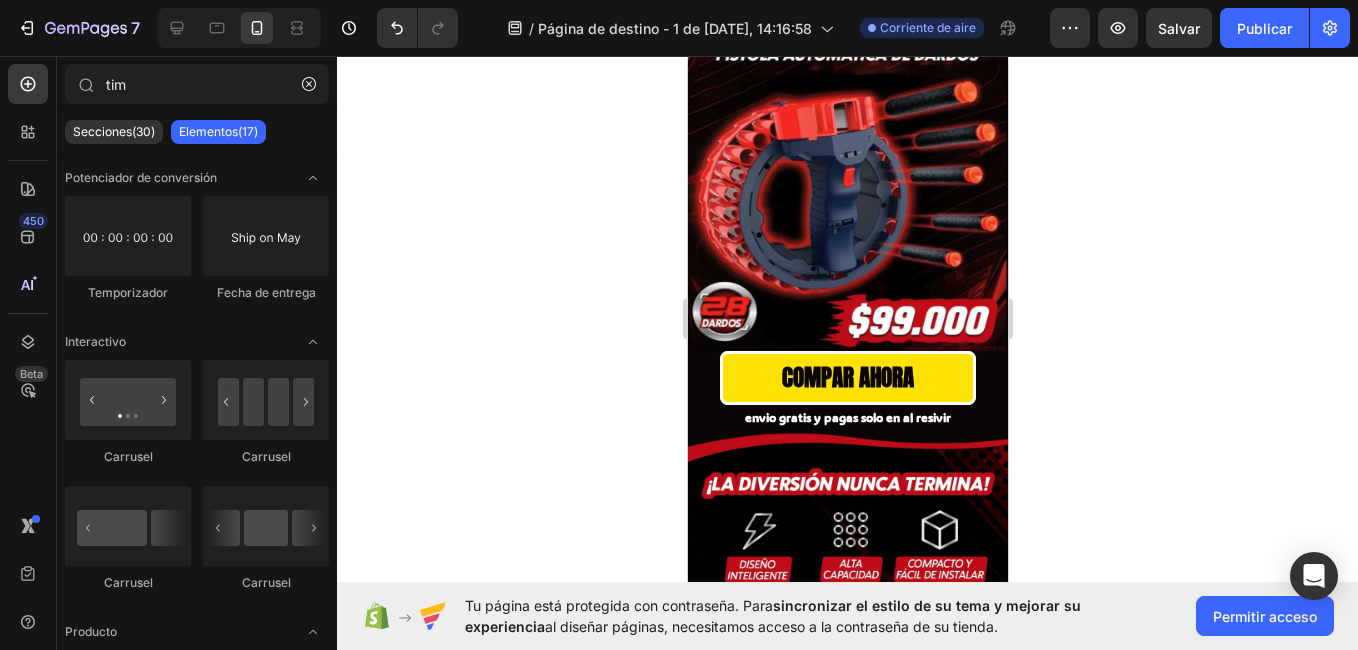 scroll, scrollTop: 161, scrollLeft: 0, axis: vertical 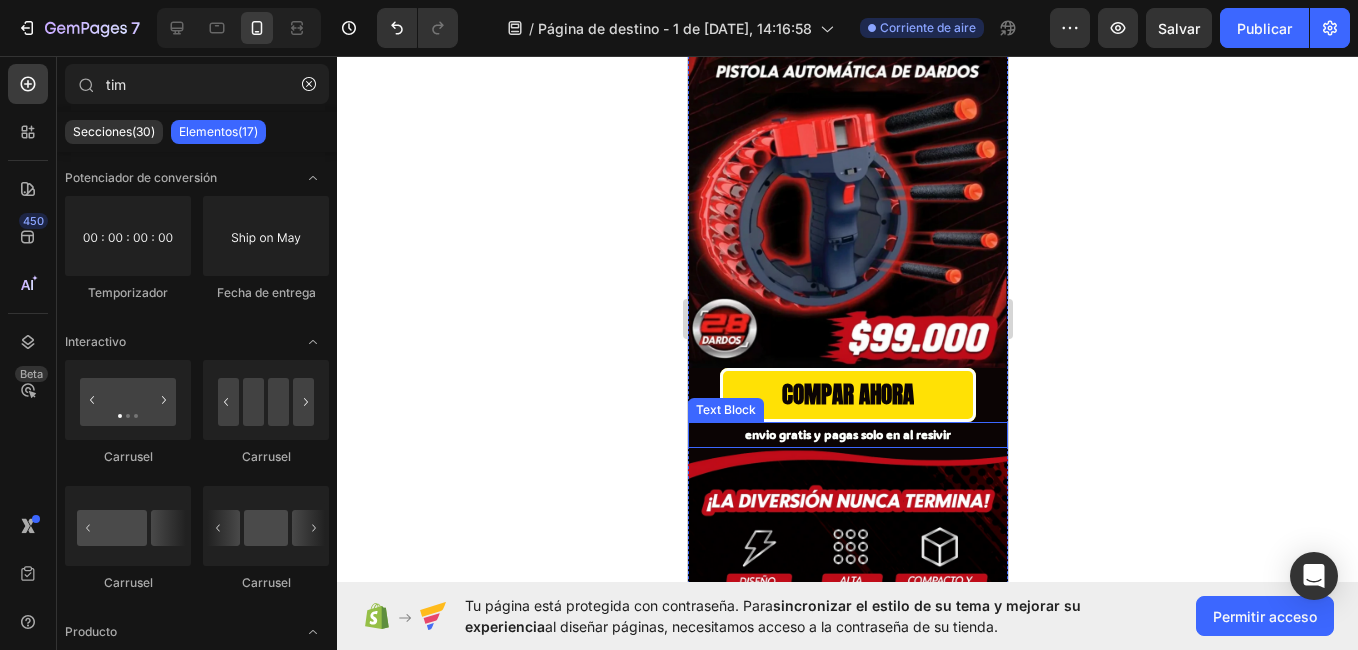 click on "envio gratis y pagas solo en al resivir" at bounding box center (847, 434) 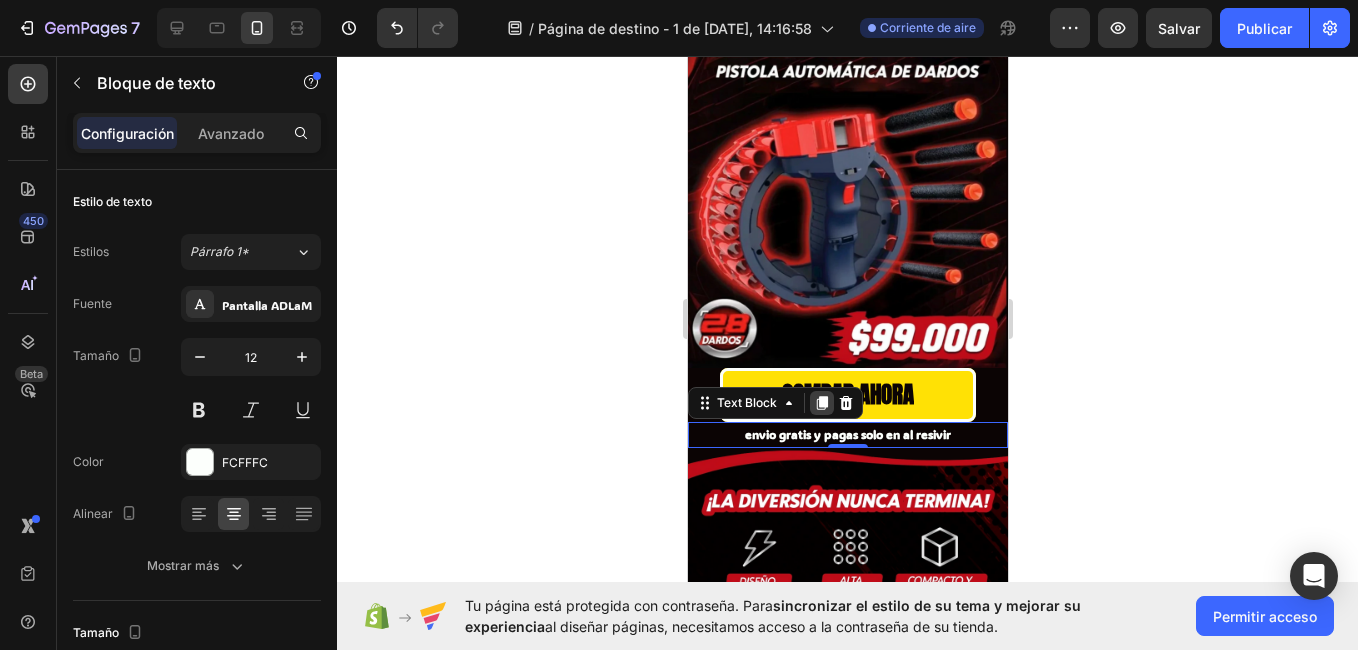 click 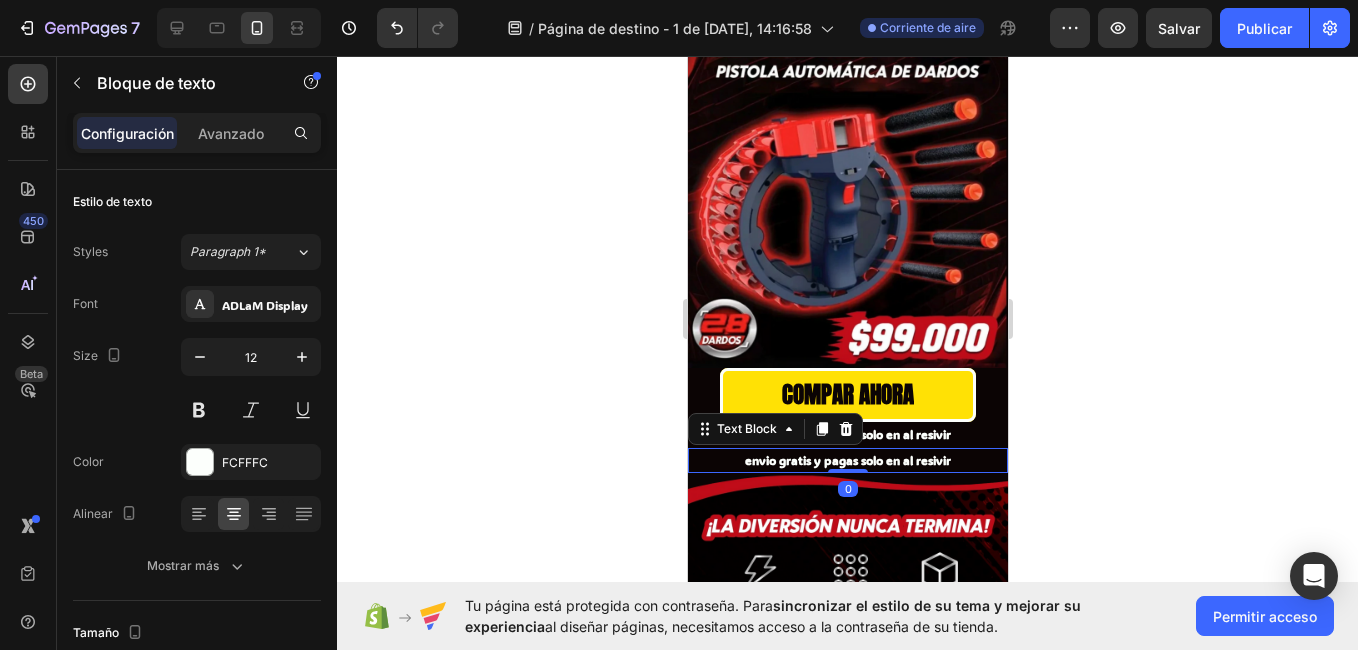 scroll, scrollTop: 385, scrollLeft: 0, axis: vertical 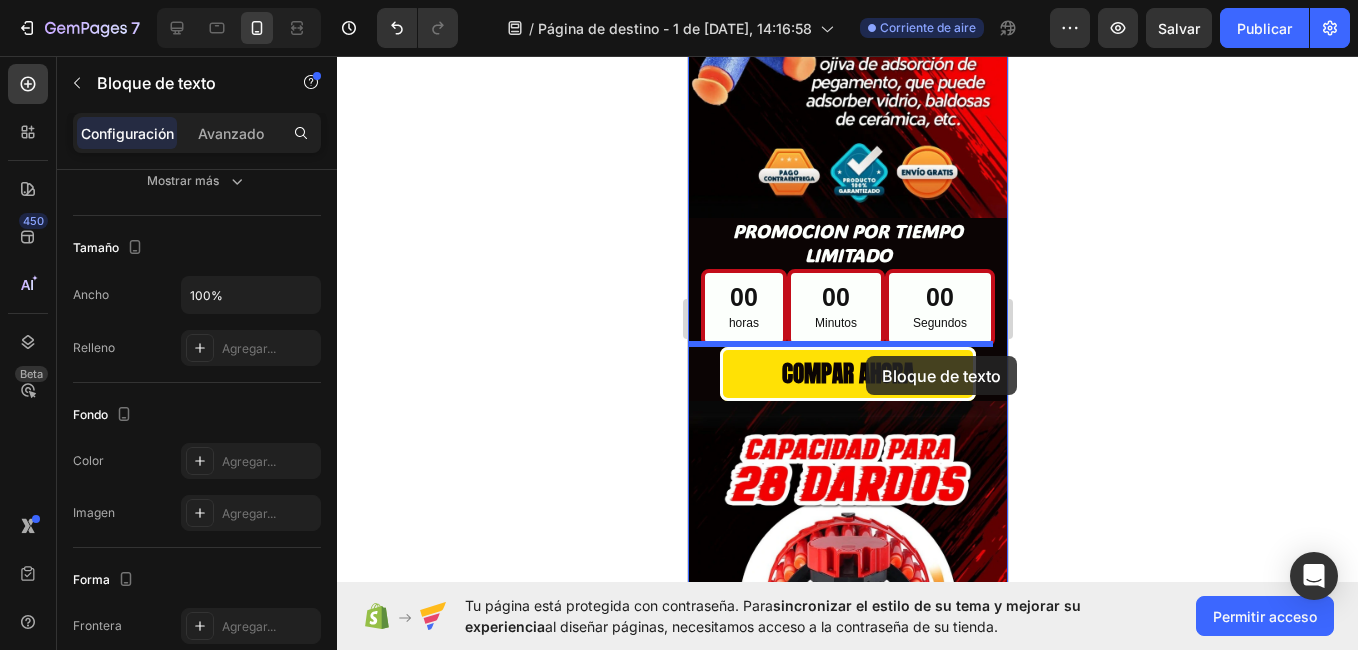 drag, startPoint x: 864, startPoint y: 440, endPoint x: 865, endPoint y: 356, distance: 84.00595 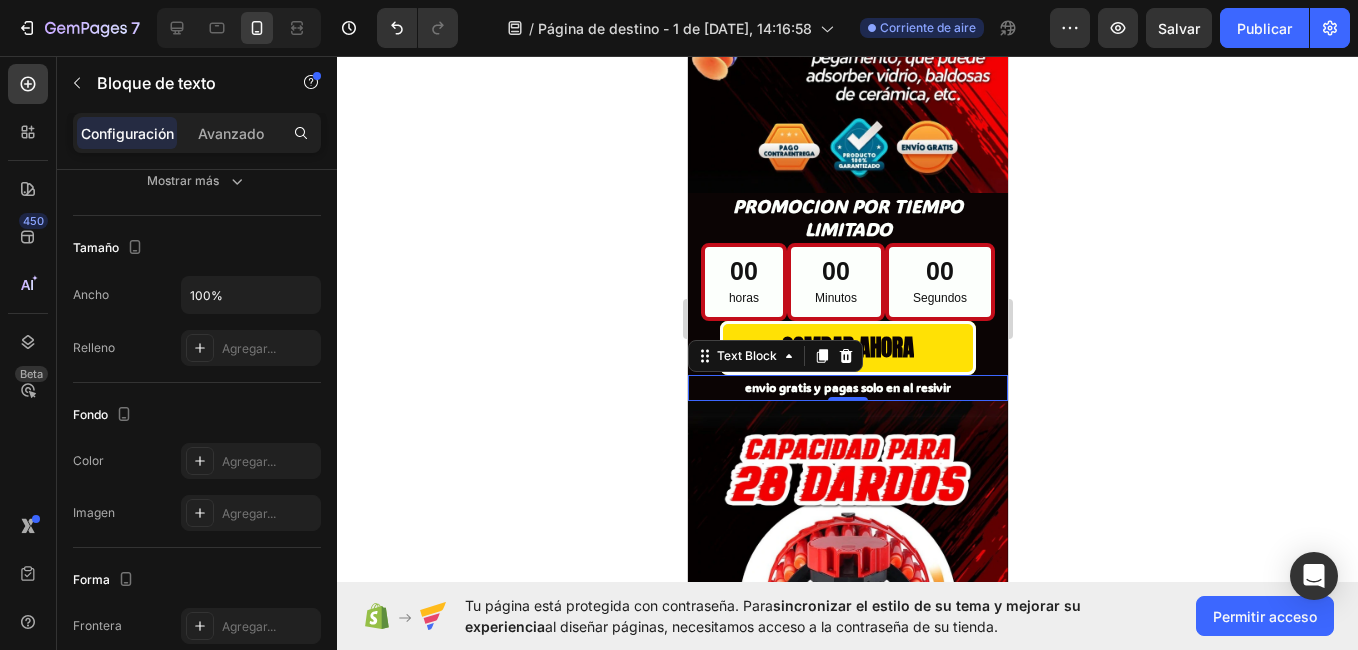 scroll, scrollTop: 1197, scrollLeft: 0, axis: vertical 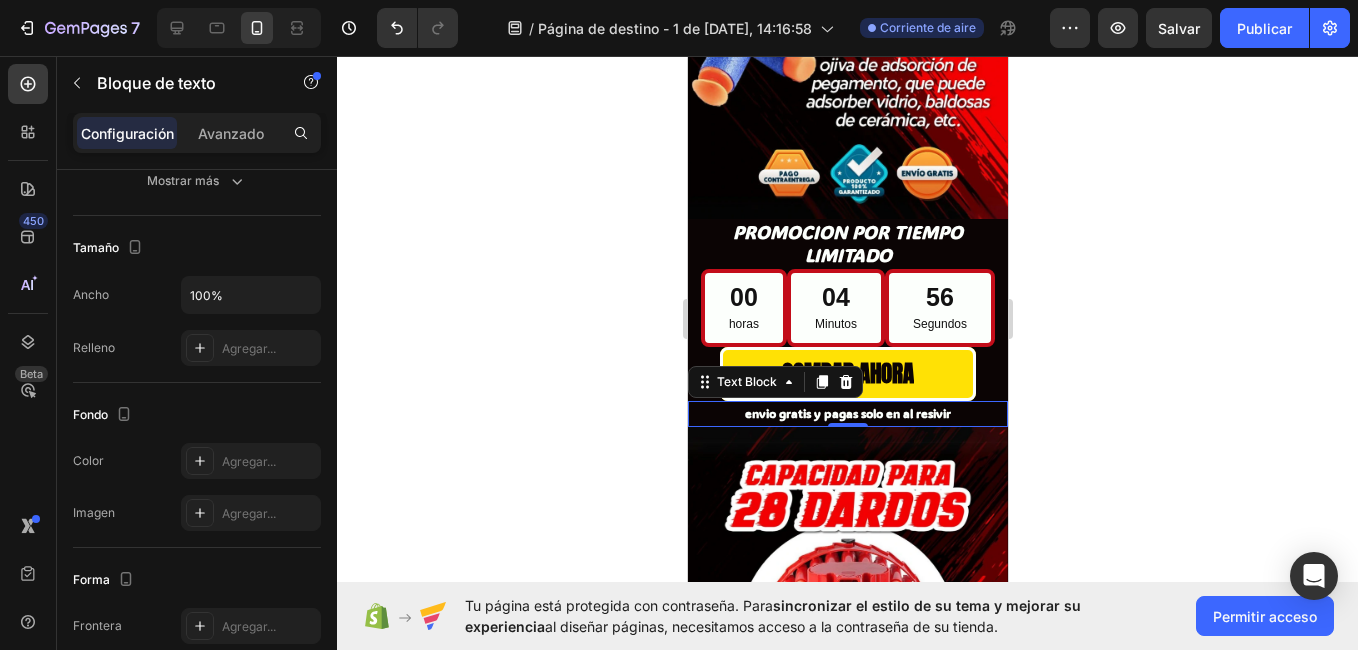 click 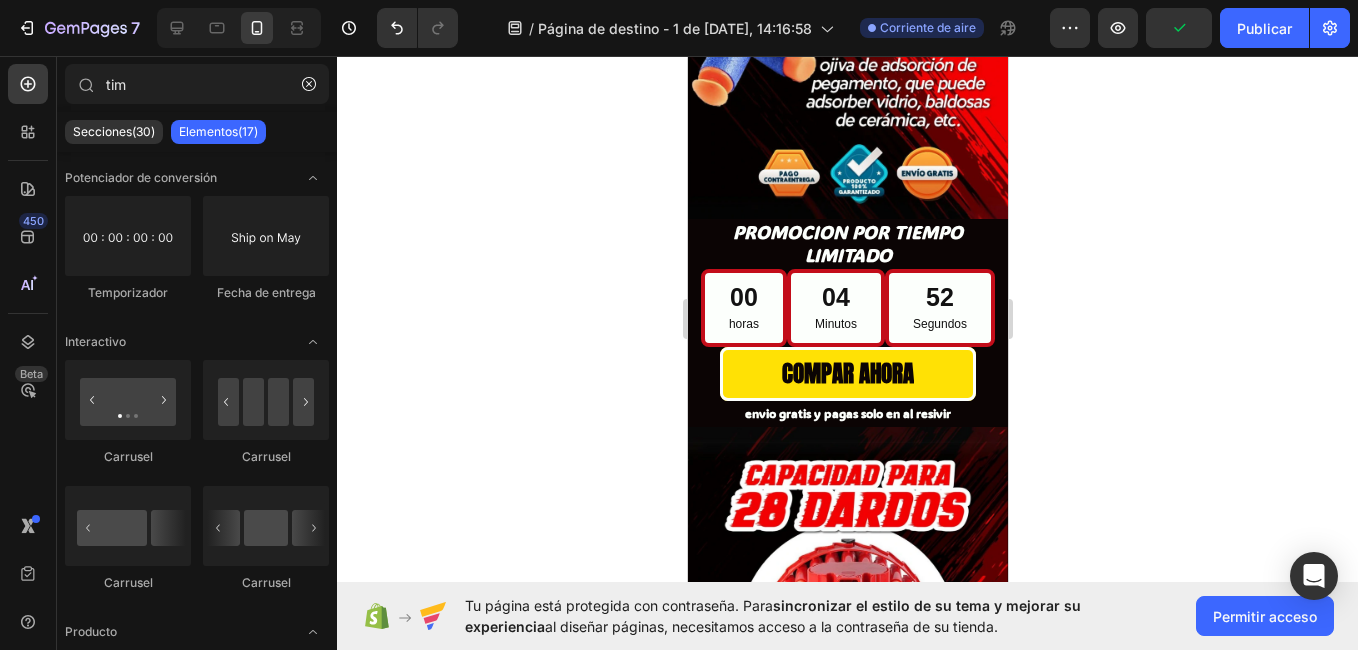 click 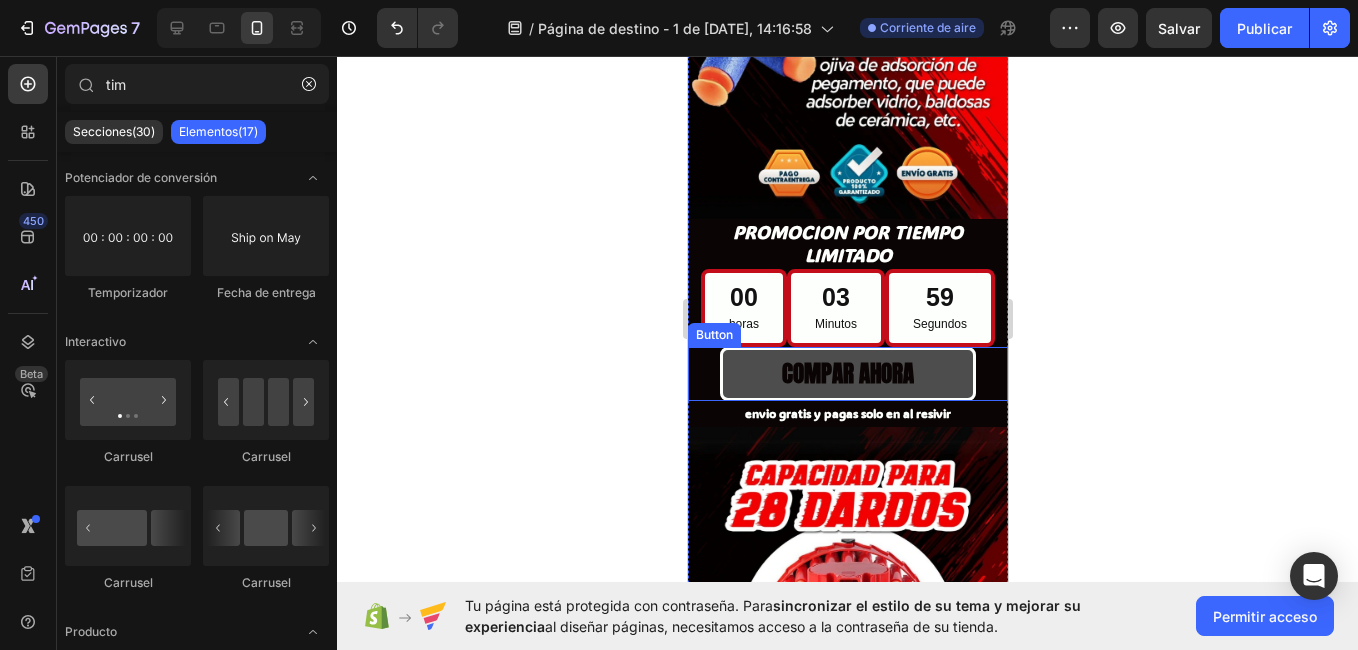 click on "COMPAR AHORA" at bounding box center [847, 374] 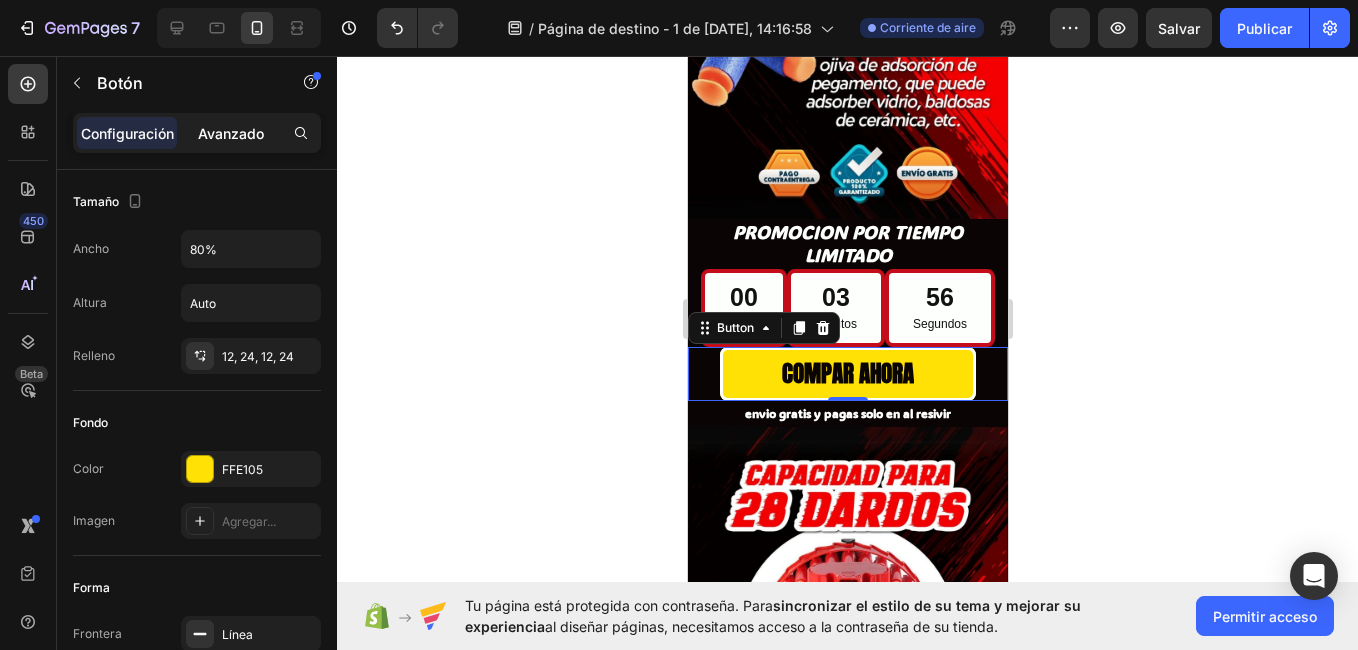 click on "Avanzado" at bounding box center [231, 133] 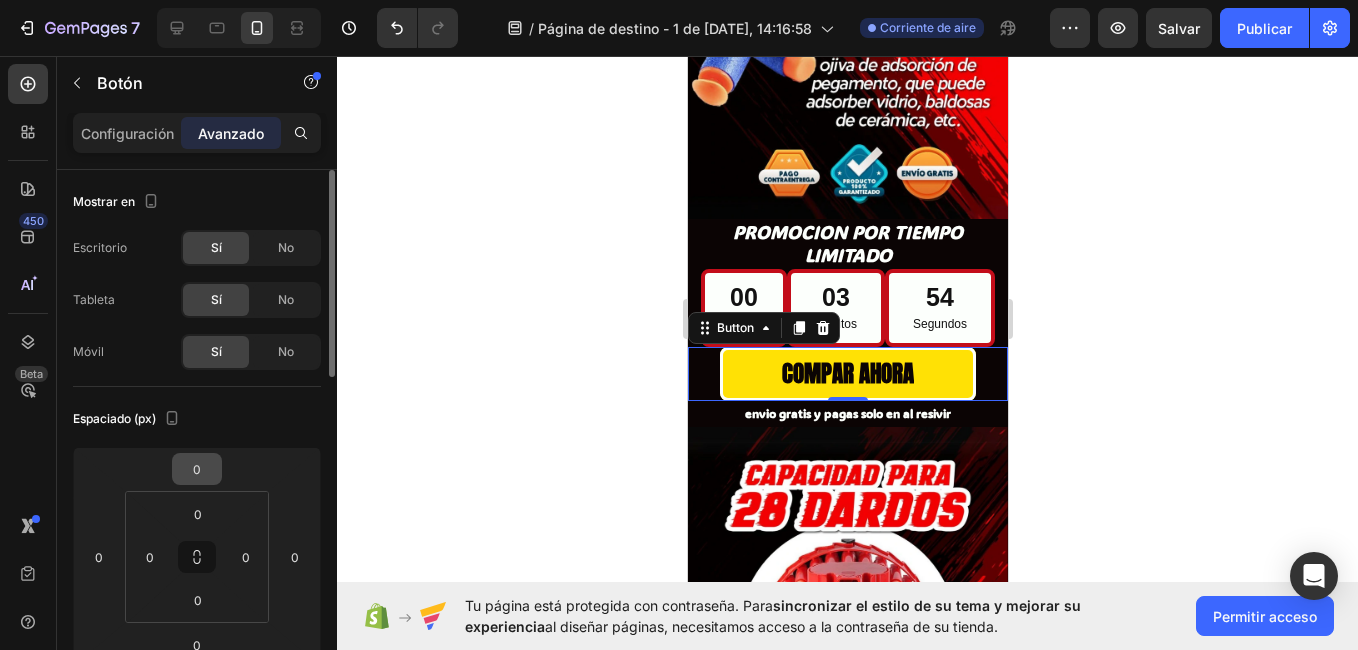 click on "Espaciado (px) 0 0 0 0 0 0 0 0" 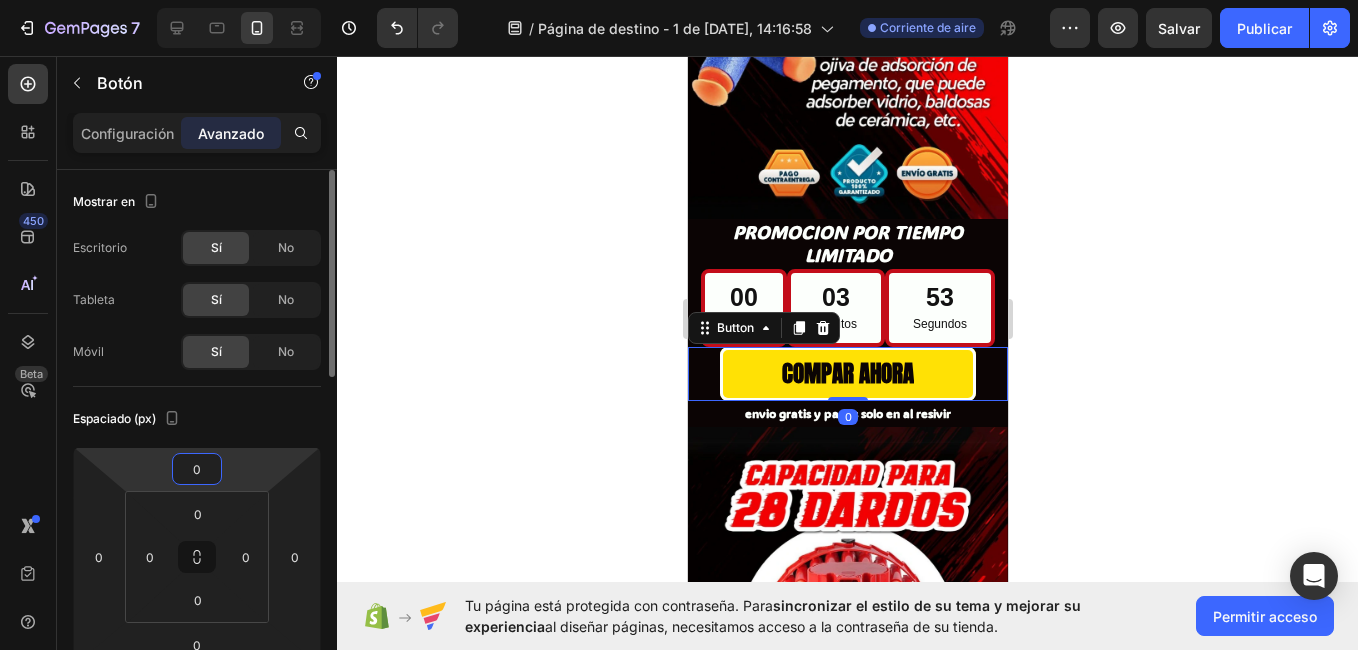 click on "0" at bounding box center [197, 469] 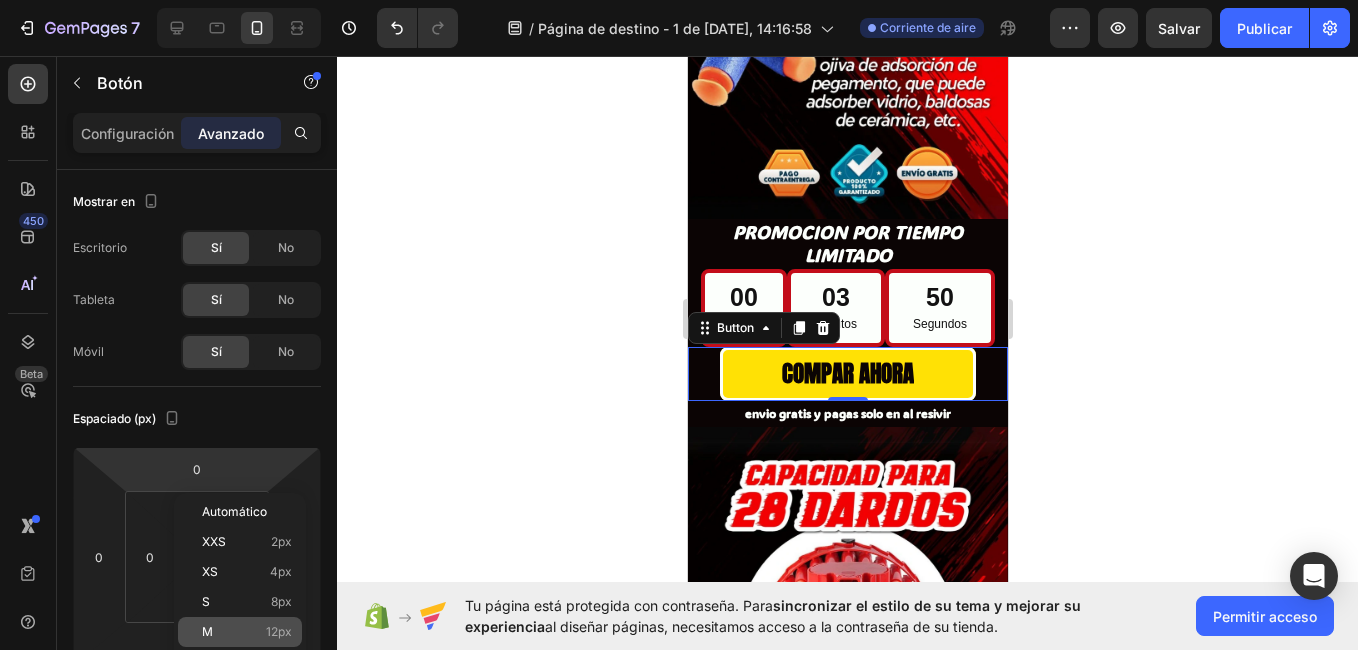 click on "M 12px" 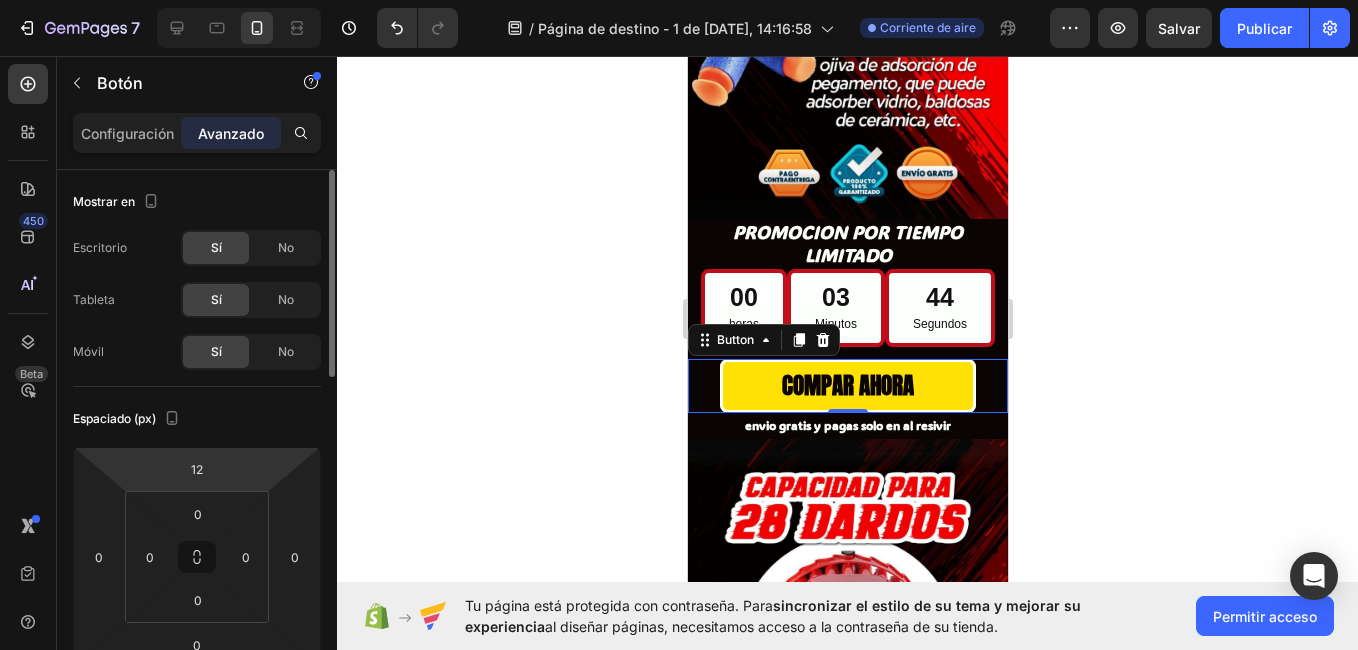click on "7   /  Página de destino - 1 de [DATE], 14:16:58 Corriente de aire Preview  Salvar   Publicar  450 Beta tim Secciones(30) Elementos(17) Potenciador de conversión
Temporizador
Fecha de entrega Interactivo
Carrusel
Carrusel
Carrusel
Carrusel Producto" at bounding box center (679, 0) 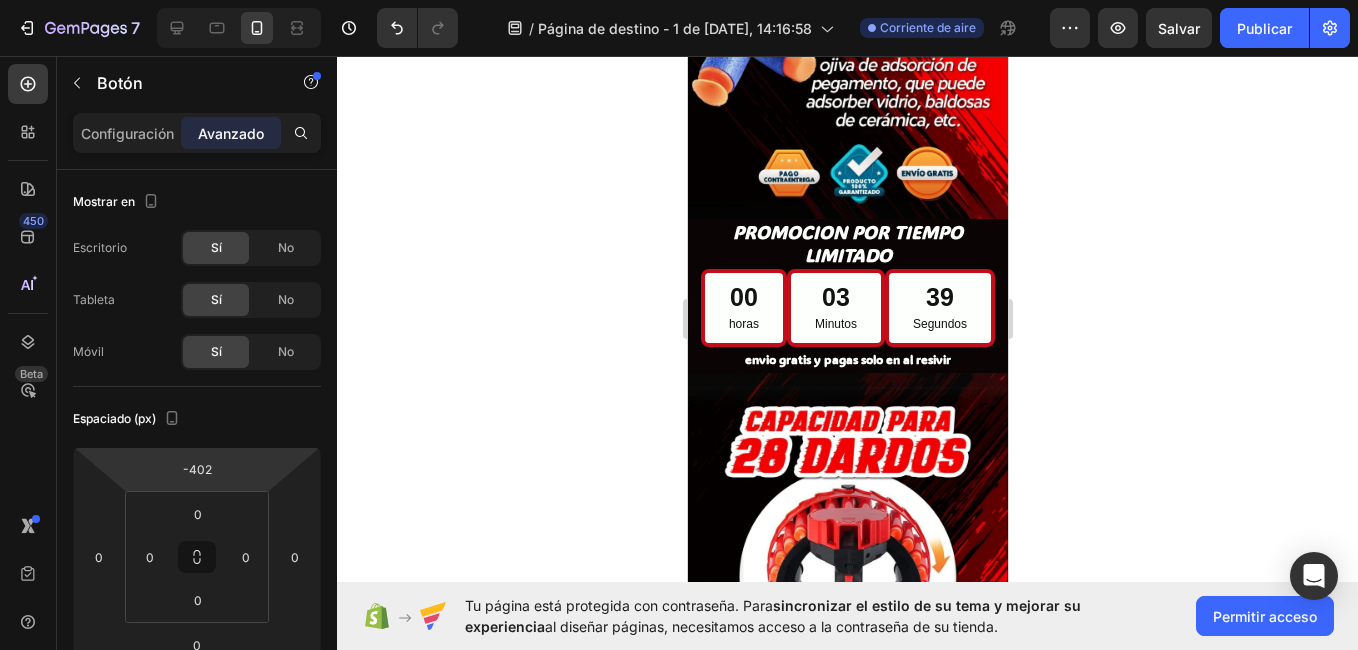drag, startPoint x: 207, startPoint y: 486, endPoint x: 611, endPoint y: 687, distance: 451.2394 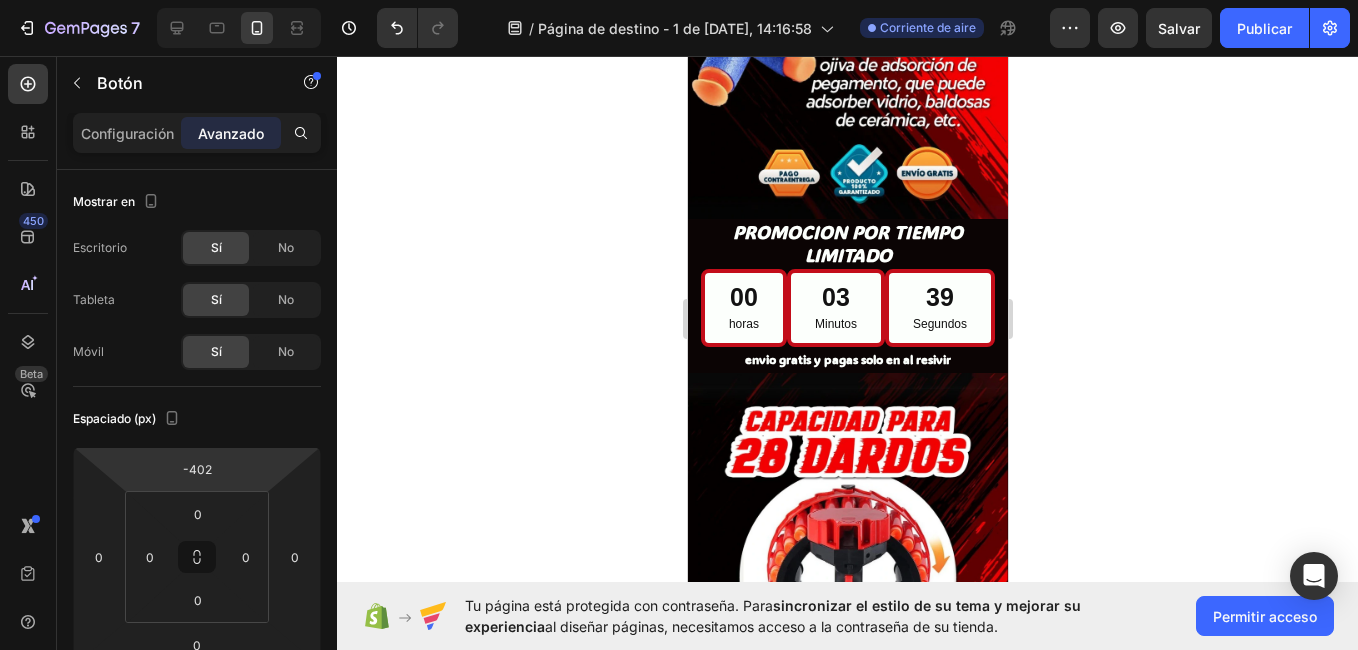 click on "7   /  Página de destino - 1 de [DATE], 14:16:58 Corriente de aire Preview  Salvar   Publicar  450 Beta tim Secciones(30) Elementos(17) Potenciador de conversión
Temporizador
Fecha de entrega Interactivo
Carrusel
Carrusel
Carrusel
Carrusel Producto" at bounding box center (679, 0) 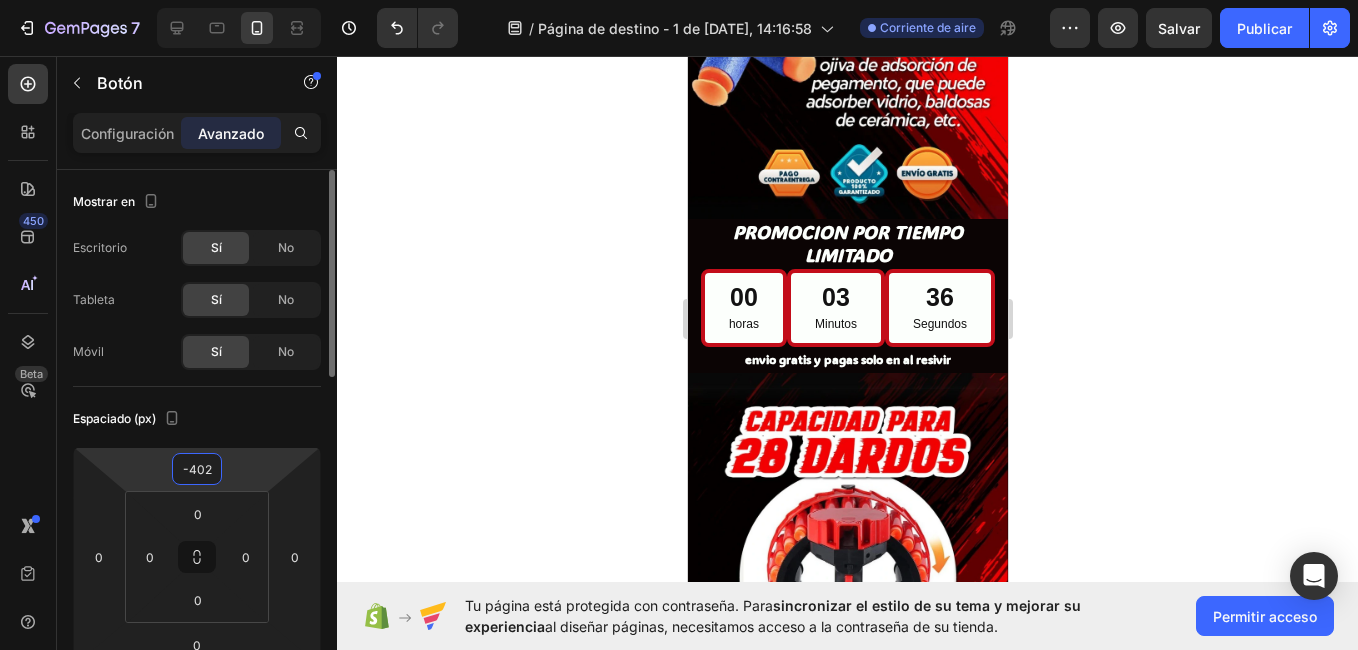 click on "-402" at bounding box center (197, 469) 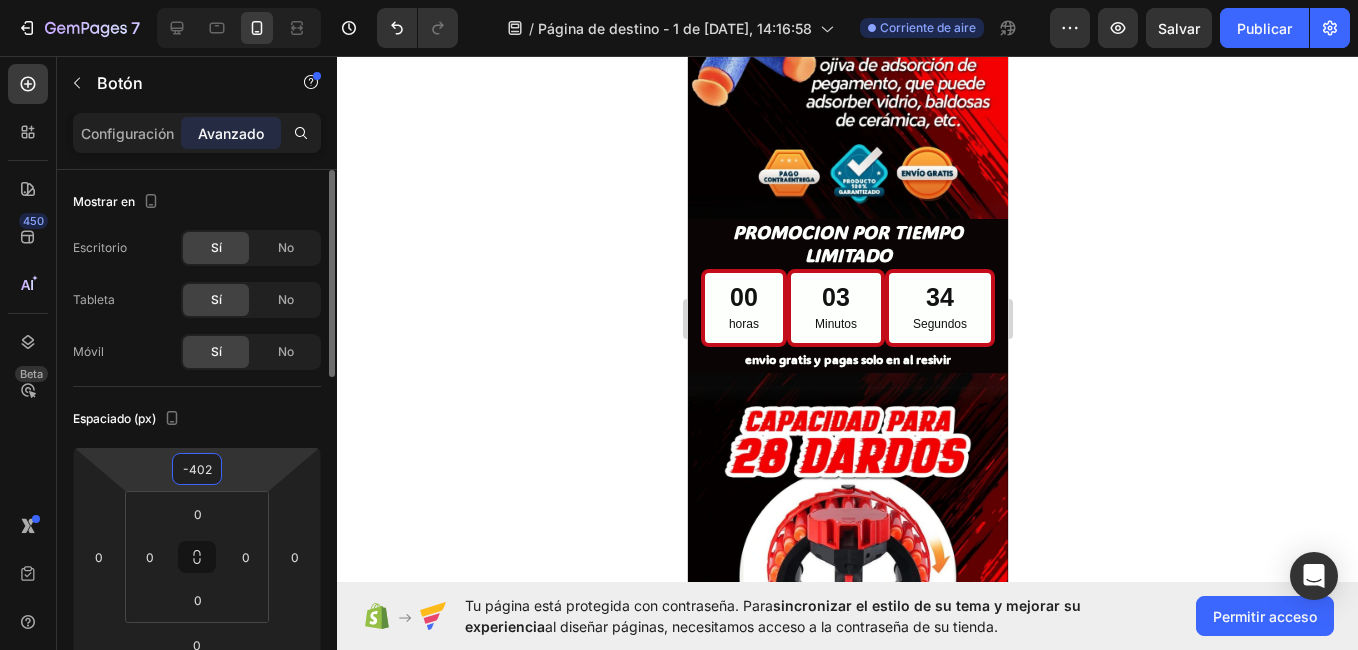 click on "-402" at bounding box center [197, 469] 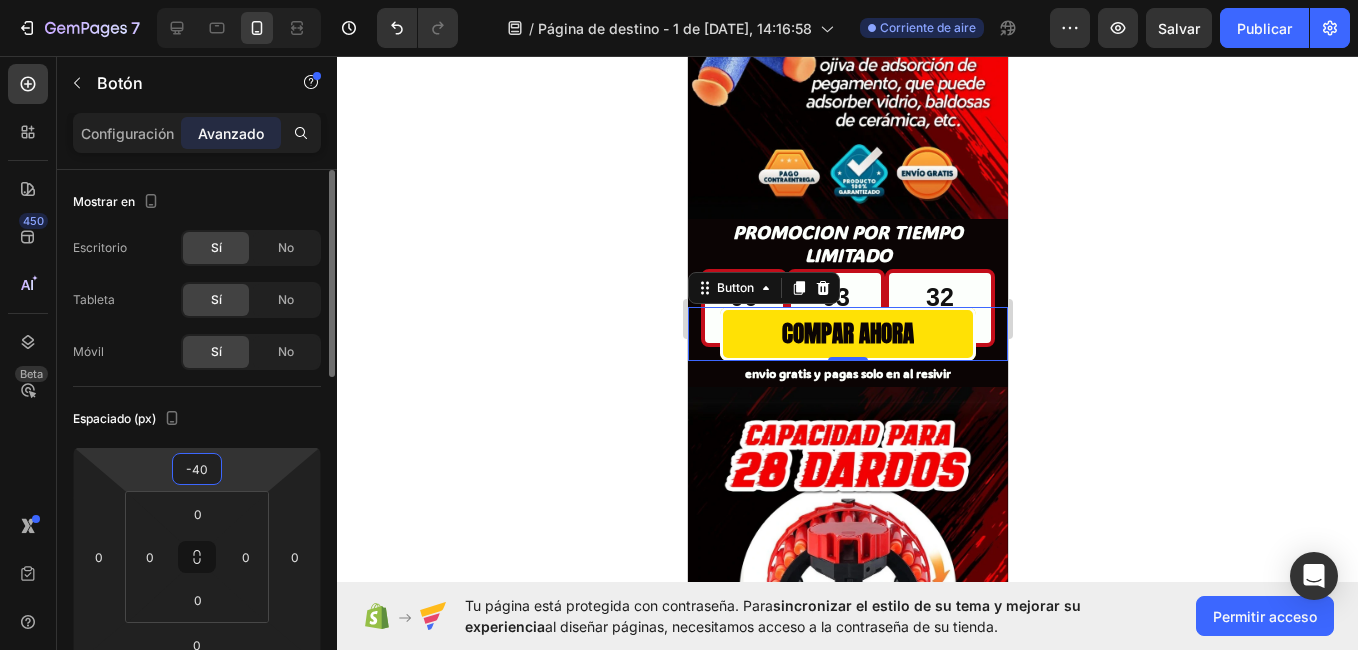 type on "-4" 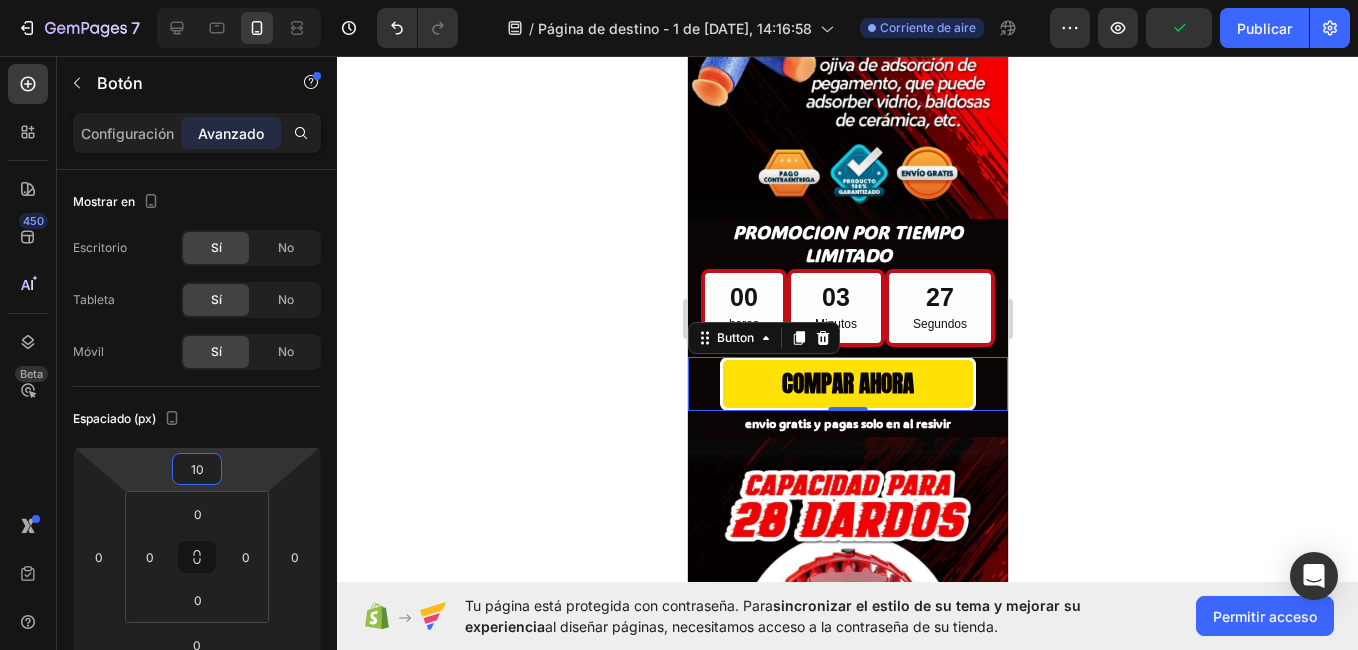 type on "10" 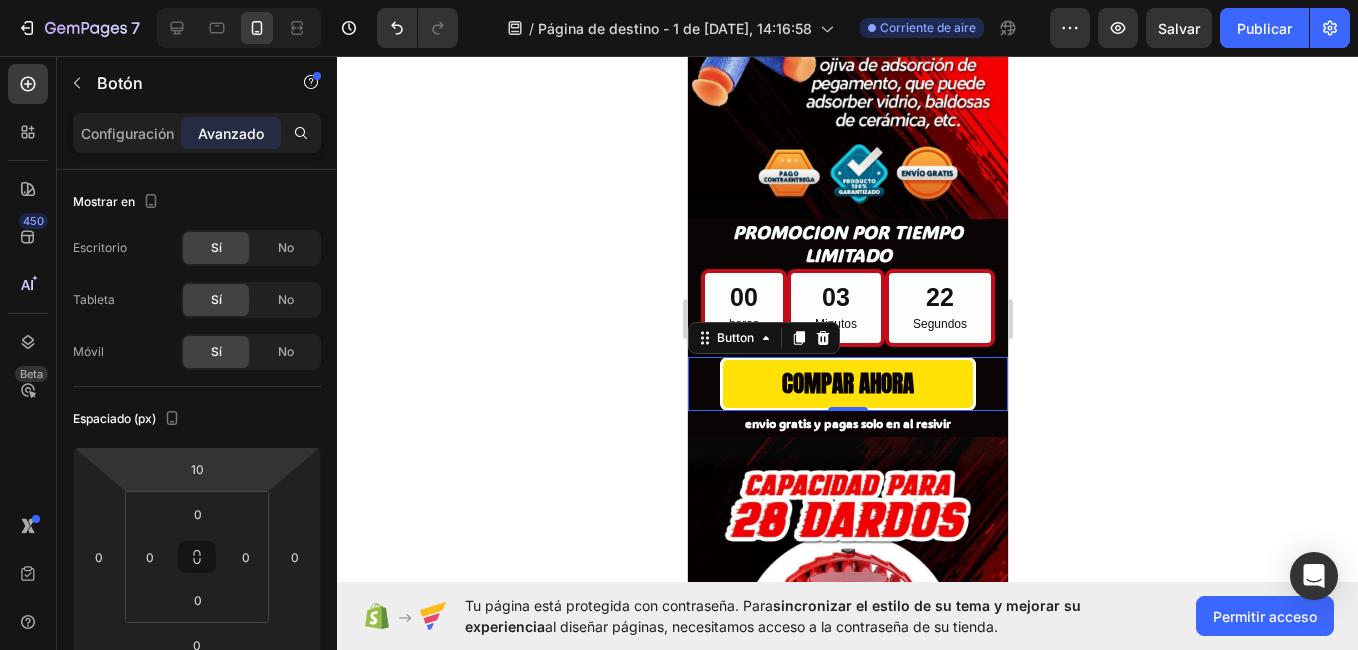 click 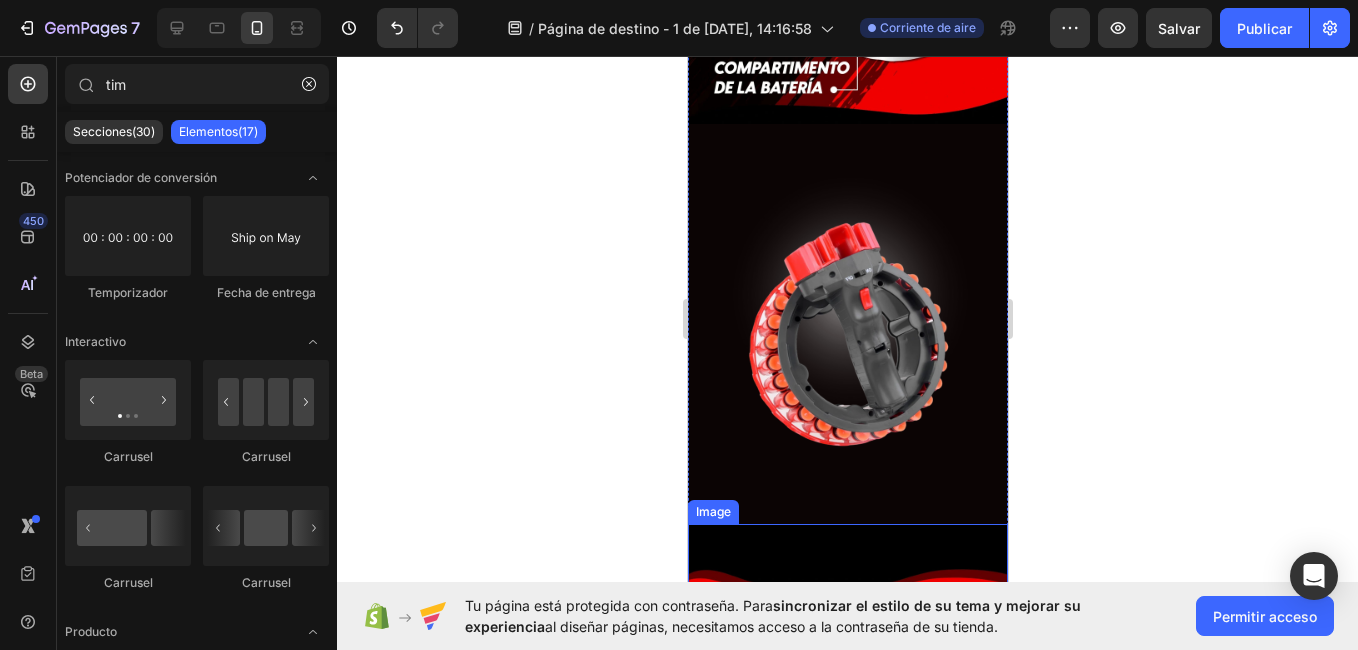 scroll, scrollTop: 2250, scrollLeft: 0, axis: vertical 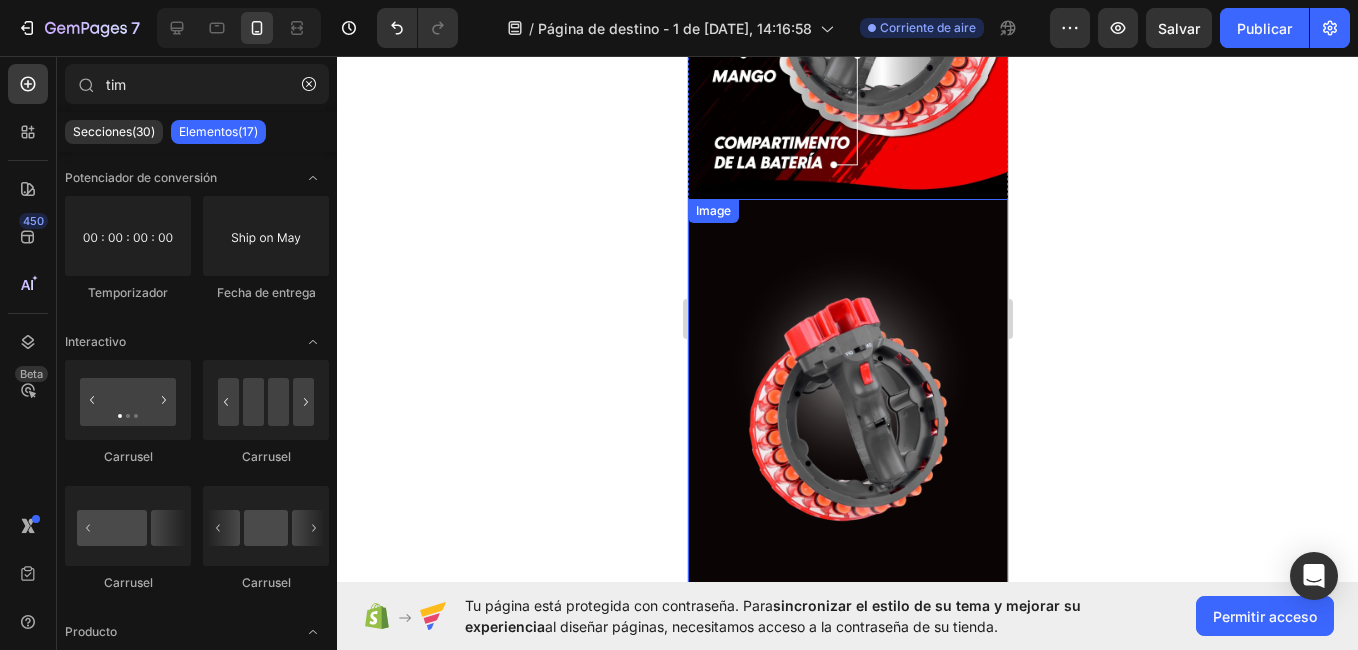 click at bounding box center (847, 399) 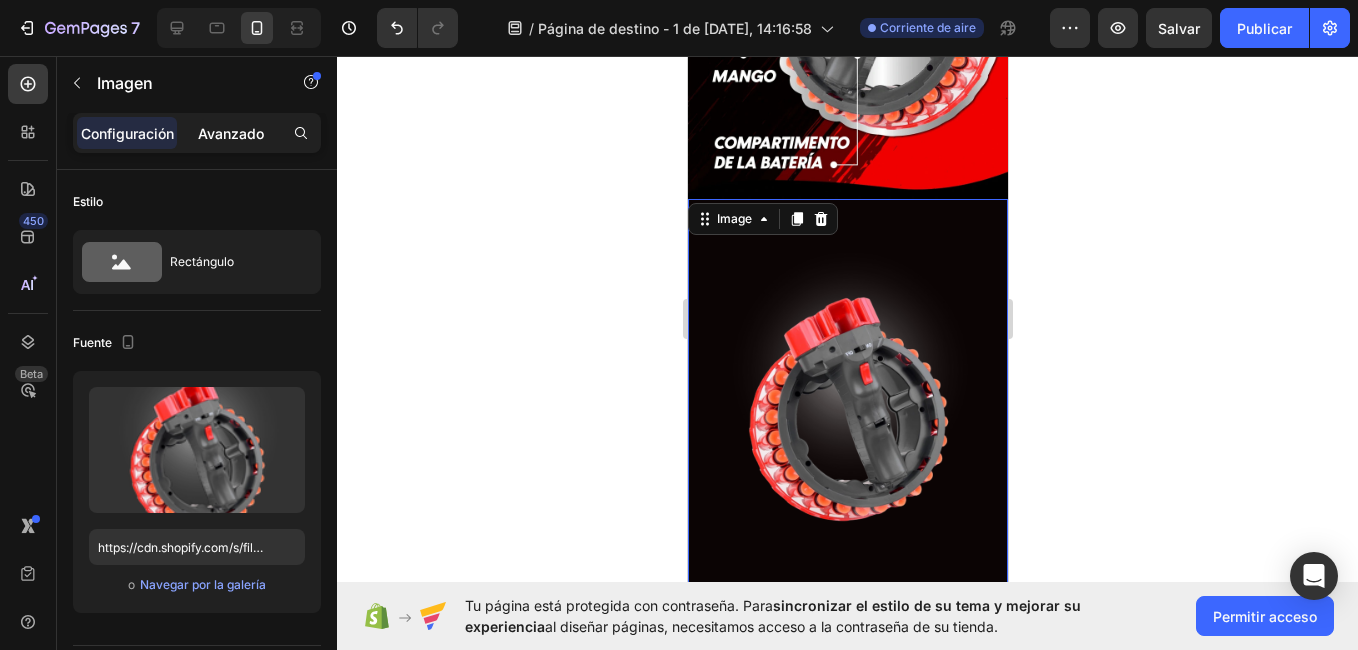 click on "Avanzado" 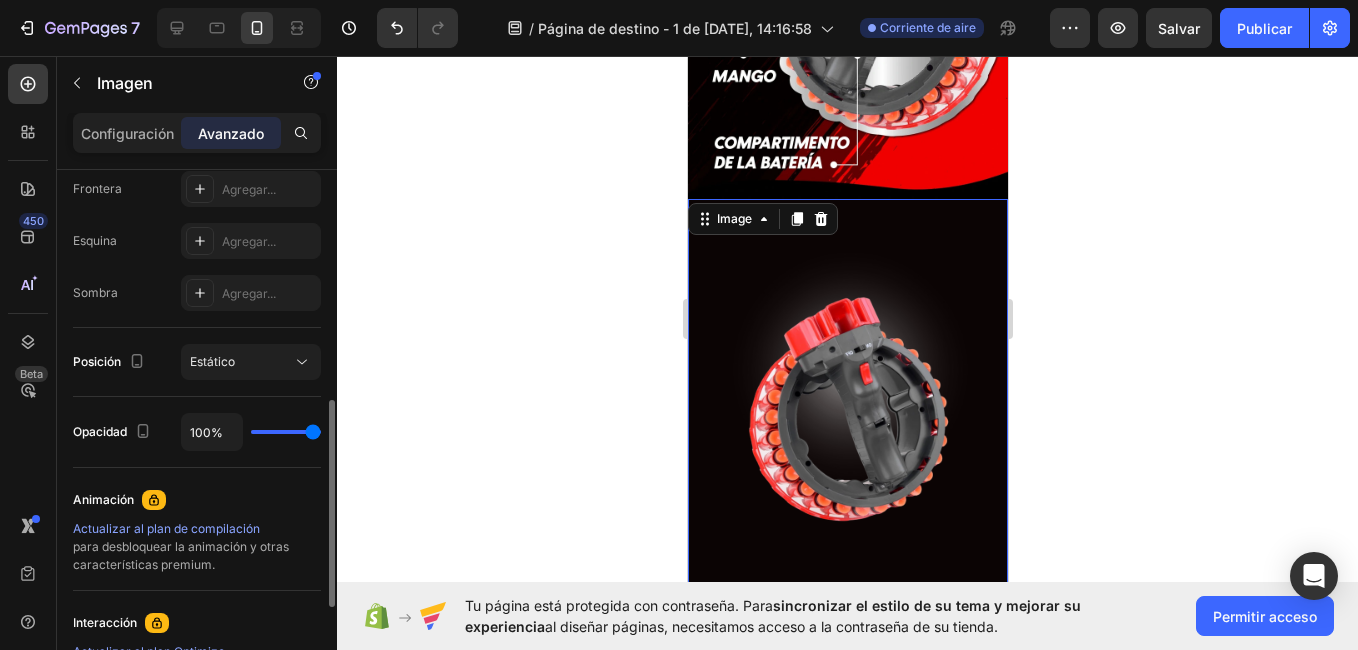 scroll, scrollTop: 579, scrollLeft: 0, axis: vertical 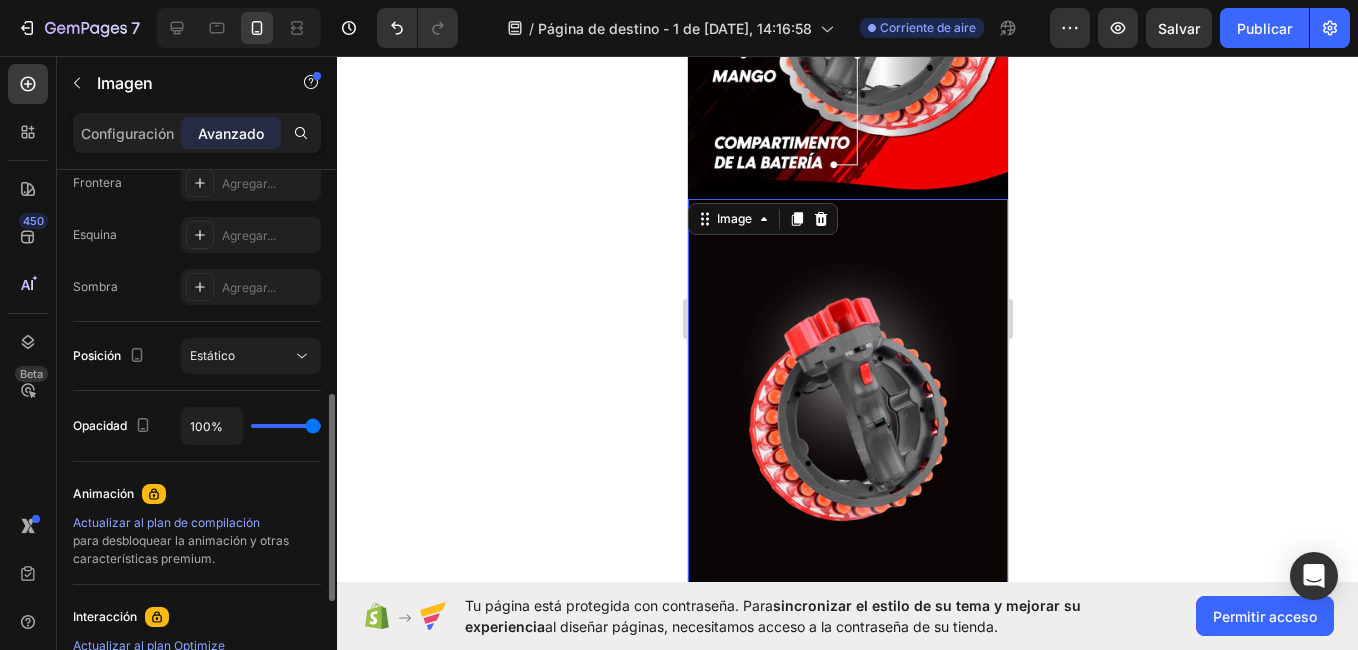 click on "100%" at bounding box center (251, 426) 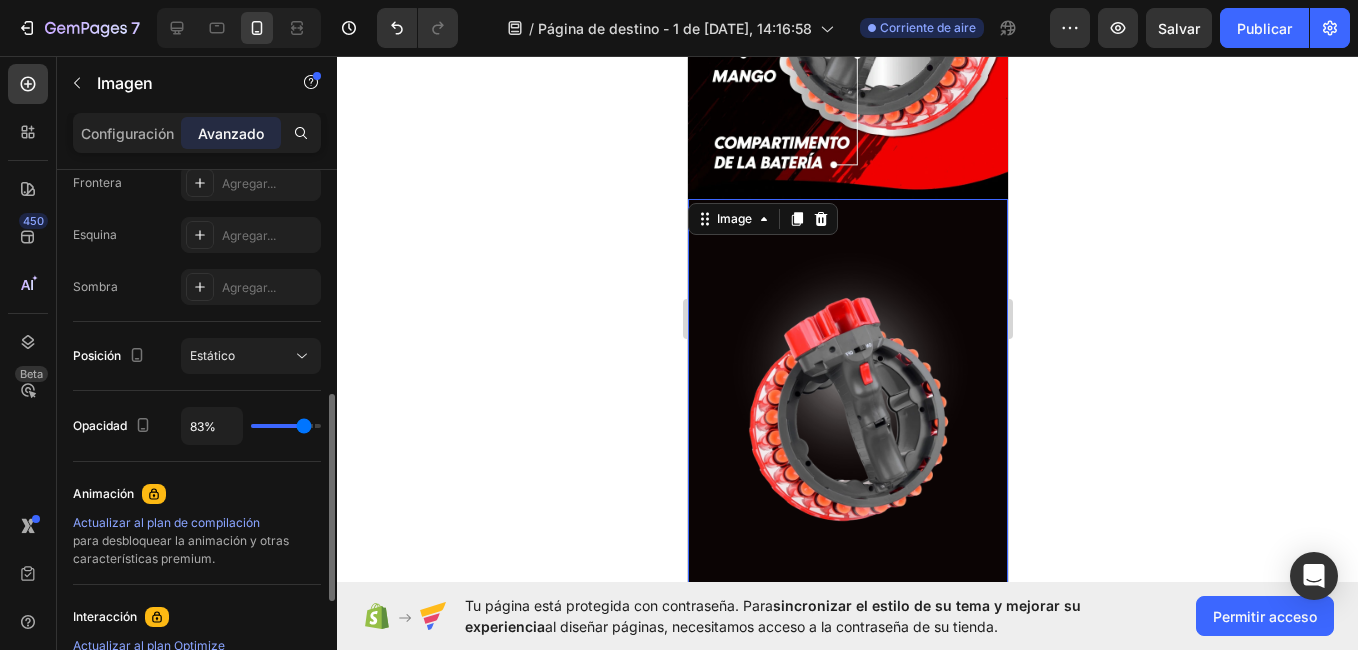 type on "81%" 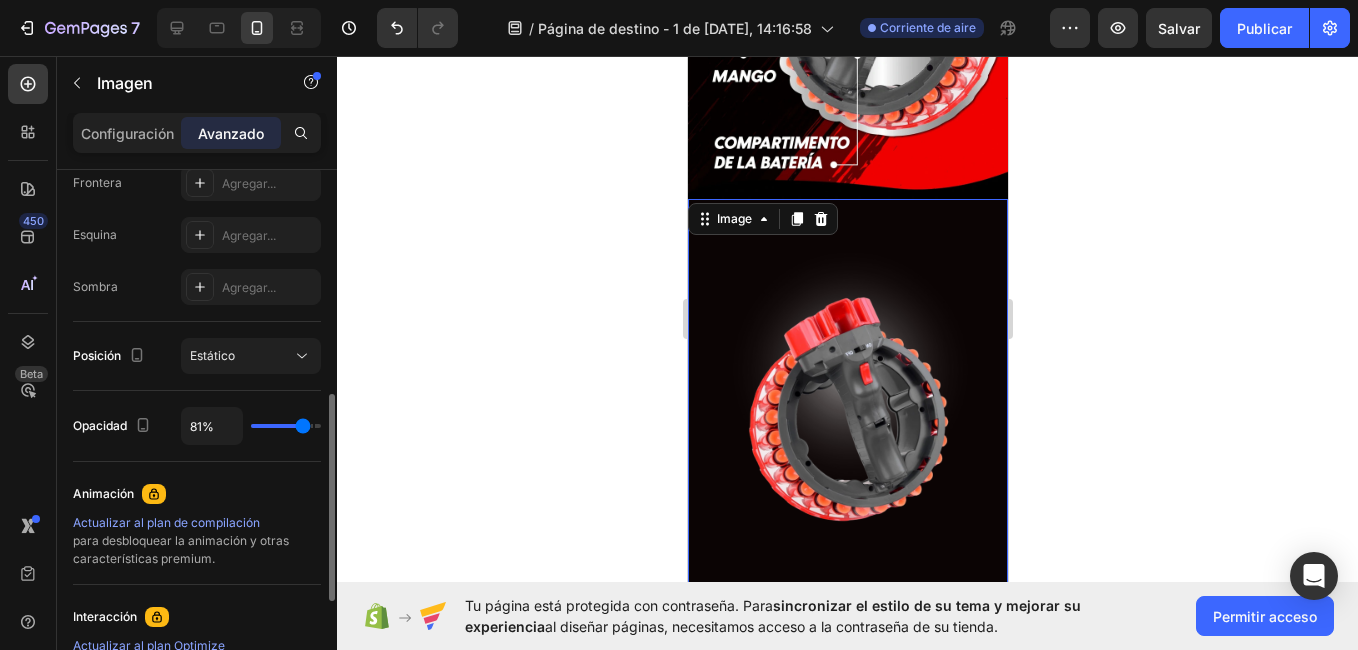 type on "80%" 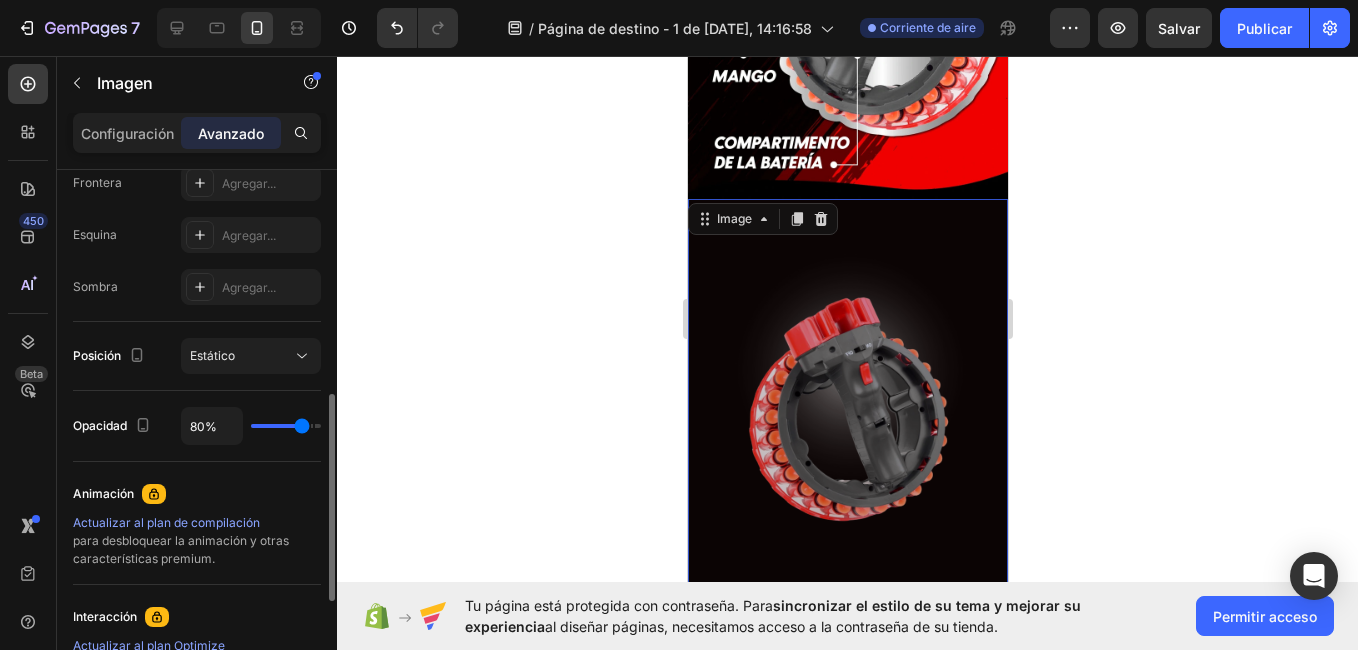 type on "74%" 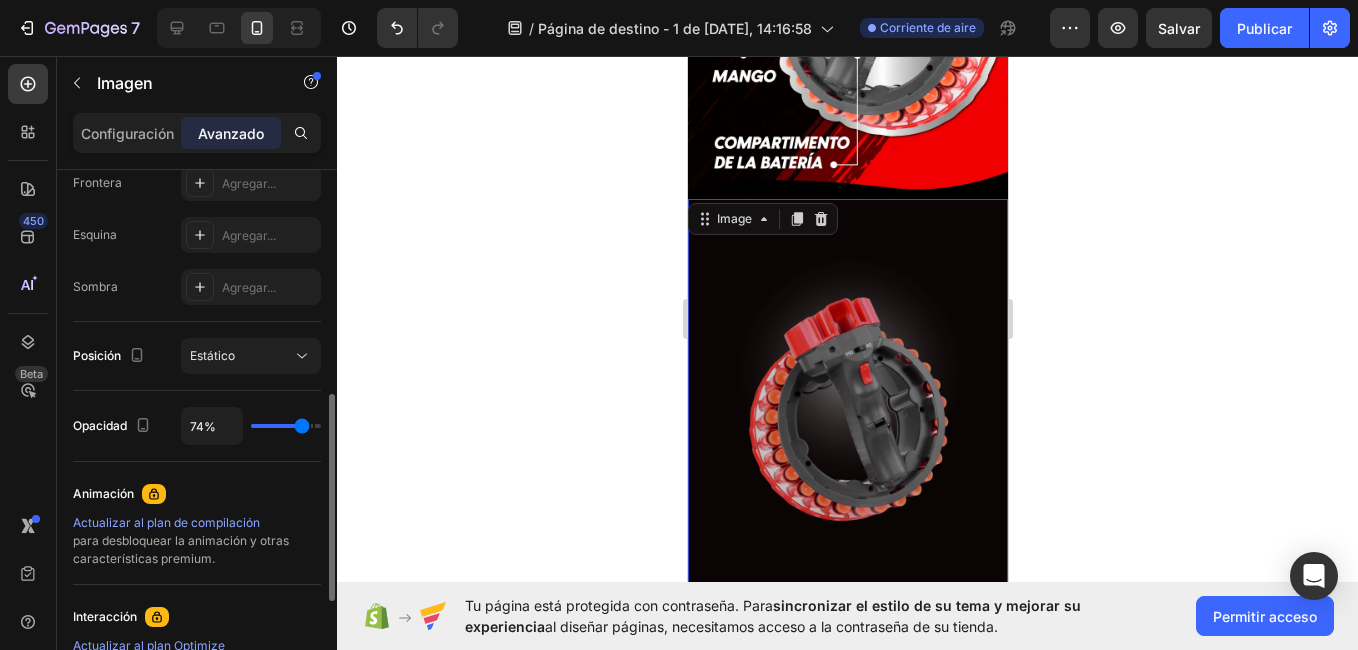 type on "74" 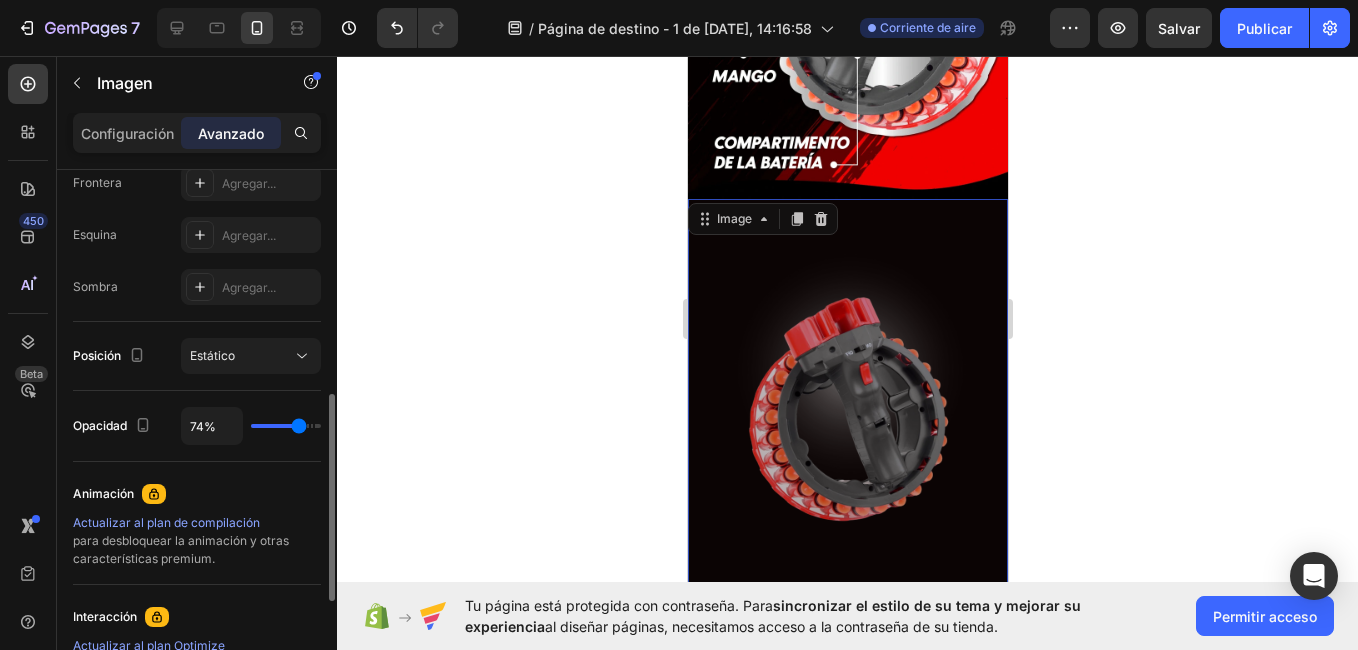 type on "69%" 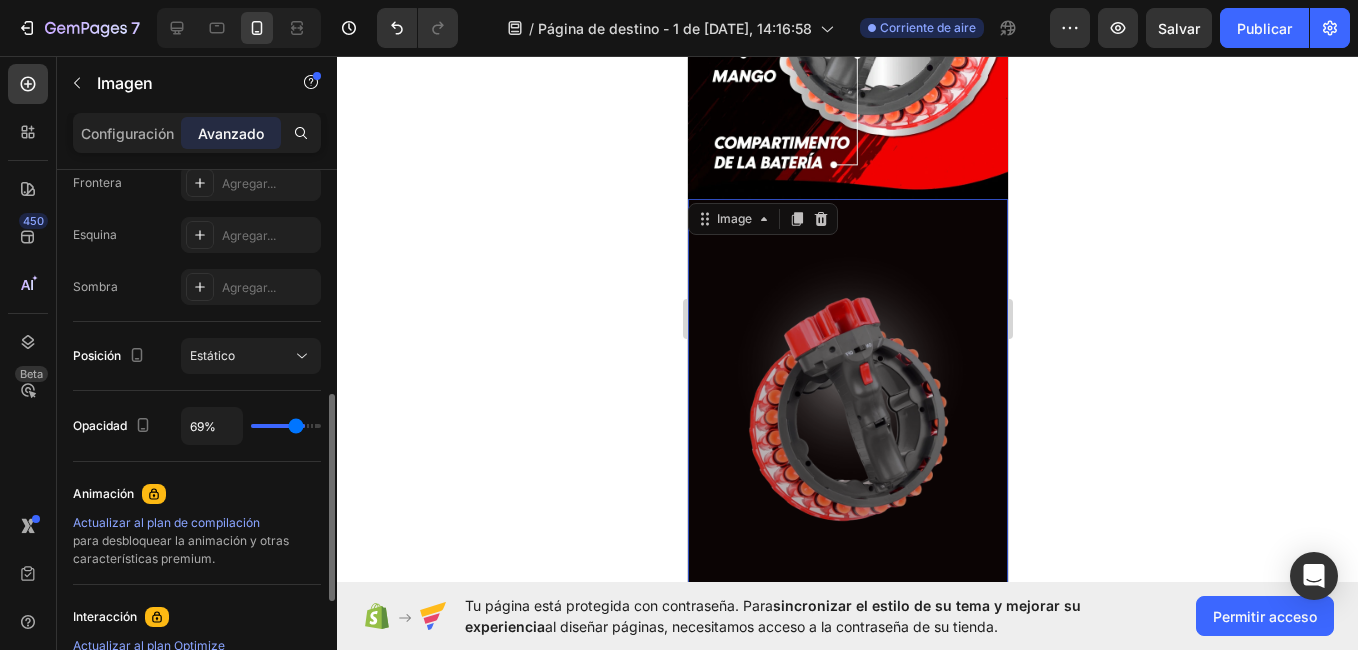 type on "61%" 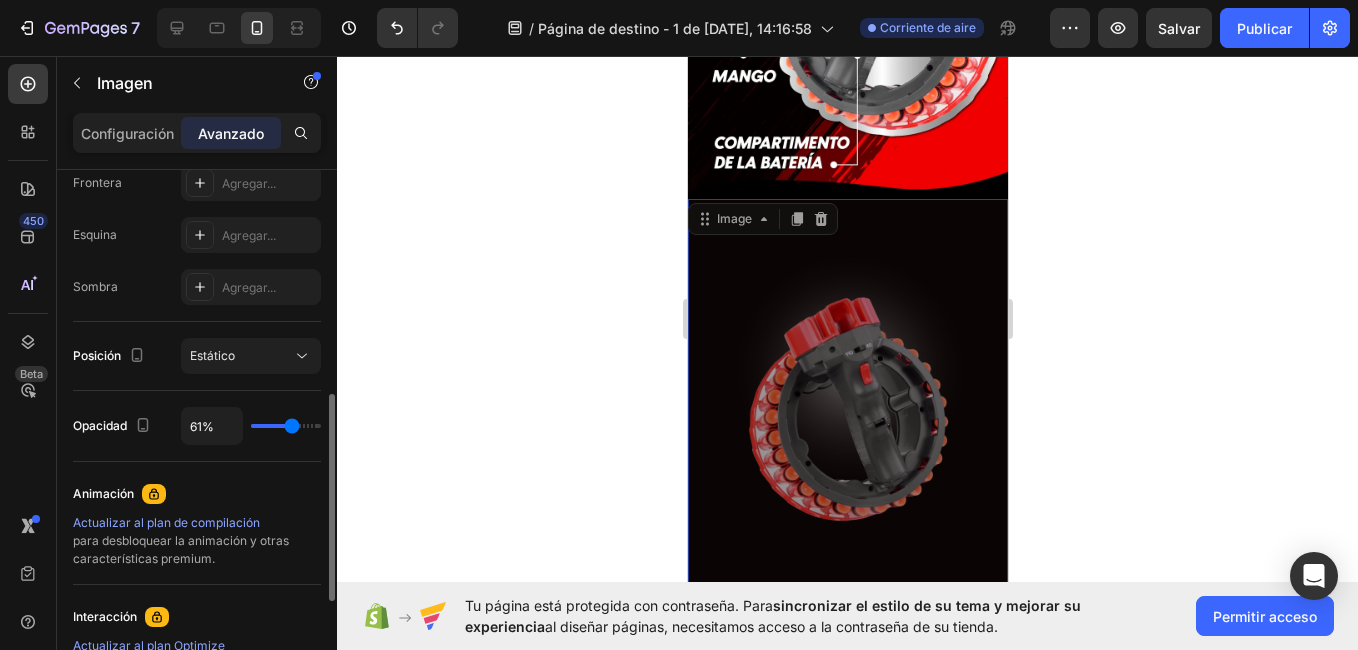 type on "56%" 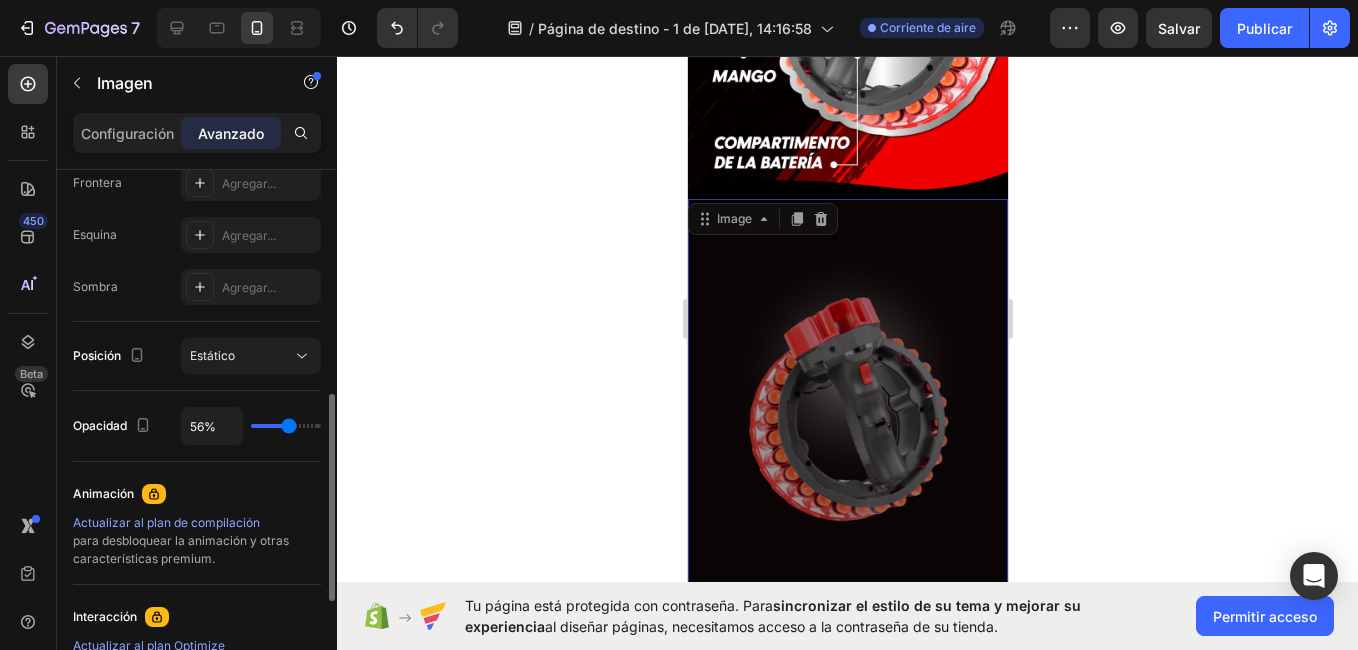 type on "54%" 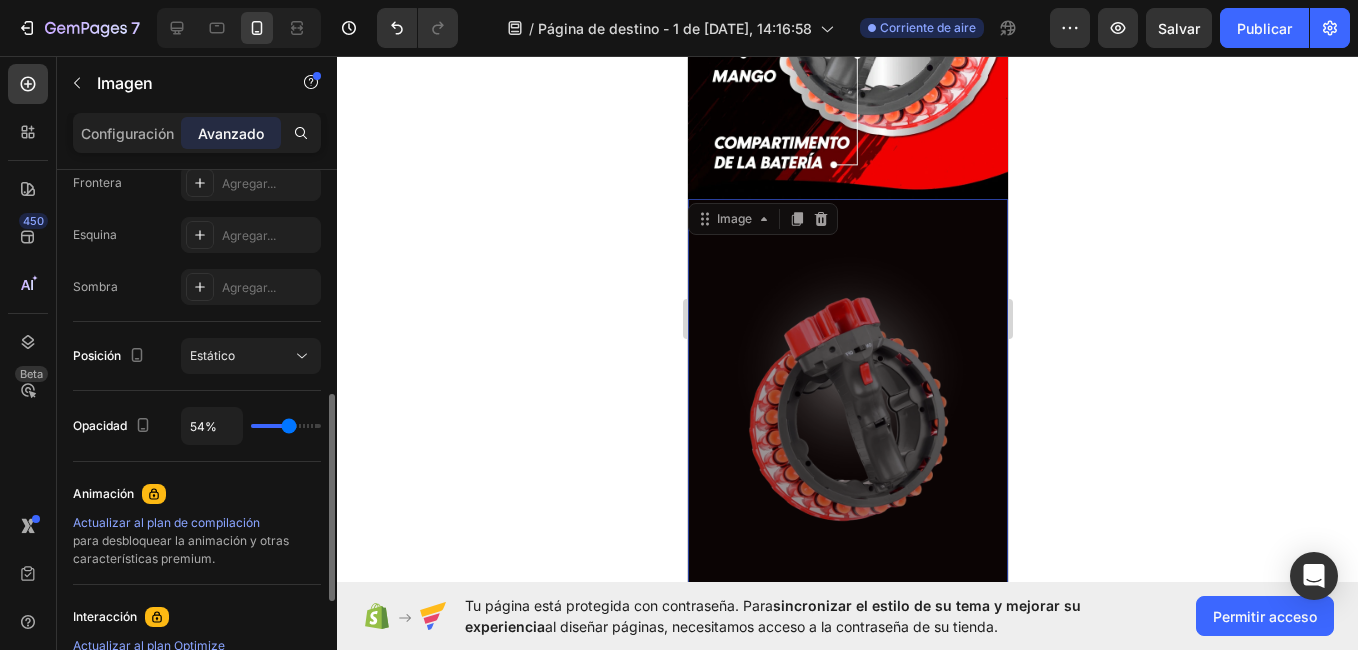 type on "54" 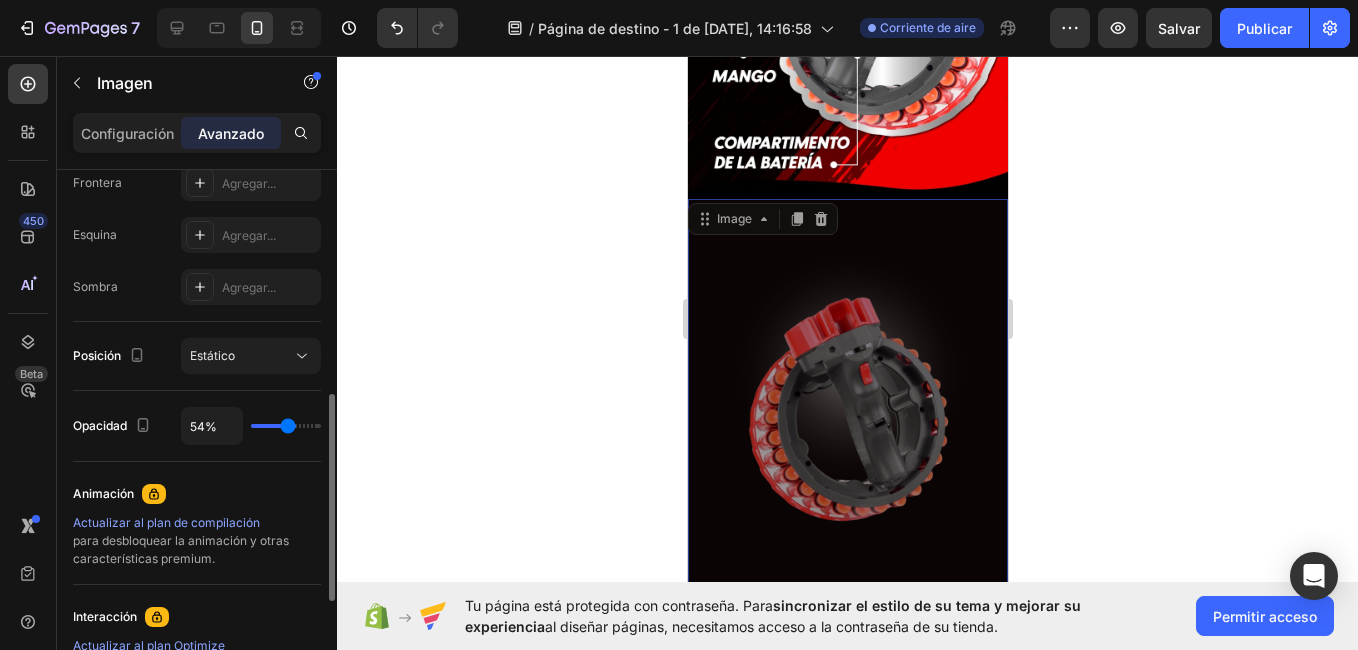 type on "52%" 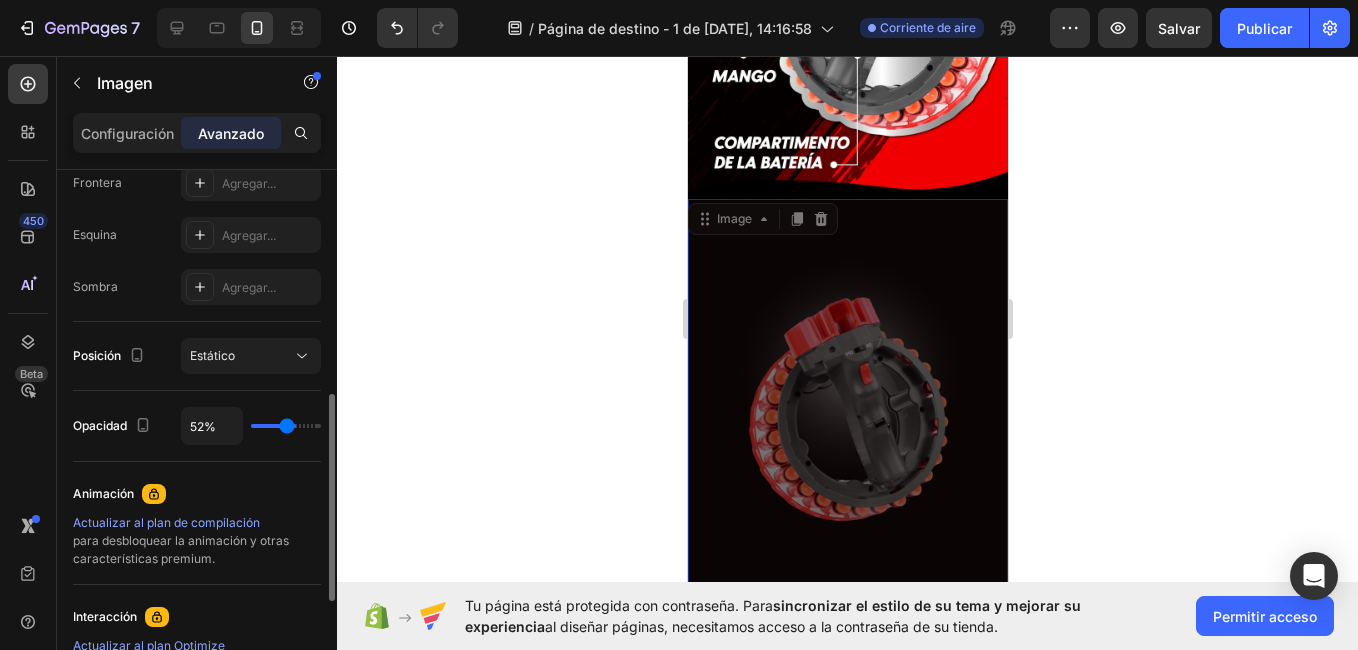 type on "46%" 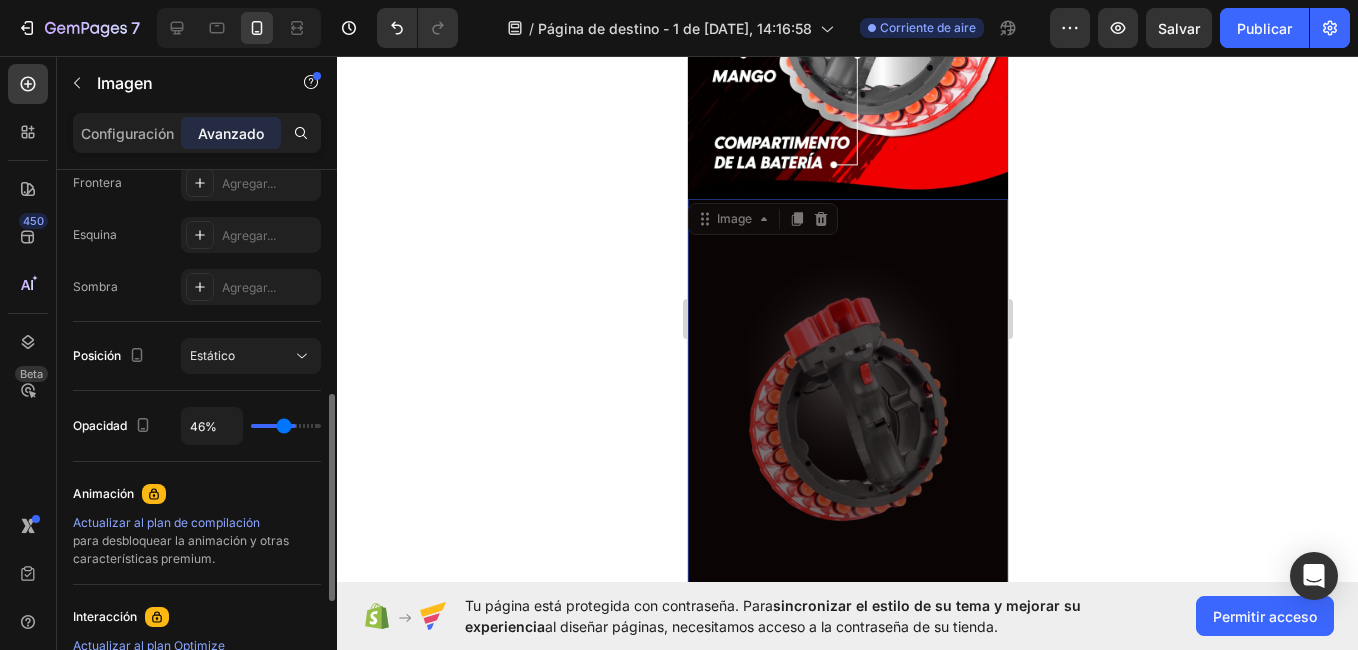 type on "41%" 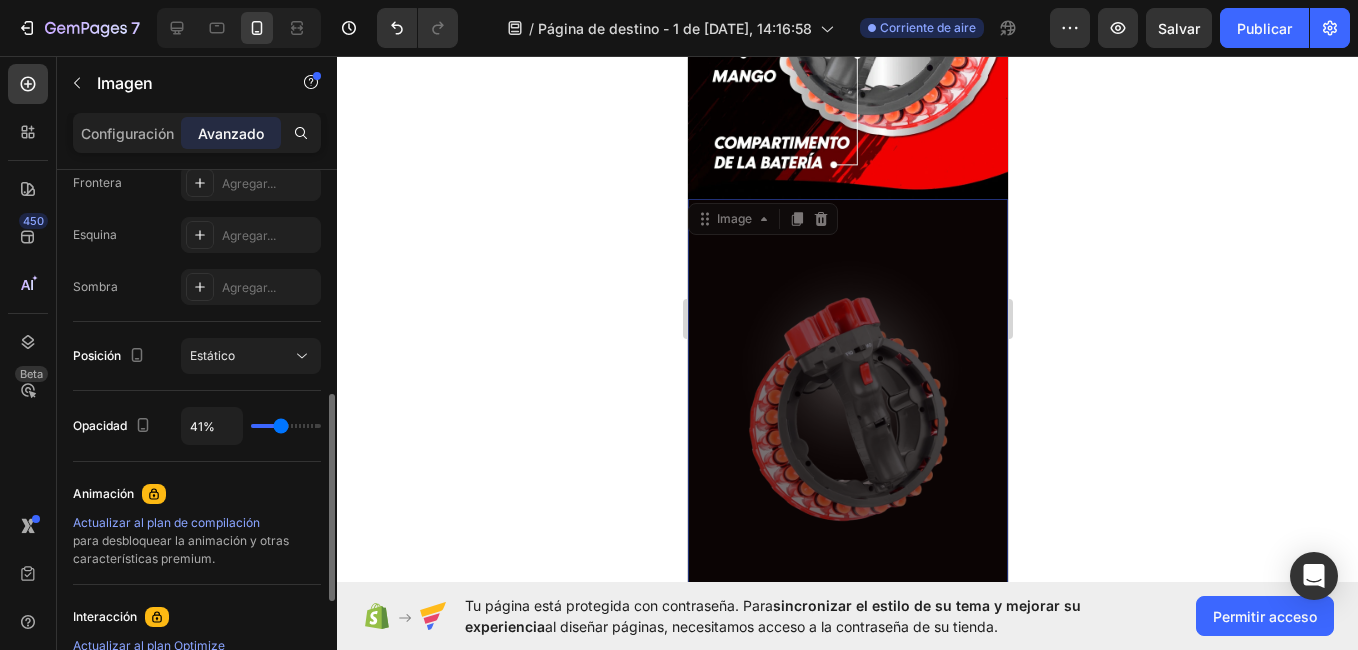 type on "37%" 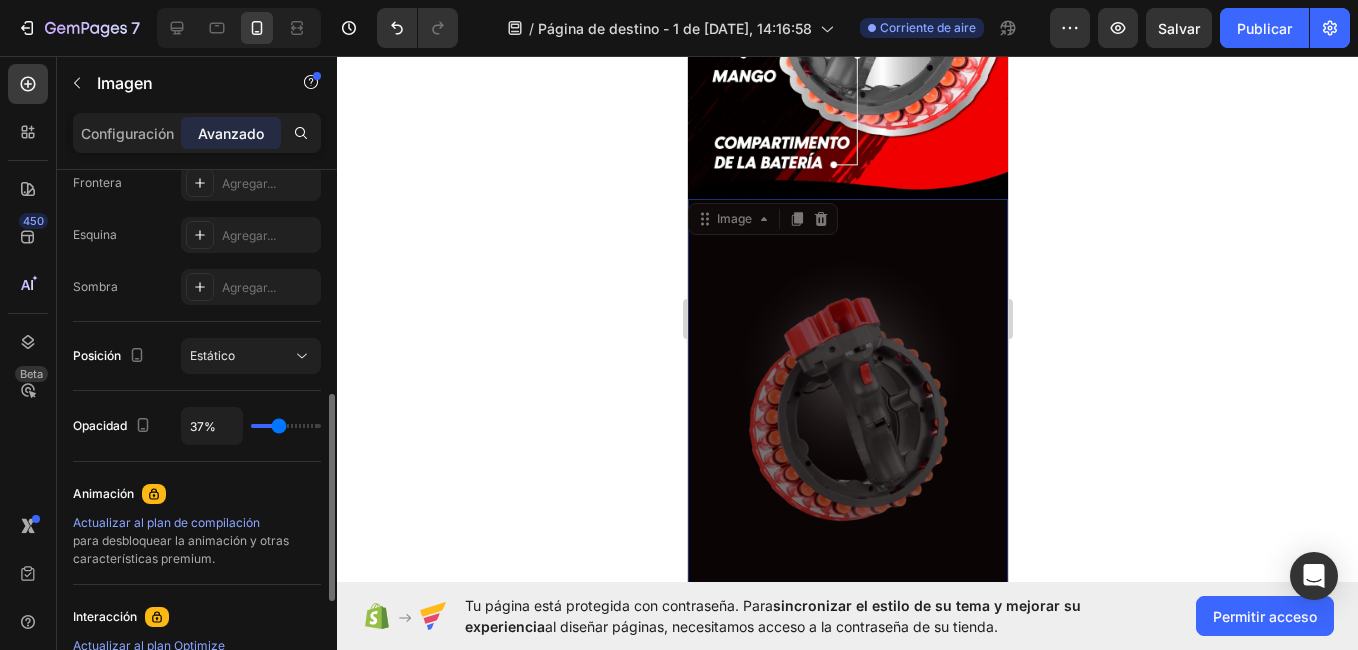 type on "33%" 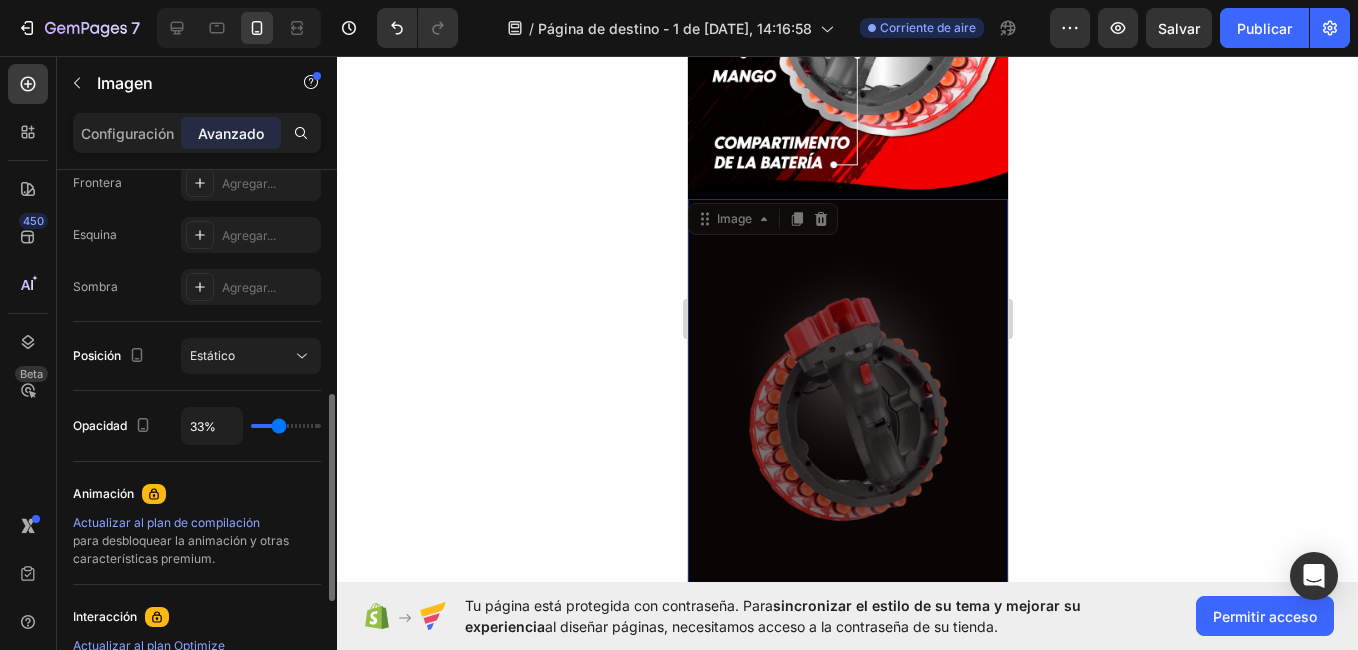 type on "33" 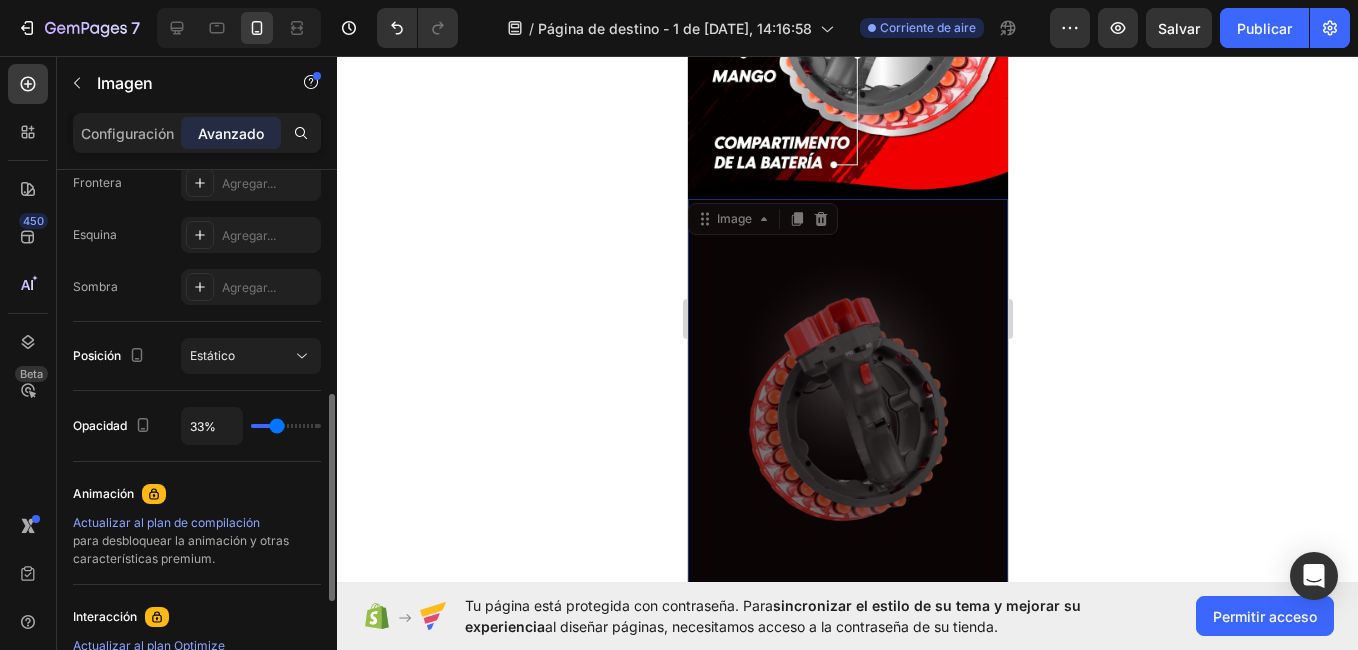 type on "31%" 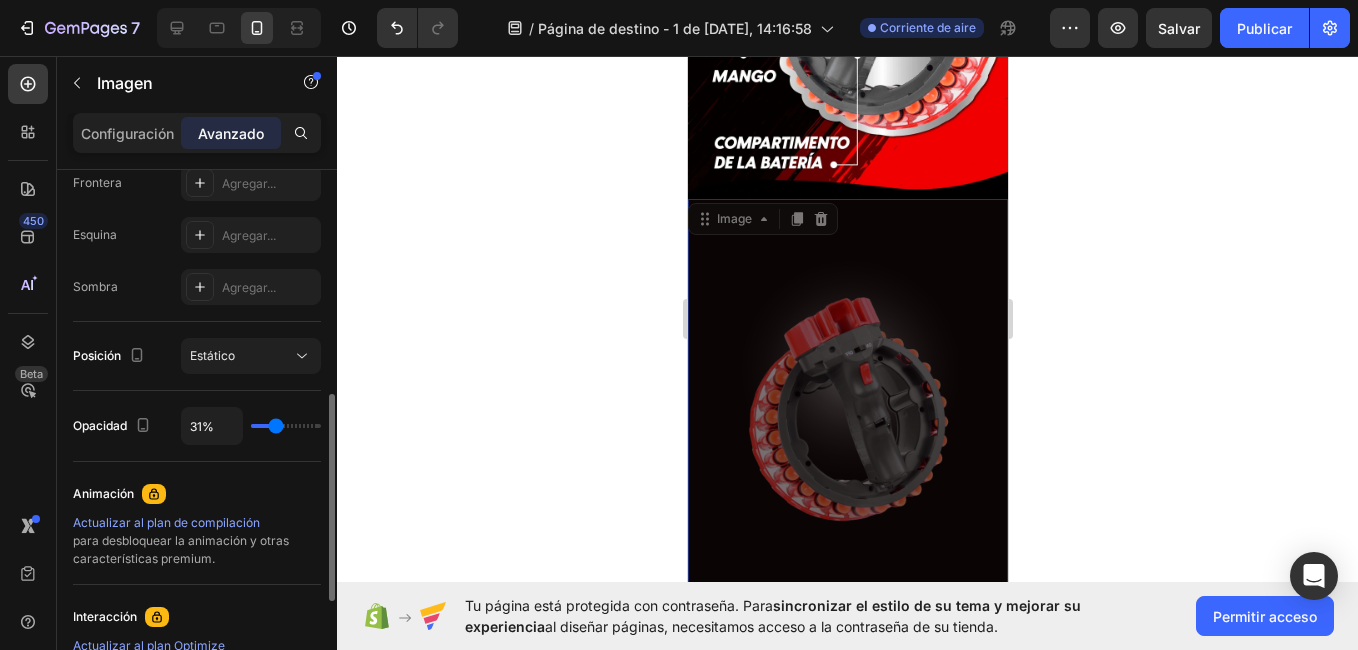 type on "22%" 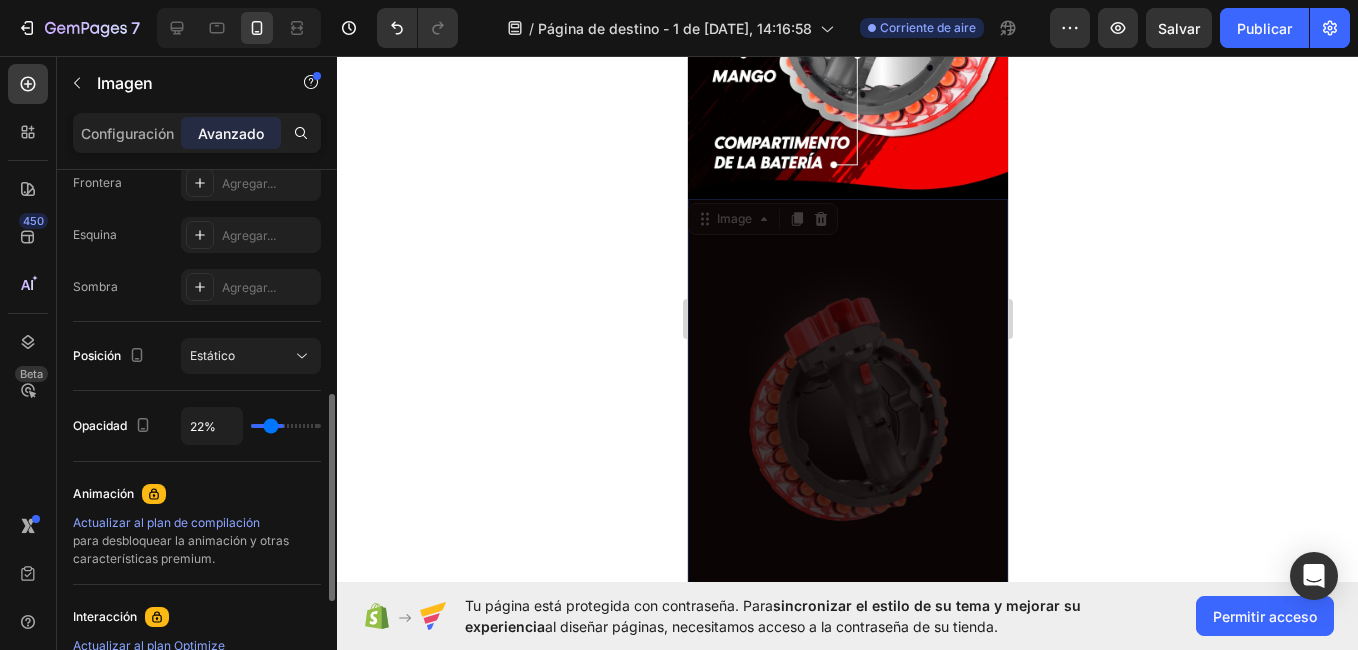 type on "19%" 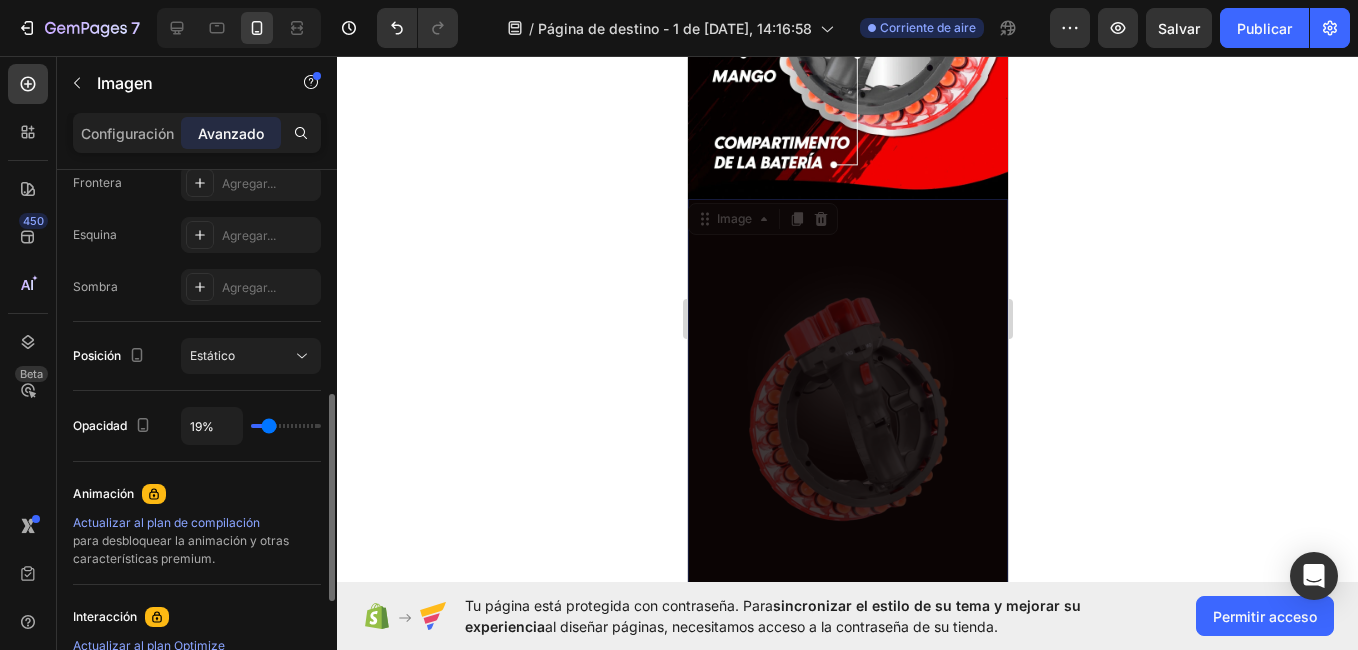type on "15%" 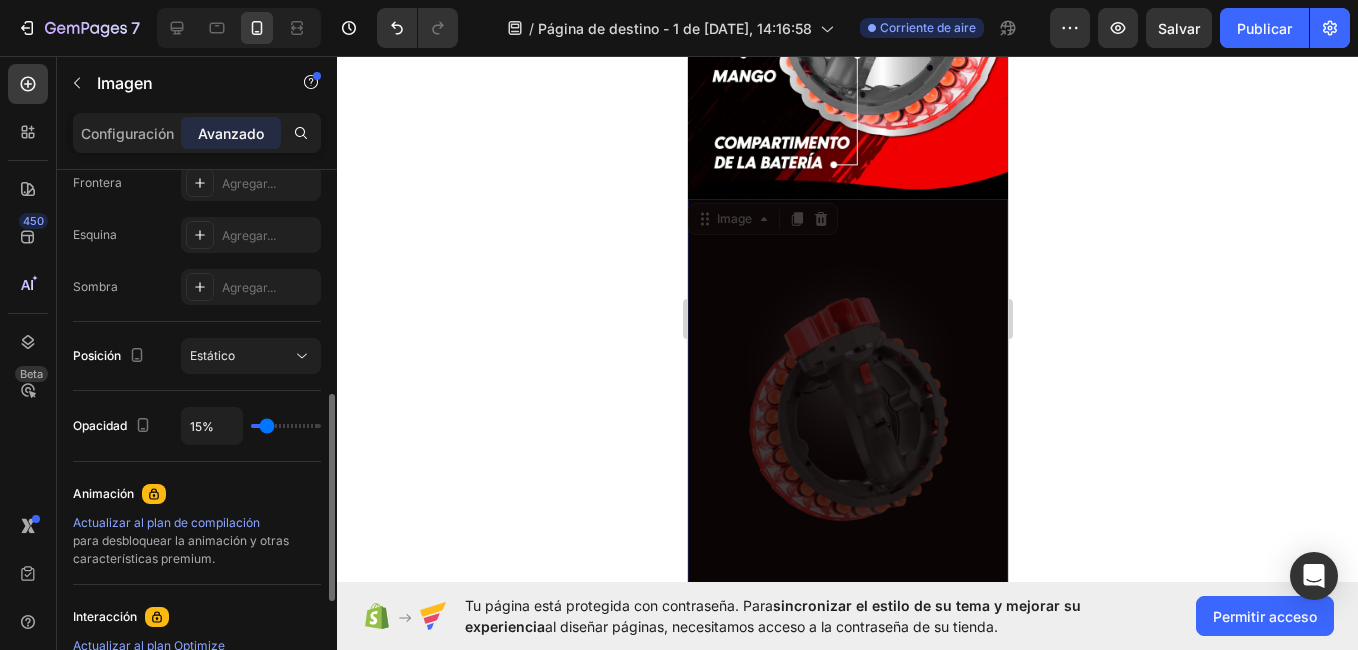 type on "11%" 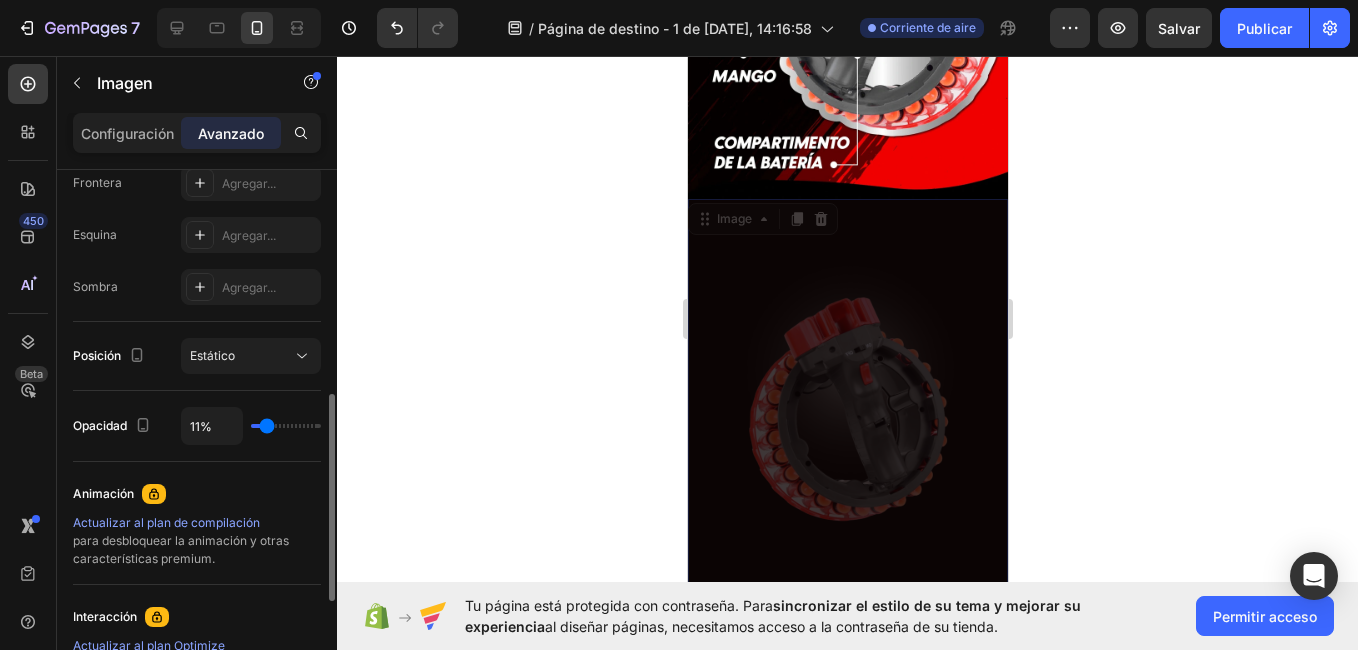 type on "11" 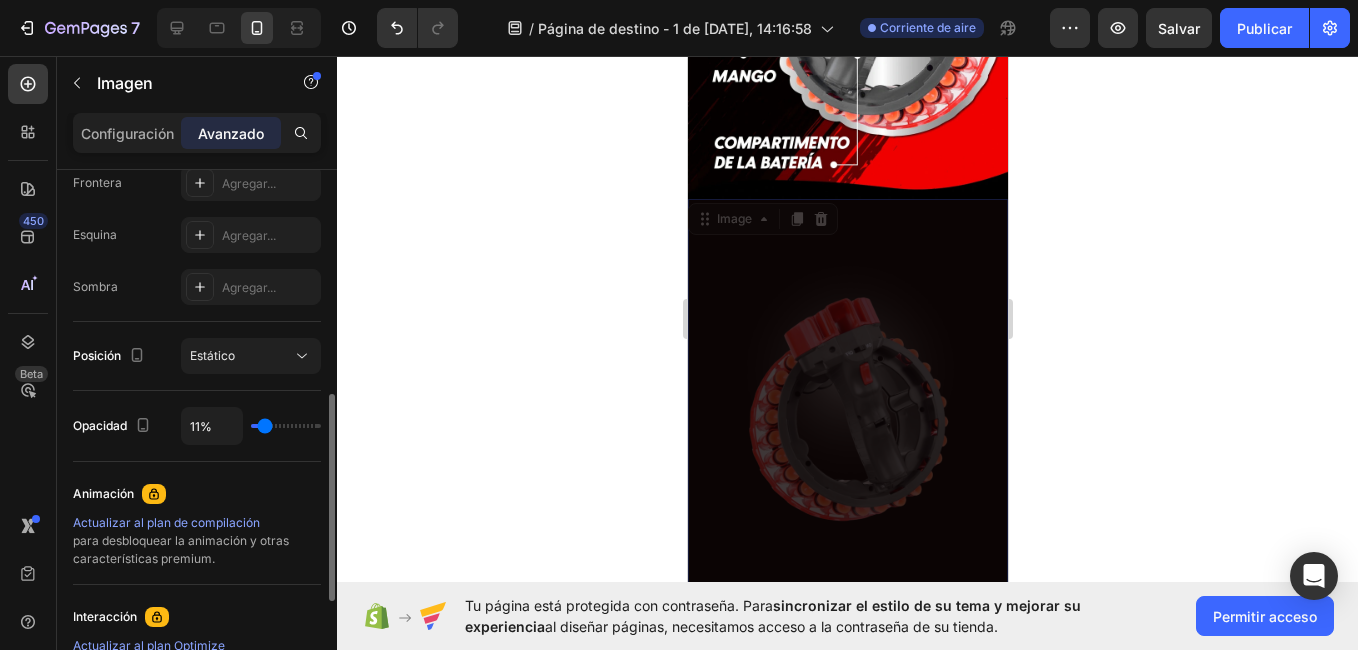 type on "7%" 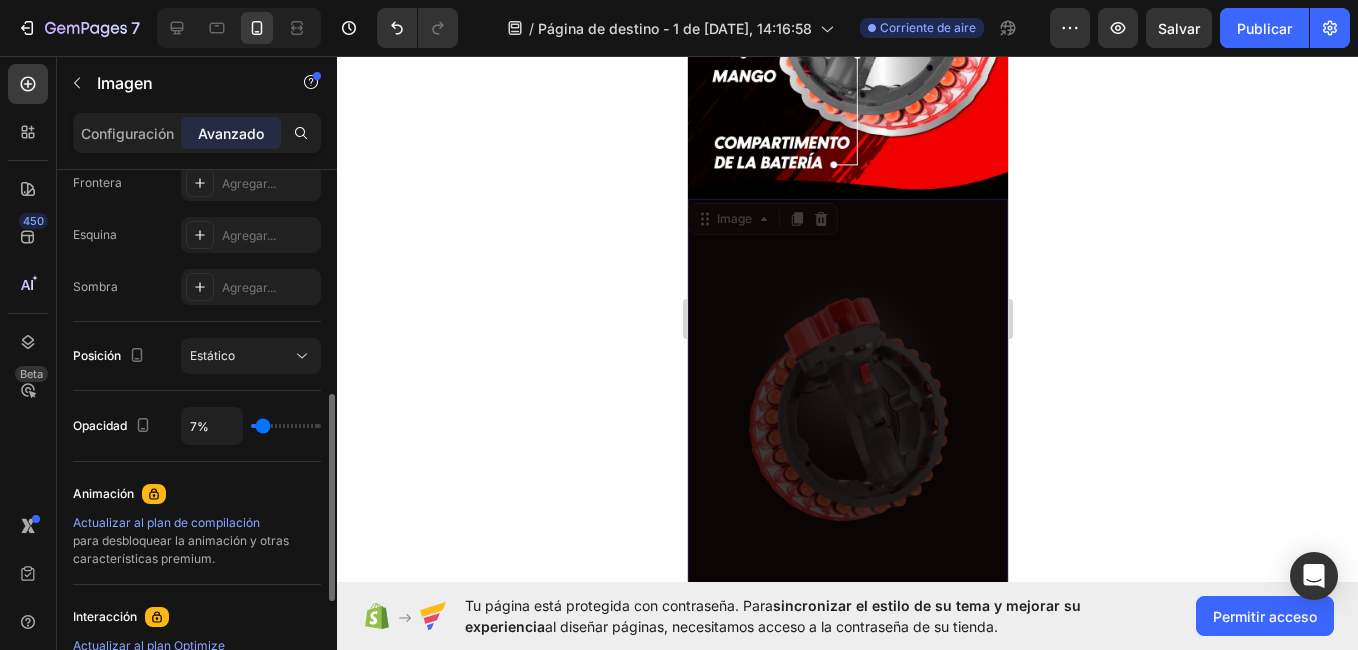 type on "6%" 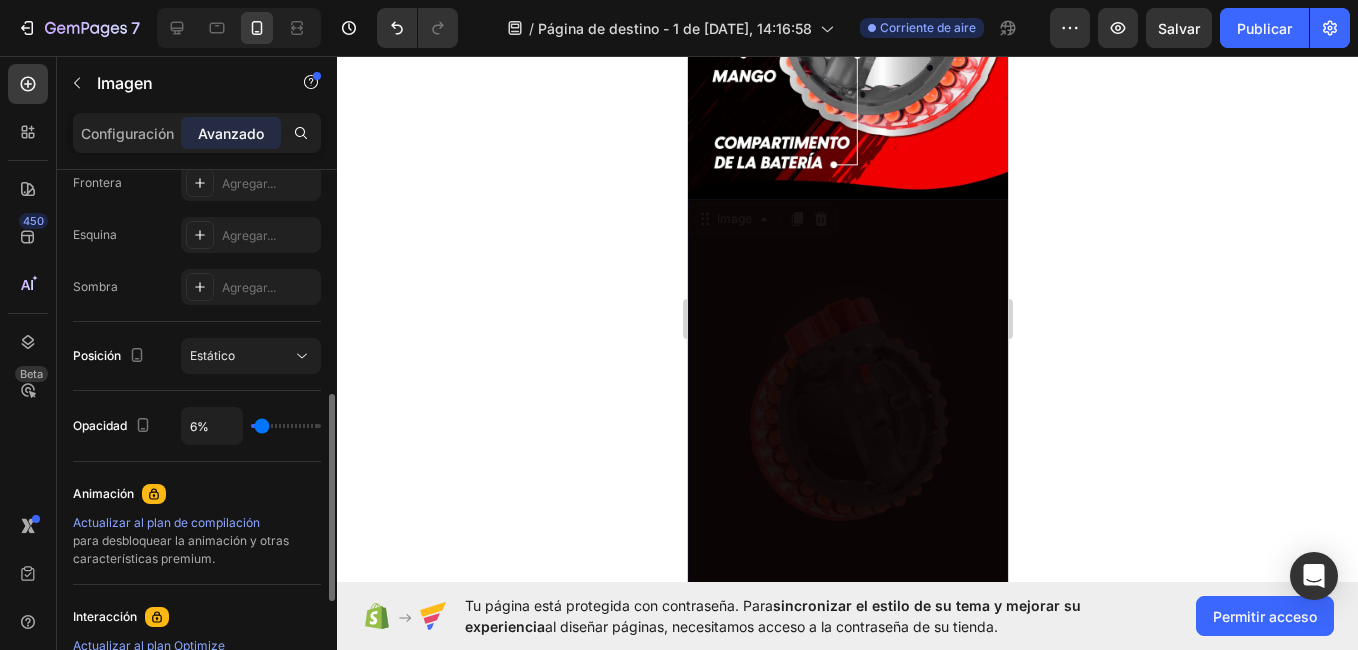 type on "2%" 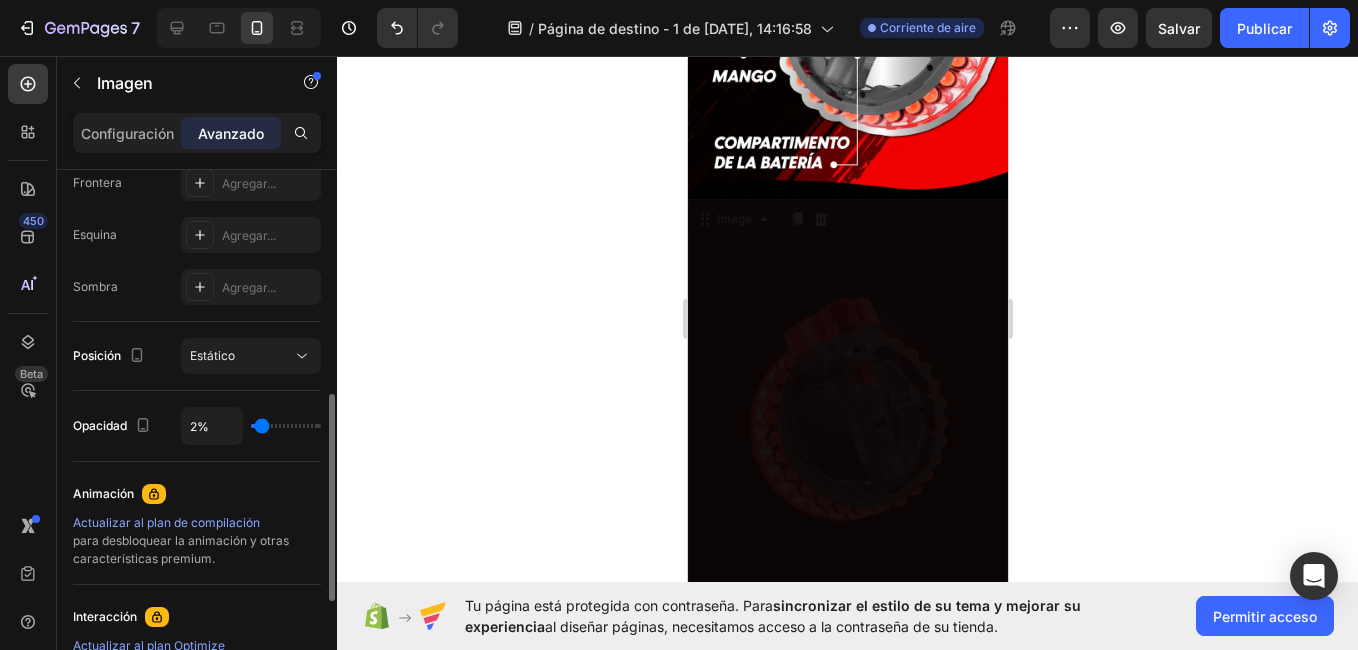 type on "2" 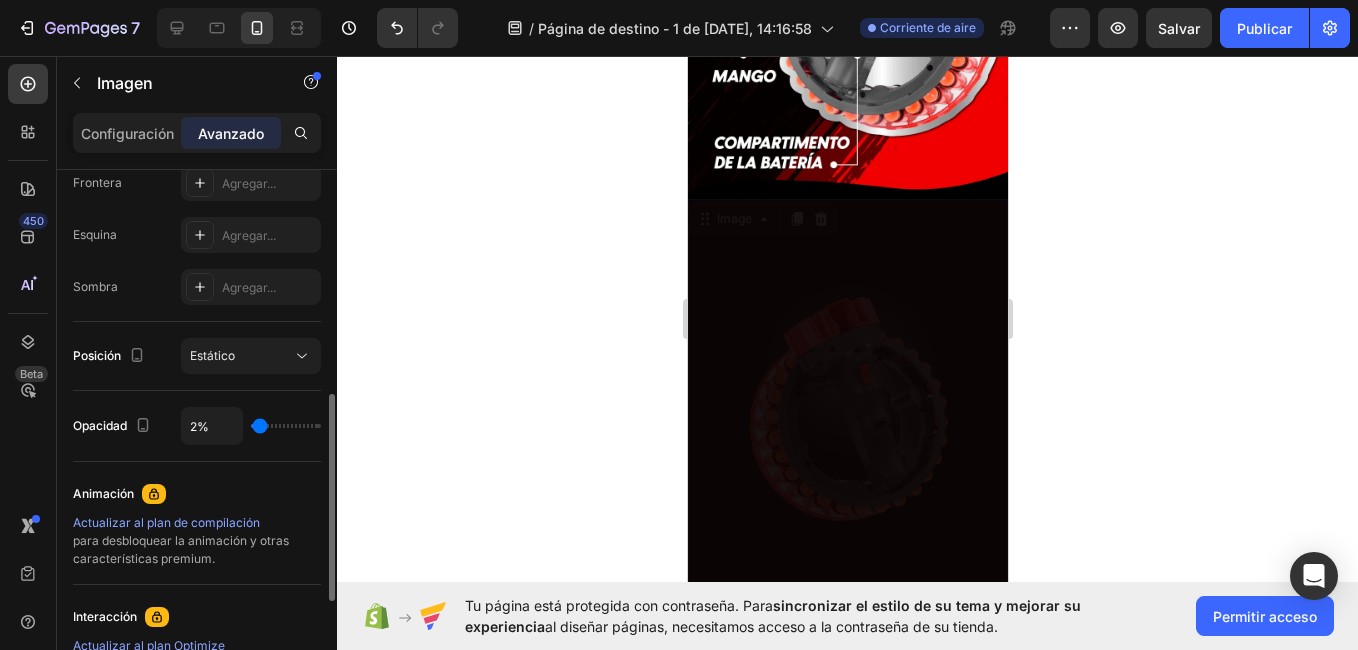 type on "0%" 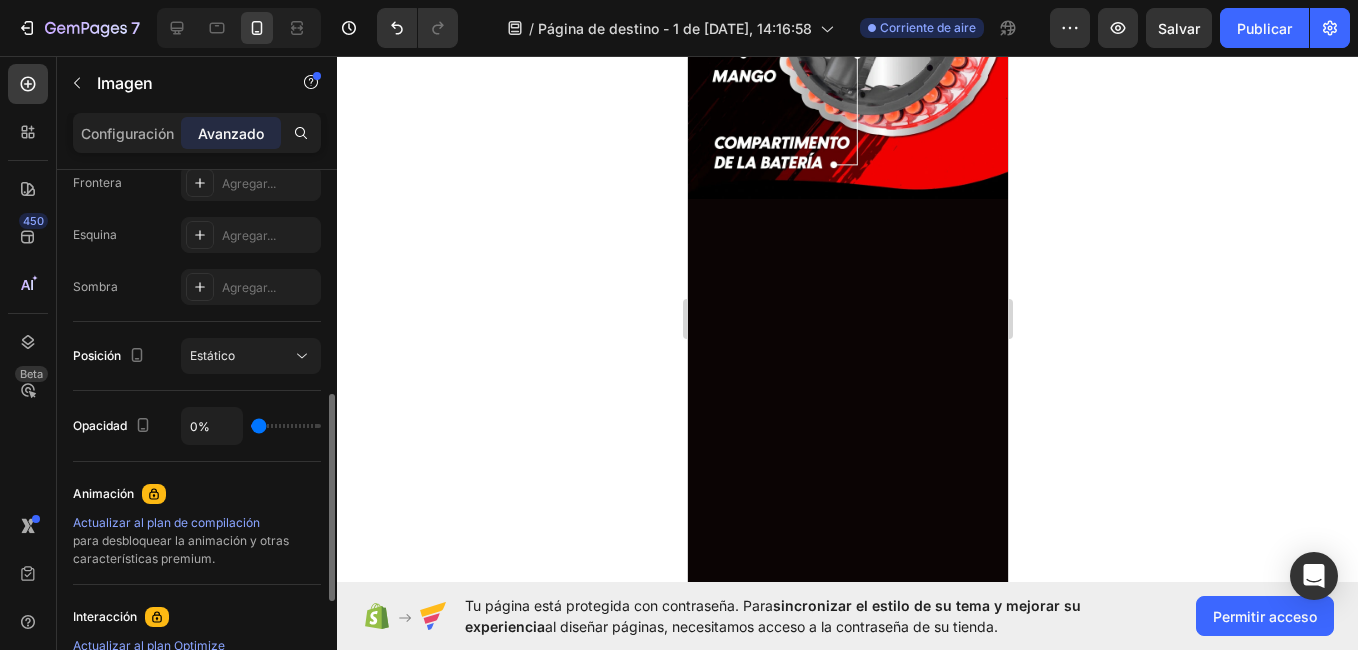 type on "2%" 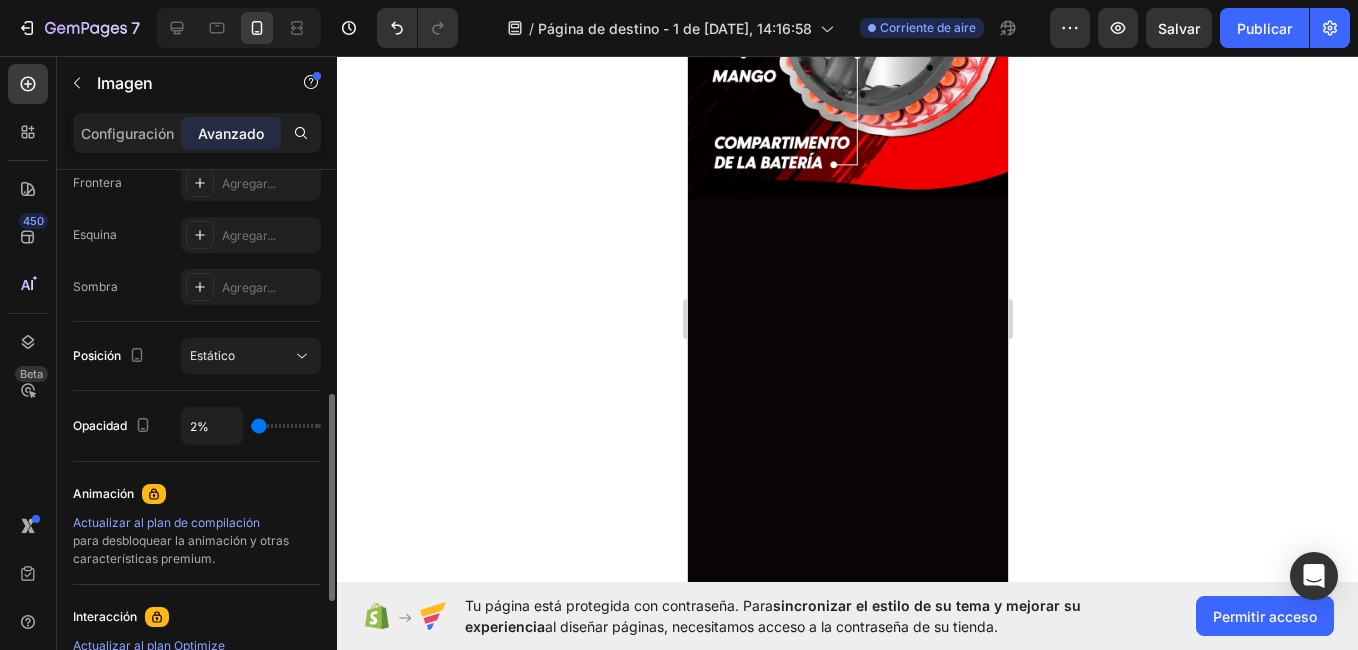 type on "2" 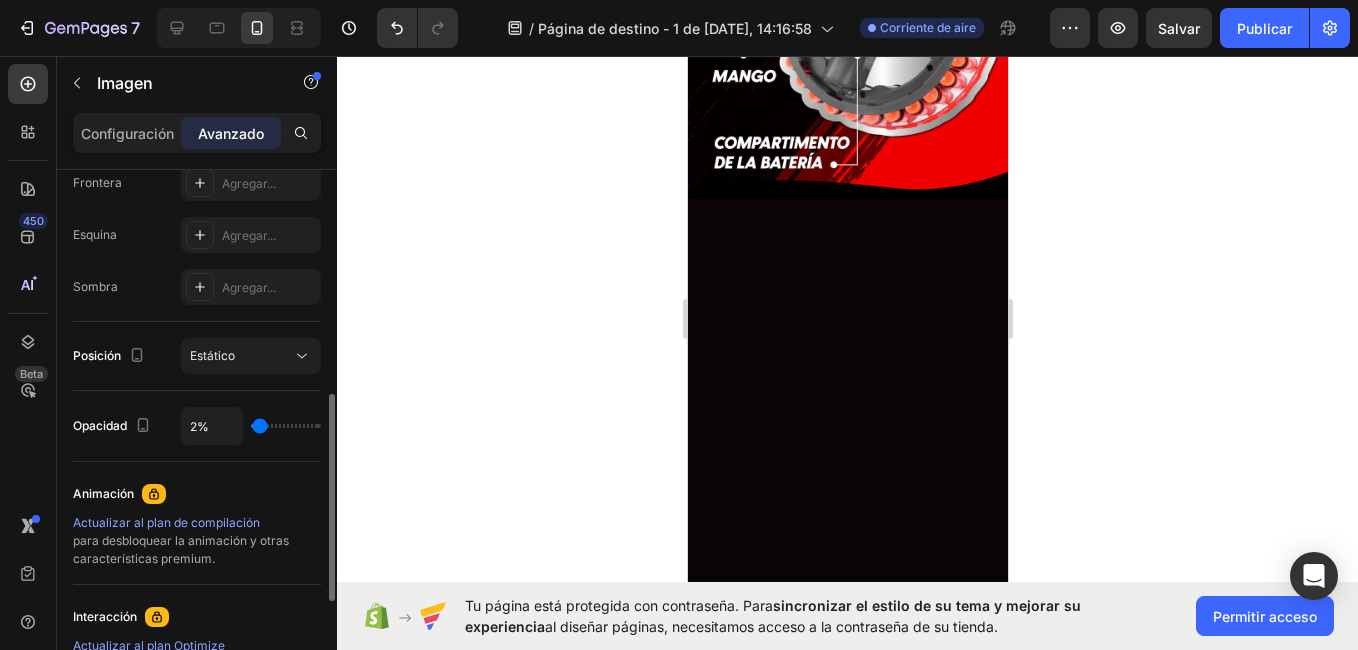 type on "11%" 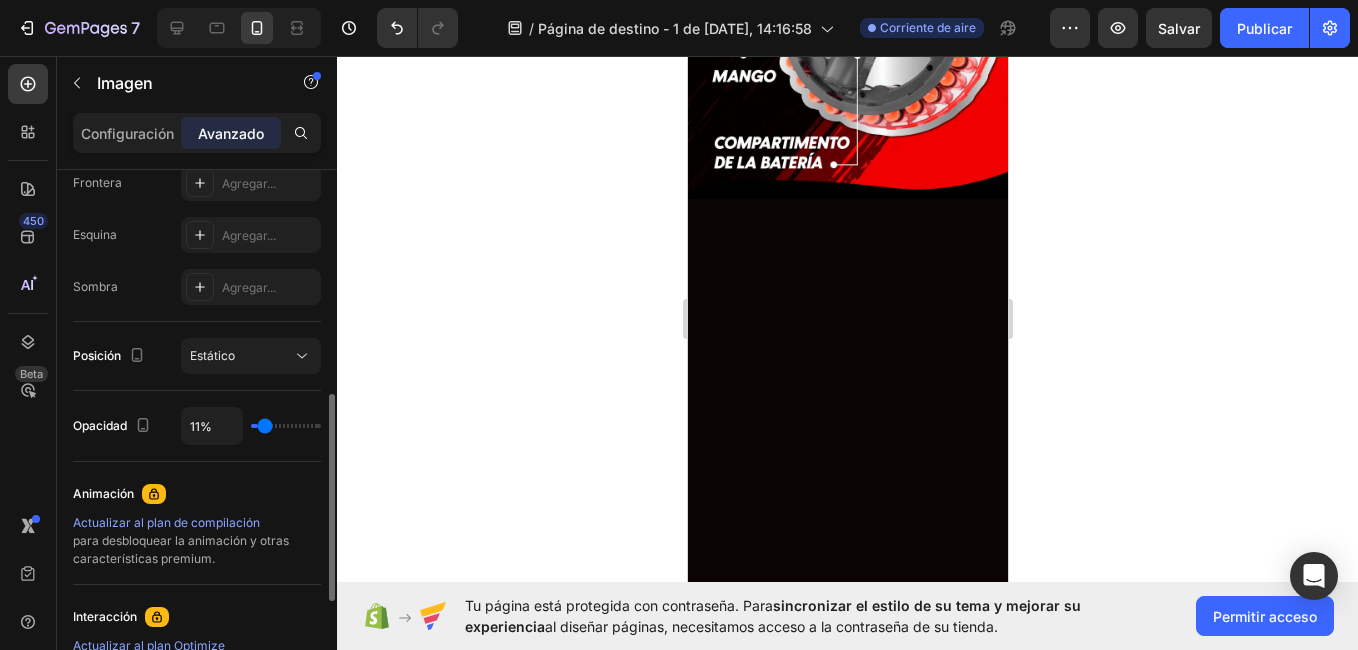type on "20%" 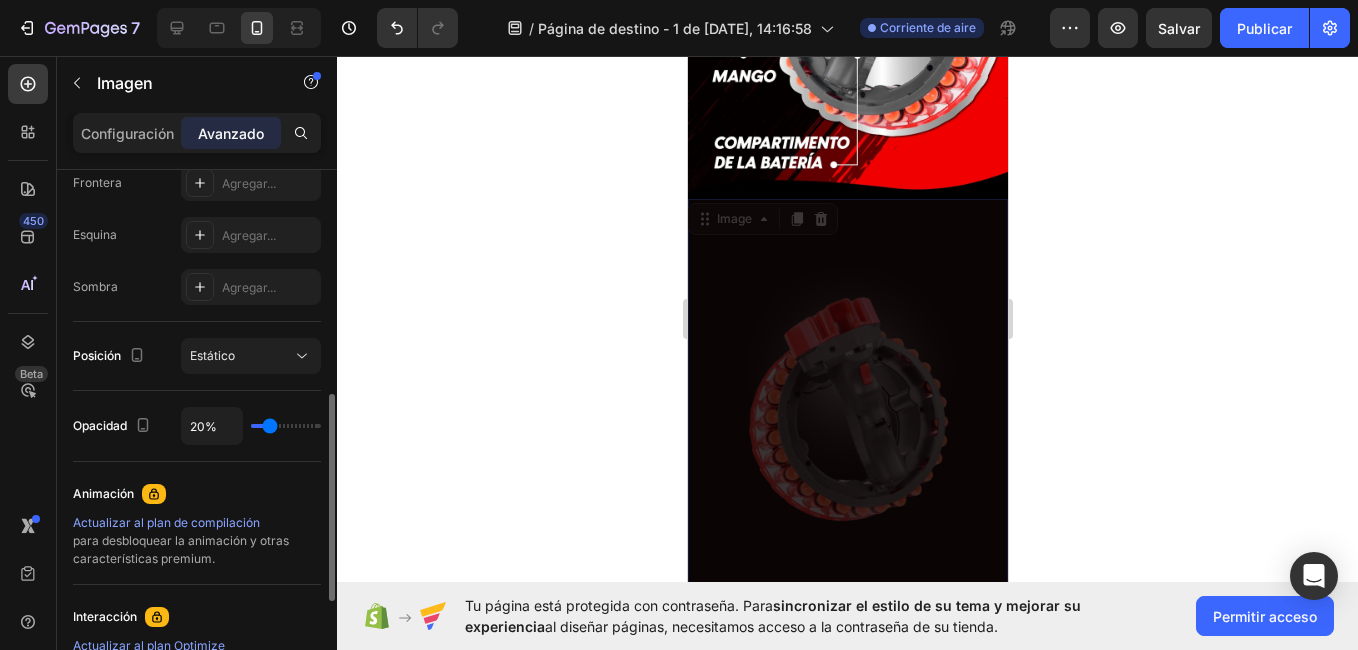 type on "35%" 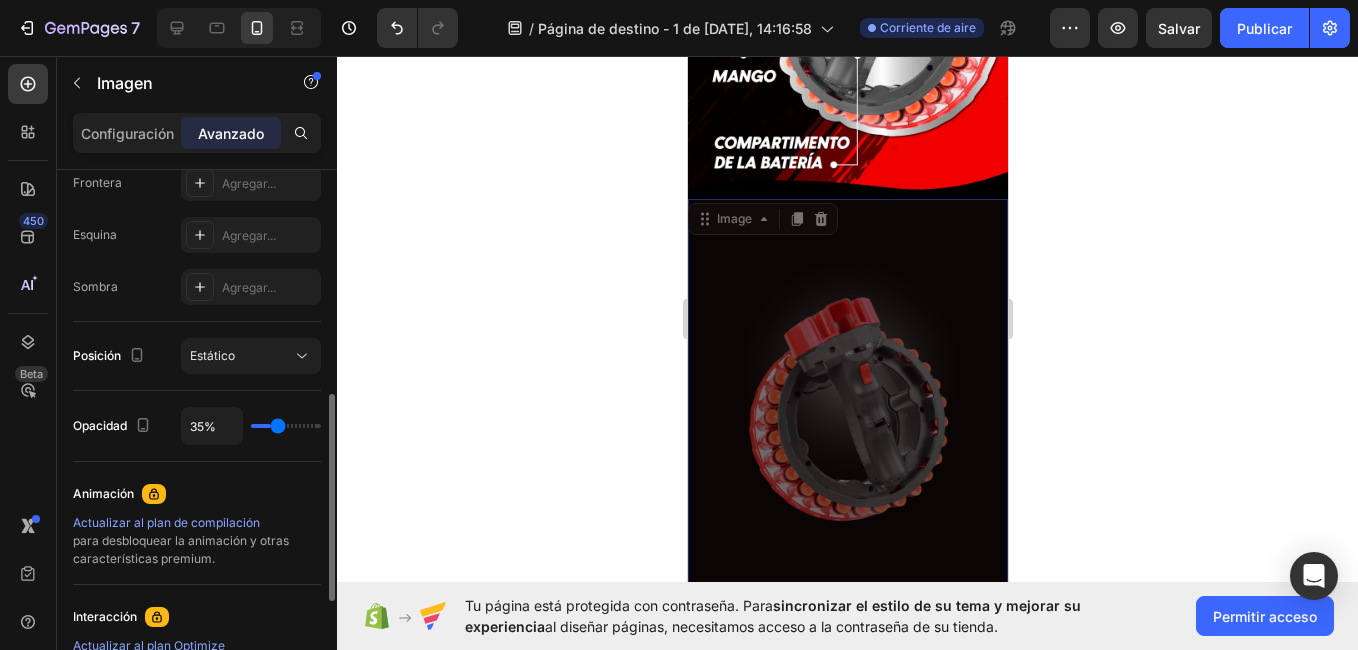 type on "44%" 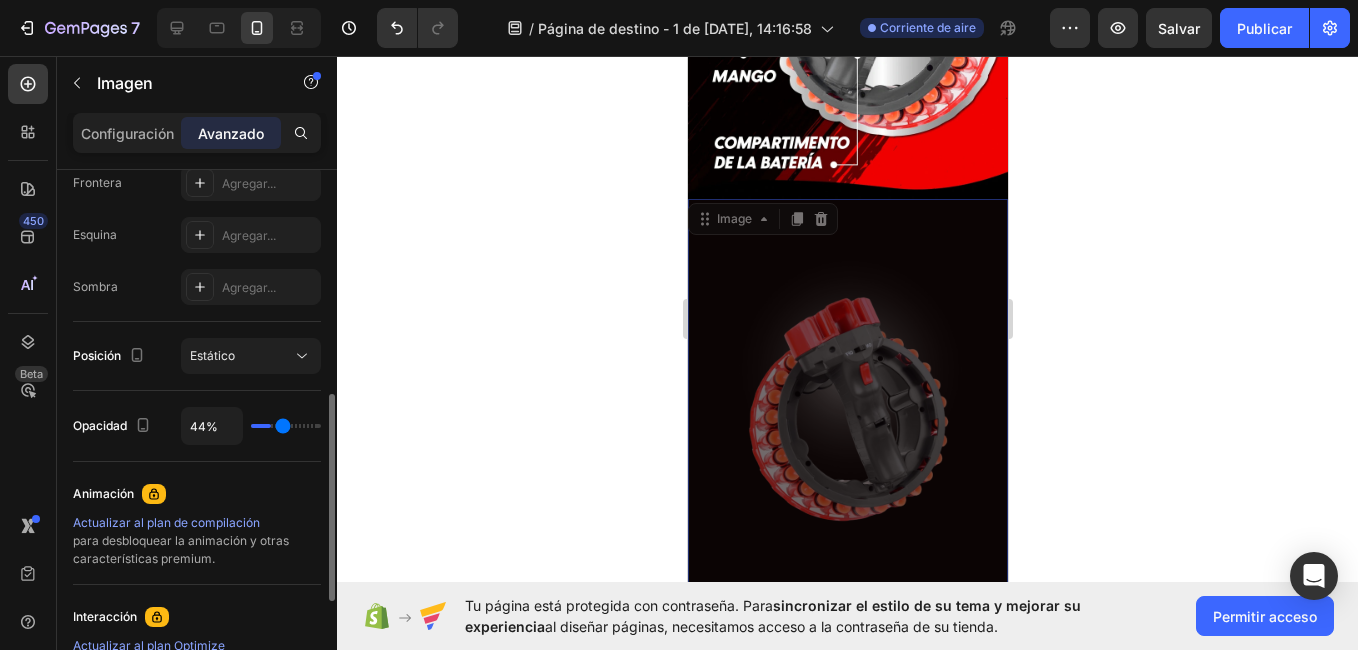 type on "48%" 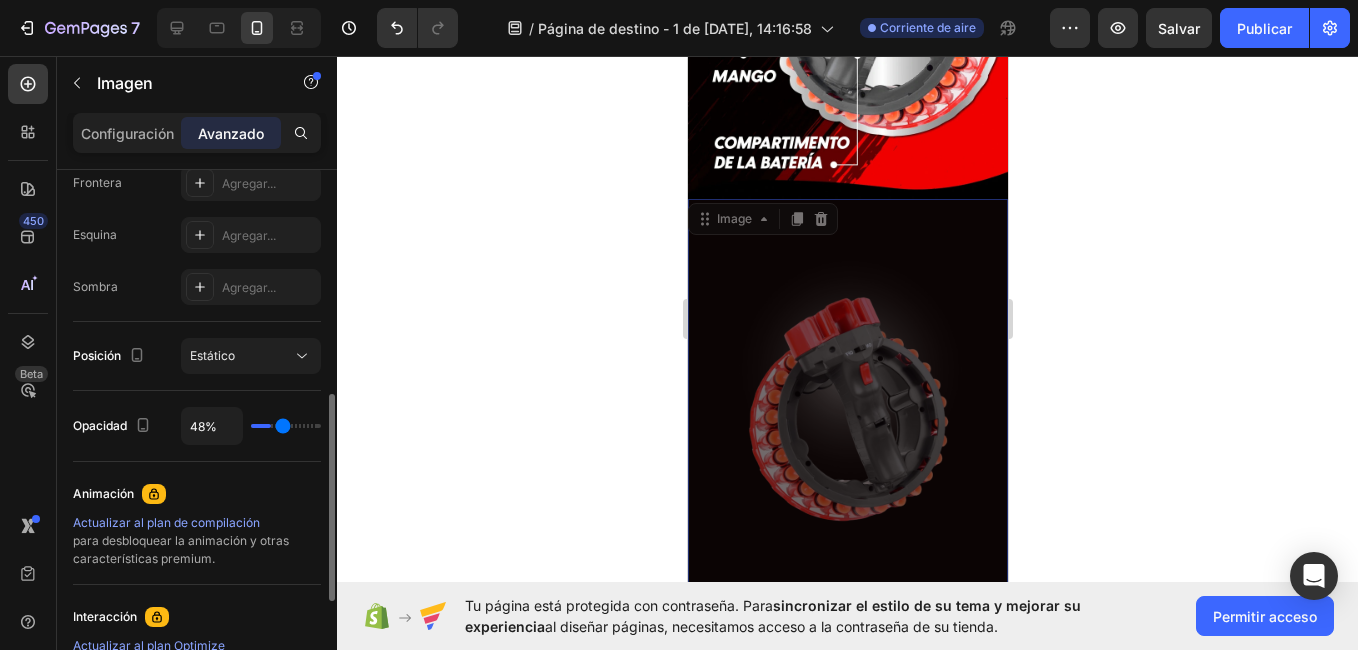 type on "48" 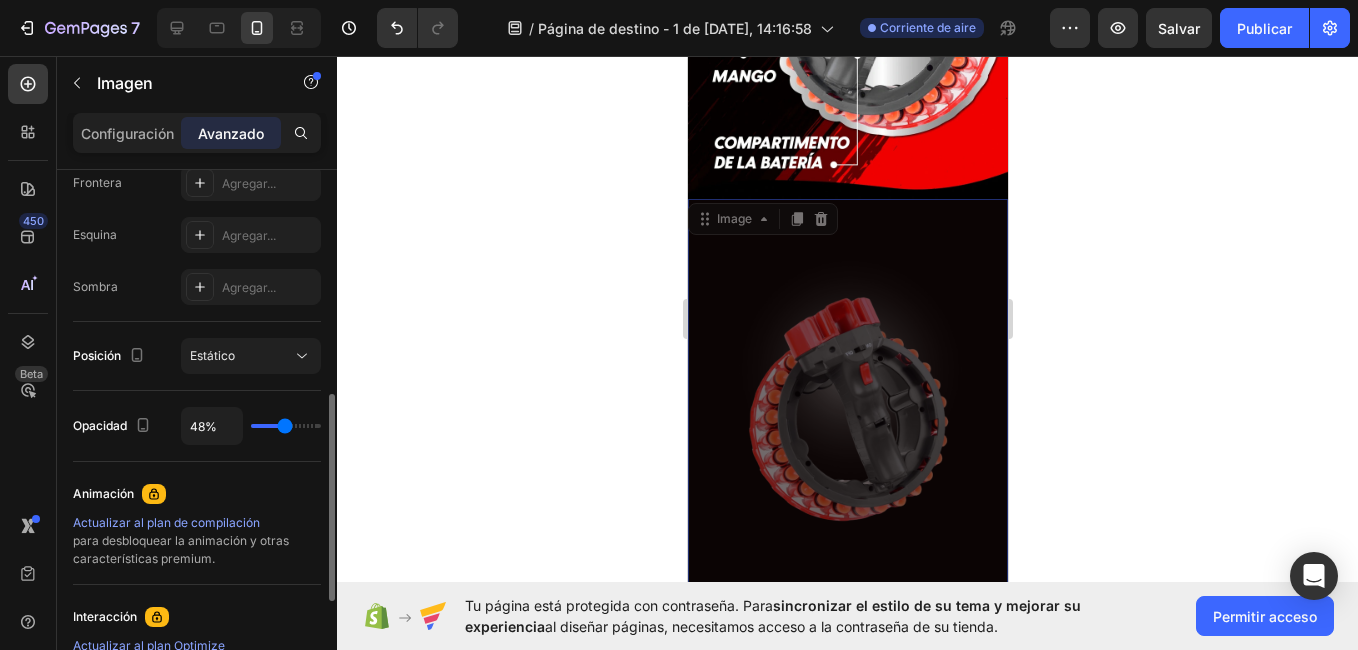 type on "52%" 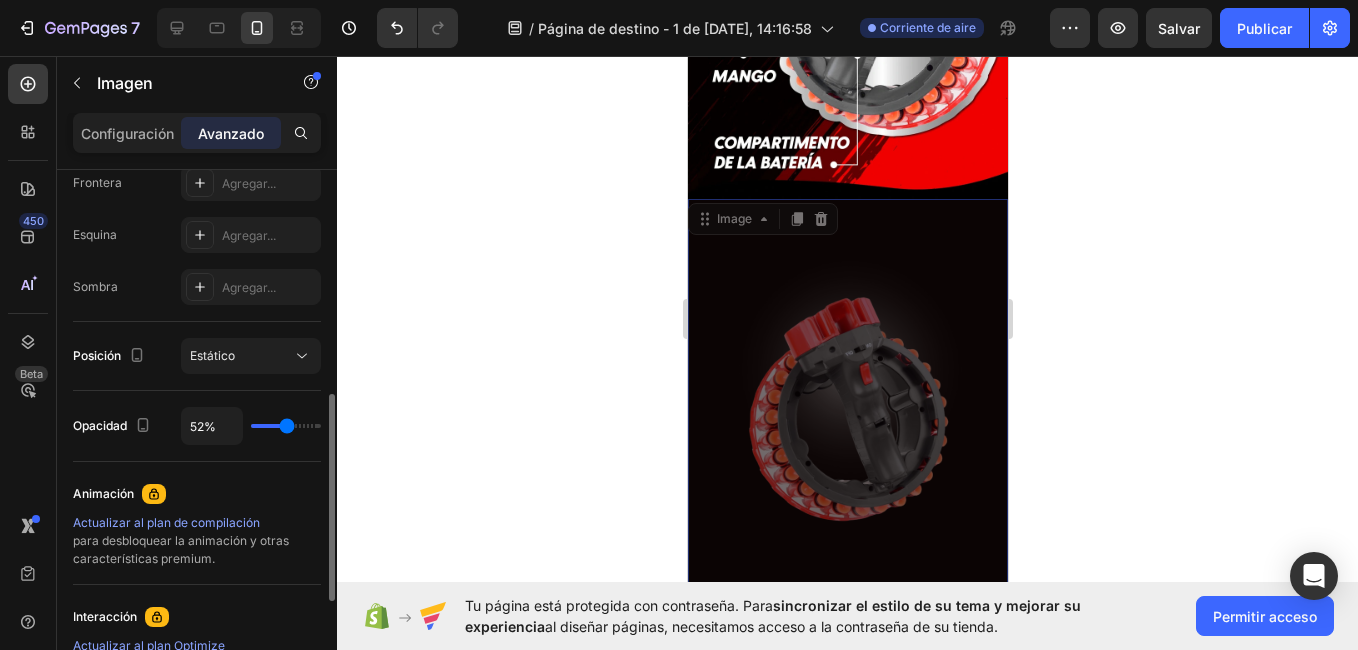 type on "57%" 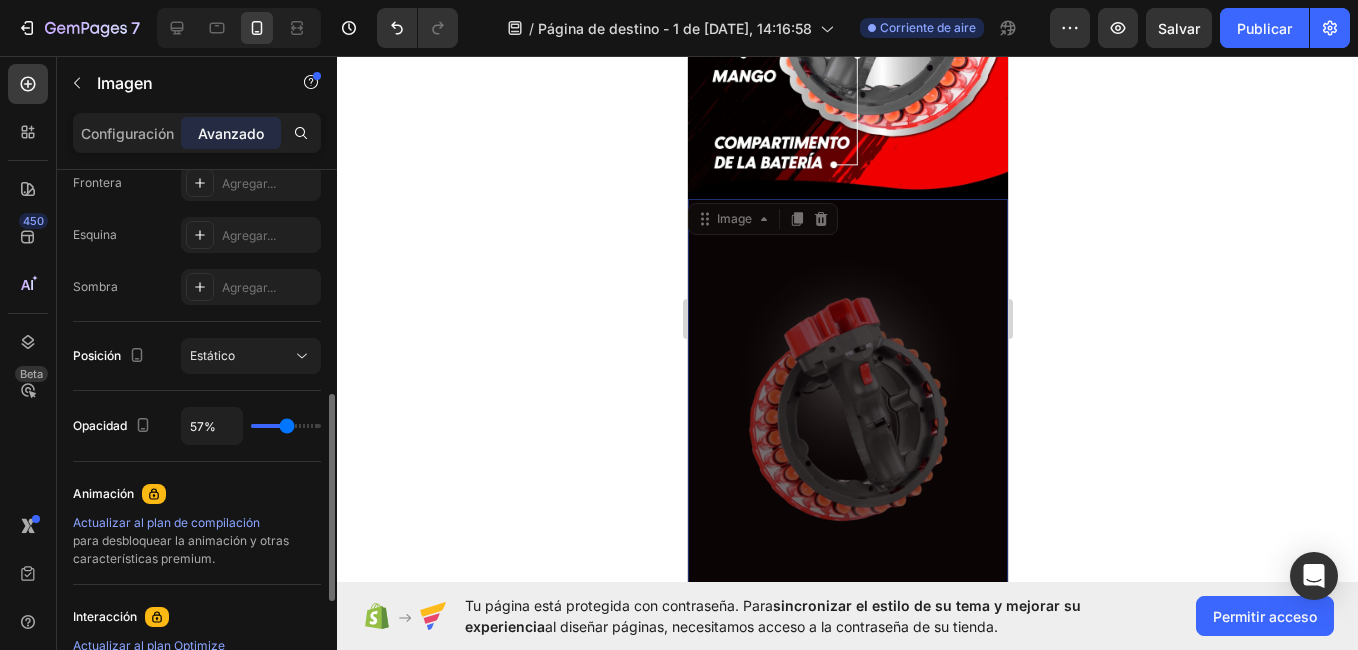 type on "57" 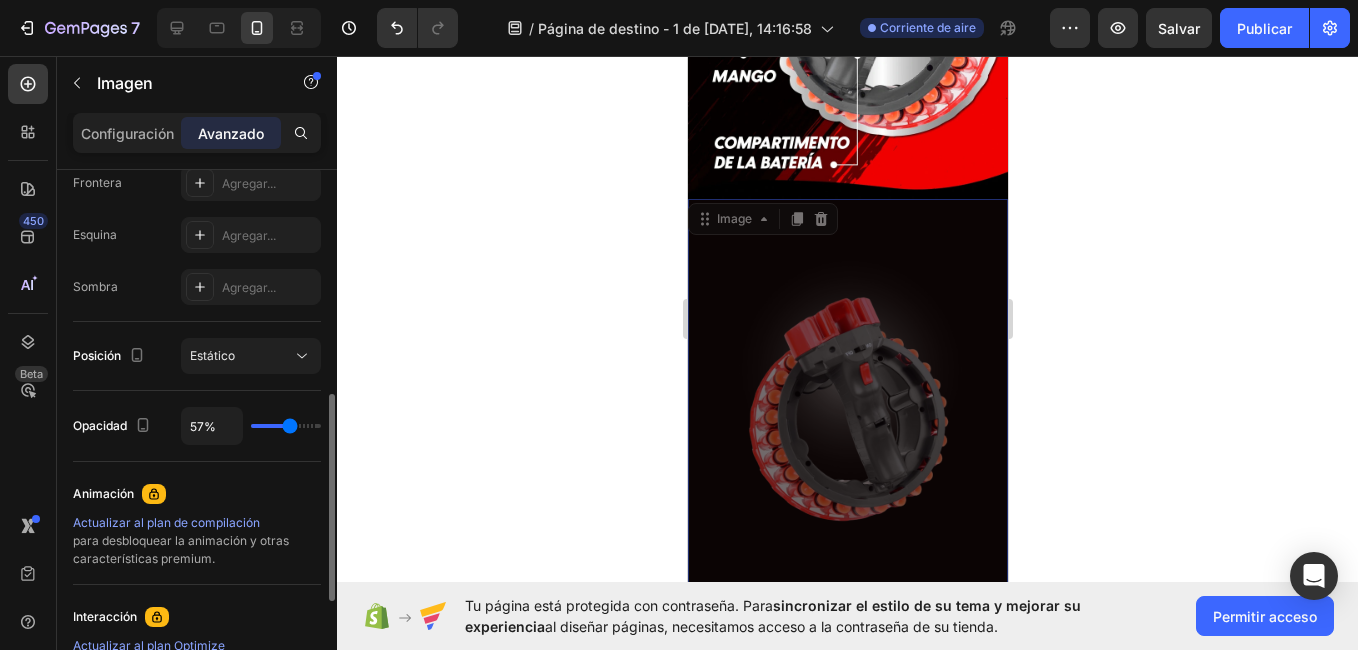 type on "63%" 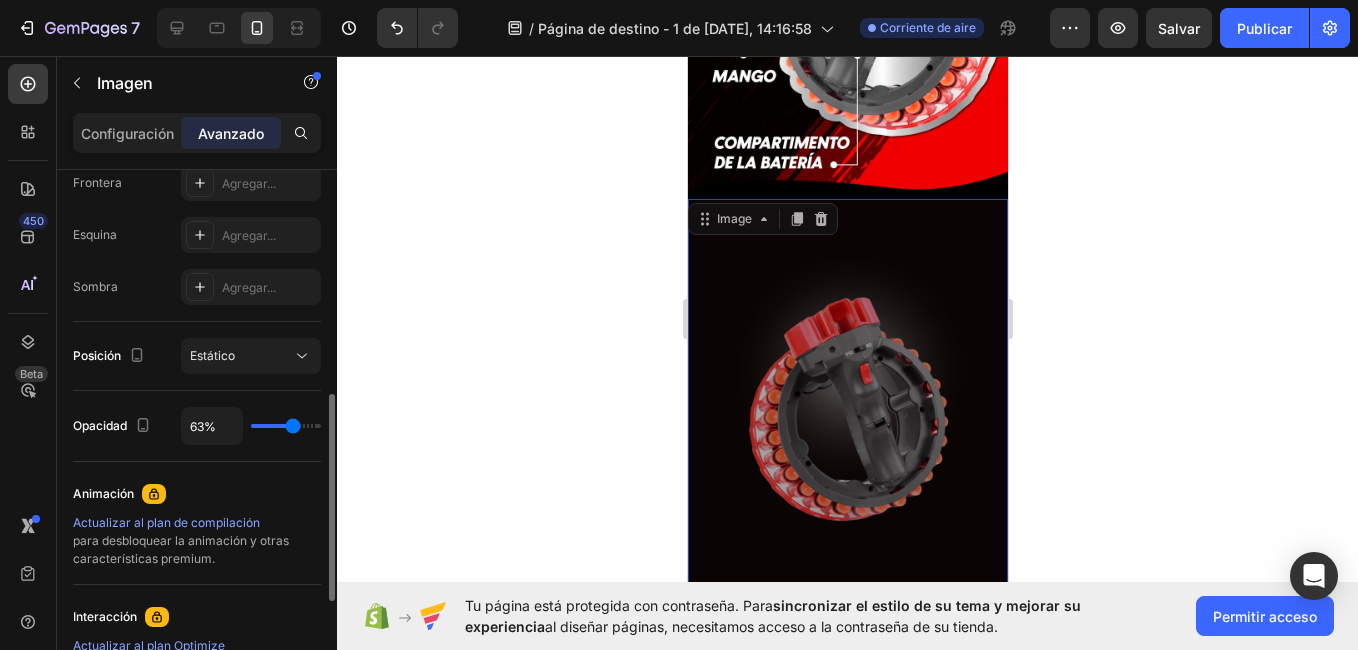 type on "67%" 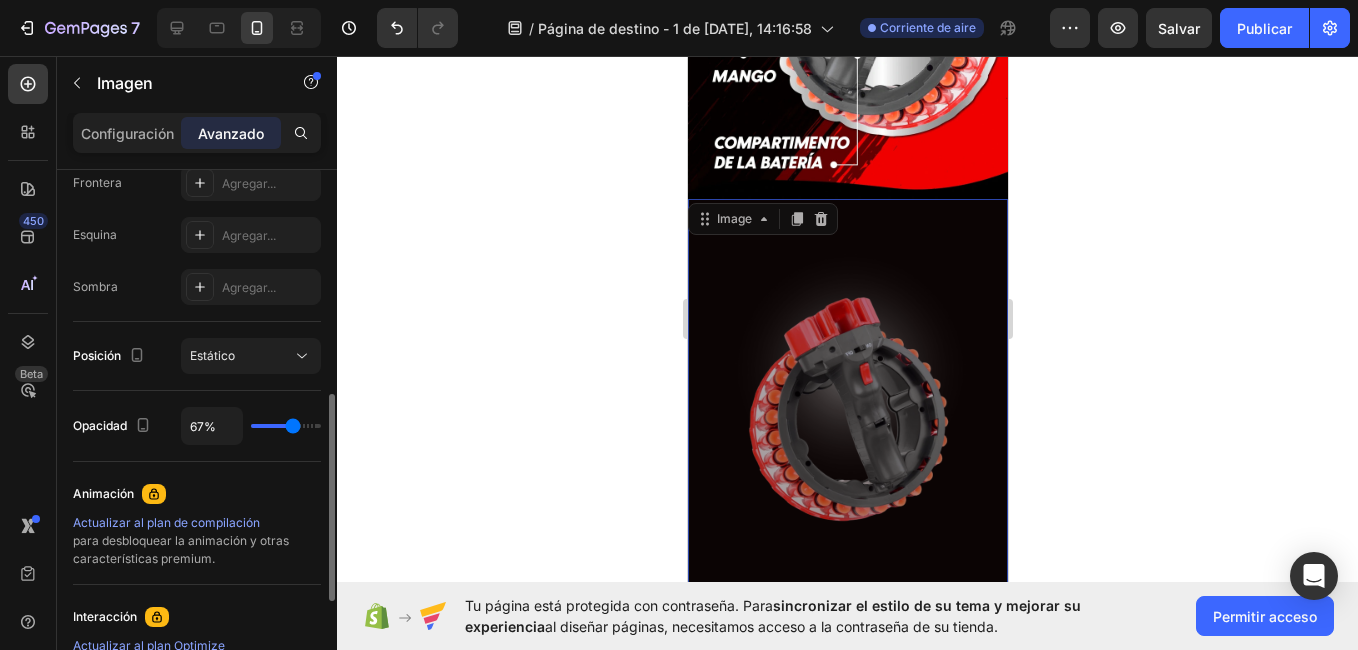 type on "67" 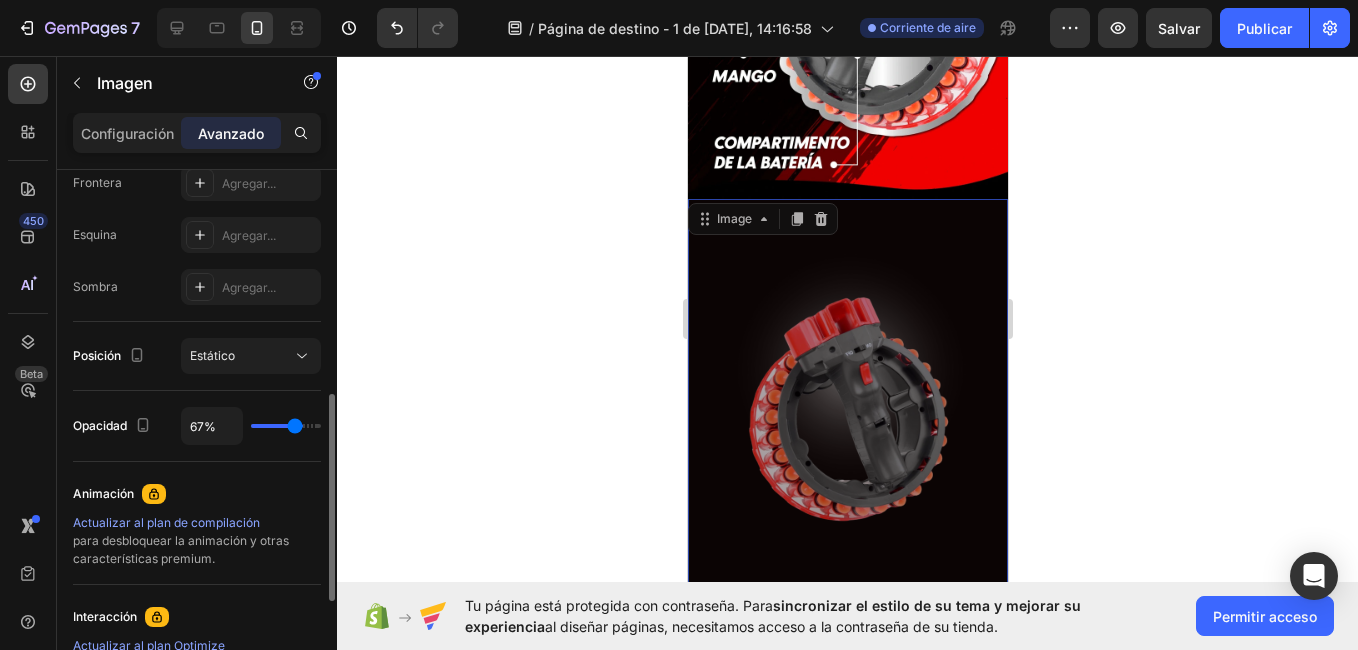 type on "72%" 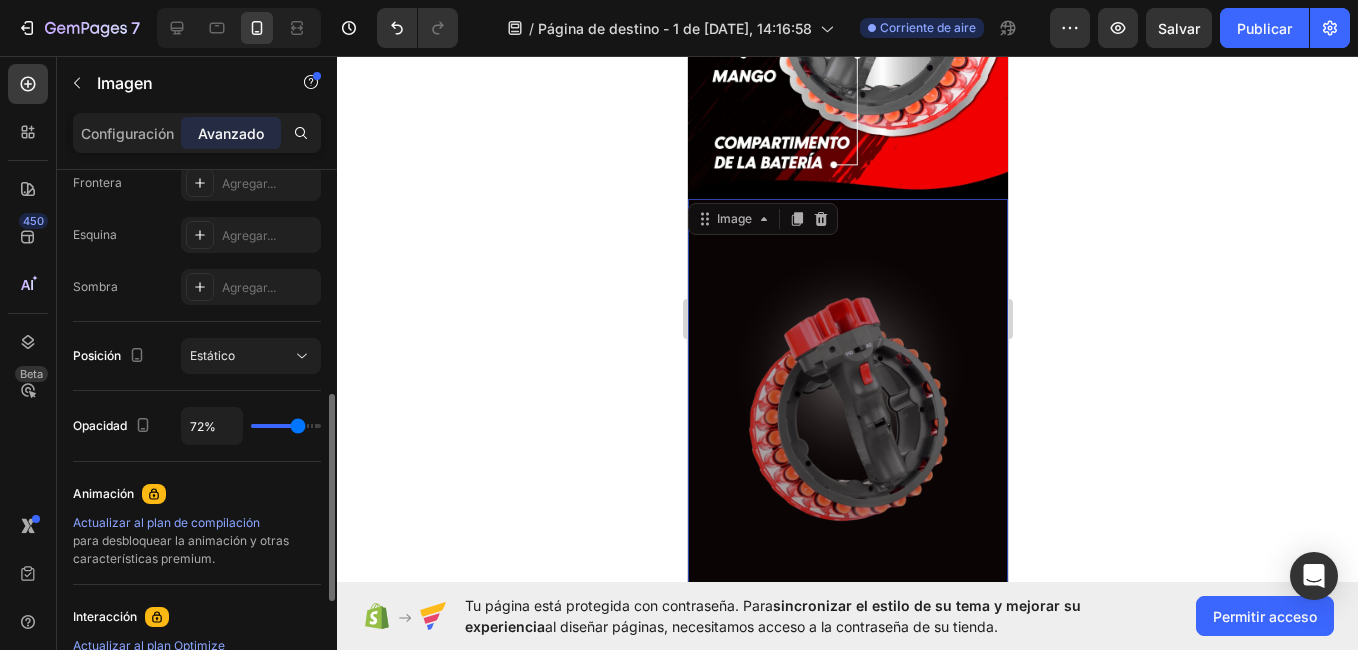 type on "74%" 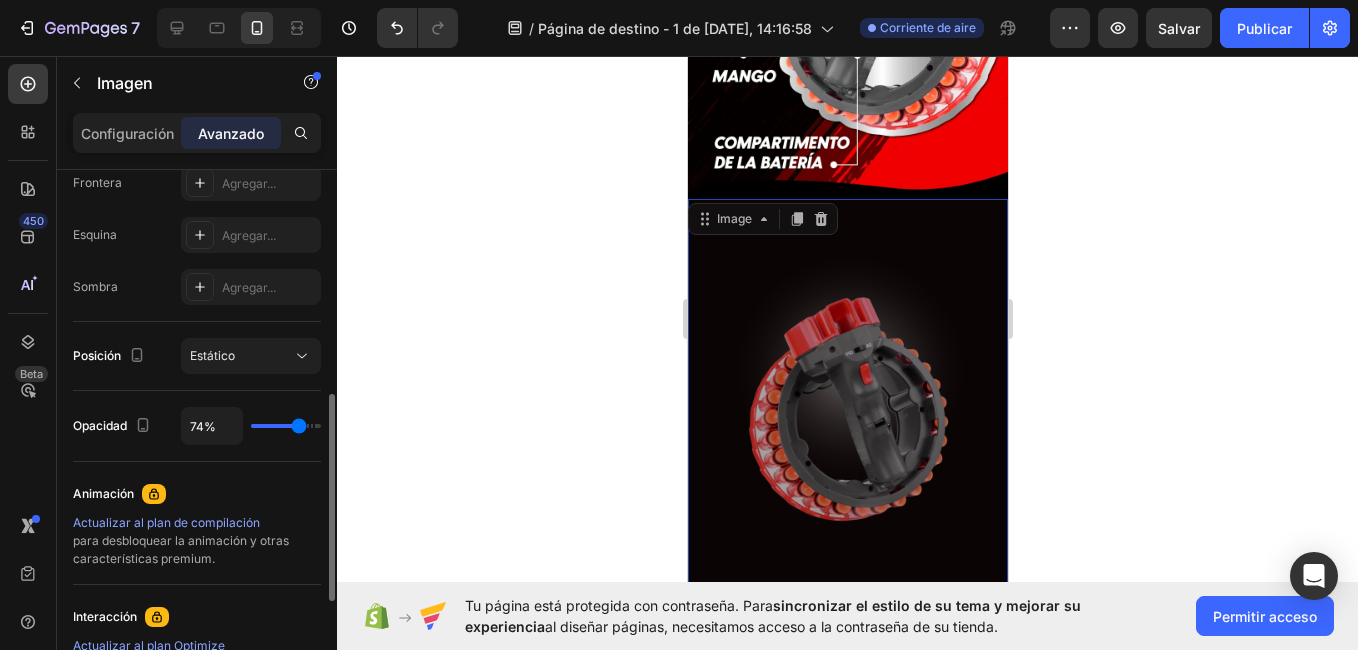 type on "83%" 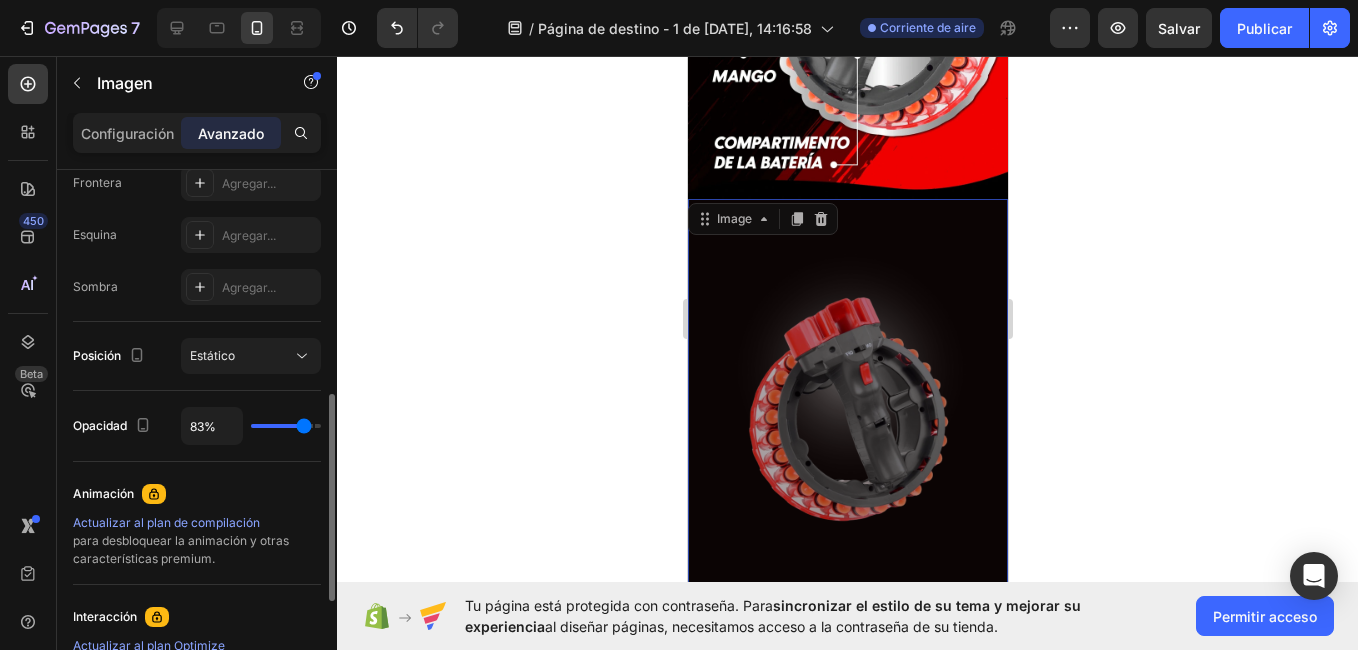 type on "89%" 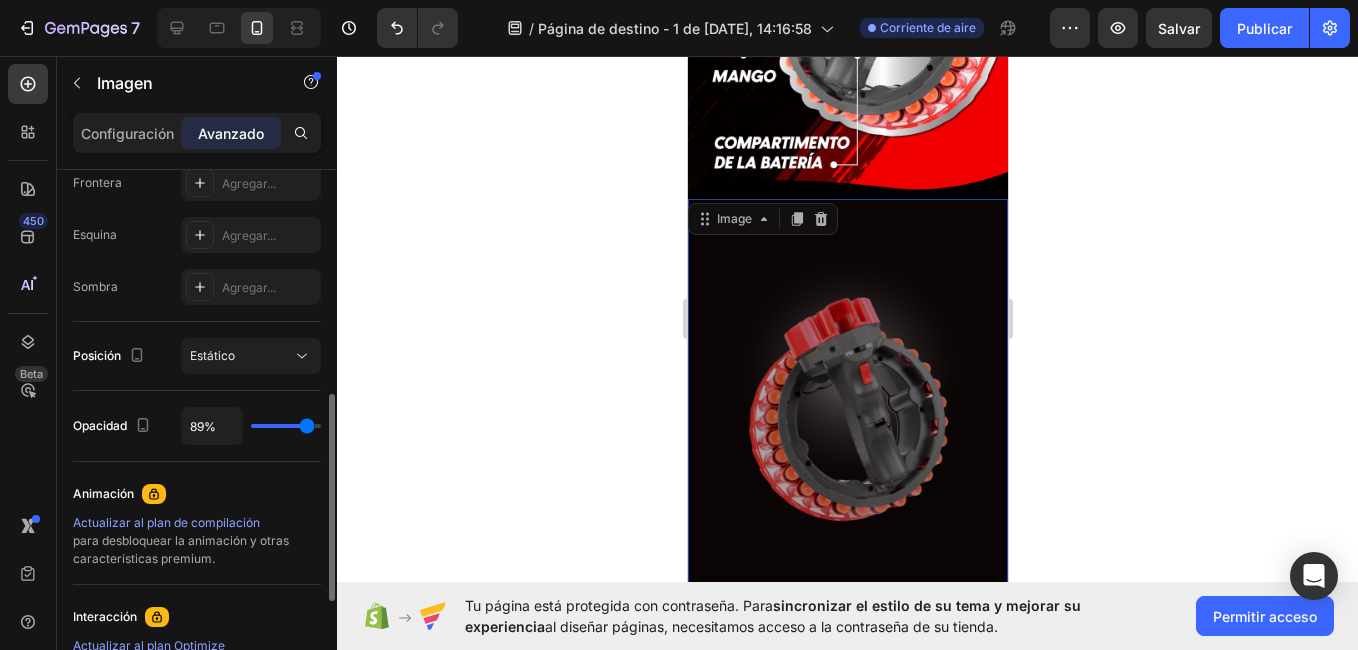 type on "91%" 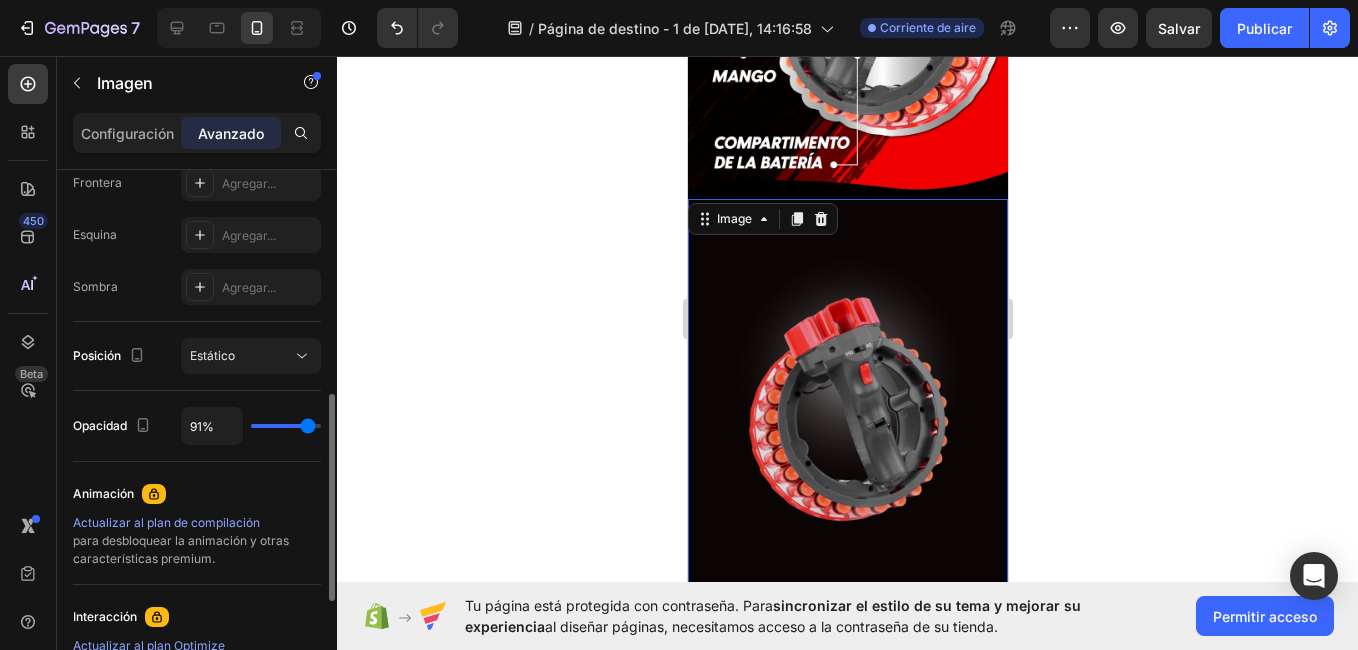 type on "100%" 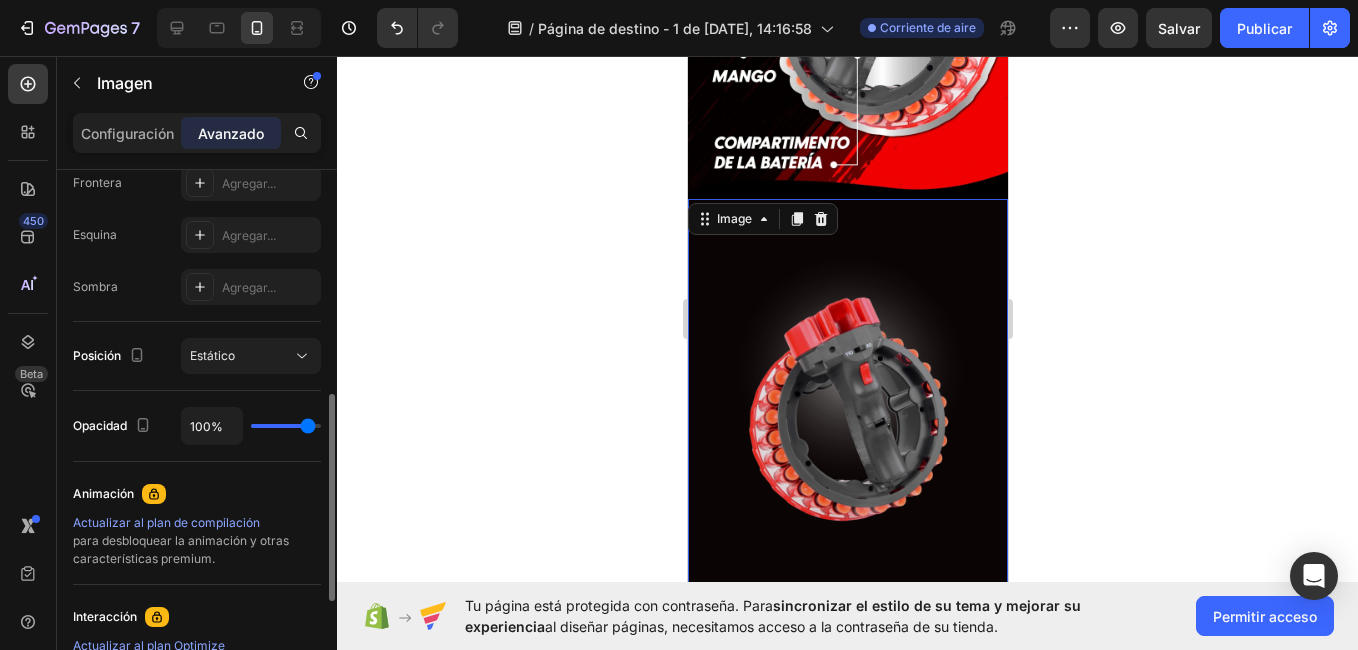 type on "100" 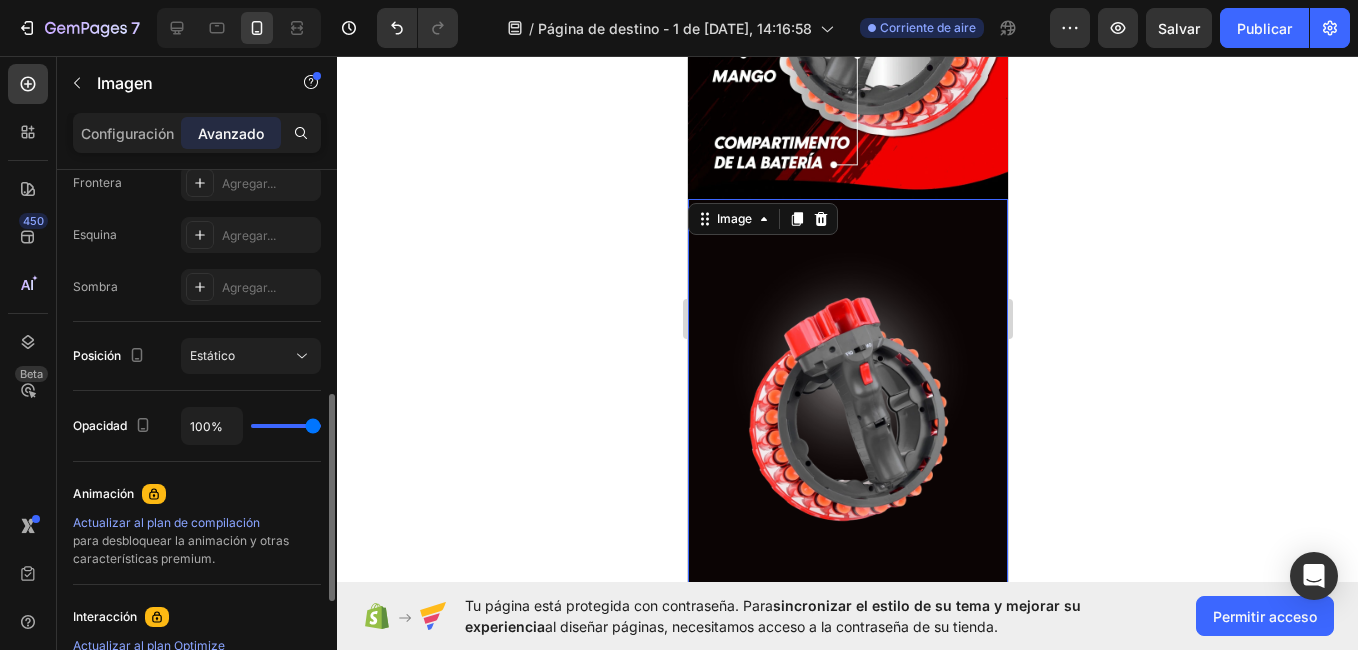 drag, startPoint x: 315, startPoint y: 427, endPoint x: 338, endPoint y: 430, distance: 23.194826 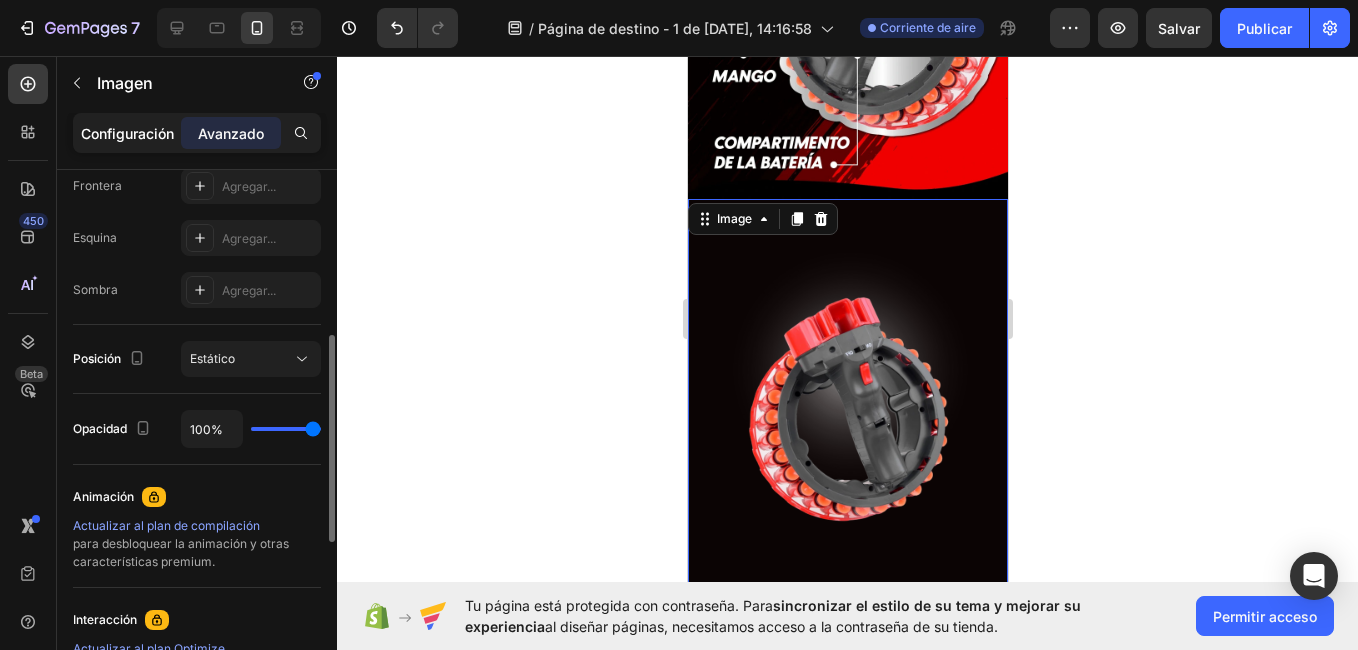 scroll, scrollTop: 533, scrollLeft: 0, axis: vertical 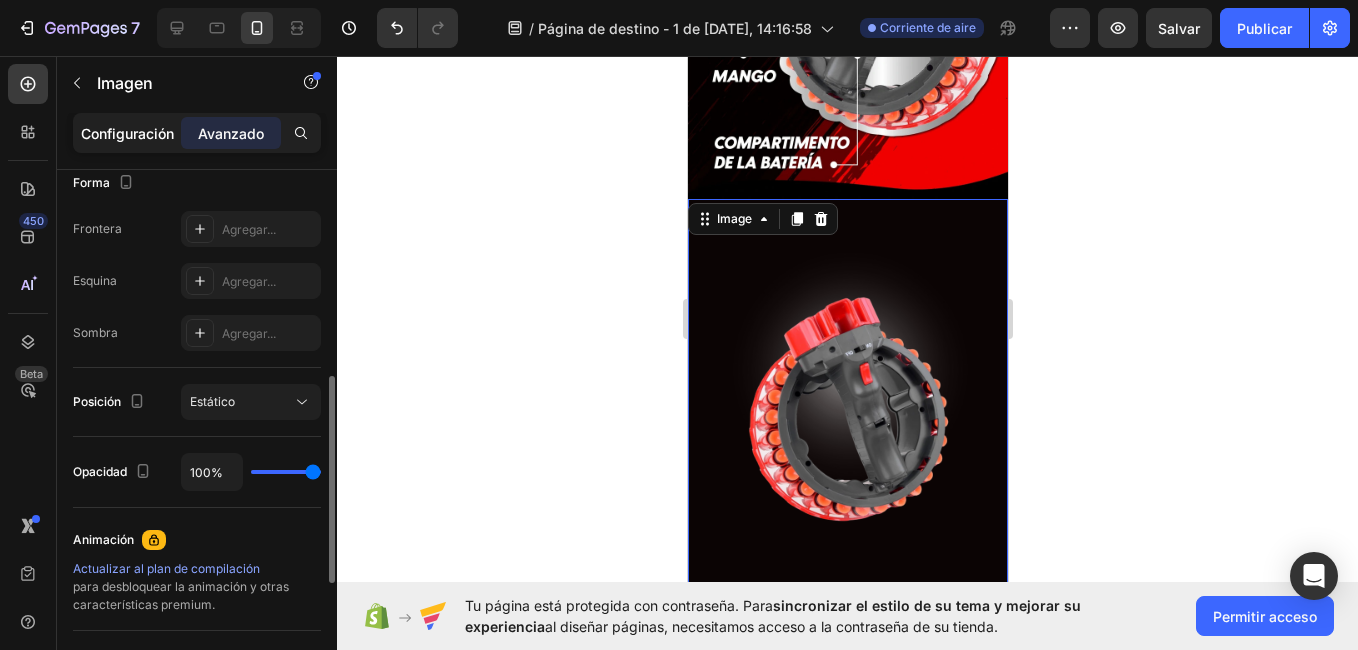 click on "Configuración" at bounding box center (127, 133) 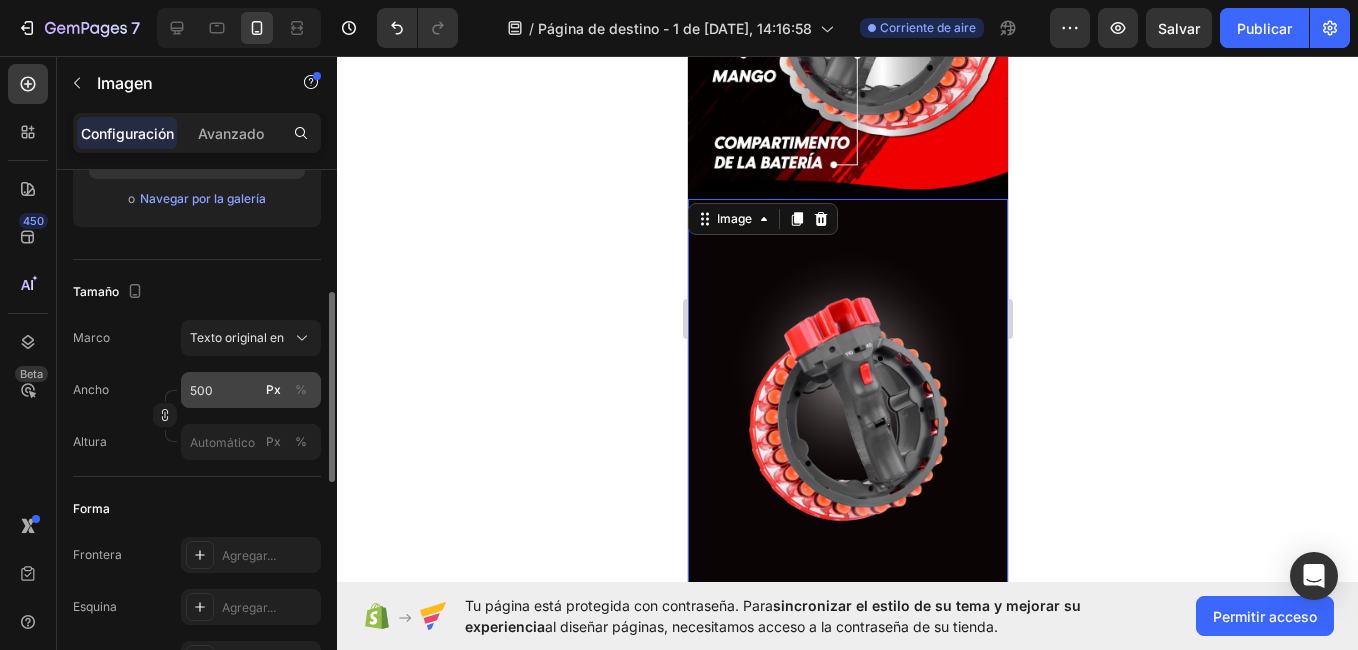 scroll, scrollTop: 369, scrollLeft: 0, axis: vertical 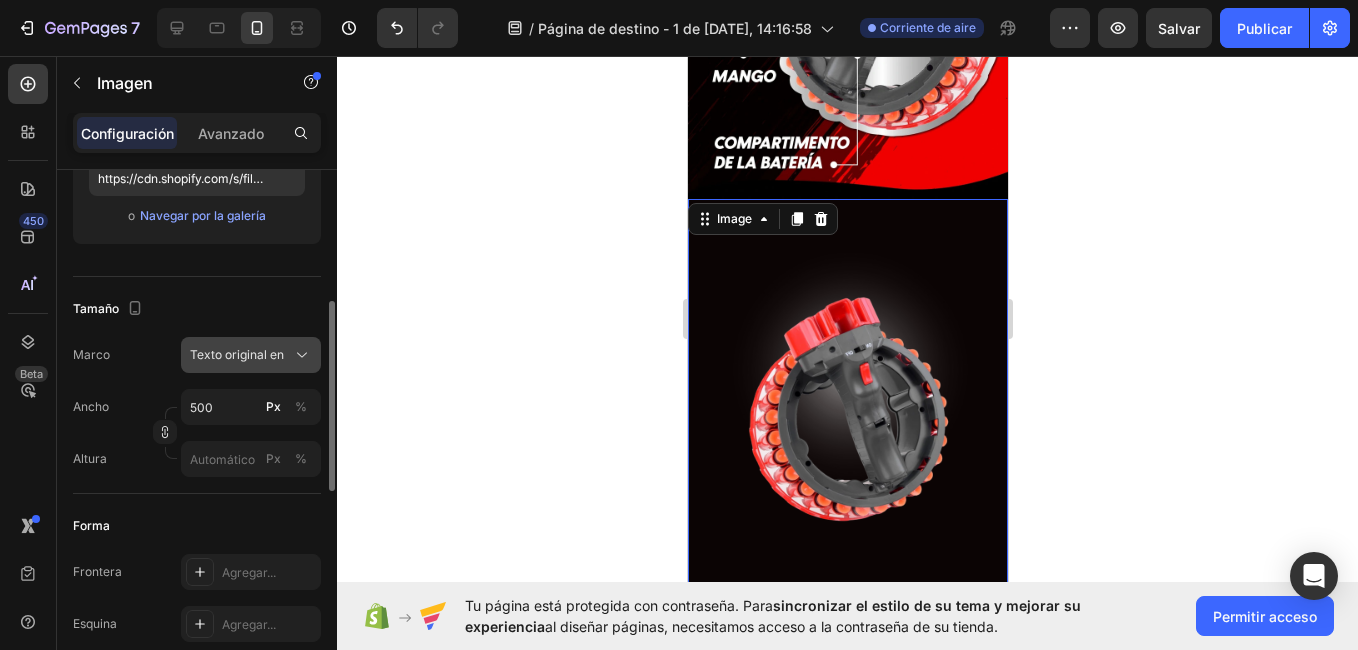 click 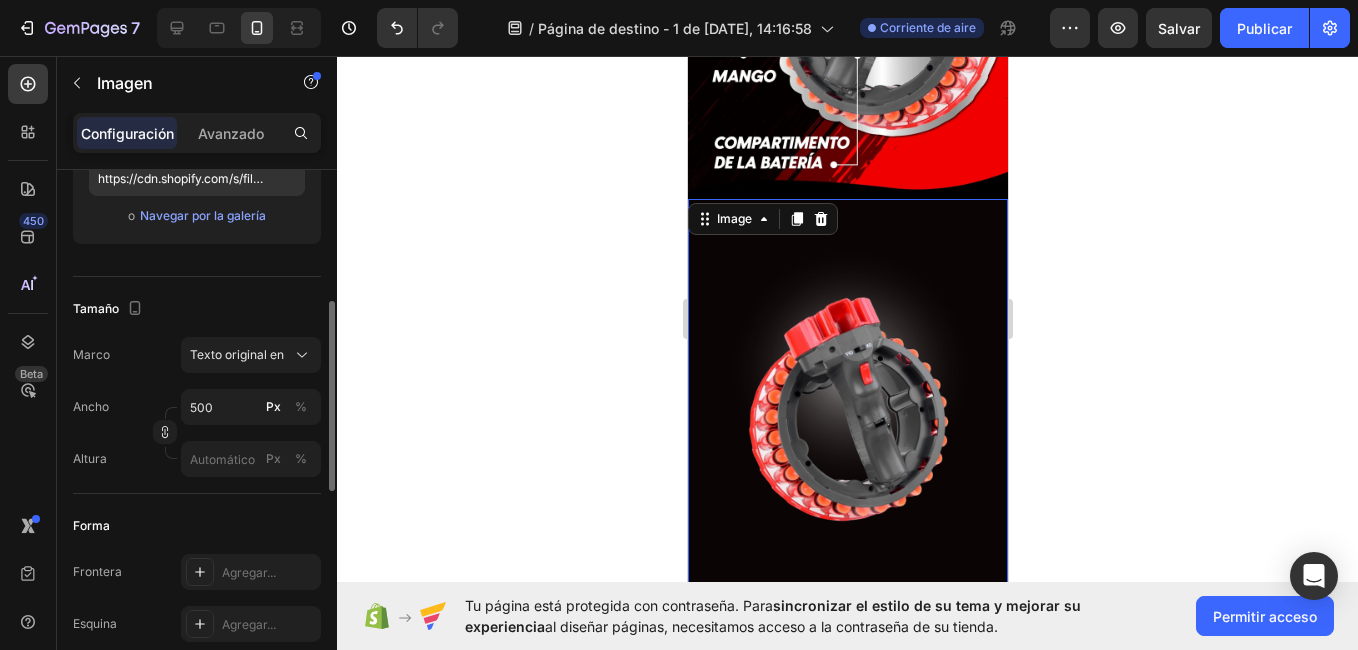 click on "Ancho 500 Px %" at bounding box center (197, 407) 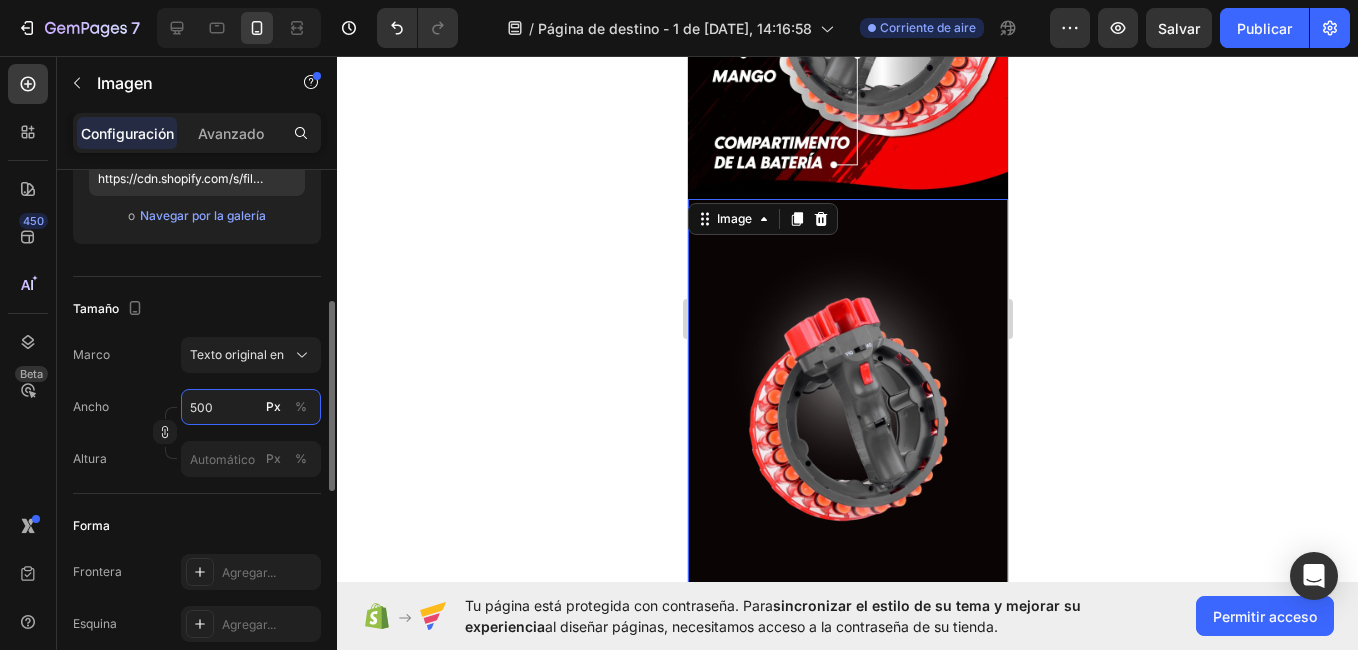 click on "500" at bounding box center [251, 407] 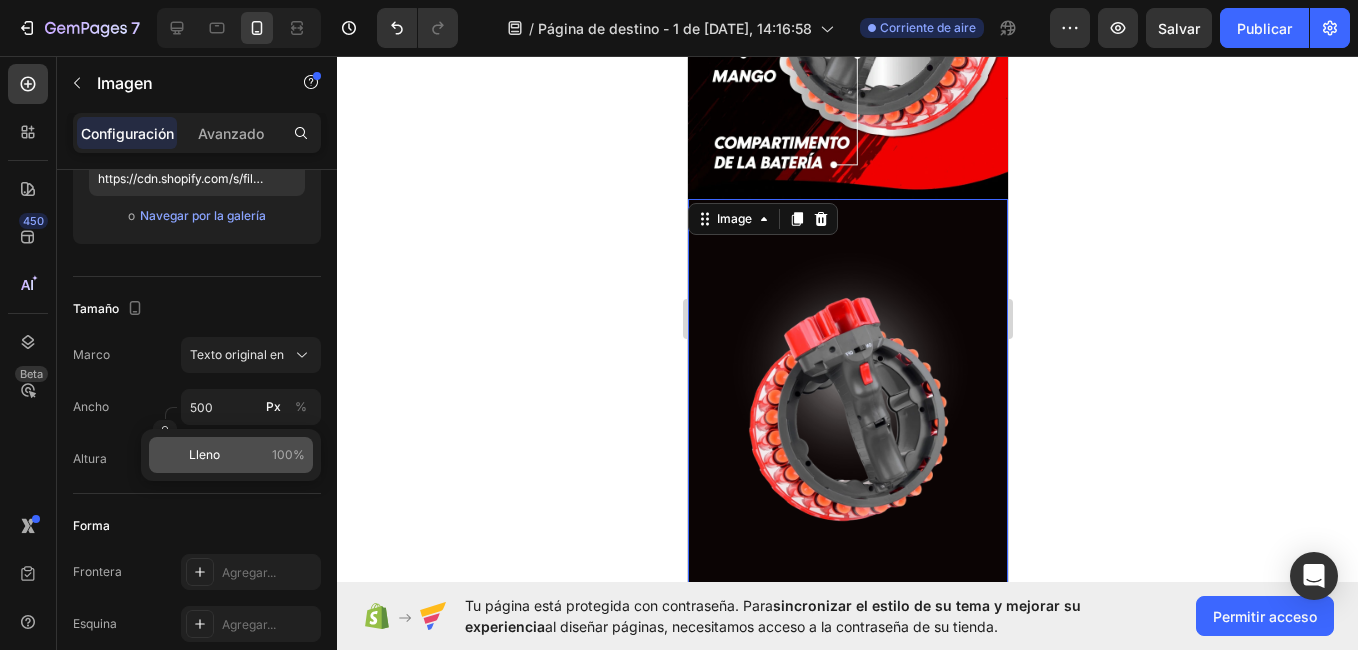 click on "Lleno" at bounding box center (204, 455) 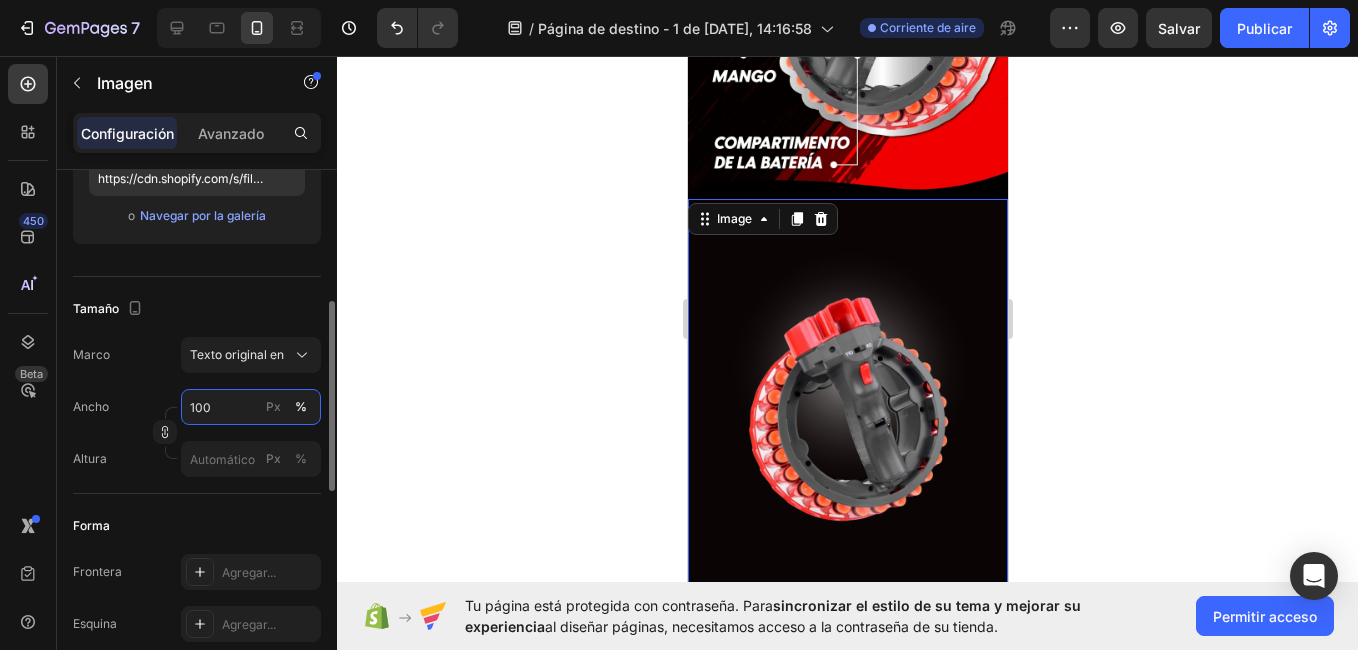 click on "100" at bounding box center [251, 407] 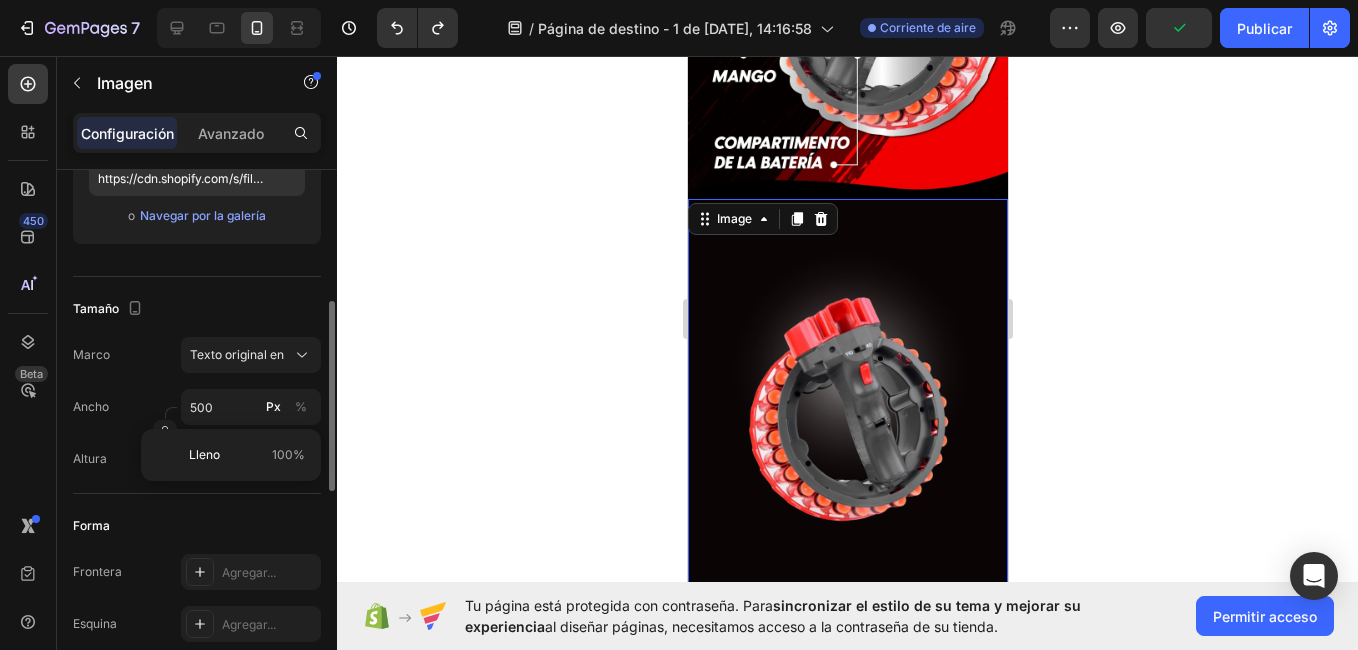 click on "Marco Texto original en" at bounding box center (197, 355) 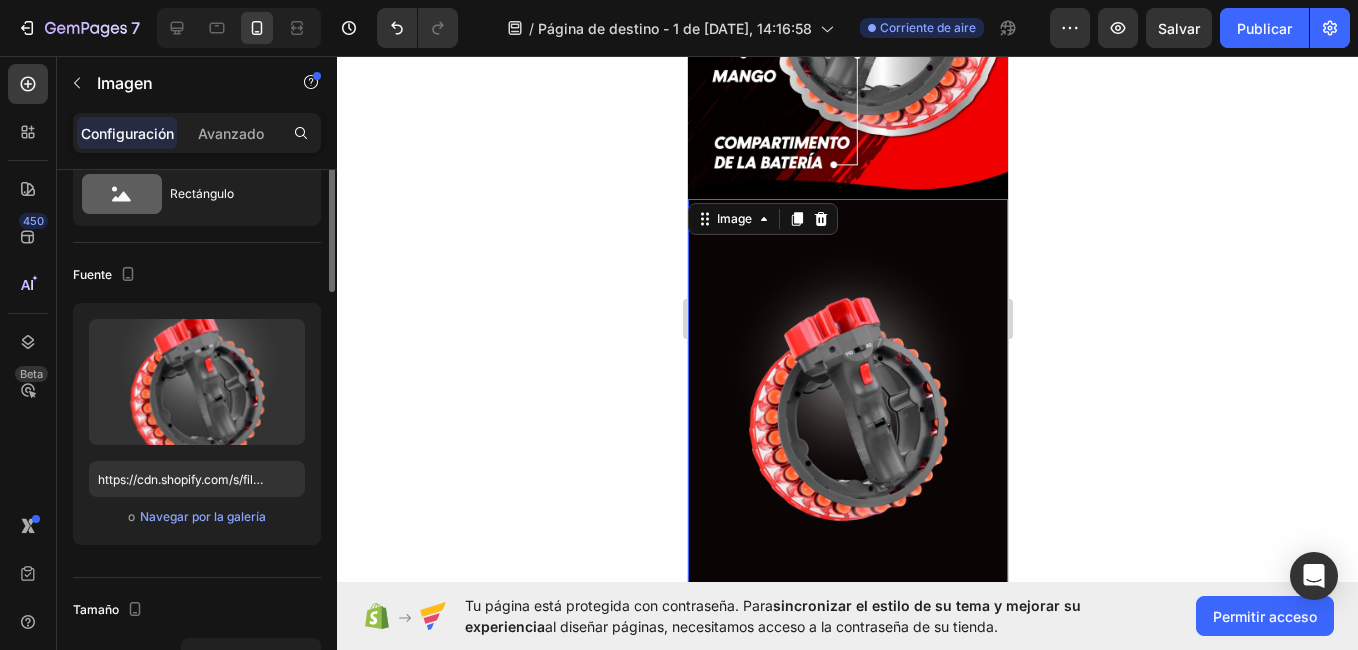 scroll, scrollTop: 0, scrollLeft: 0, axis: both 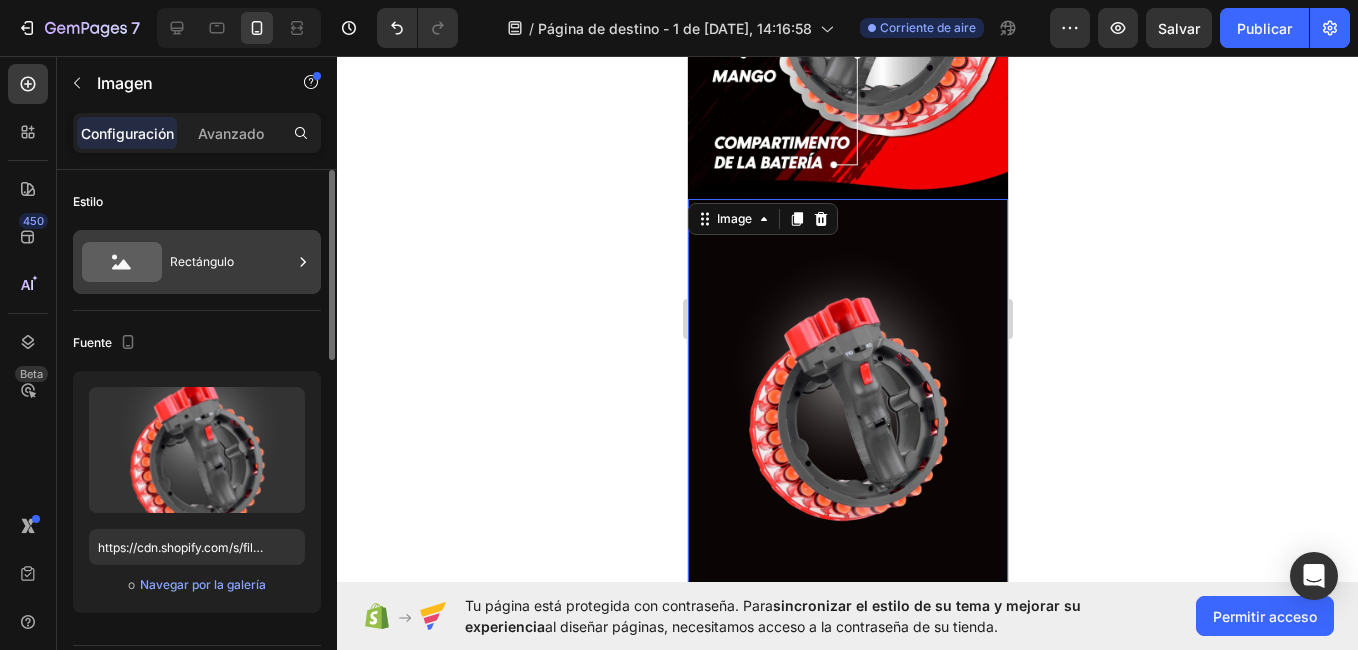 click 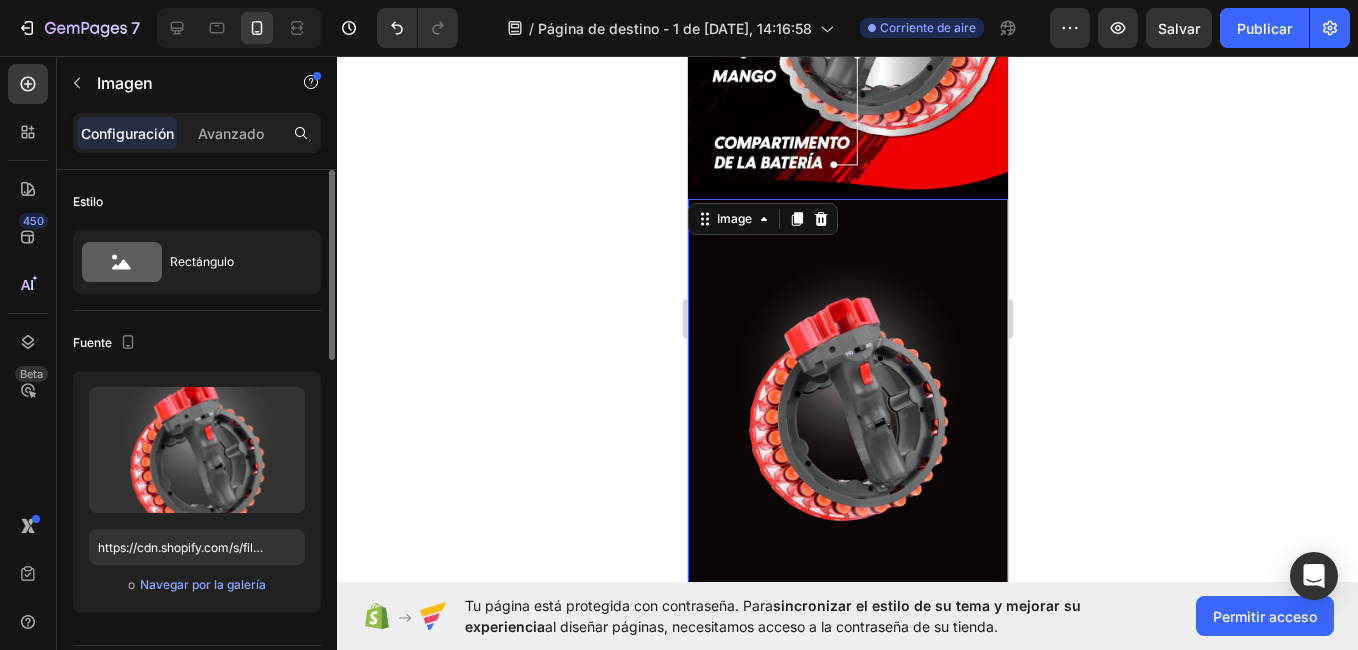click on "Estilo" at bounding box center [197, 202] 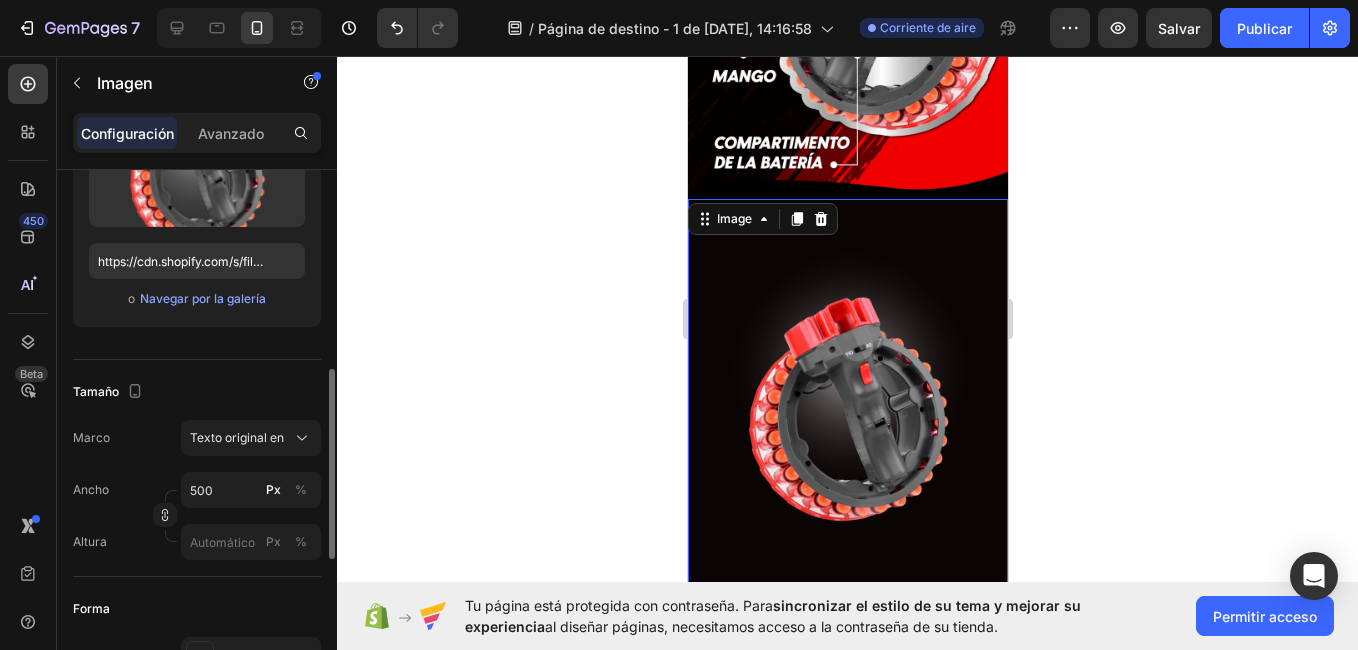 scroll, scrollTop: 359, scrollLeft: 0, axis: vertical 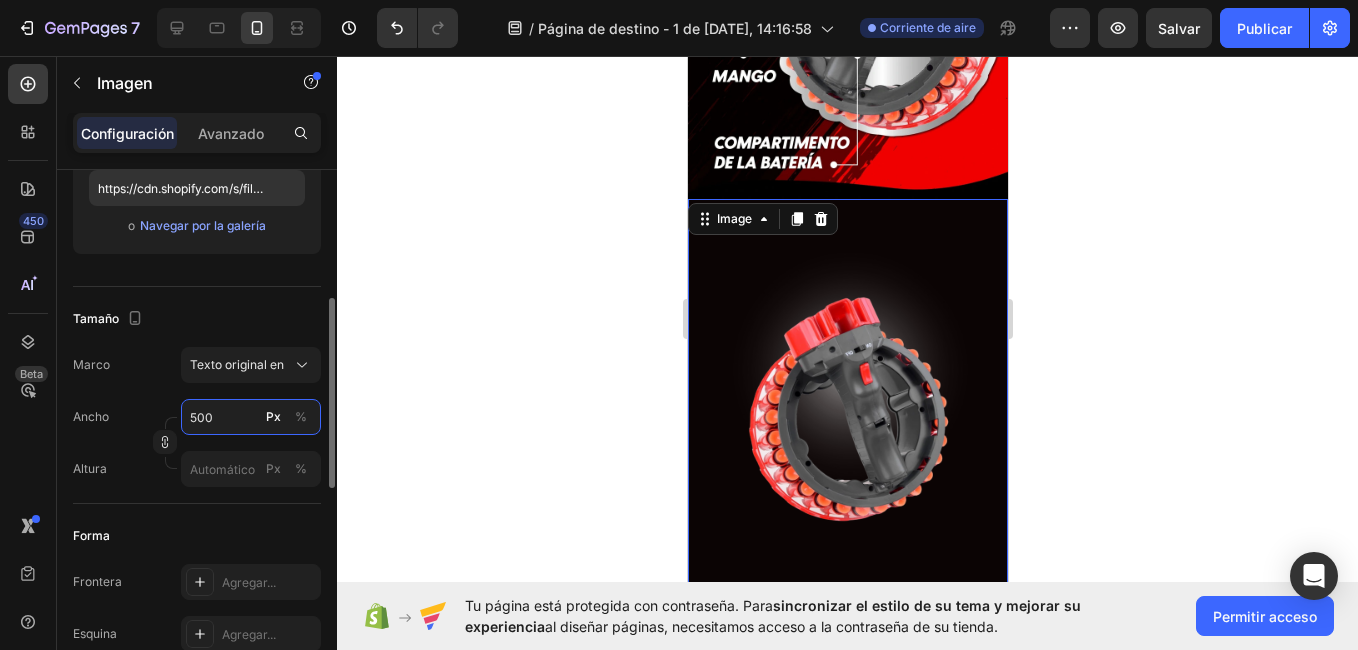 click on "500" at bounding box center (251, 417) 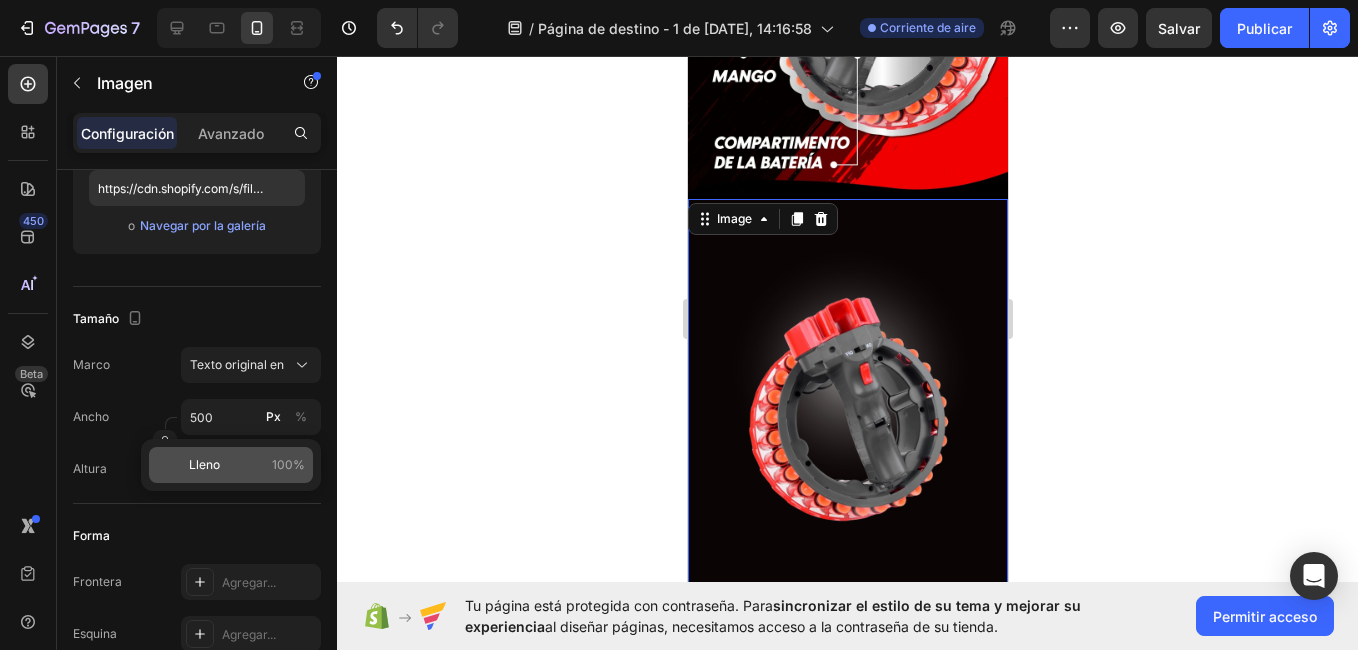 click on "Lleno 100%" at bounding box center [247, 465] 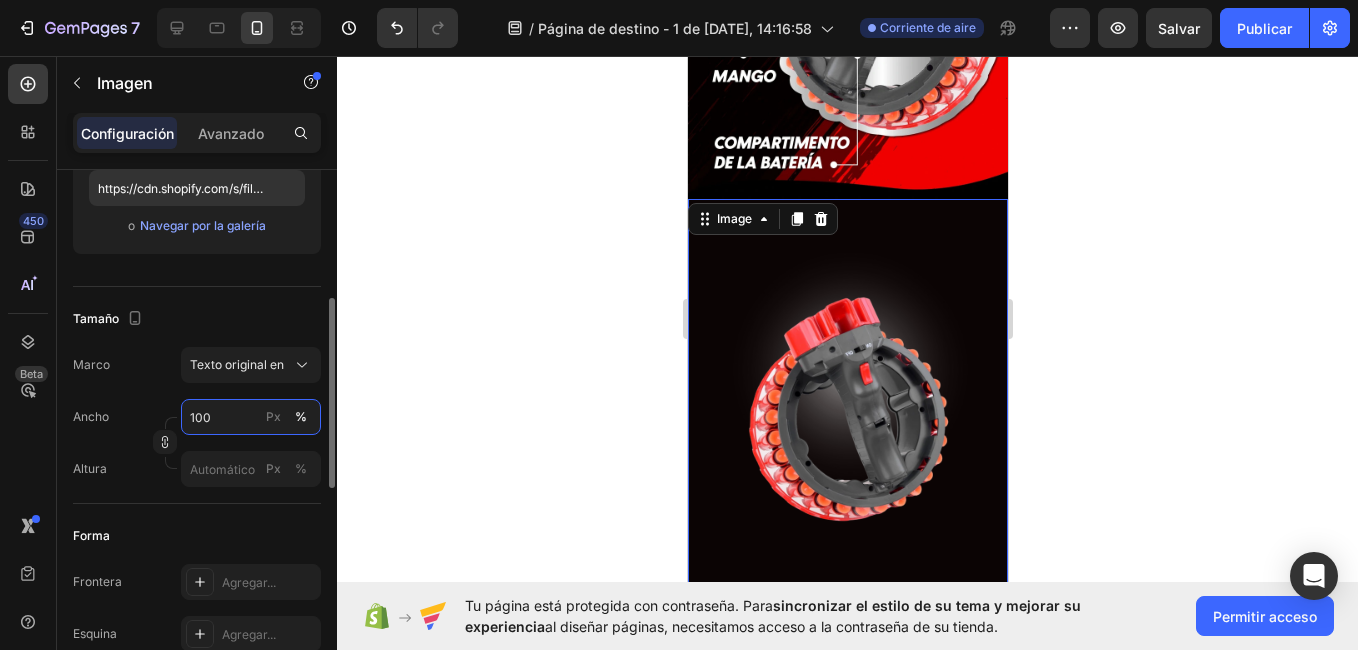 click on "100" at bounding box center [251, 417] 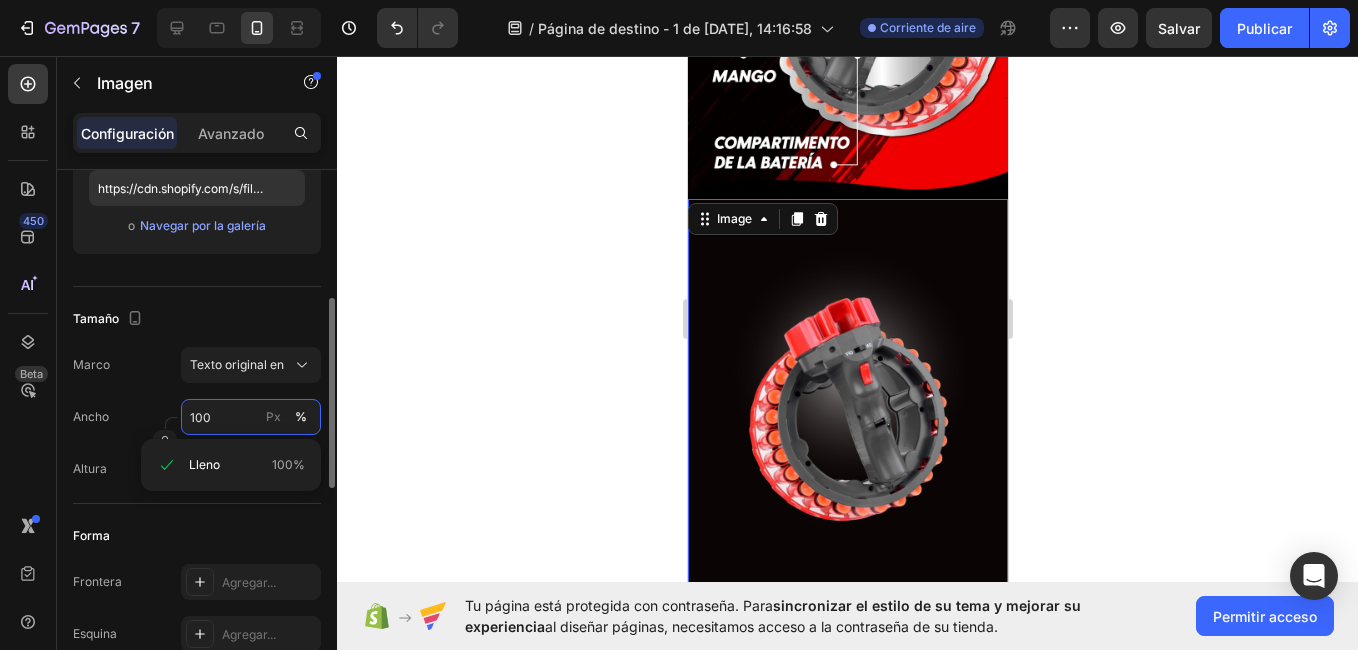 click on "100" at bounding box center (251, 417) 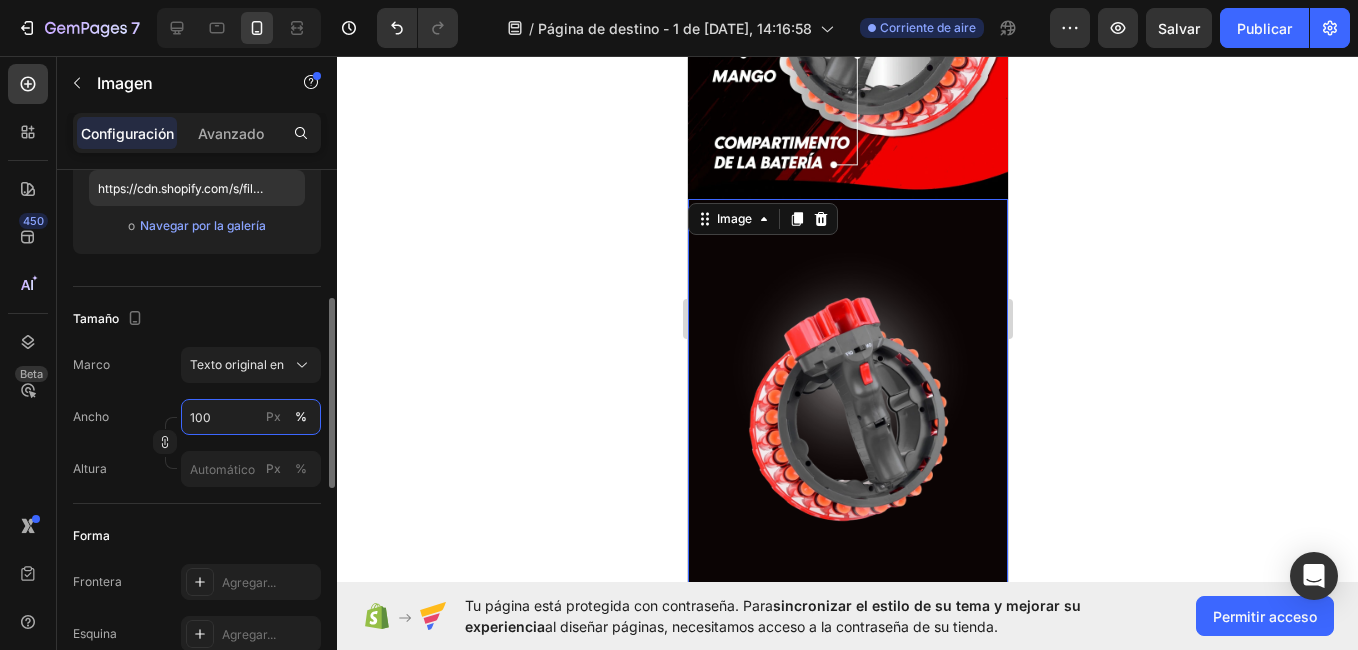 click on "100" at bounding box center [251, 417] 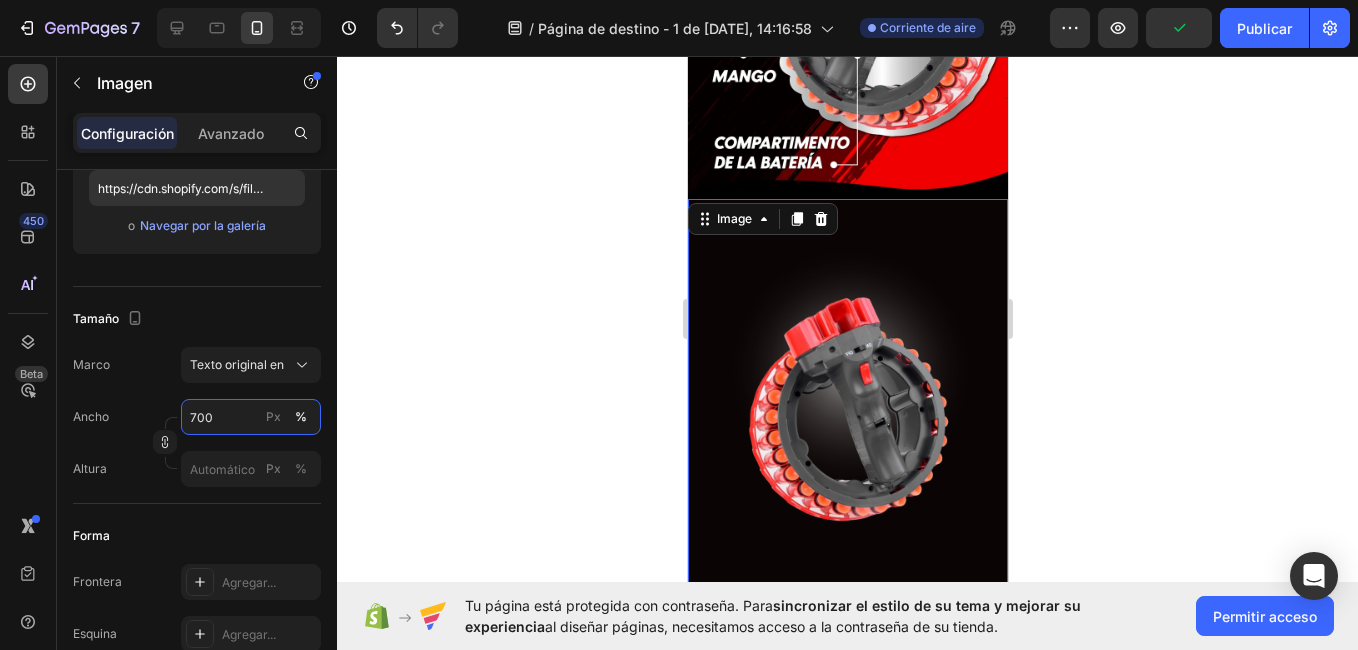 type on "700" 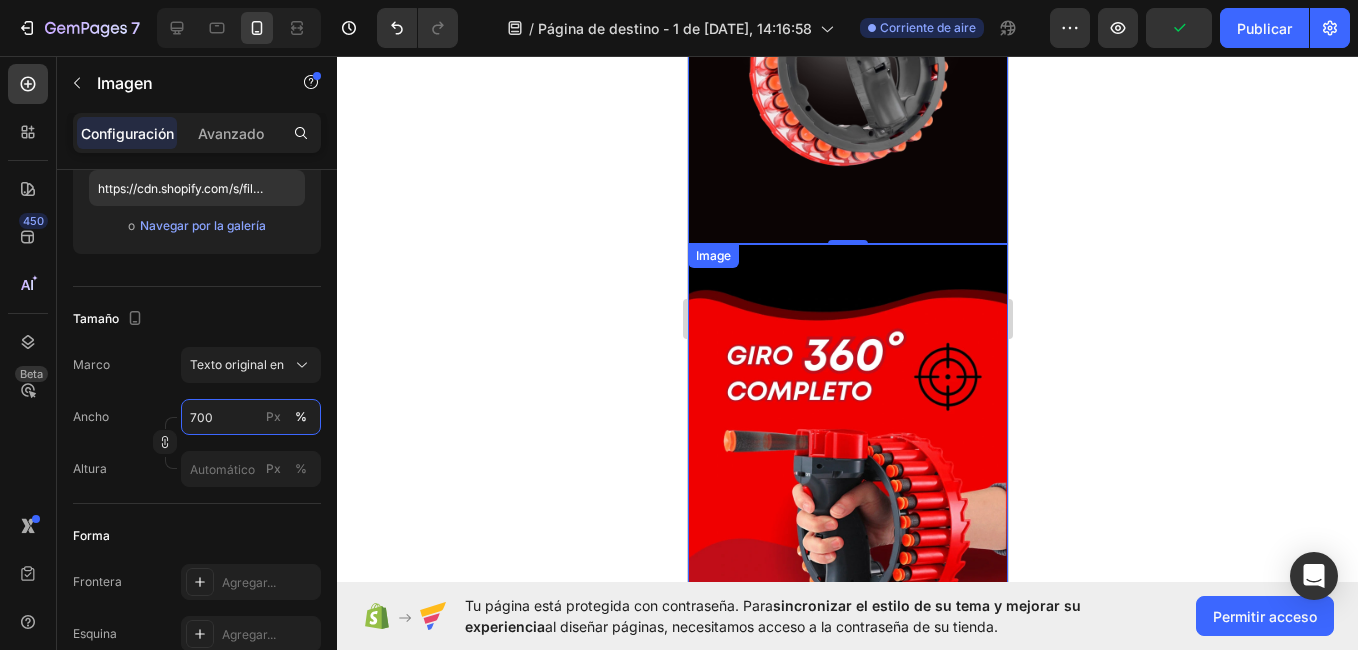 scroll, scrollTop: 2649, scrollLeft: 0, axis: vertical 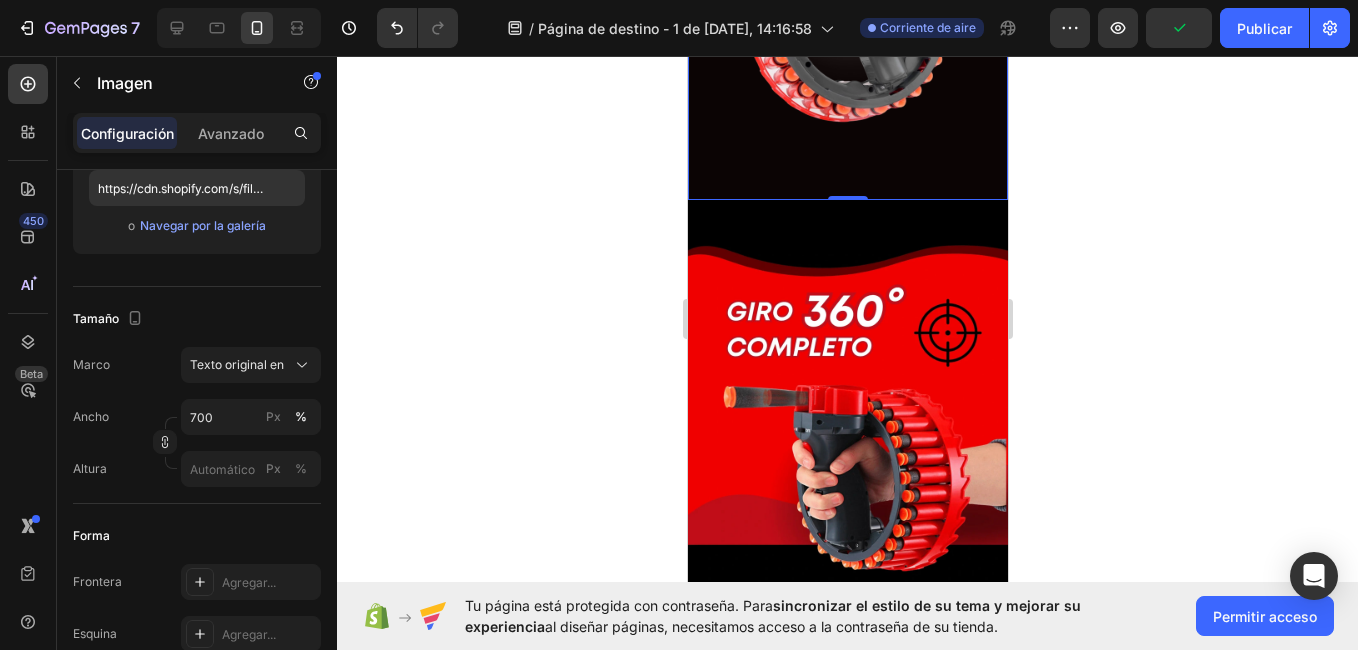 click 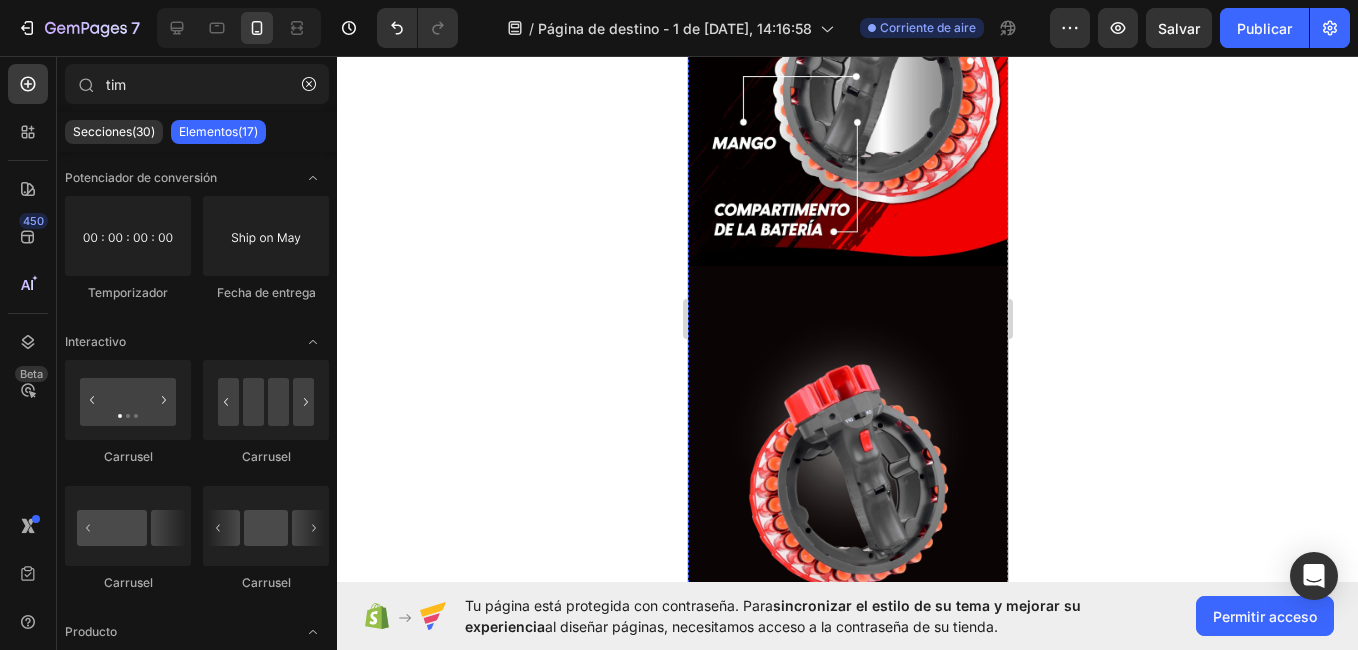 scroll, scrollTop: 2135, scrollLeft: 0, axis: vertical 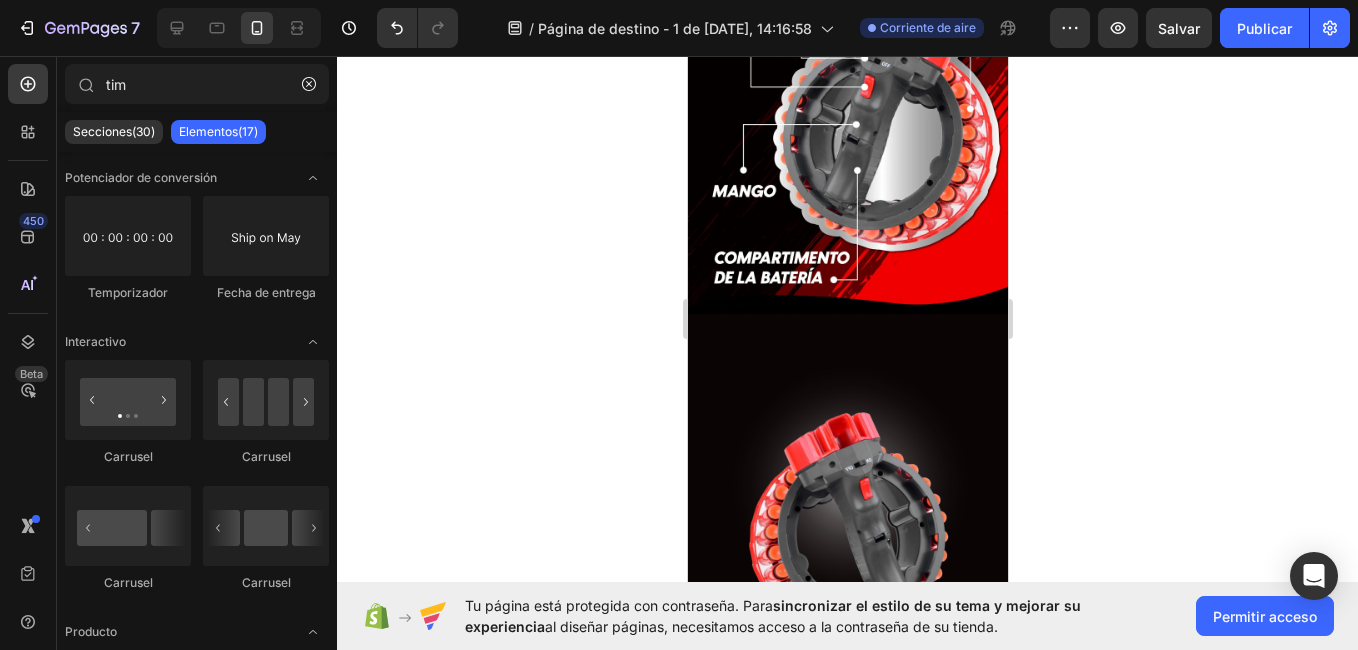 click 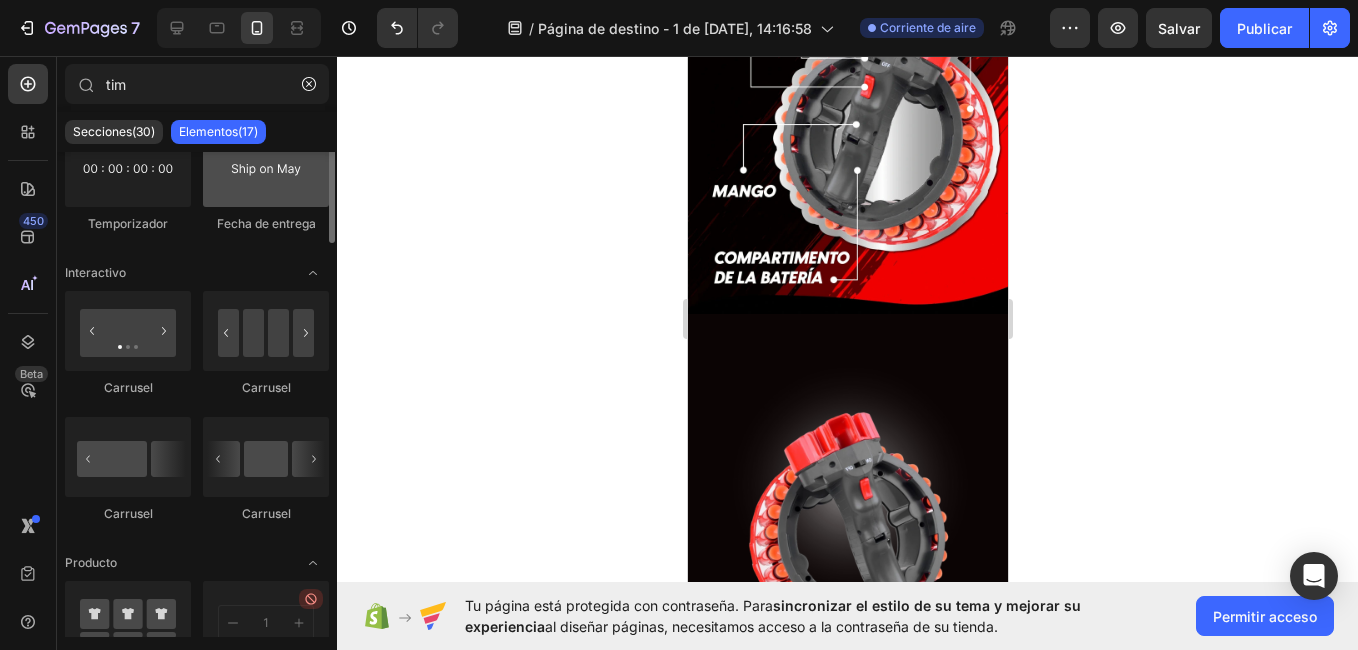 scroll, scrollTop: 0, scrollLeft: 0, axis: both 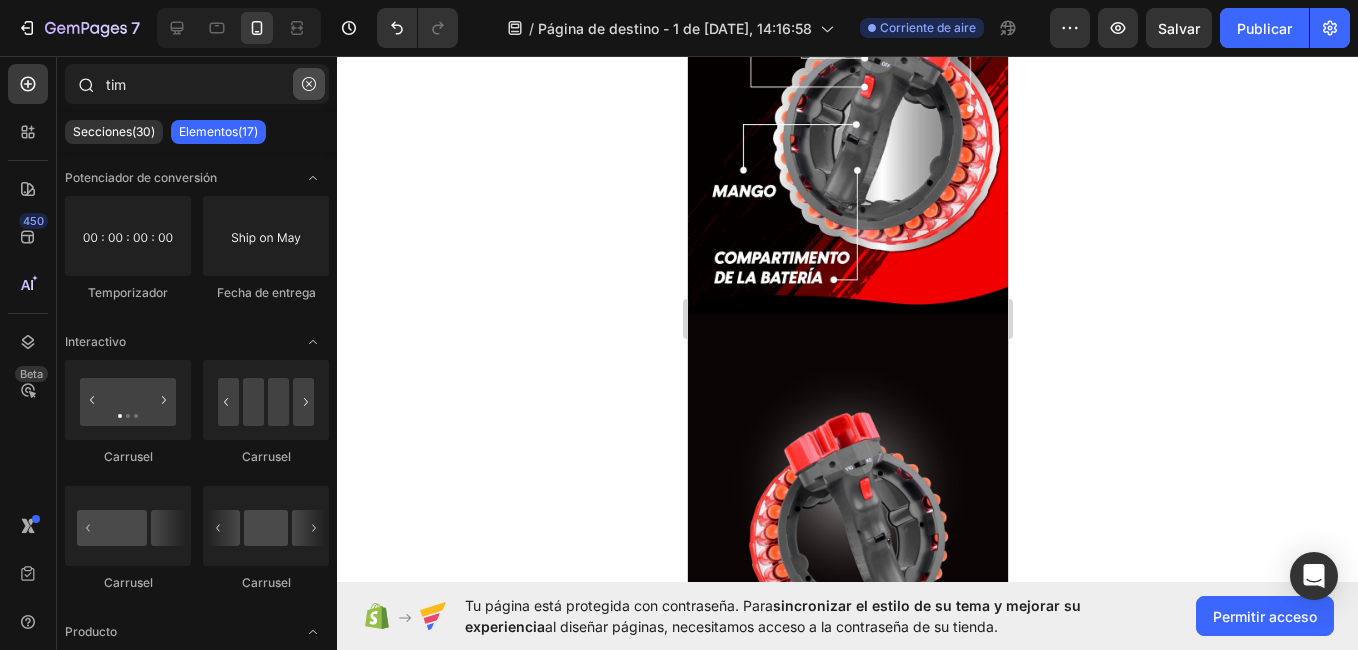 click 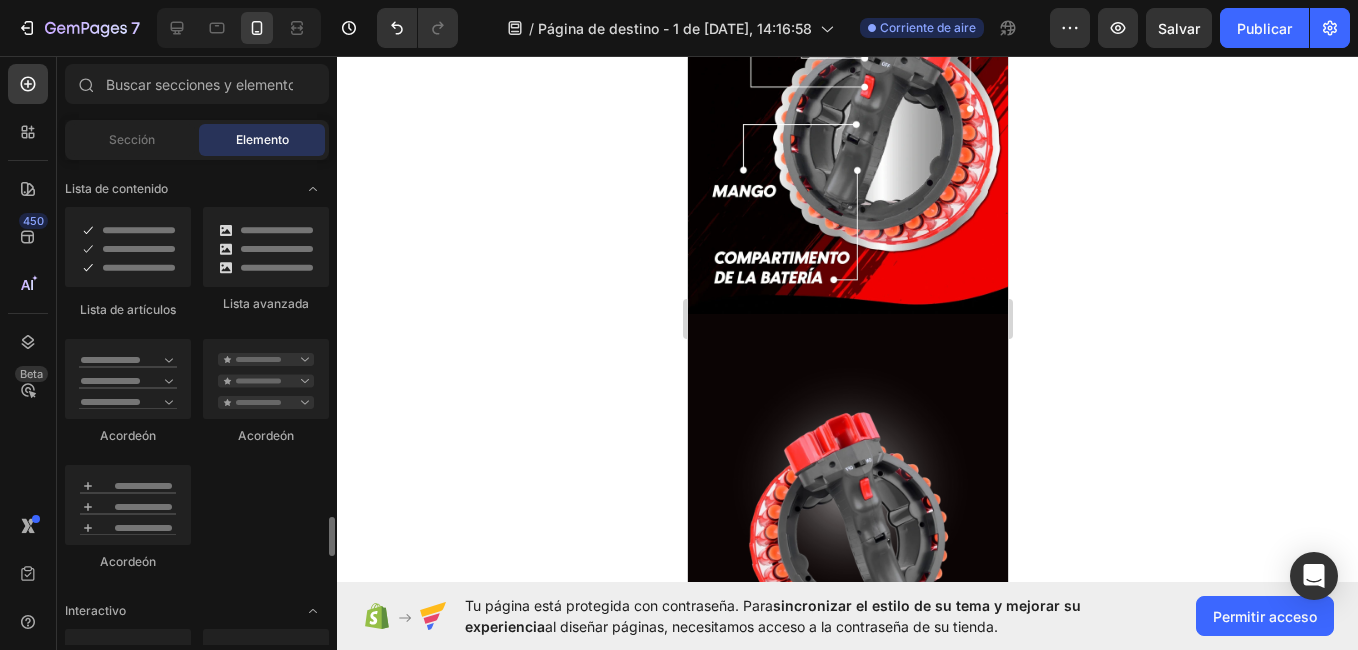 scroll, scrollTop: 1849, scrollLeft: 0, axis: vertical 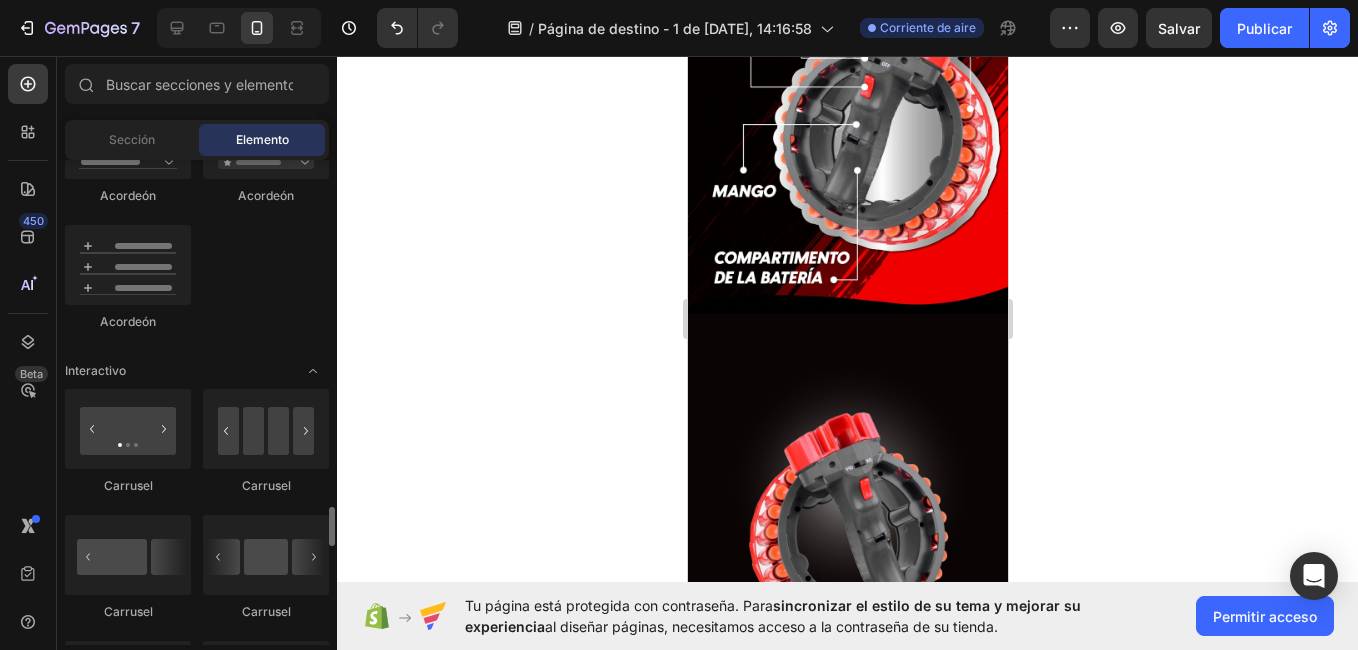 click at bounding box center [847, 514] 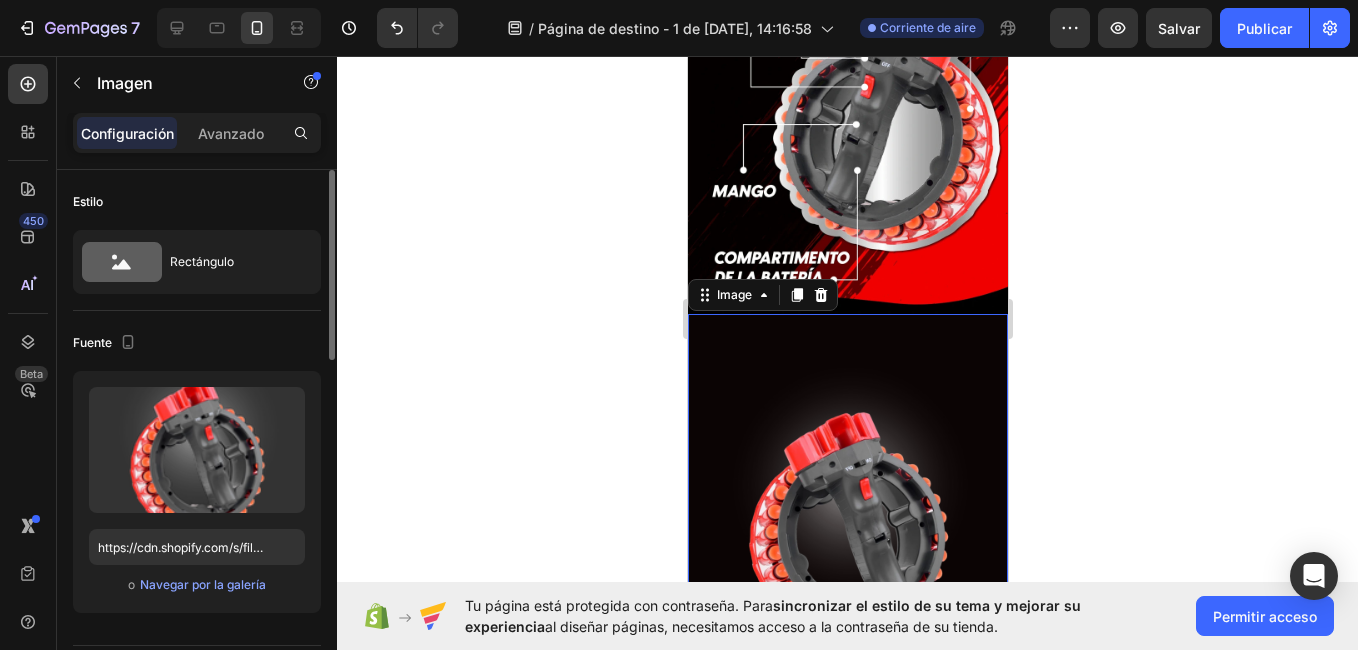 scroll, scrollTop: 0, scrollLeft: 0, axis: both 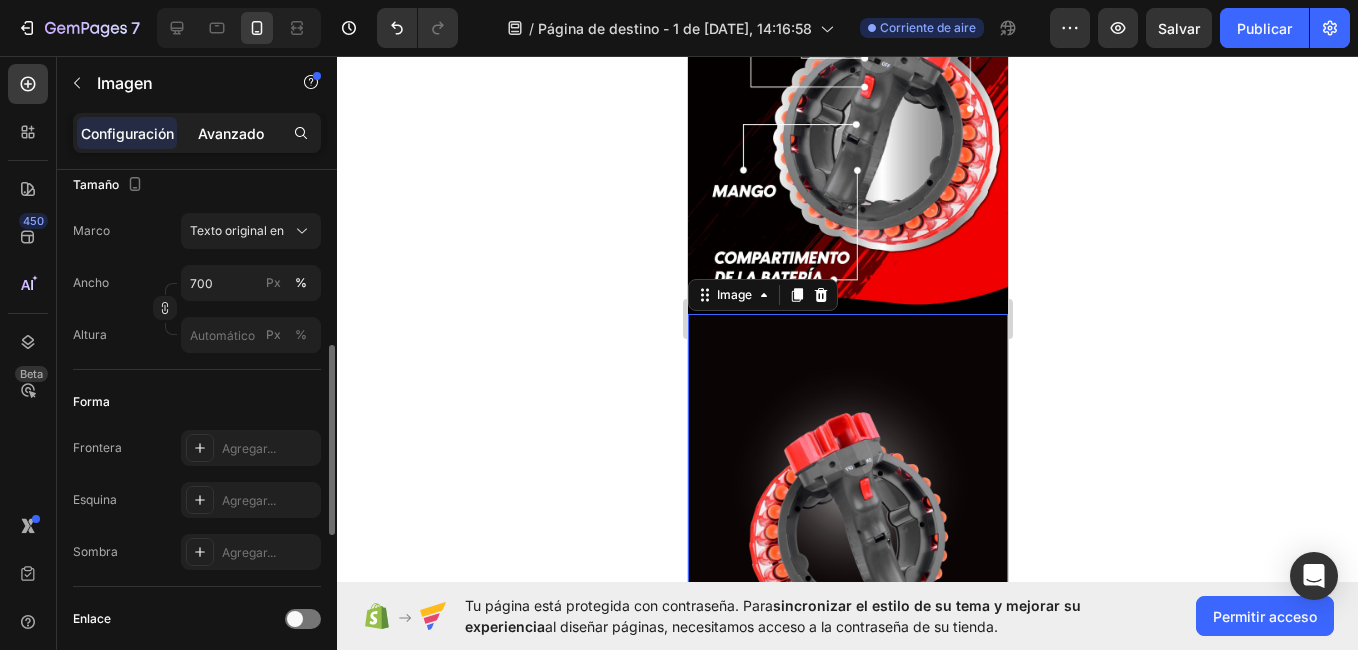 click on "Avanzado" at bounding box center (231, 133) 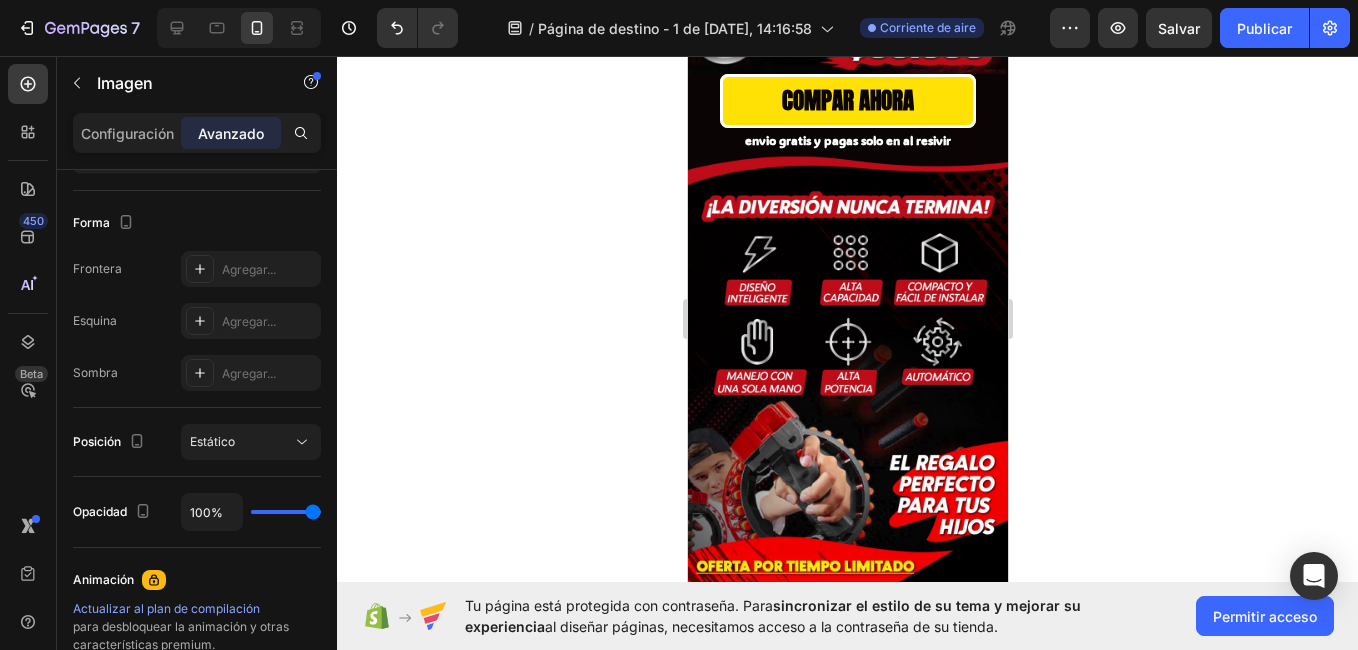 scroll, scrollTop: 0, scrollLeft: 0, axis: both 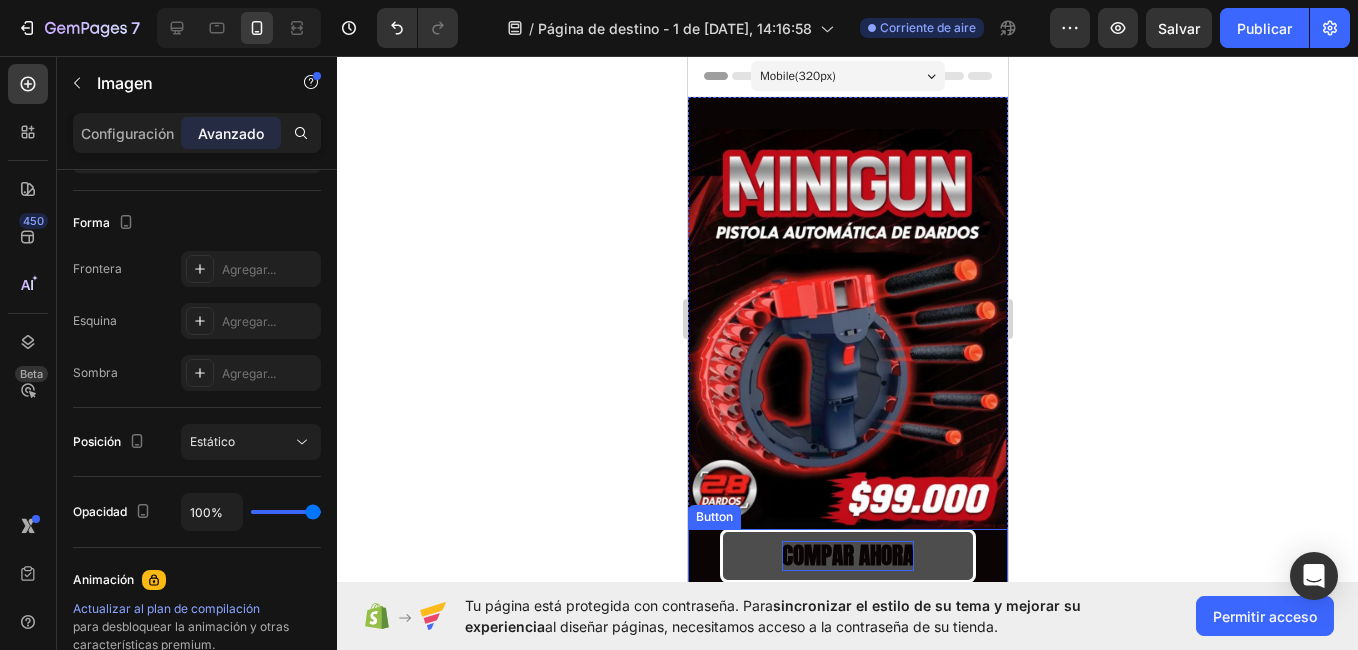 click on "COMPAR AHORA" at bounding box center [847, 556] 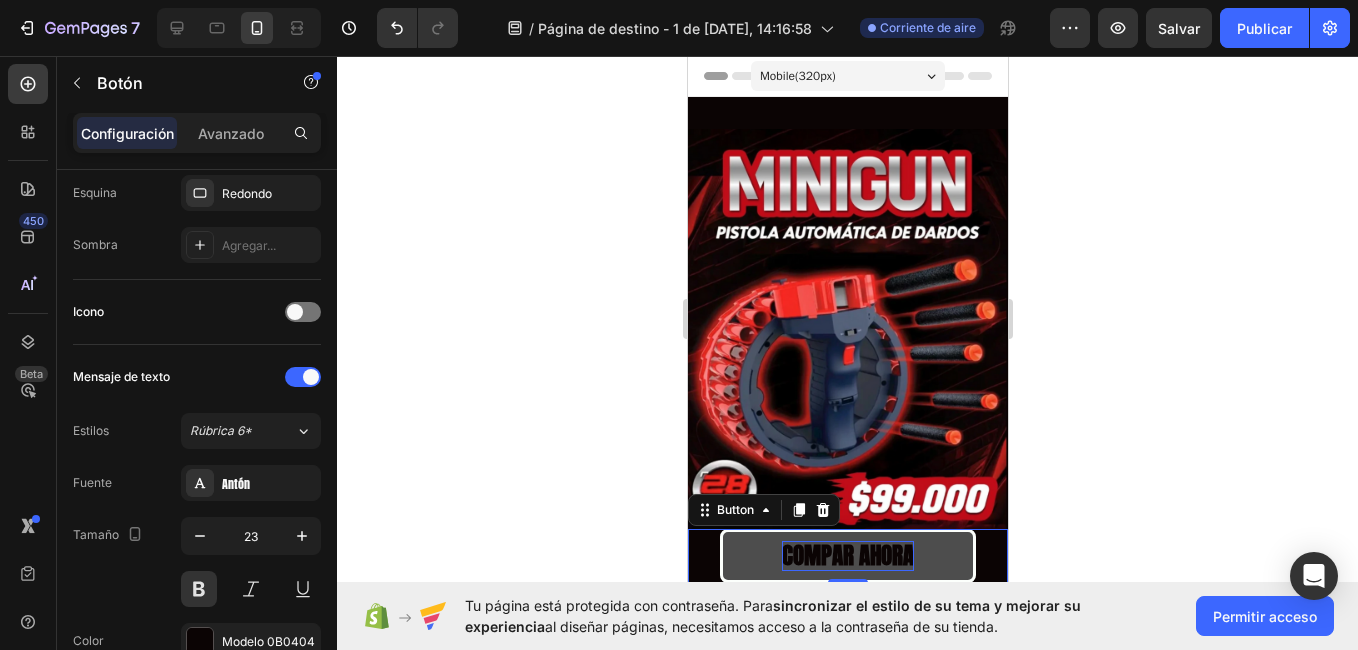 scroll, scrollTop: 0, scrollLeft: 0, axis: both 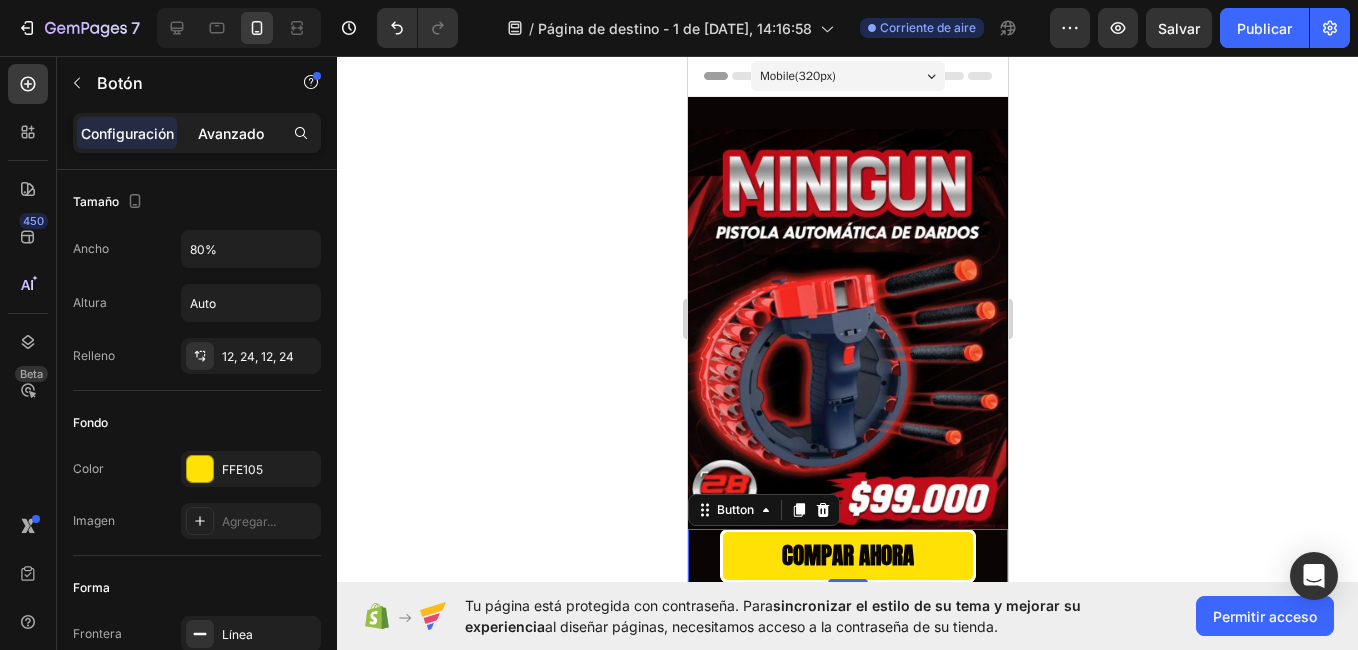 click on "Avanzado" 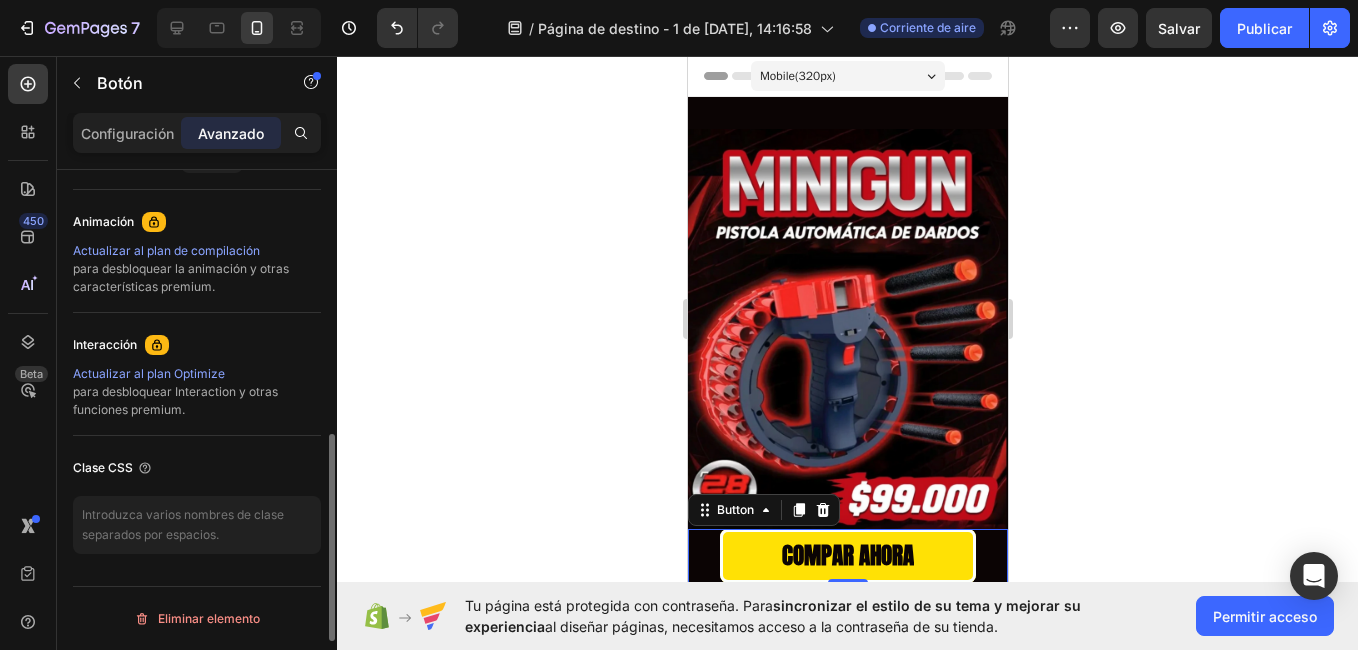 scroll, scrollTop: 804, scrollLeft: 0, axis: vertical 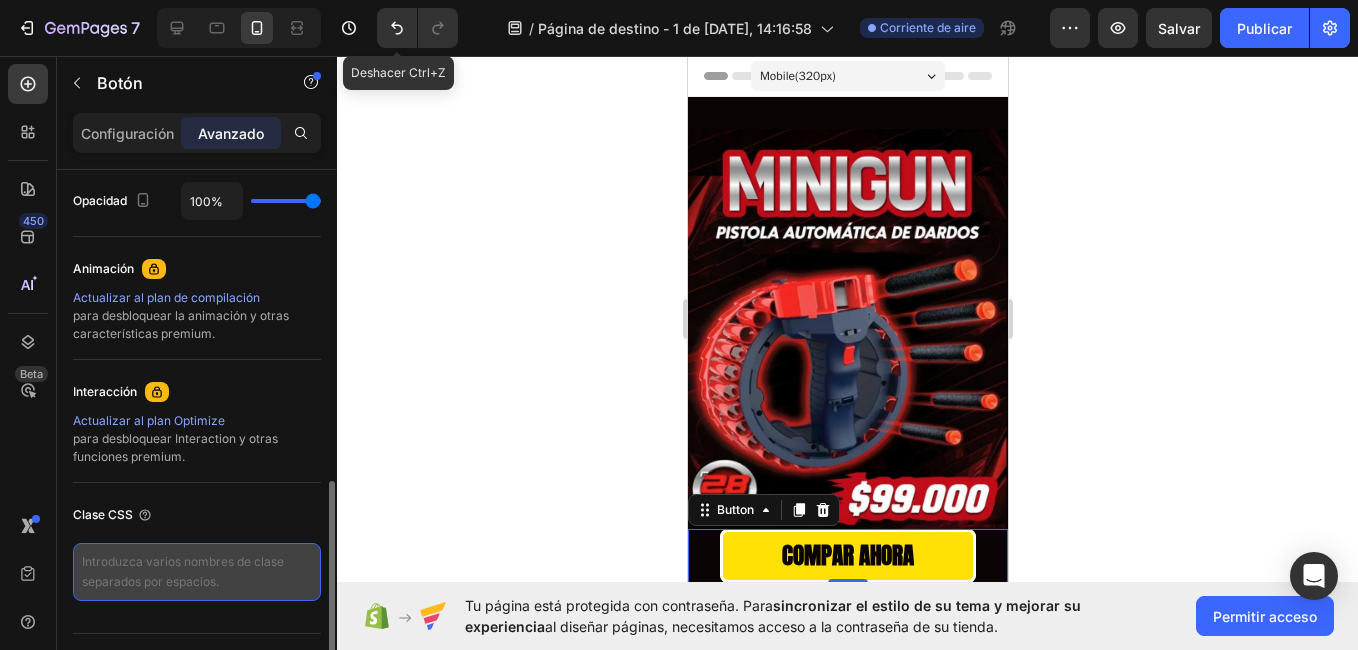 click at bounding box center (197, 572) 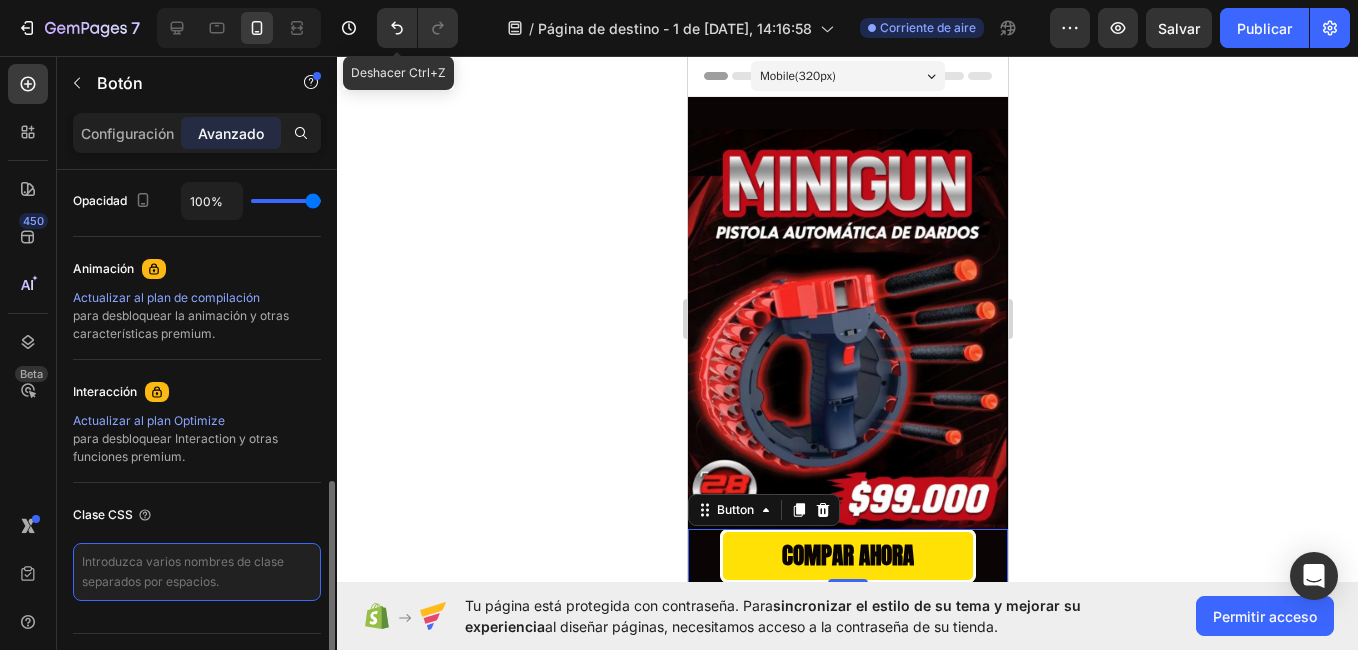 paste on "_rsi-cod-form-is-gempage _rsi-cod-form-gempages-button-overwrite" 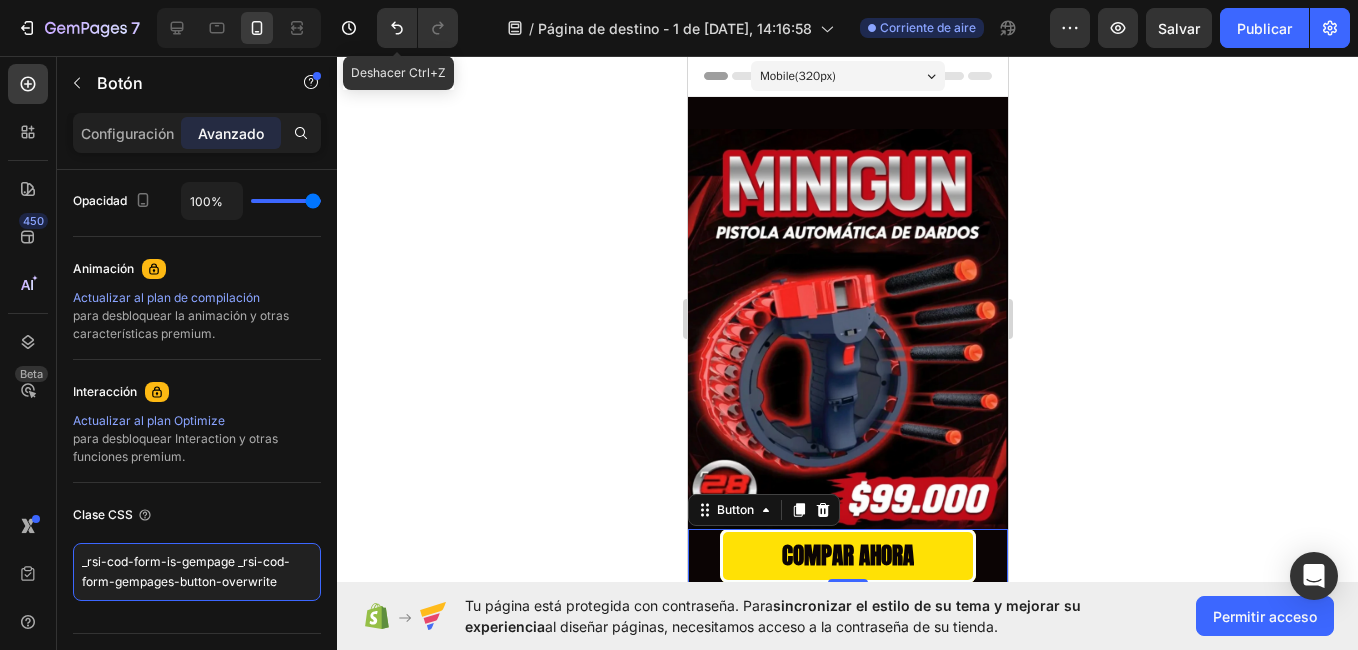 type on "_rsi-cod-form-is-gempage _rsi-cod-form-gempages-button-overwrite" 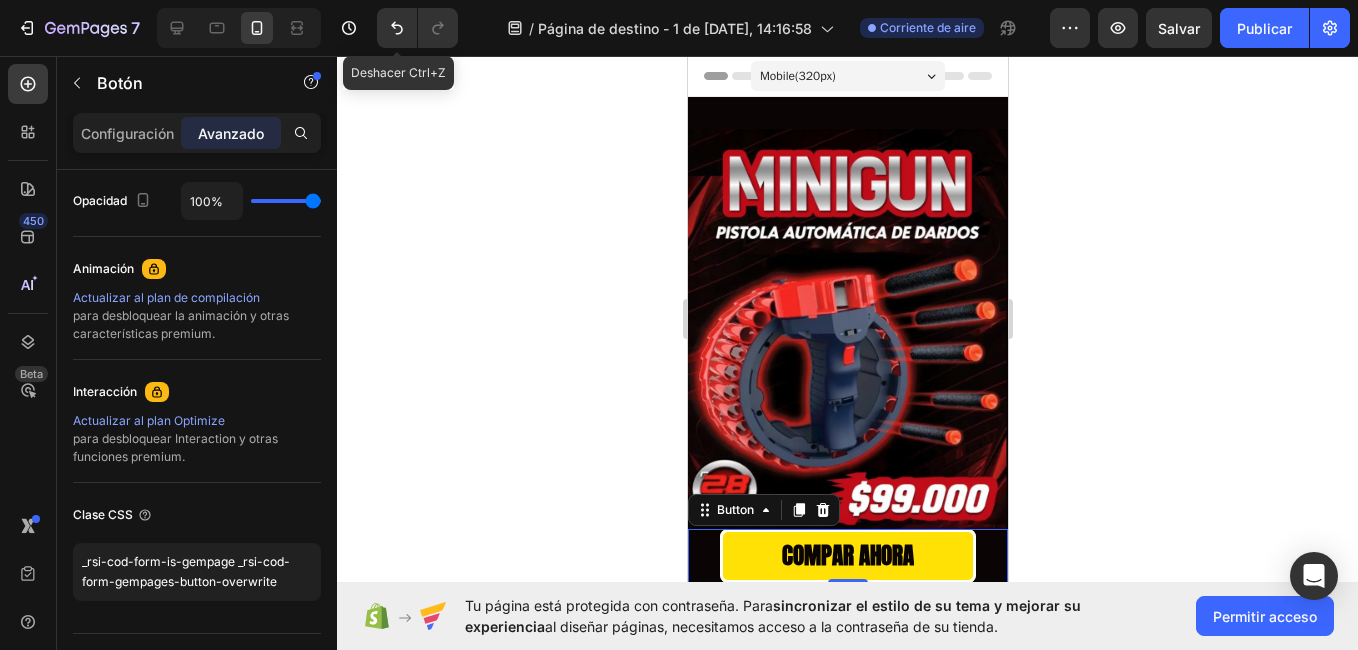 click 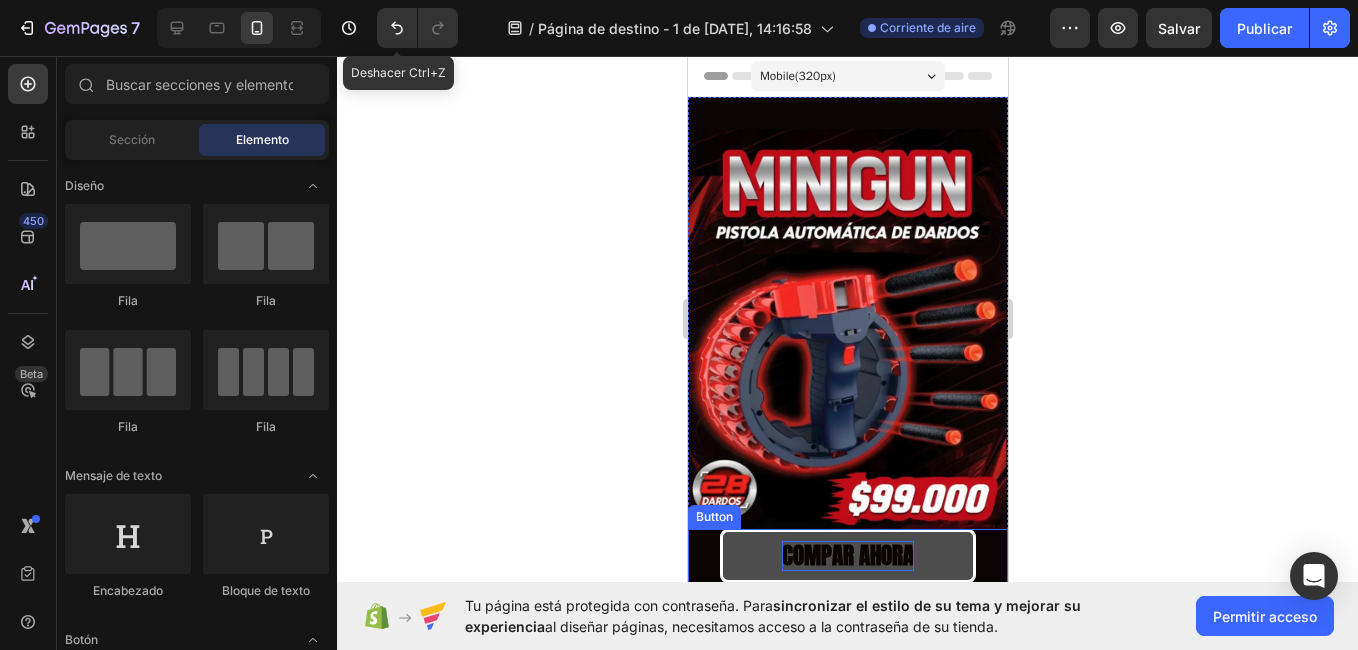click on "COMPAR AHORA" at bounding box center [847, 556] 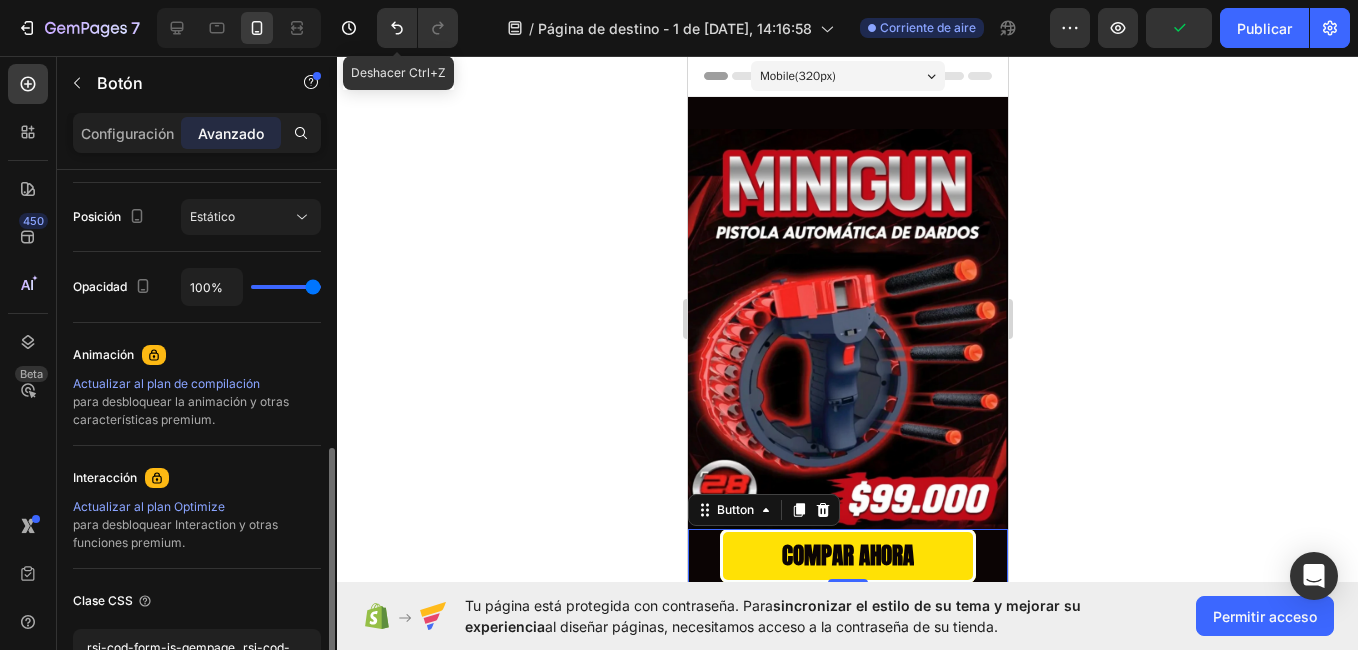 scroll, scrollTop: 851, scrollLeft: 0, axis: vertical 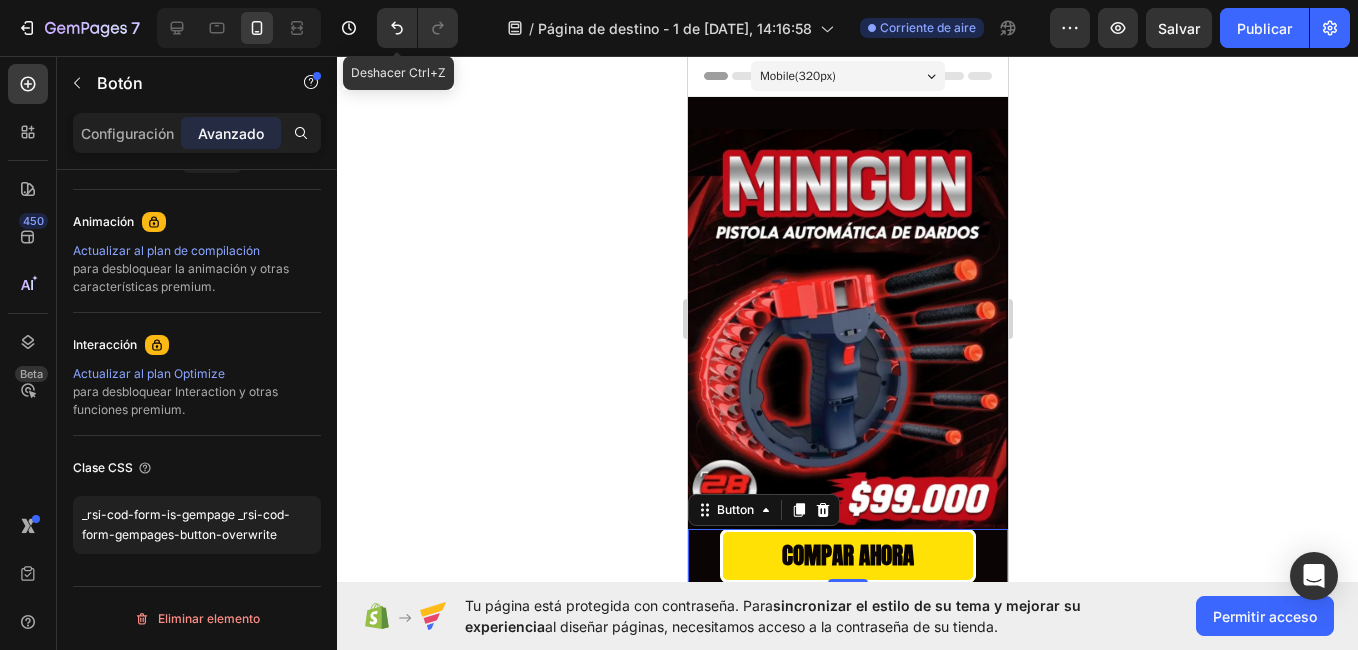 click 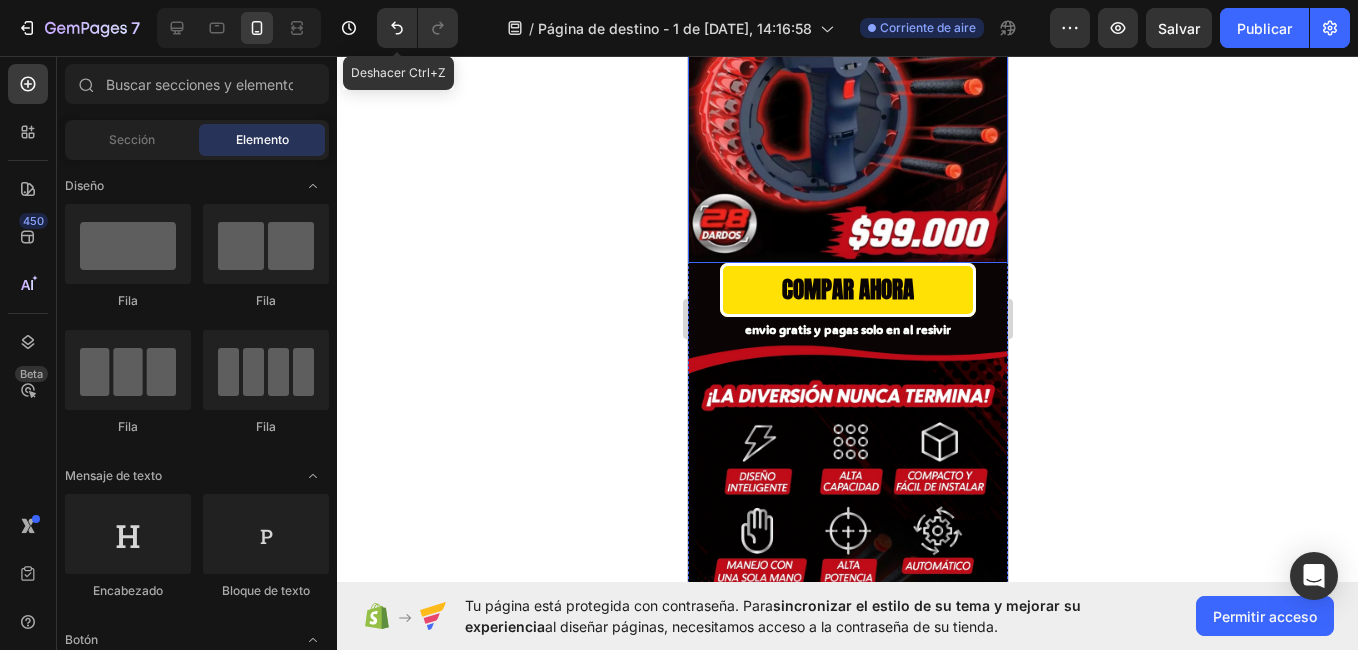 click at bounding box center (847, 543) 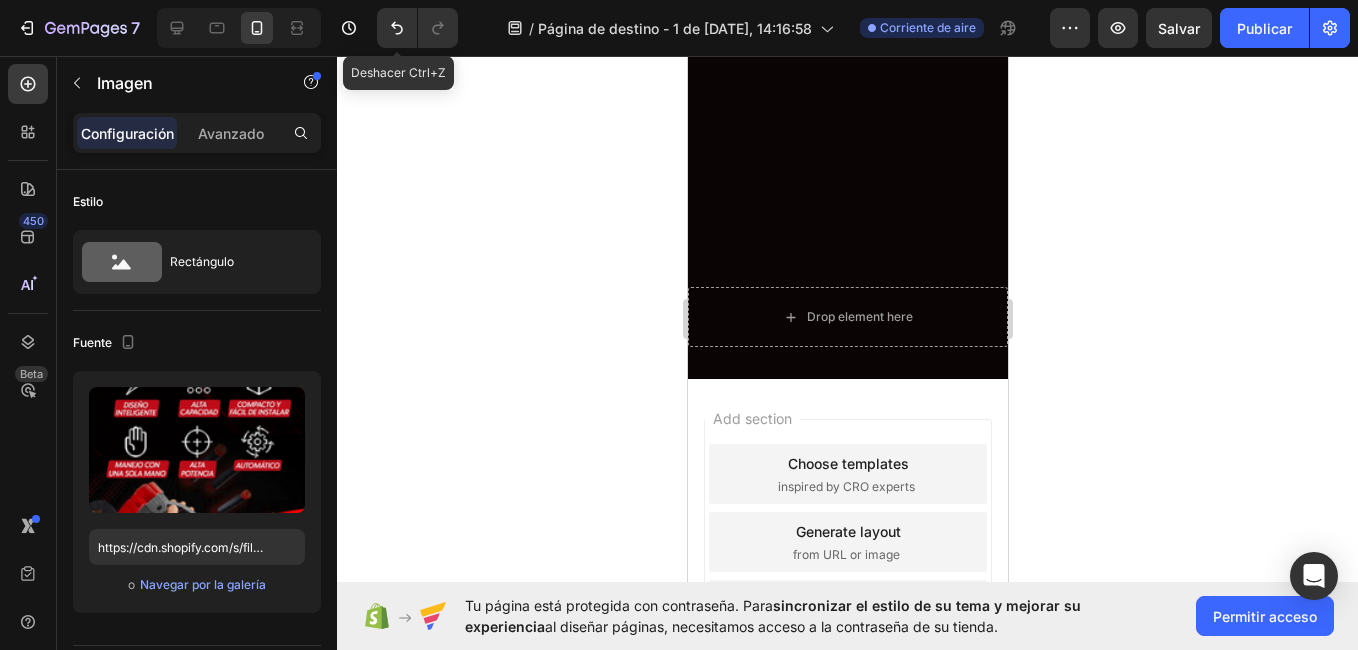 scroll, scrollTop: 3620, scrollLeft: 0, axis: vertical 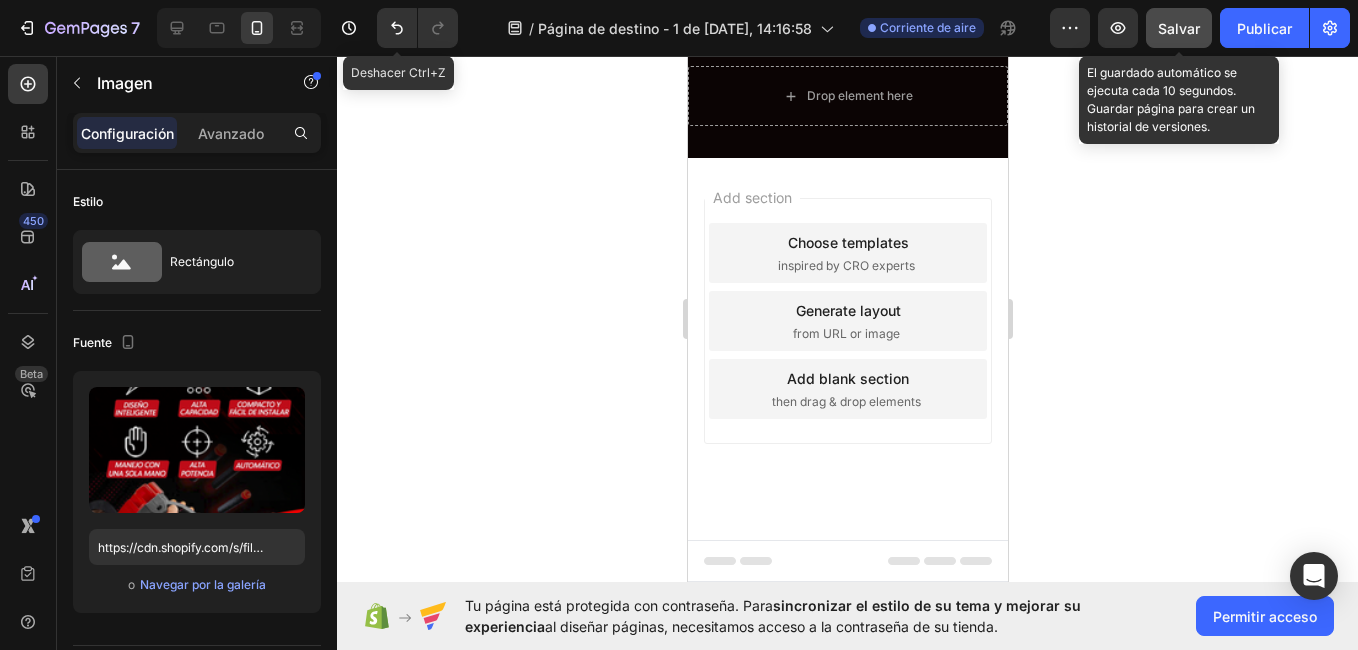 click on "Salvar" at bounding box center (1179, 28) 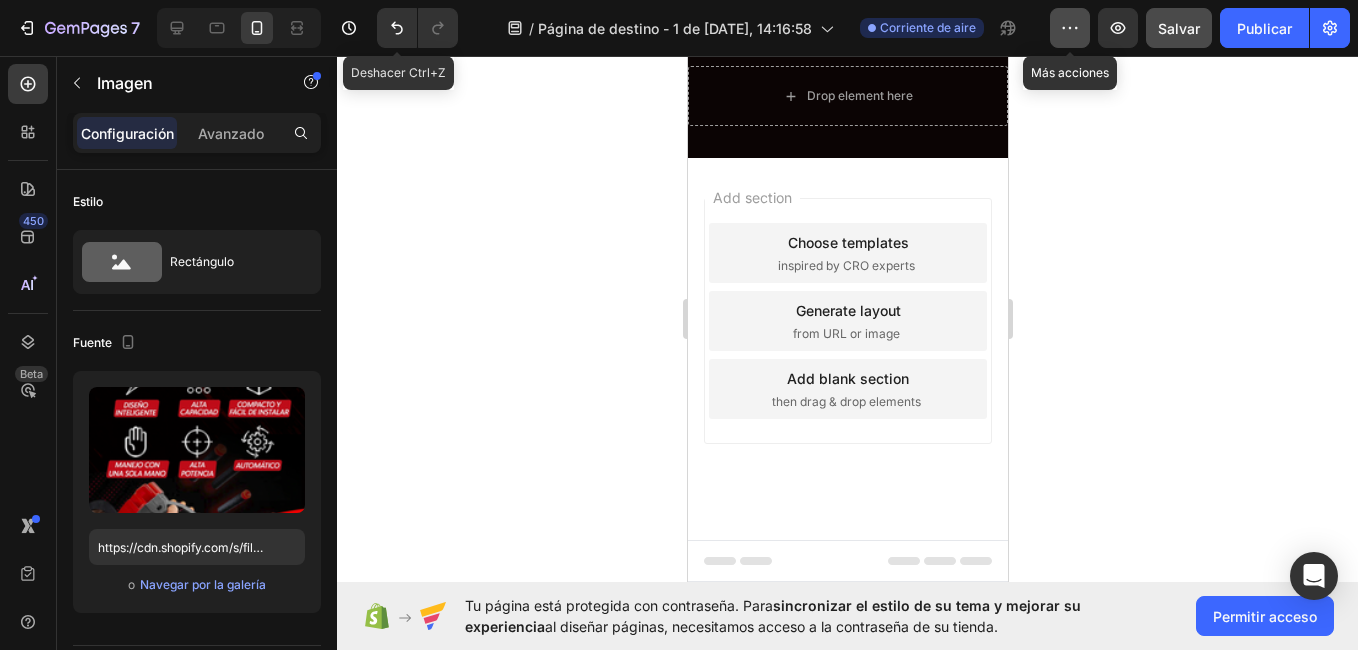 click 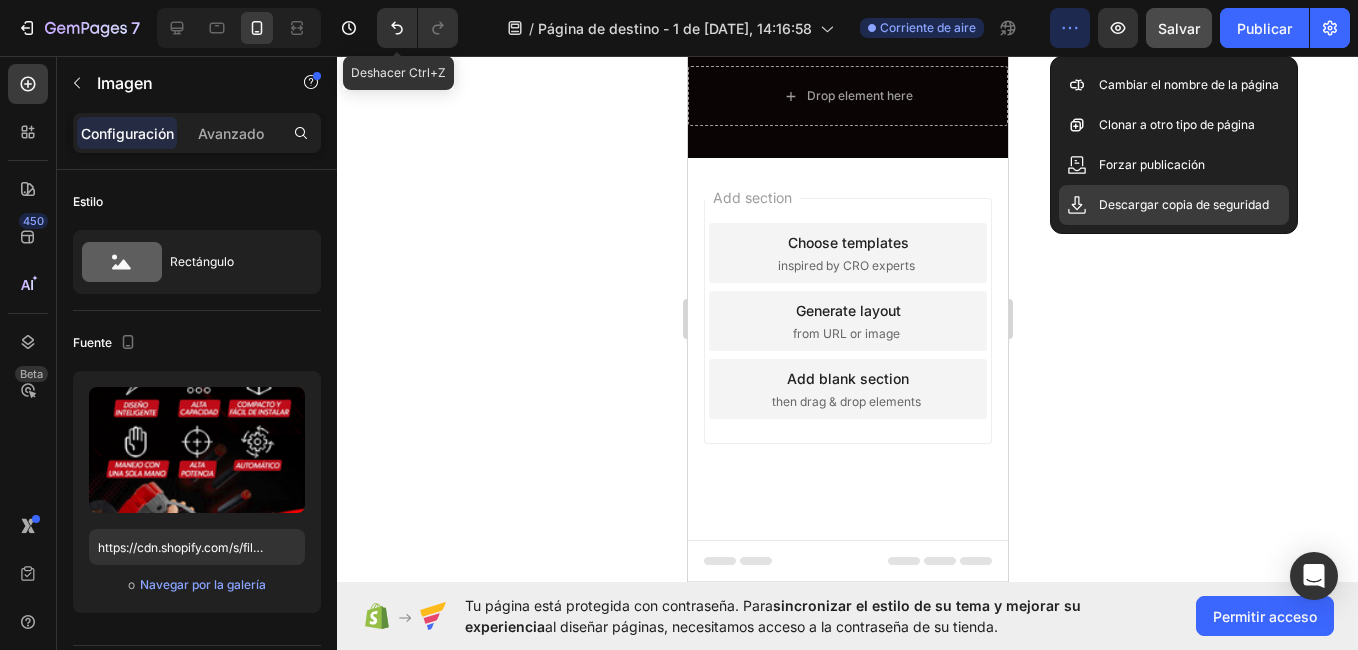 click on "Descargar copia de seguridad" at bounding box center [1184, 205] 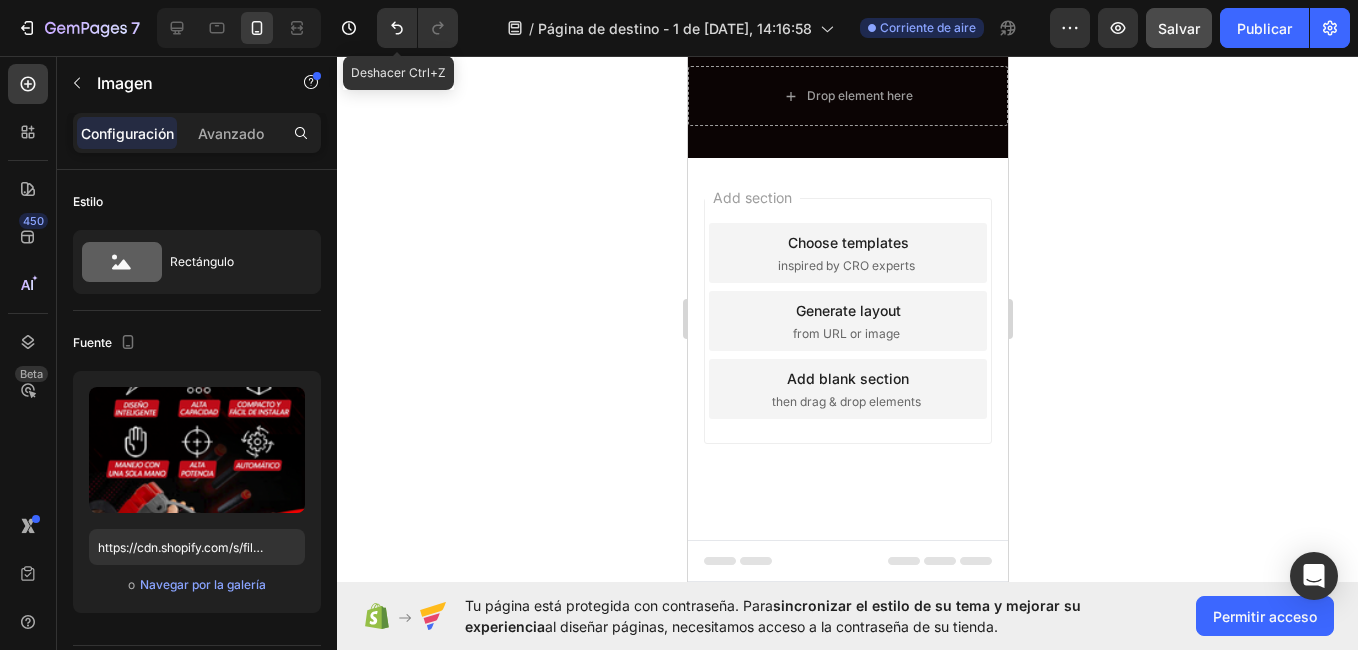 click 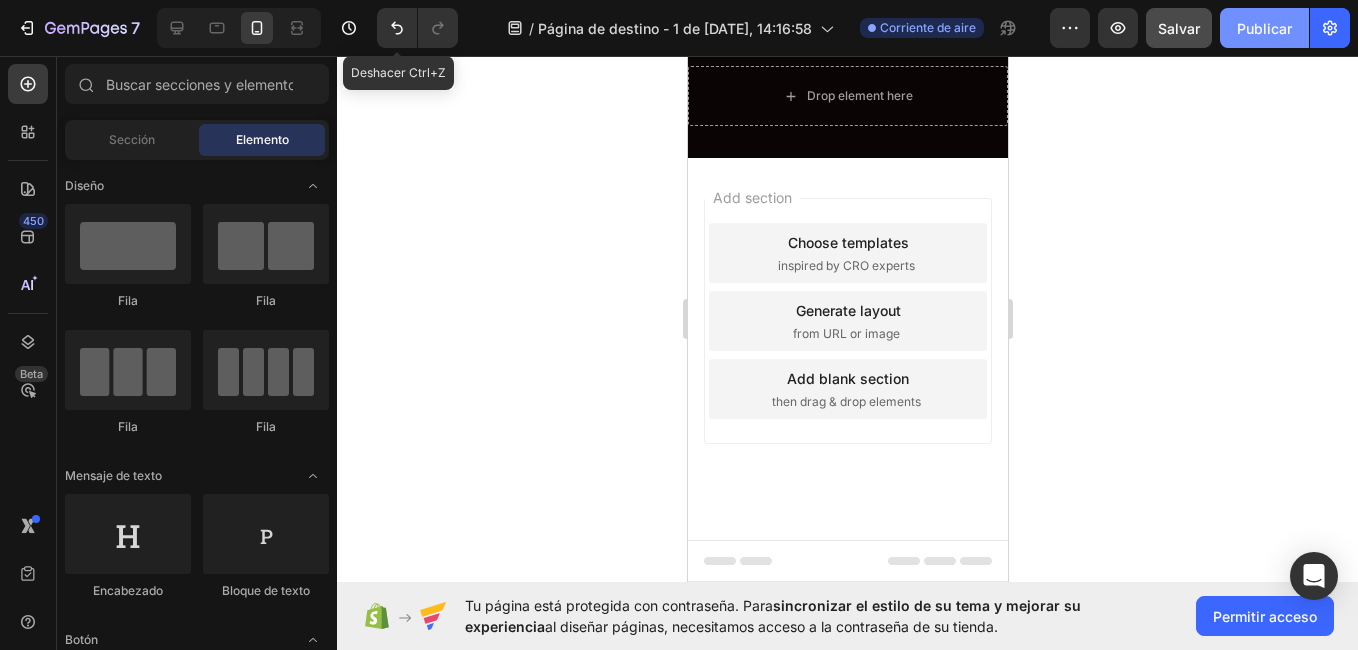 click on "Publicar" 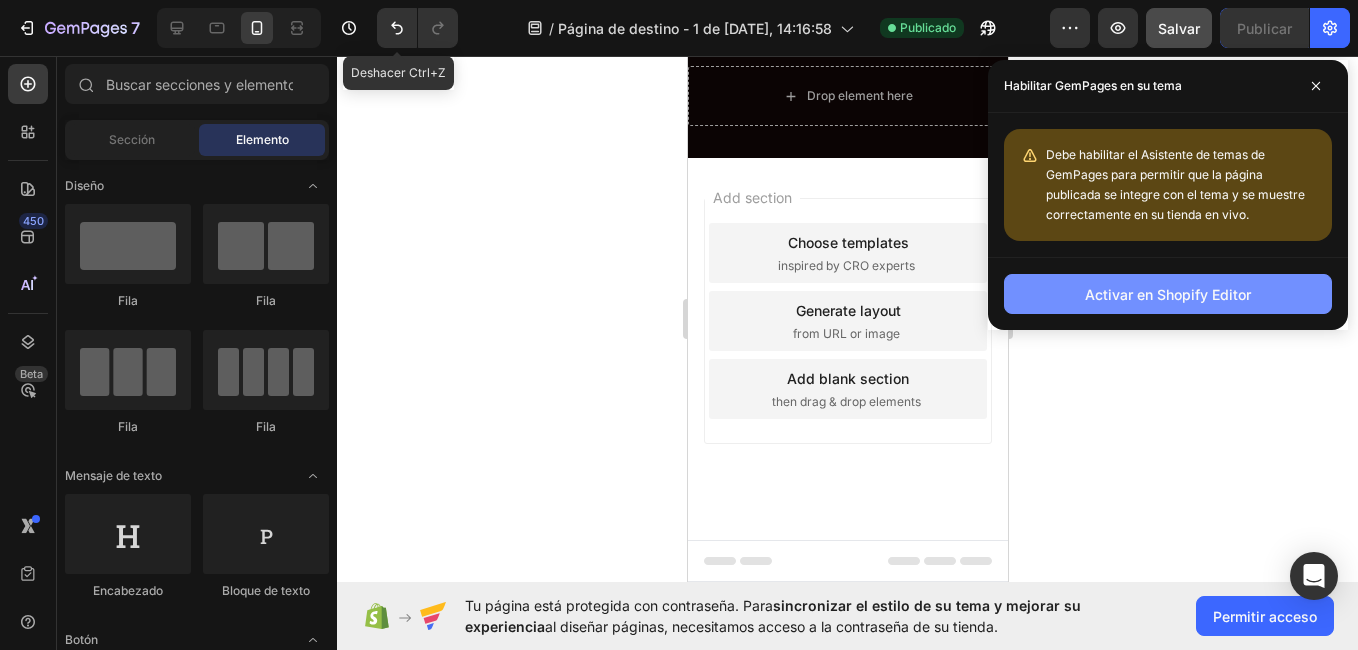 click on "Activar en Shopify Editor" 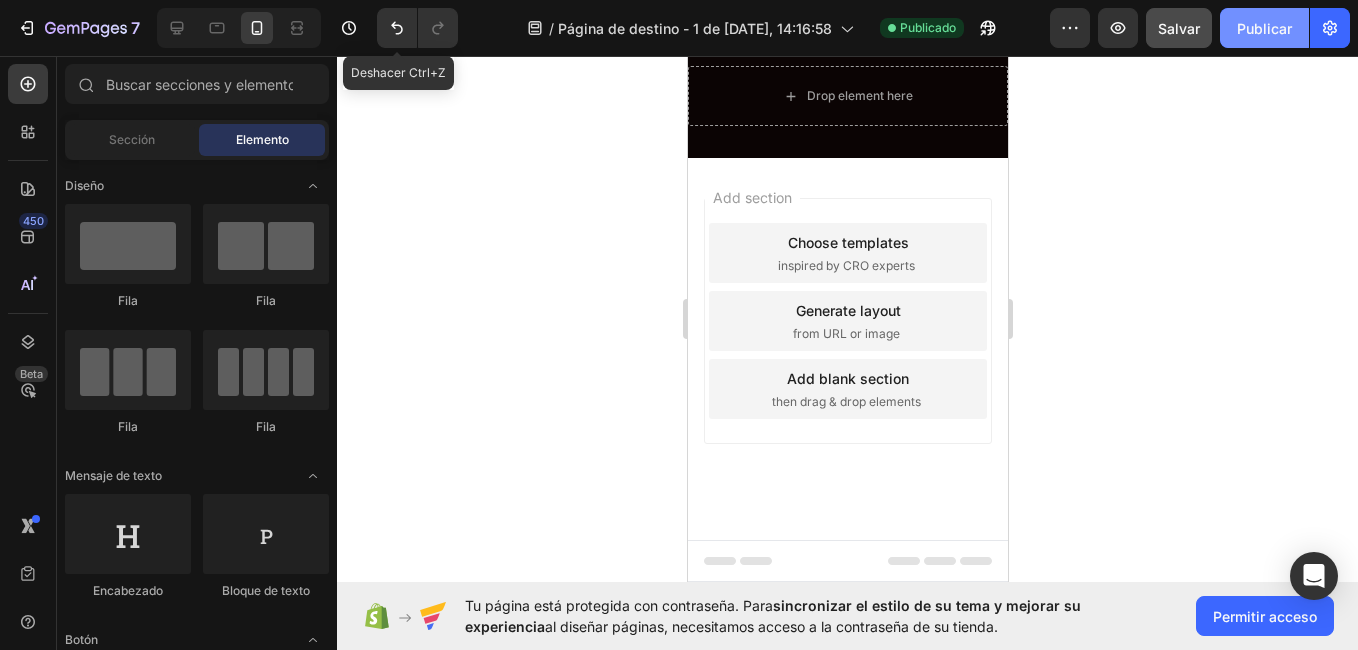 click on "Publicar" 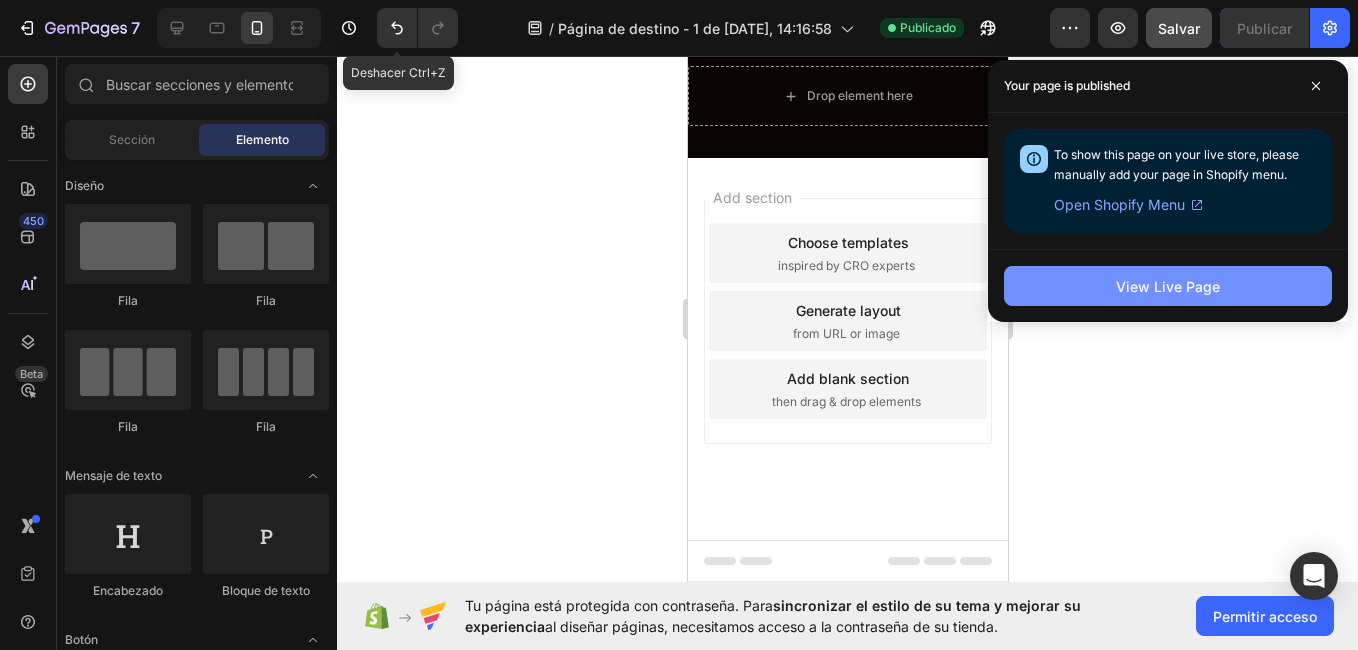 click on "View Live Page" 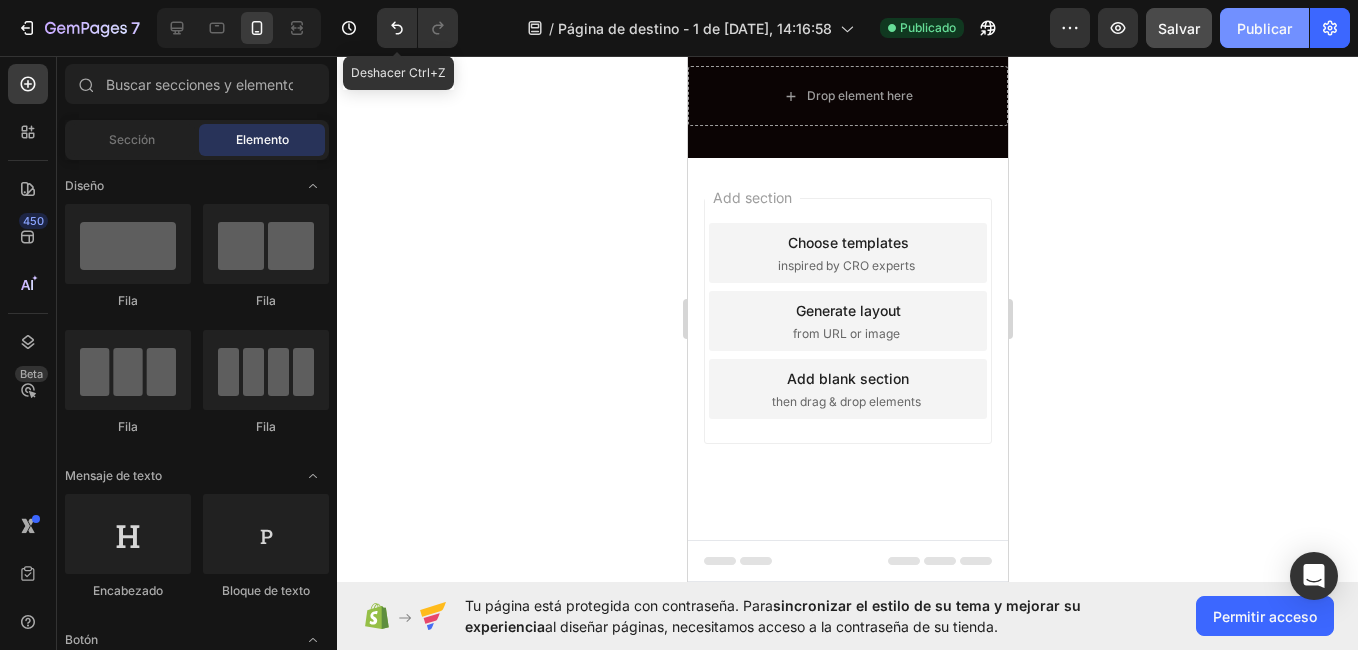 click on "Publicar" 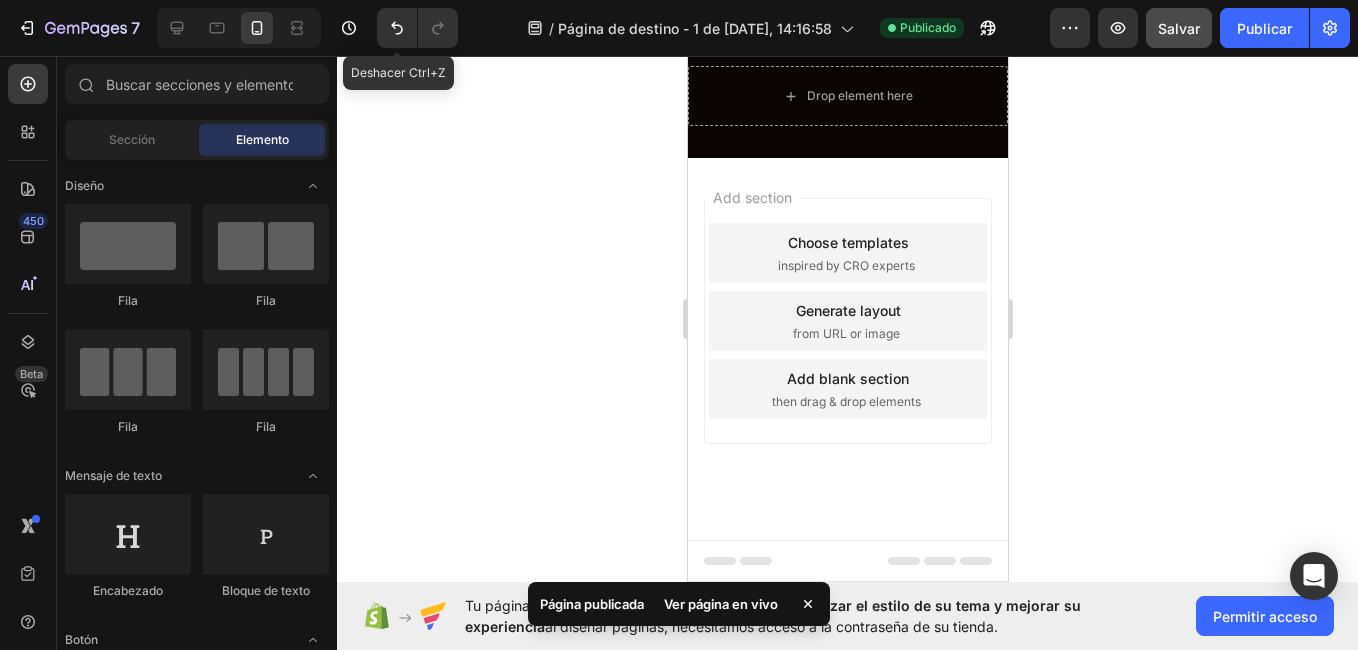 click 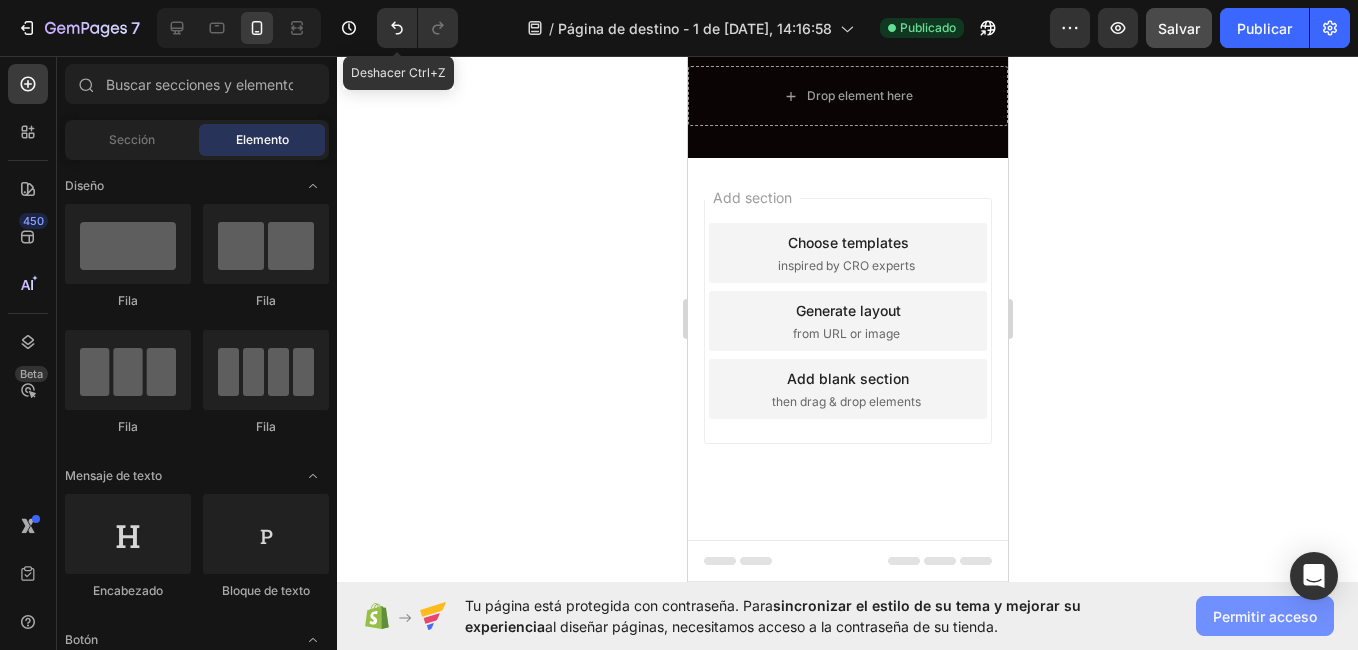 click on "Permitir acceso" 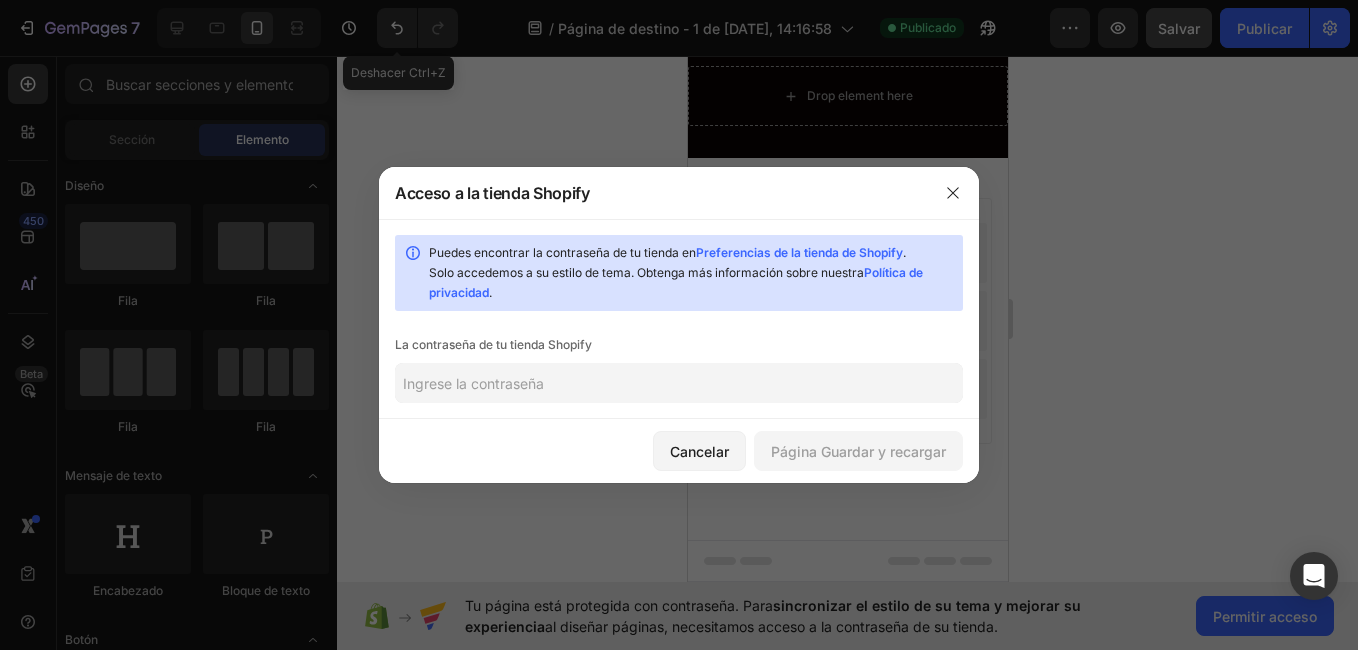 click 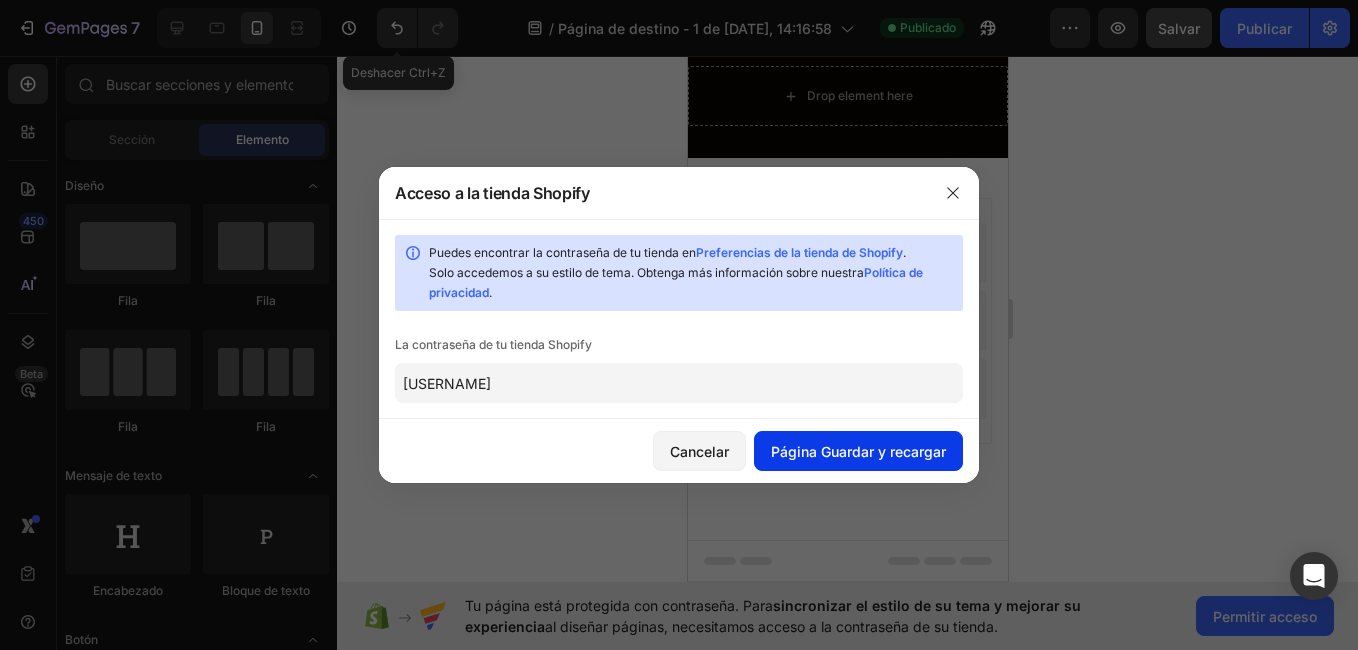 click on "Página Guardar y recargar" 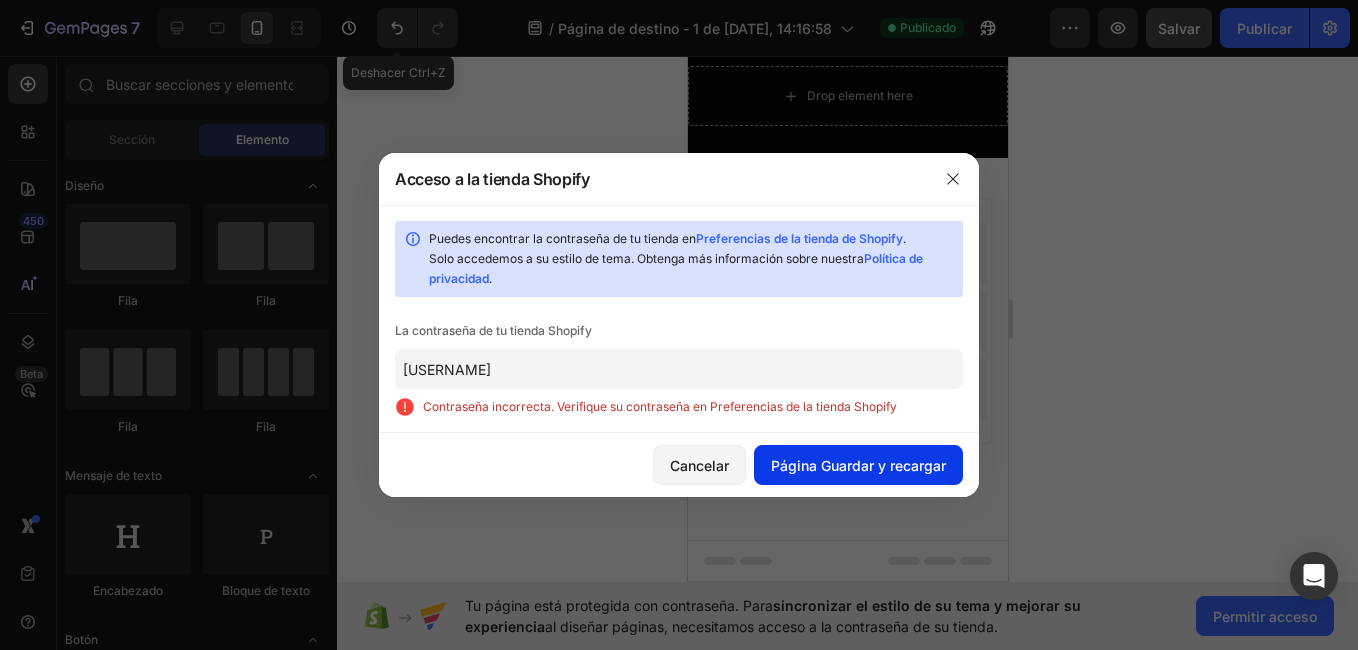 click on "Página Guardar y recargar" 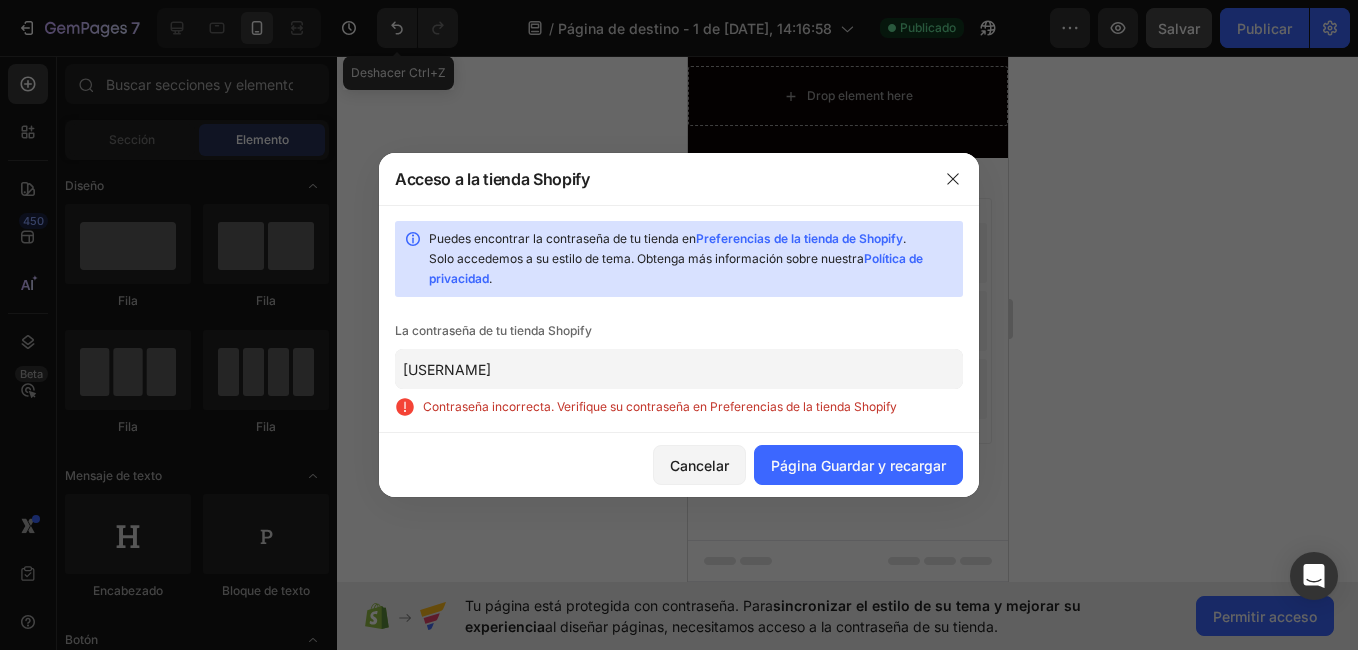 click on "[USERNAME]" 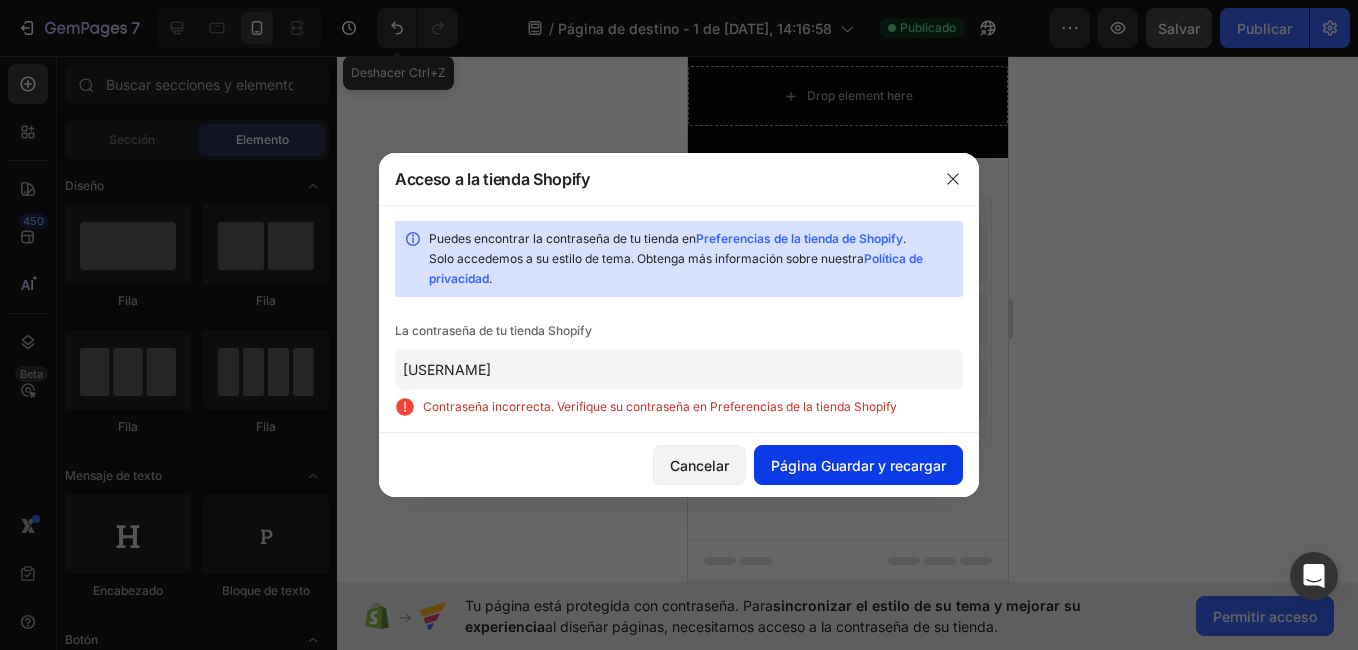 click on "Página Guardar y recargar" 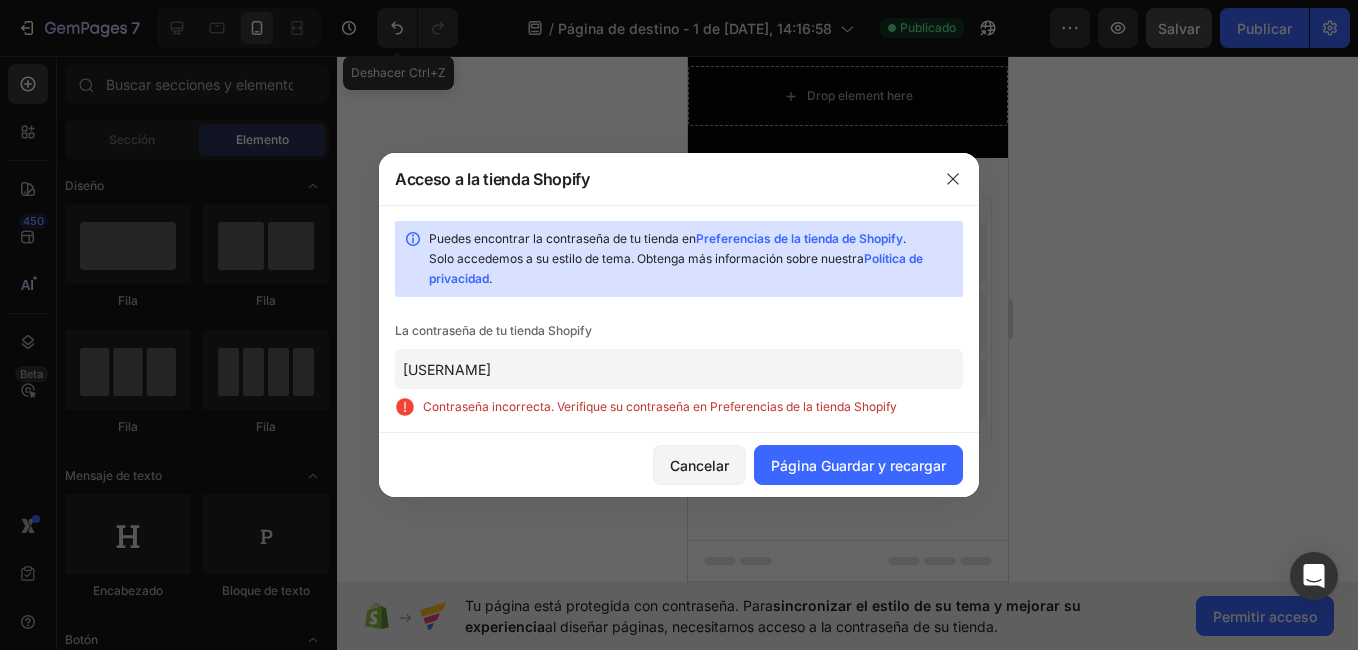 click on "[USERNAME]" 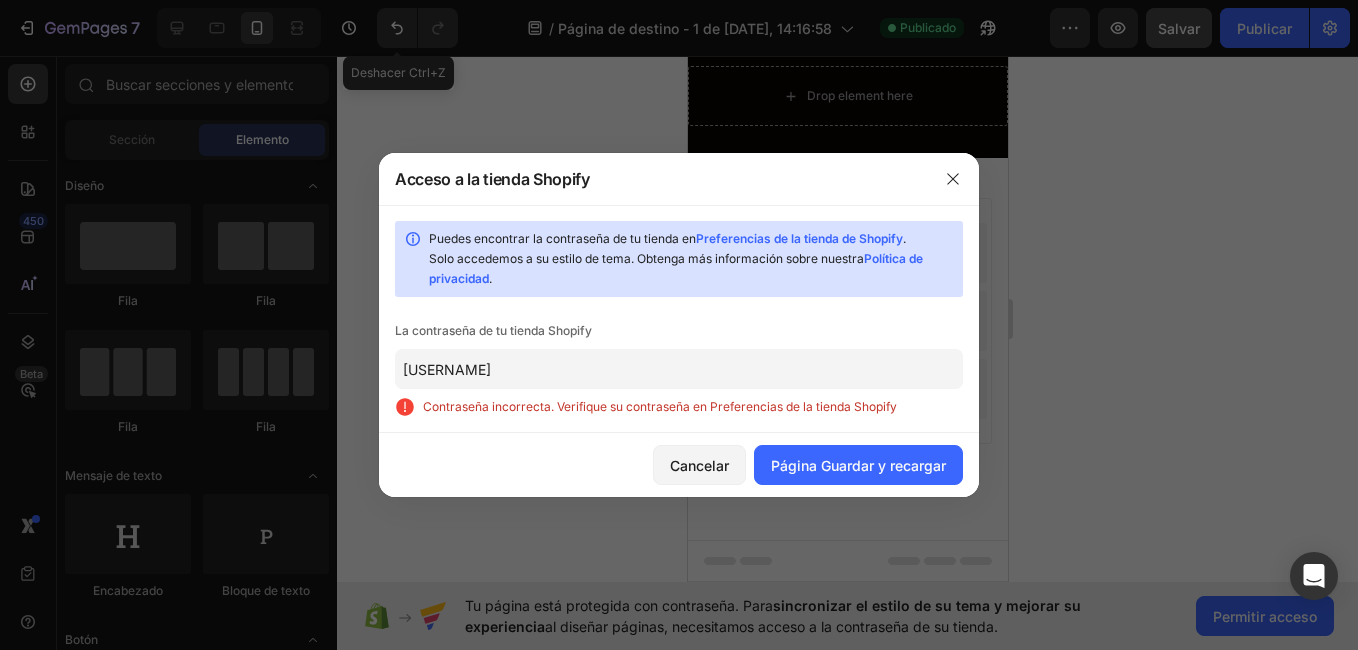 drag, startPoint x: 576, startPoint y: 378, endPoint x: 541, endPoint y: 417, distance: 52.40229 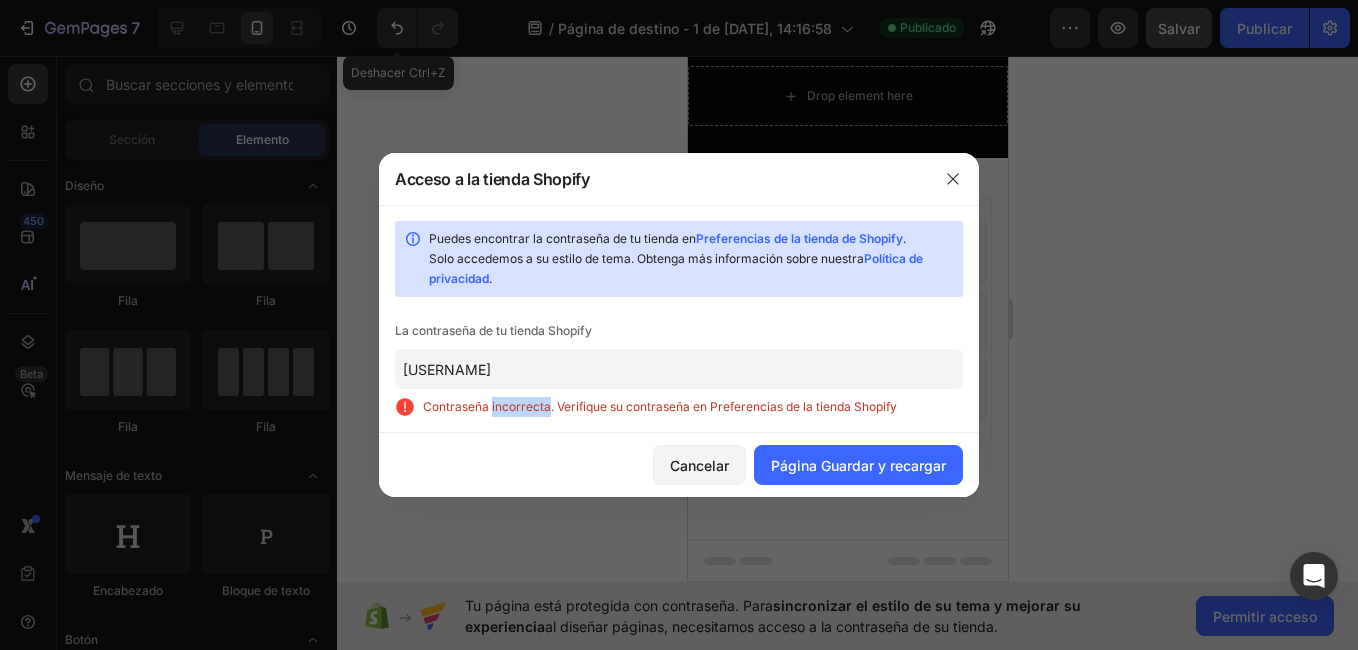click on "Puedes encontrar la contraseña de tu tienda en  Preferencias de la tienda de Shopify .   Solo accedemos a tu estilo de tema. Obtenga más información sobre nuestra  Política de privacidad .  La contraseña de tu tienda Shopify [USERNAME] Contraseña incorrecta. Verifique su contraseña en Preferencias de la tienda Shopify" 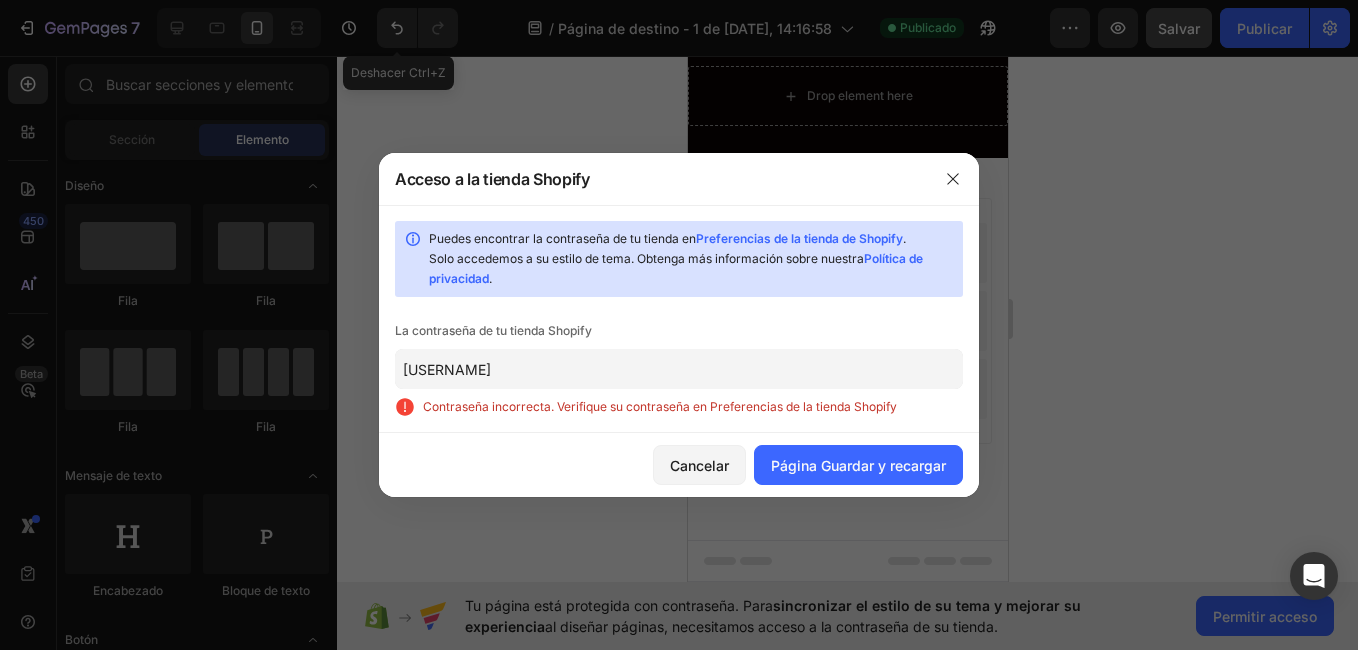 click on "[USERNAME]" 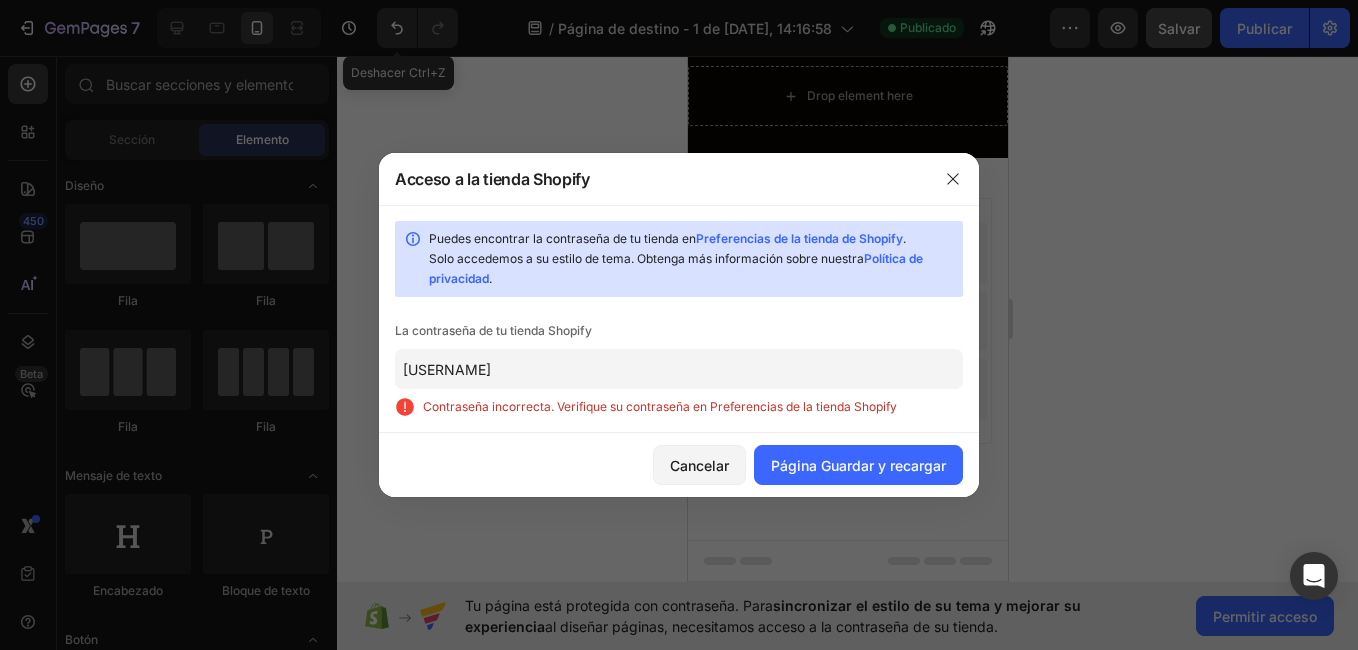 click on "Preferencias de la tienda de Shopify" at bounding box center (799, 238) 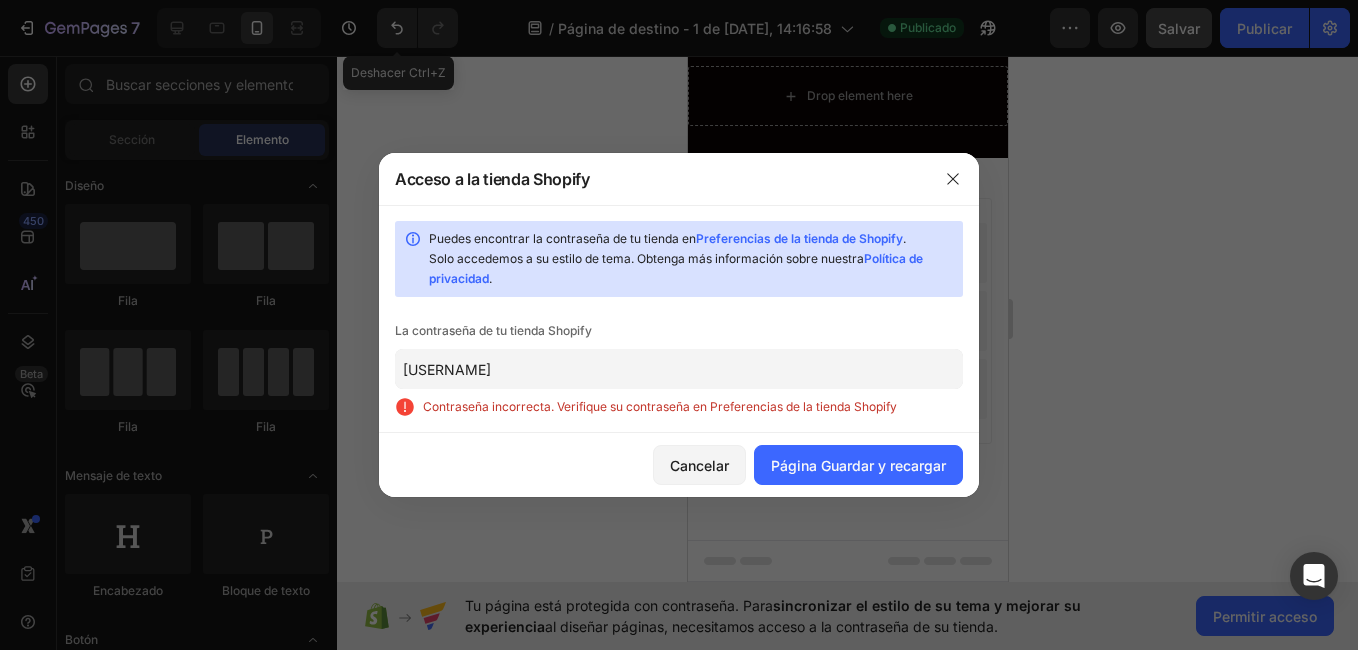 click on "[USERNAME]" 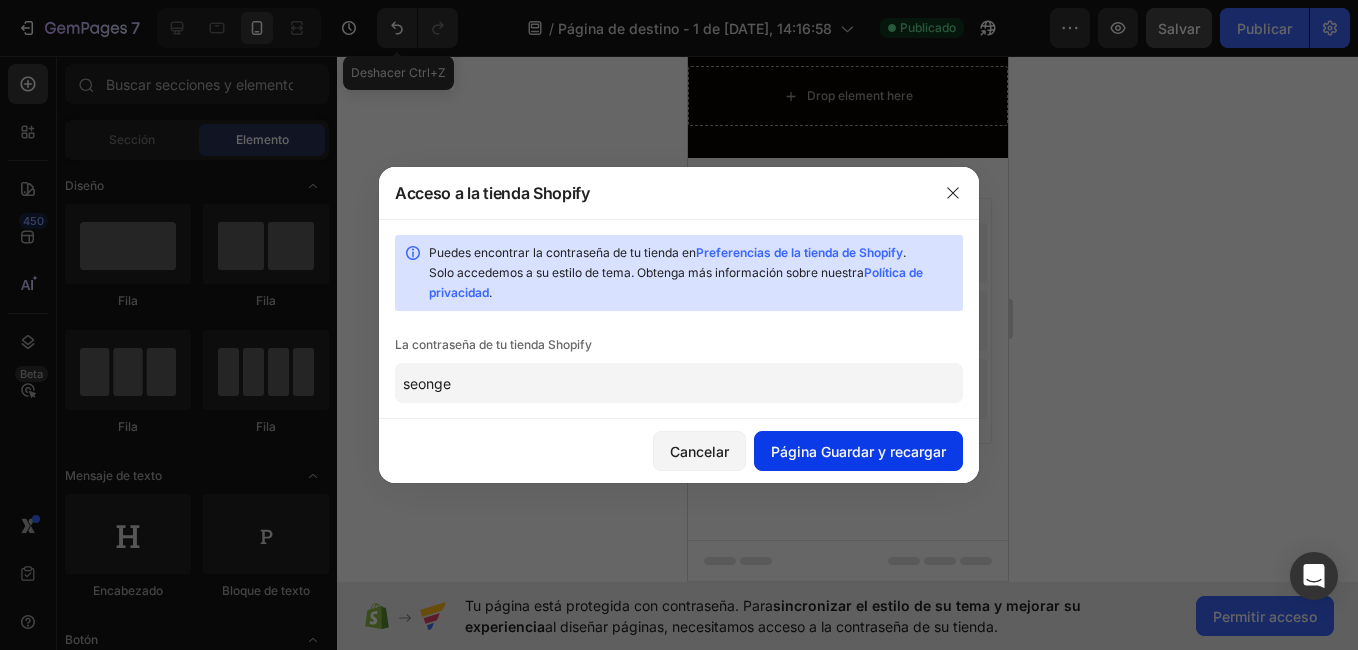 type on "seonge" 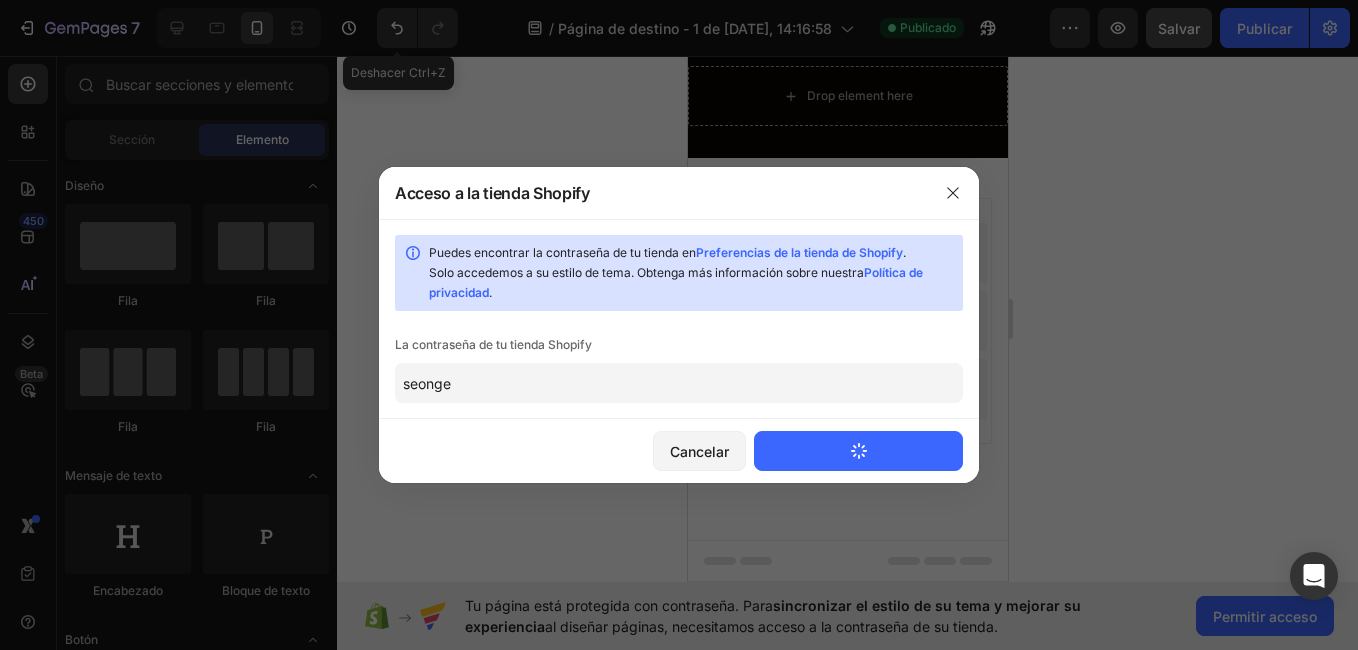 type 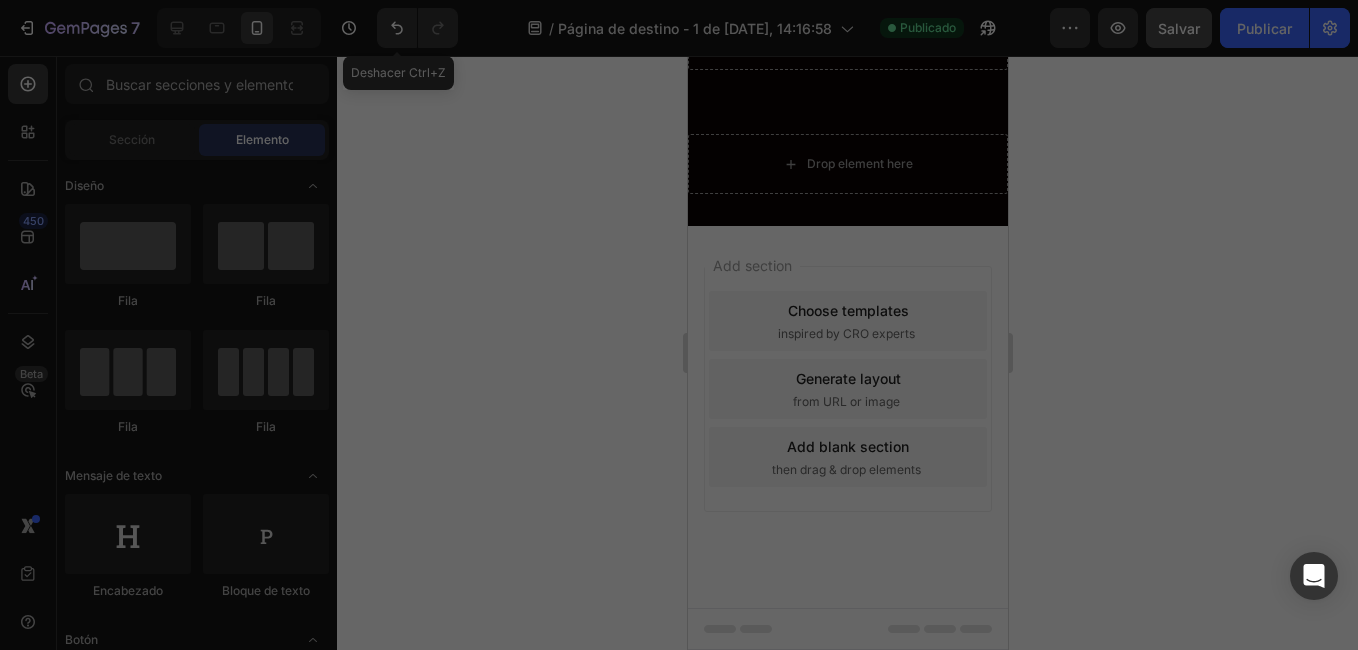 scroll, scrollTop: 3552, scrollLeft: 0, axis: vertical 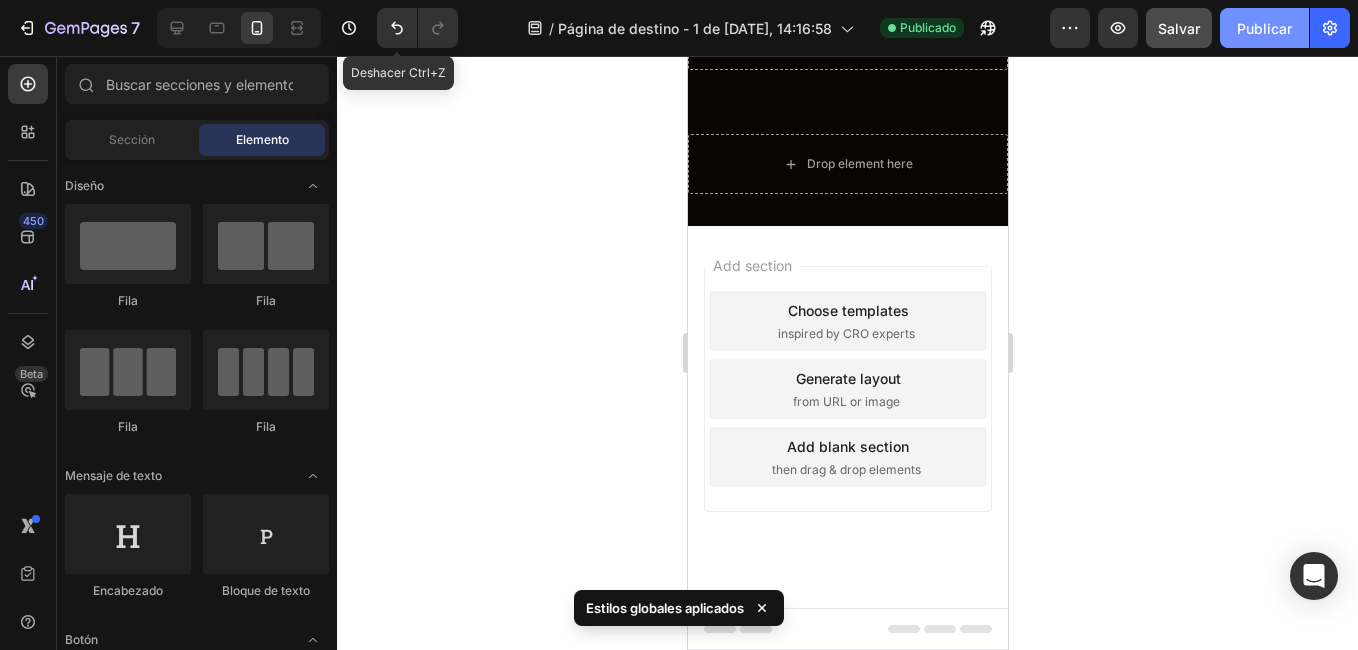 click on "Publicar" 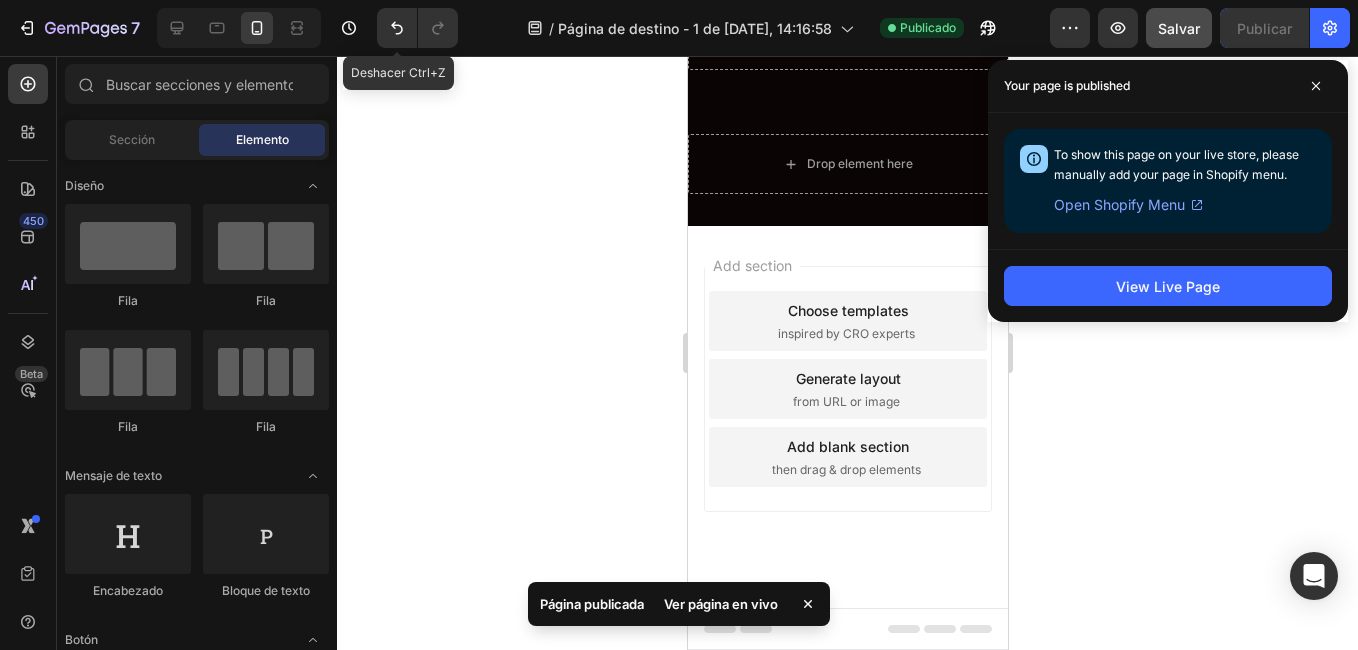 click on "Open Shopify Menu" at bounding box center [1119, 205] 